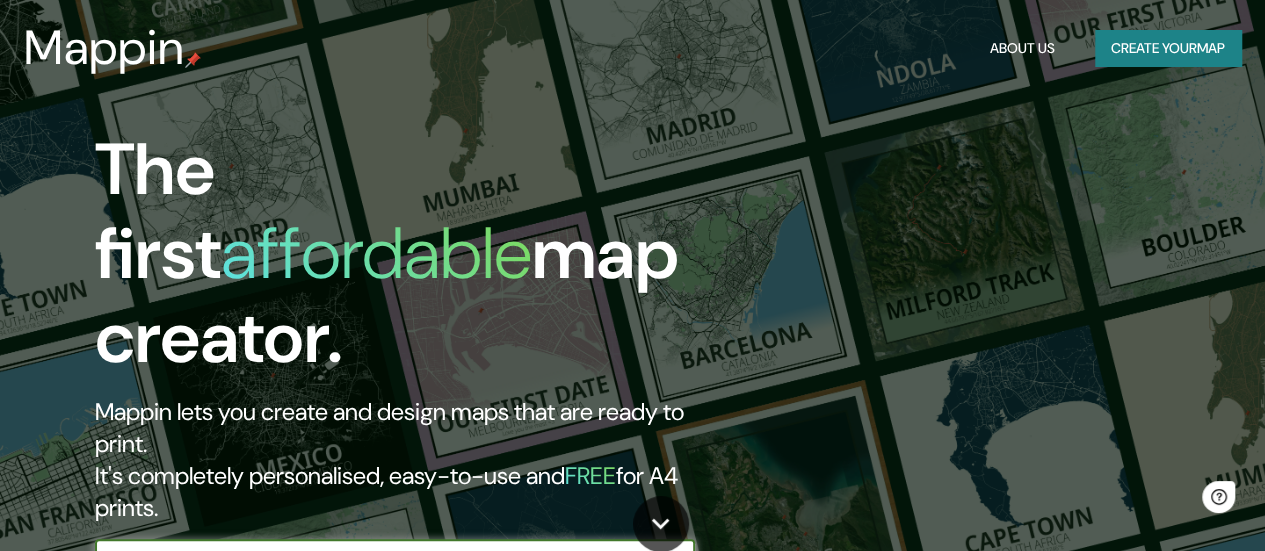 scroll, scrollTop: 0, scrollLeft: 0, axis: both 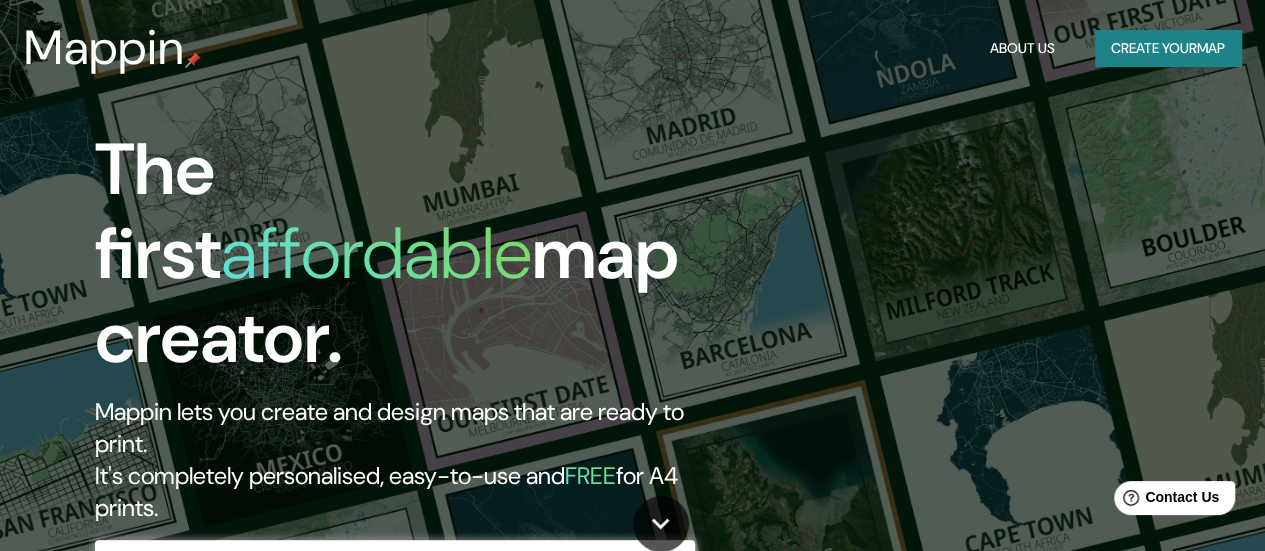 click on "Mappin About Us Create your   map" at bounding box center (632, 48) 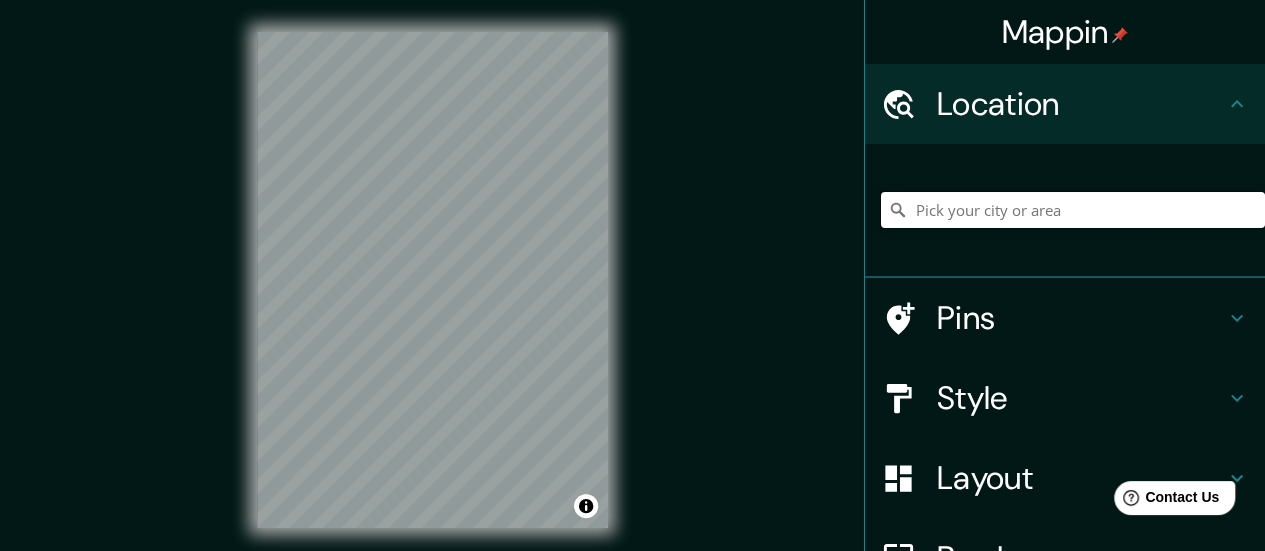 click at bounding box center (1073, 210) 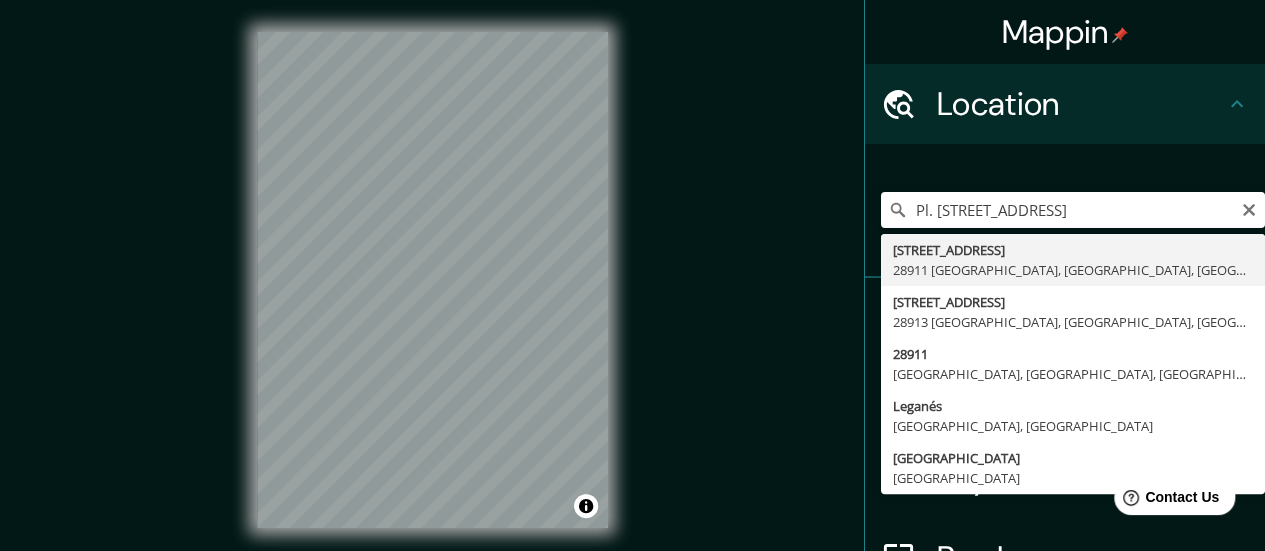 type on "[STREET_ADDRESS]" 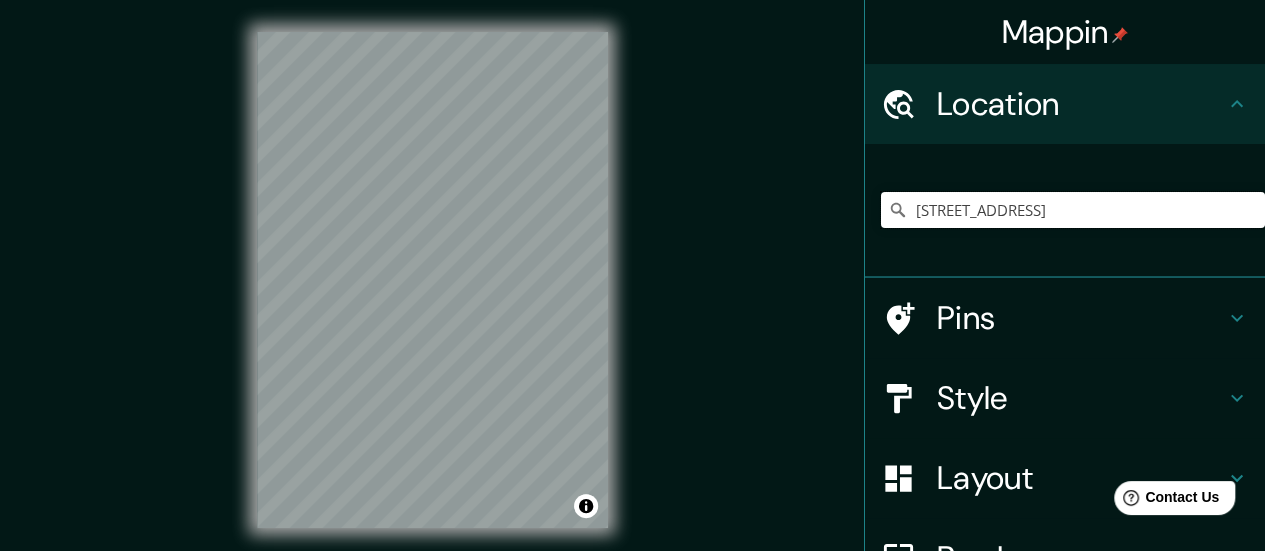 scroll, scrollTop: 0, scrollLeft: 0, axis: both 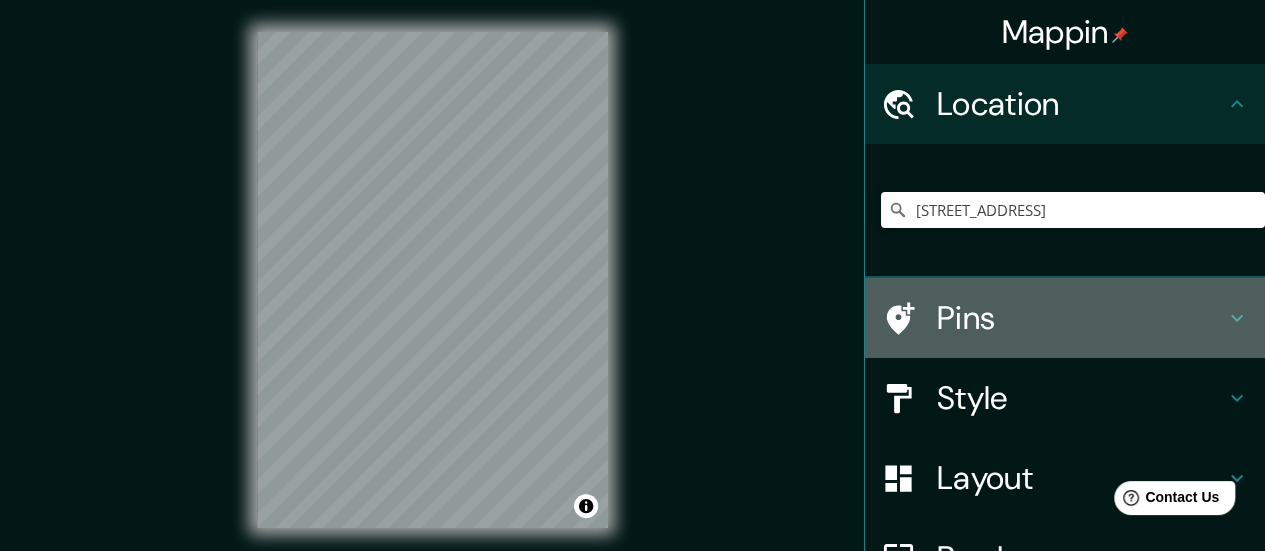 click on "Pins" at bounding box center [1081, 318] 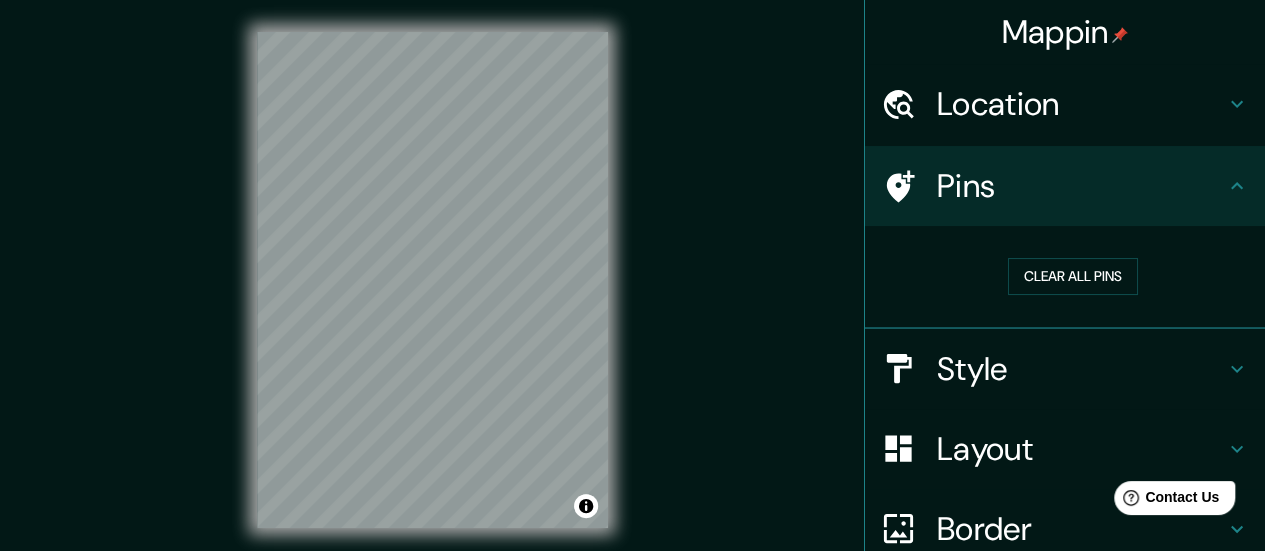 click on "Location" at bounding box center [1081, 104] 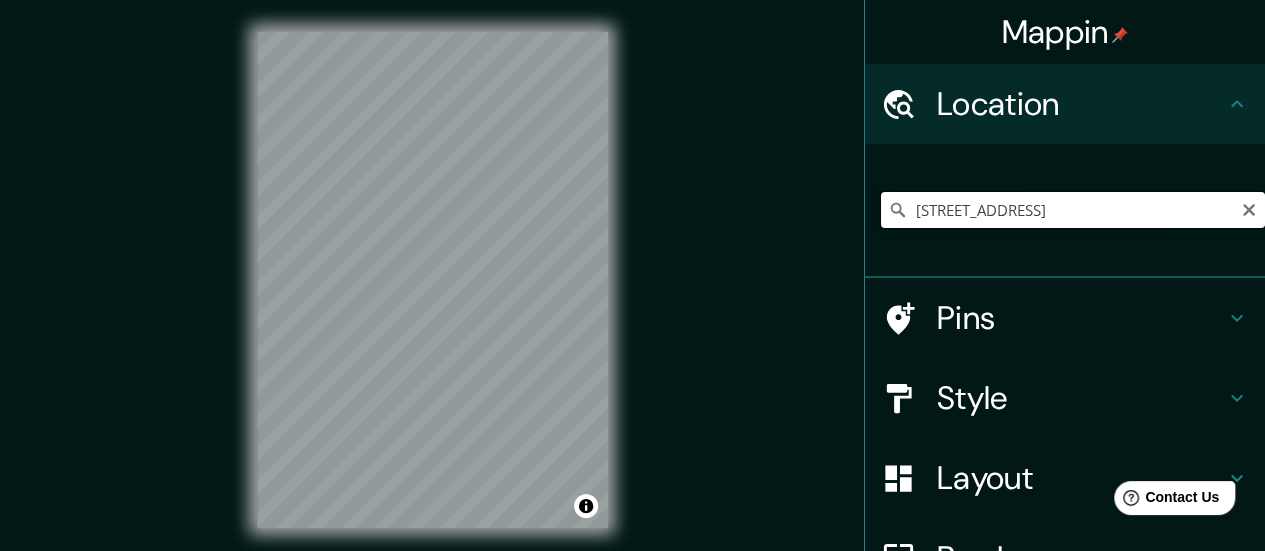 click on "[STREET_ADDRESS]" at bounding box center (1073, 210) 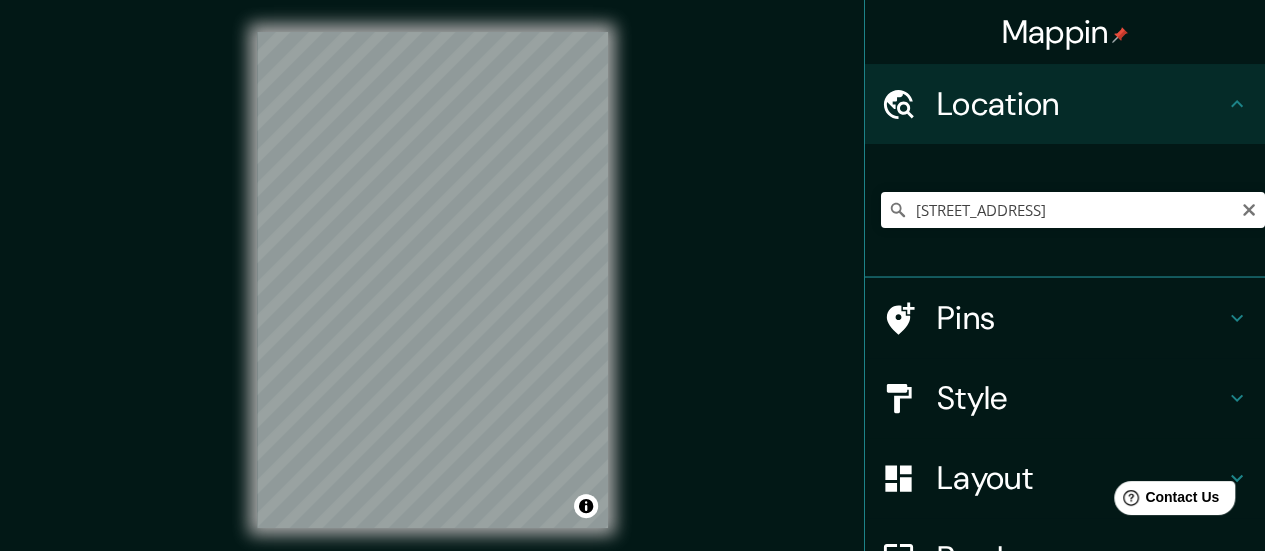 click 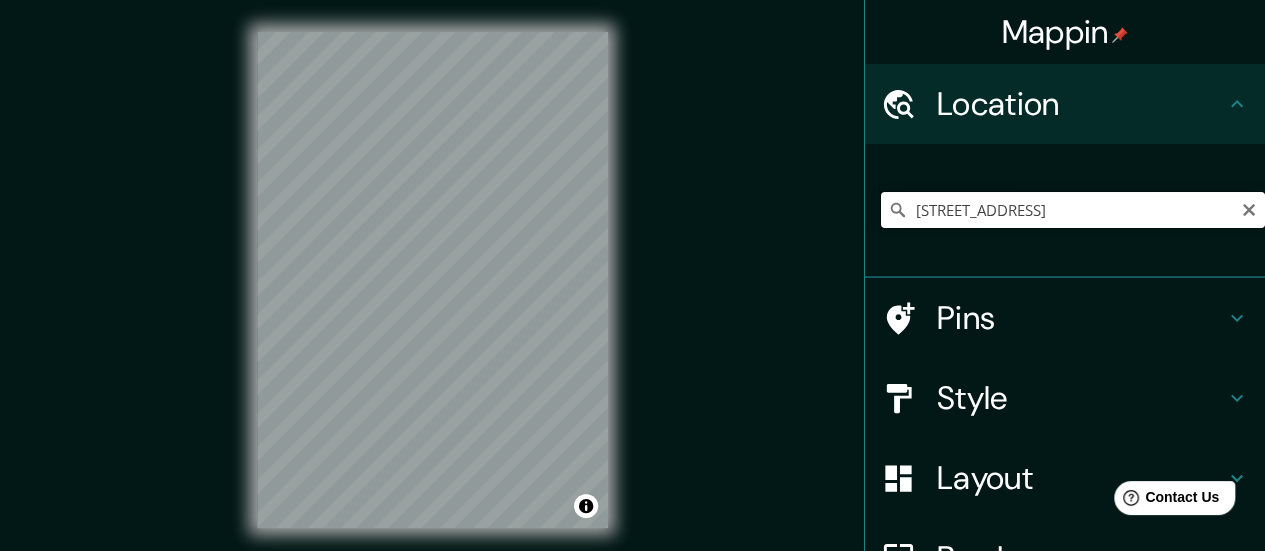 click on "[STREET_ADDRESS]" at bounding box center [1073, 210] 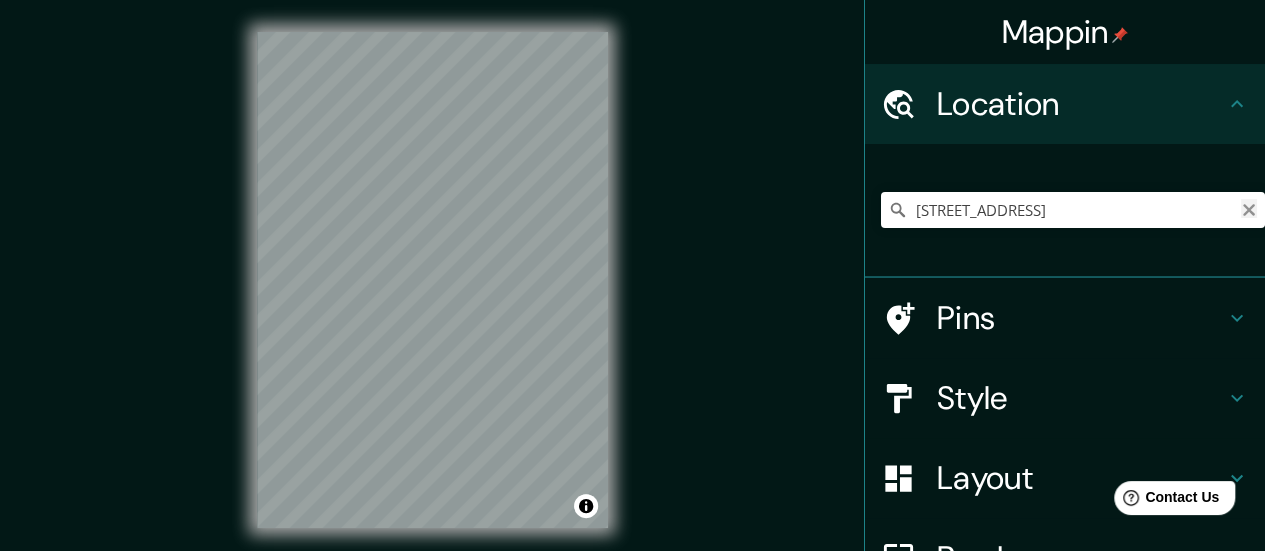 click 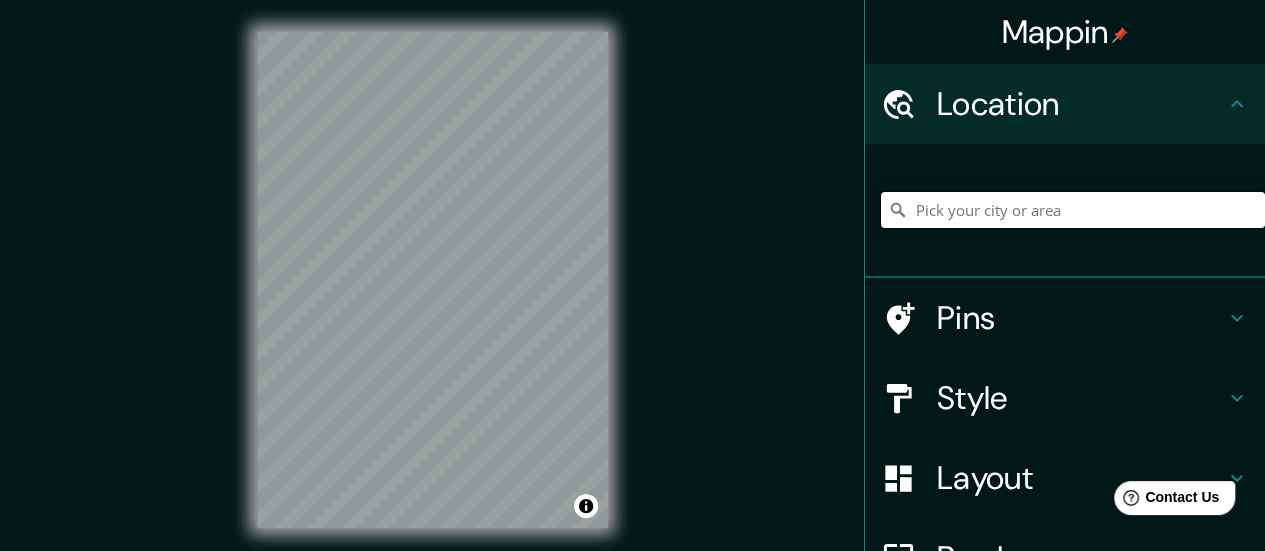 paste on "Pl. [STREET_ADDRESS]" 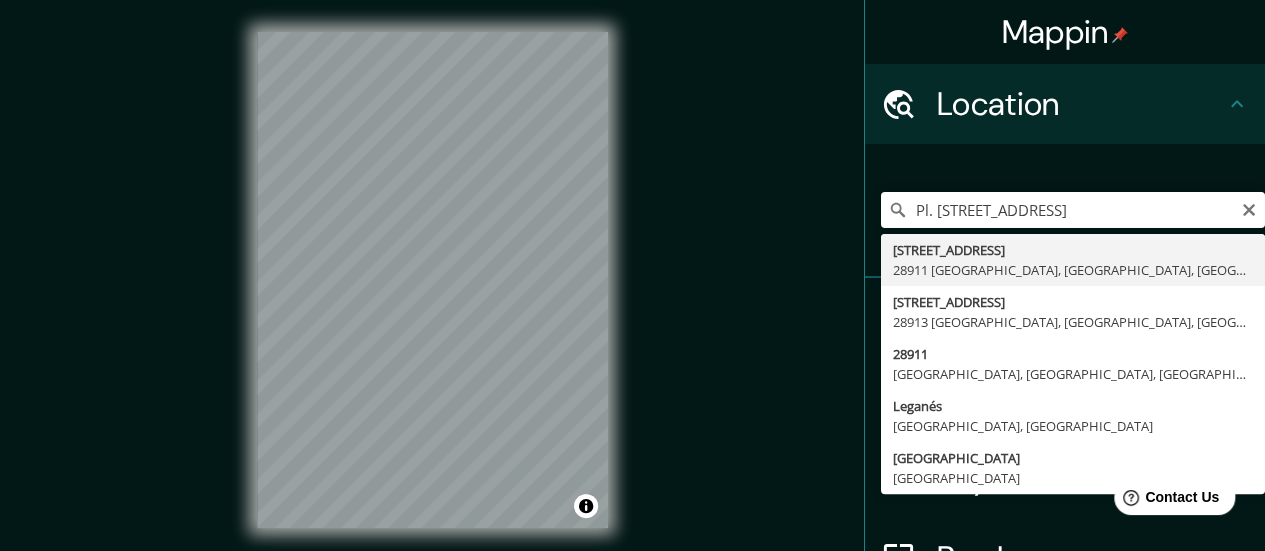 type on "[STREET_ADDRESS]" 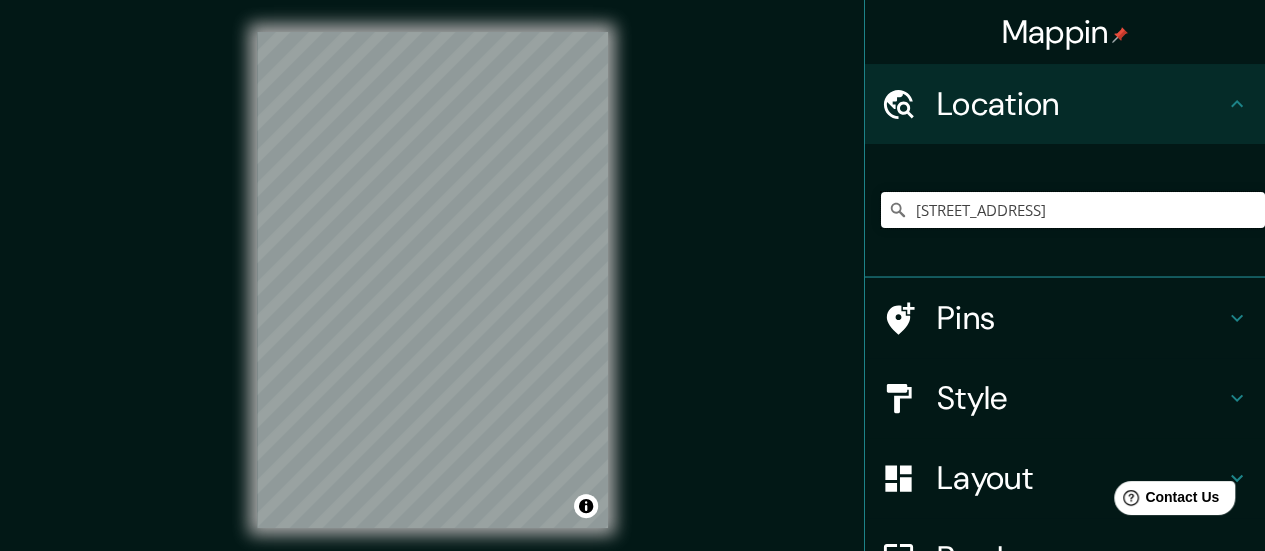 scroll, scrollTop: 0, scrollLeft: 0, axis: both 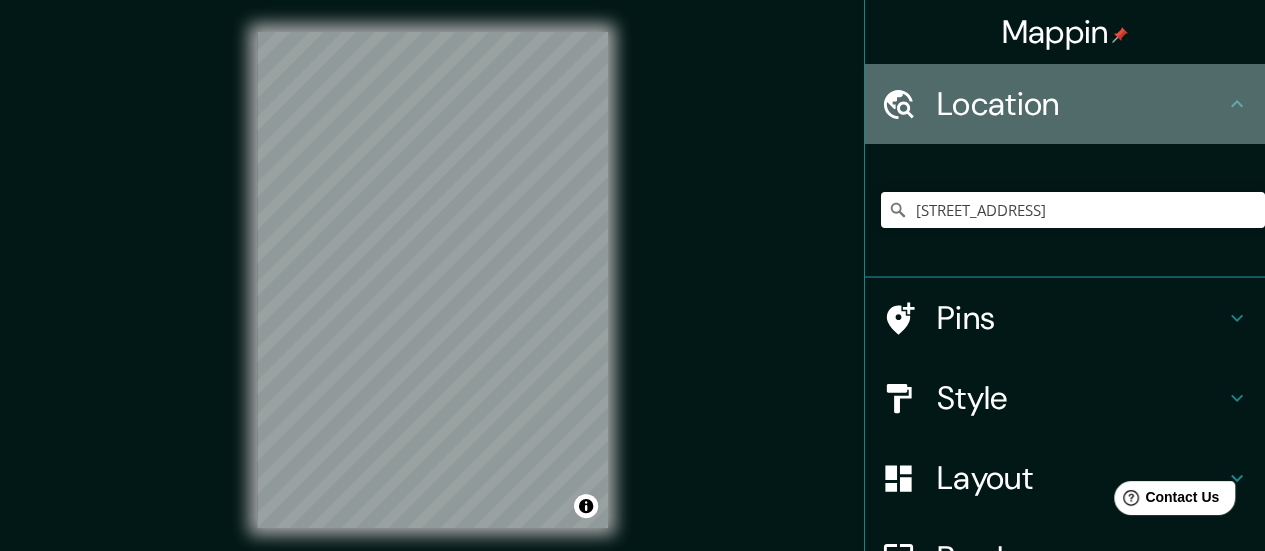 click on "Location" at bounding box center (1081, 104) 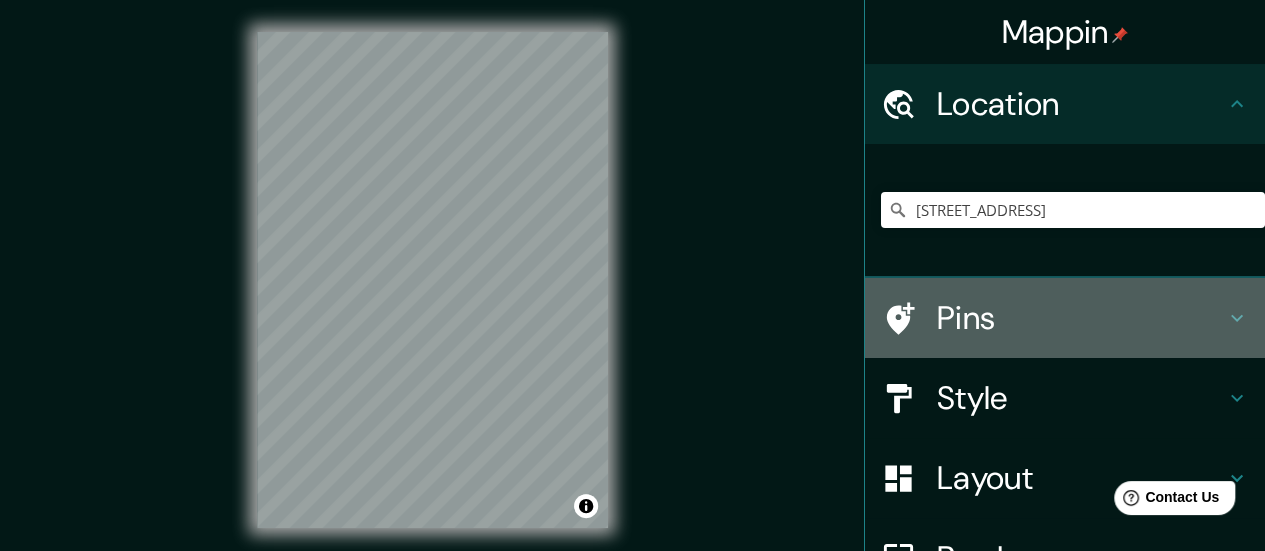 click on "Pins" at bounding box center (1081, 318) 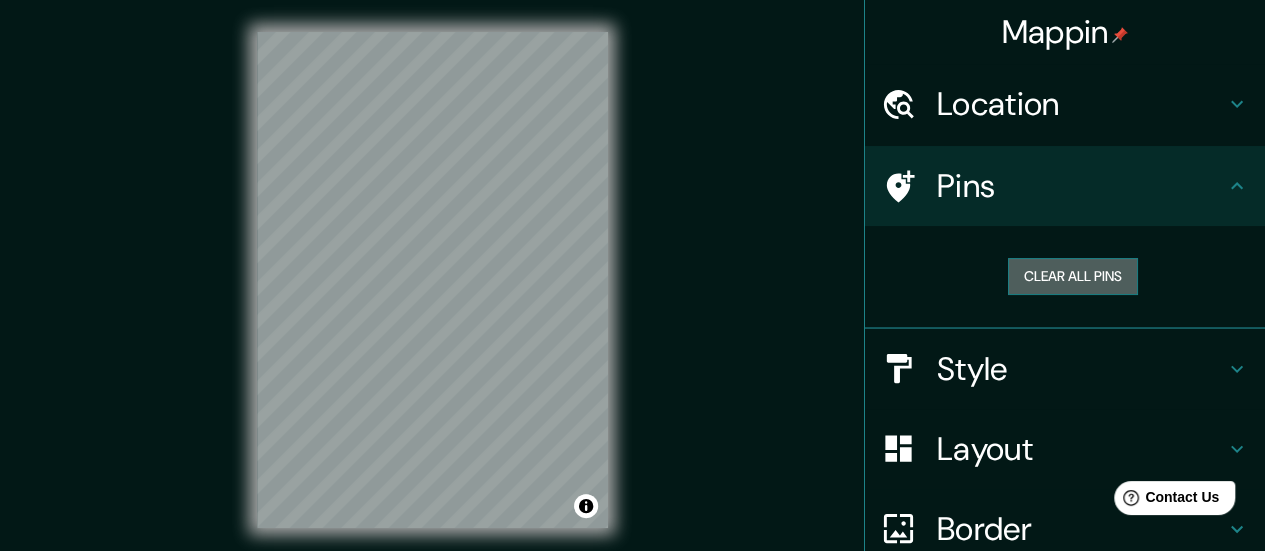 click on "Clear all pins" at bounding box center [1073, 276] 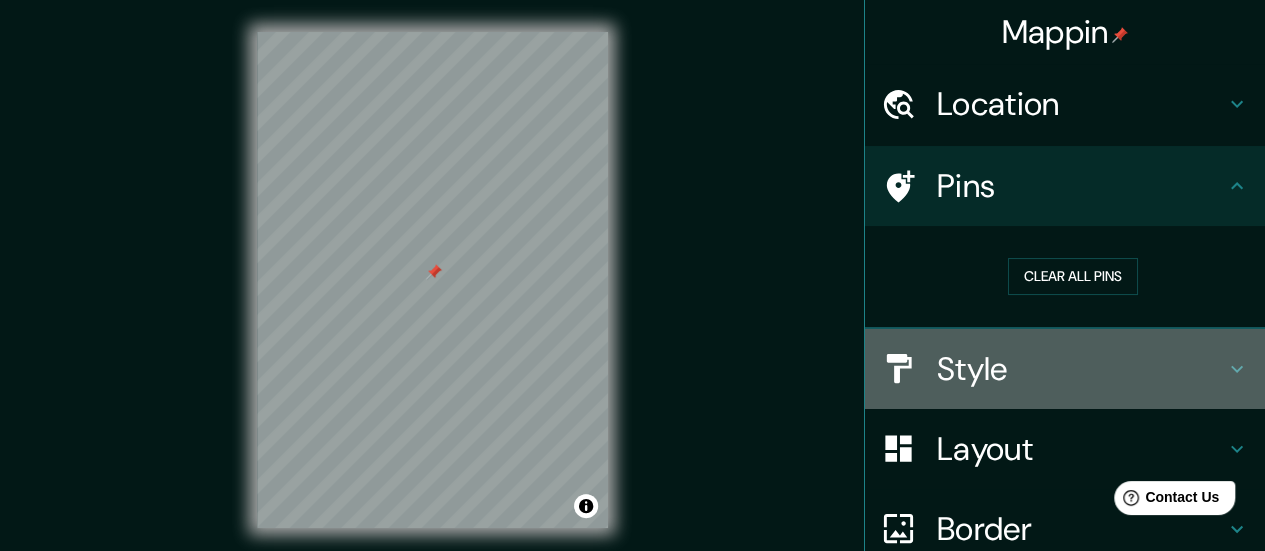 click on "Style" at bounding box center (1081, 369) 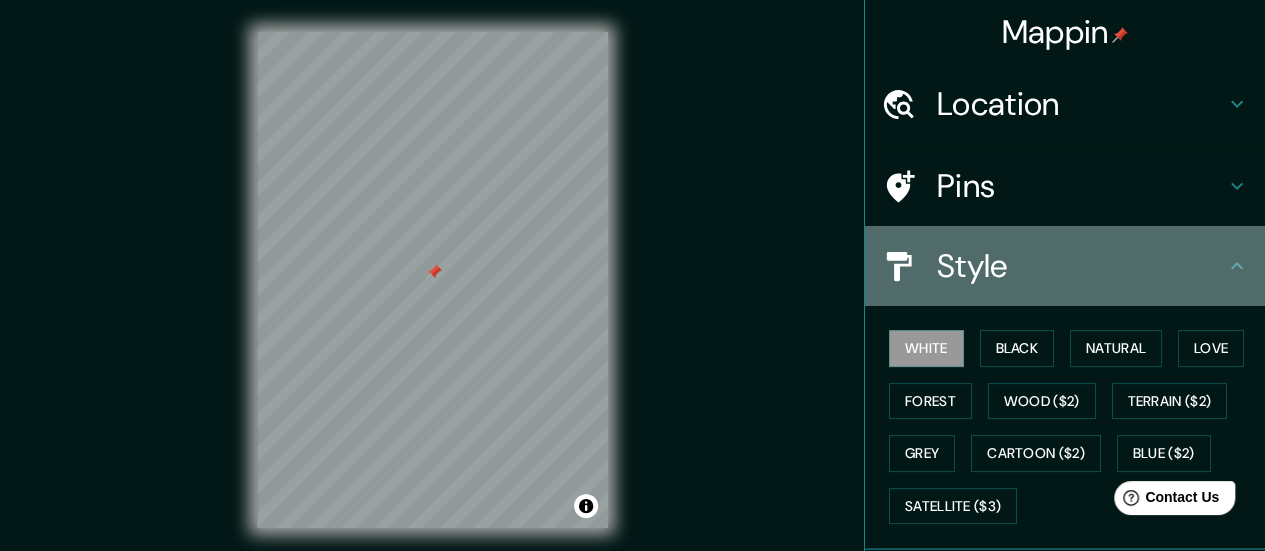 click on "Style" at bounding box center (1081, 266) 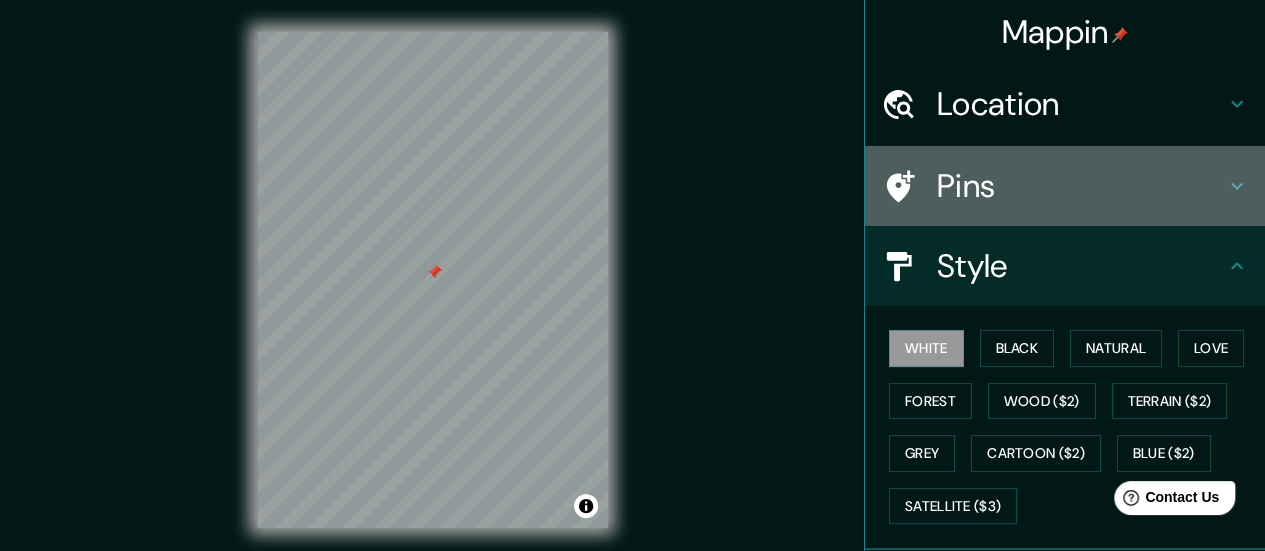 click on "Pins" at bounding box center (1081, 186) 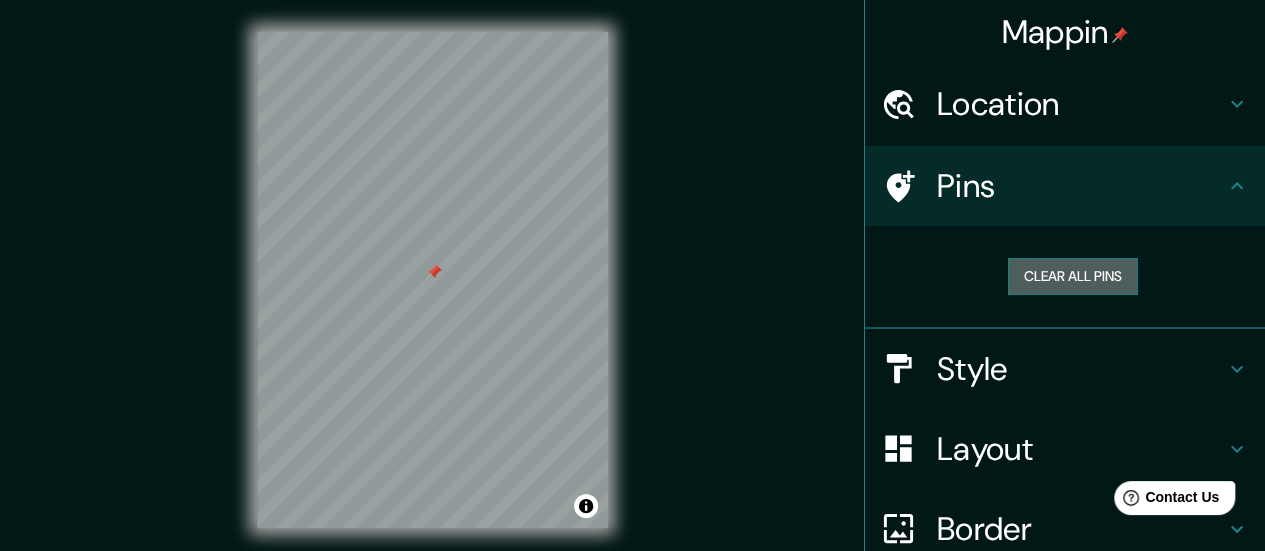 click on "Clear all pins" at bounding box center (1073, 276) 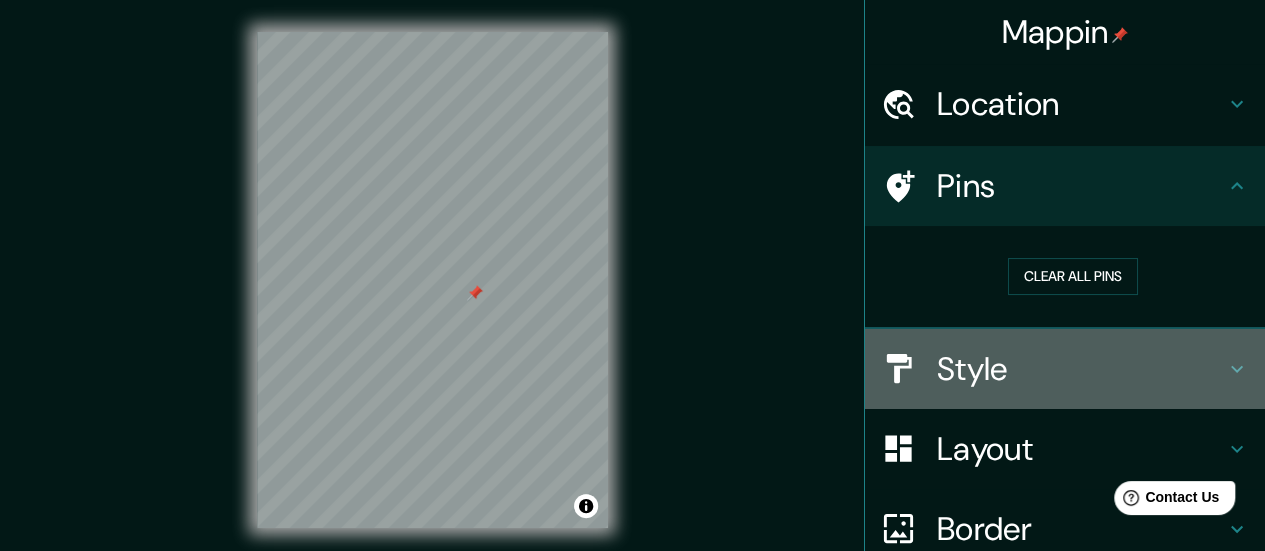 click on "Style" at bounding box center (1081, 369) 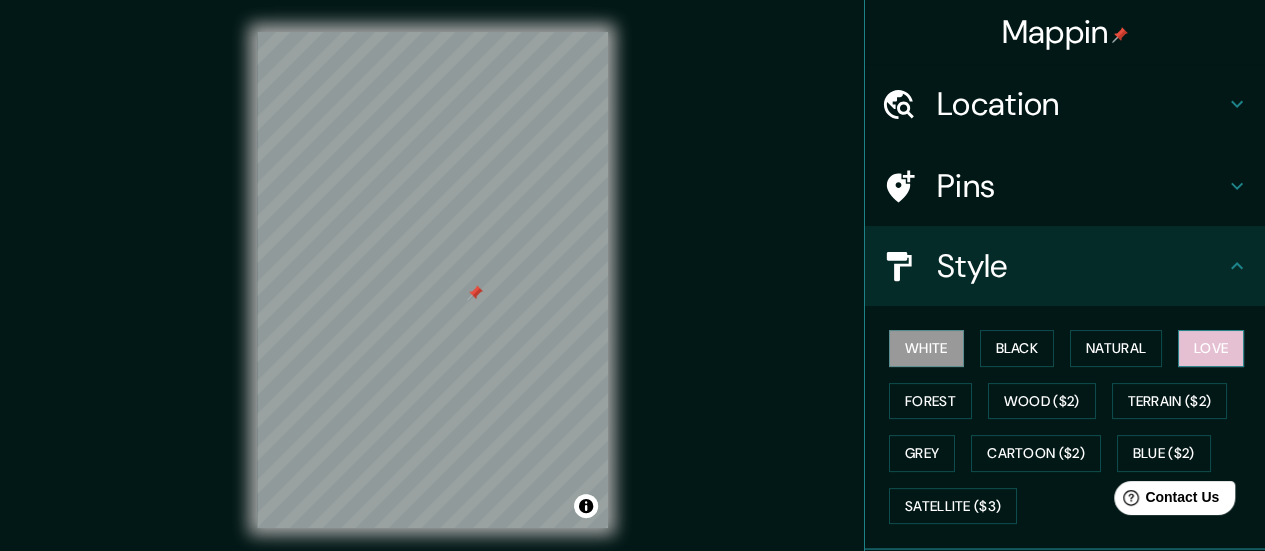 click on "Love" at bounding box center (1211, 348) 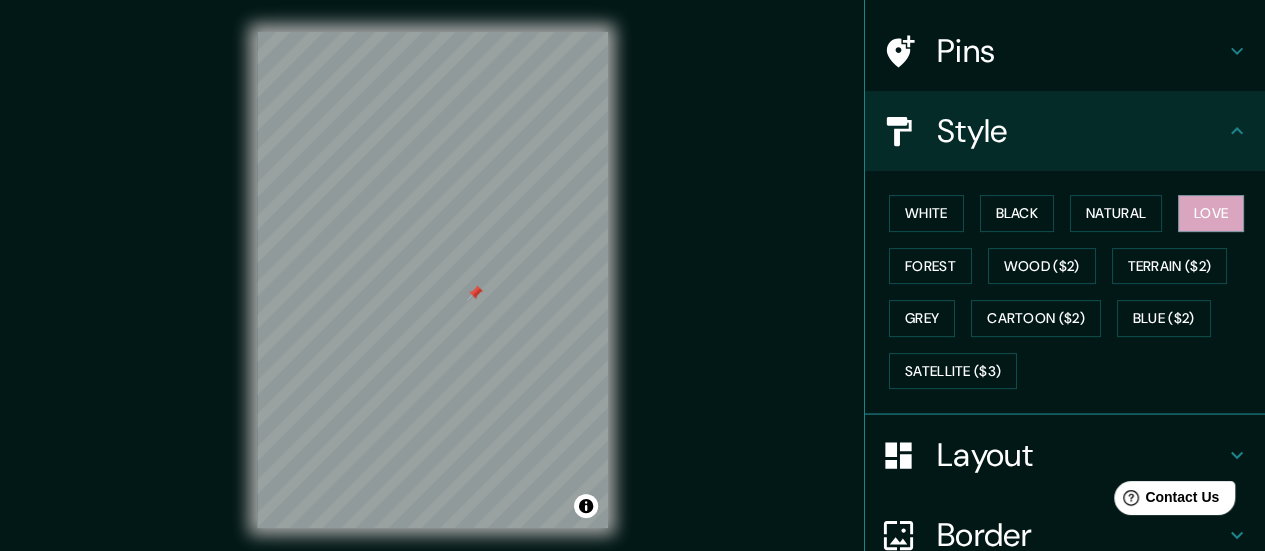 scroll, scrollTop: 137, scrollLeft: 0, axis: vertical 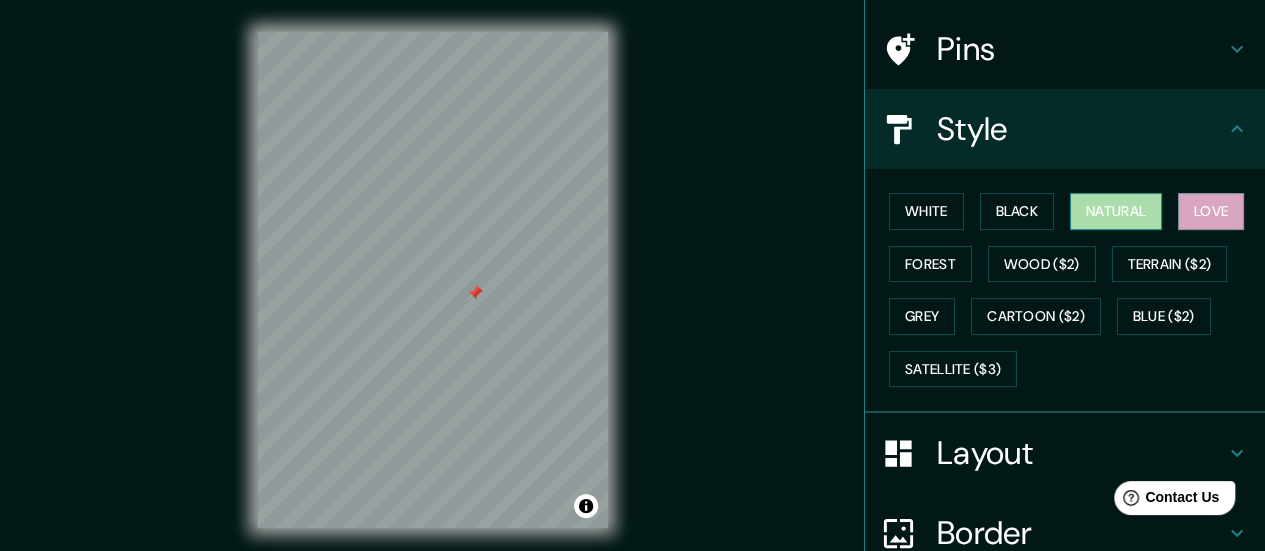 click on "Natural" at bounding box center (1116, 211) 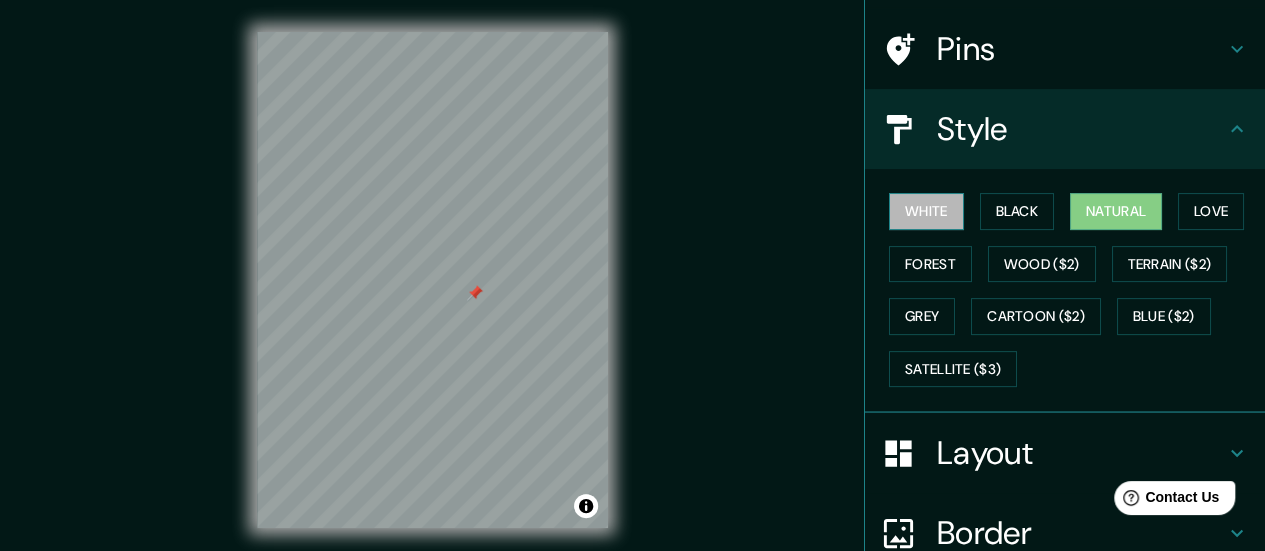 click on "White" at bounding box center (926, 211) 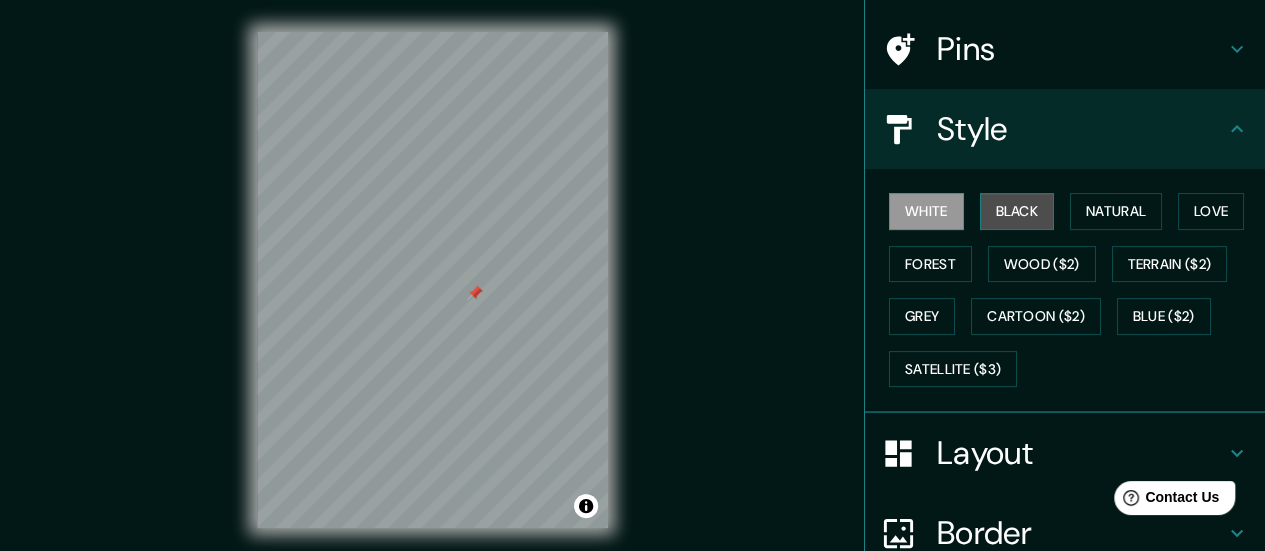click on "Black" at bounding box center [1017, 211] 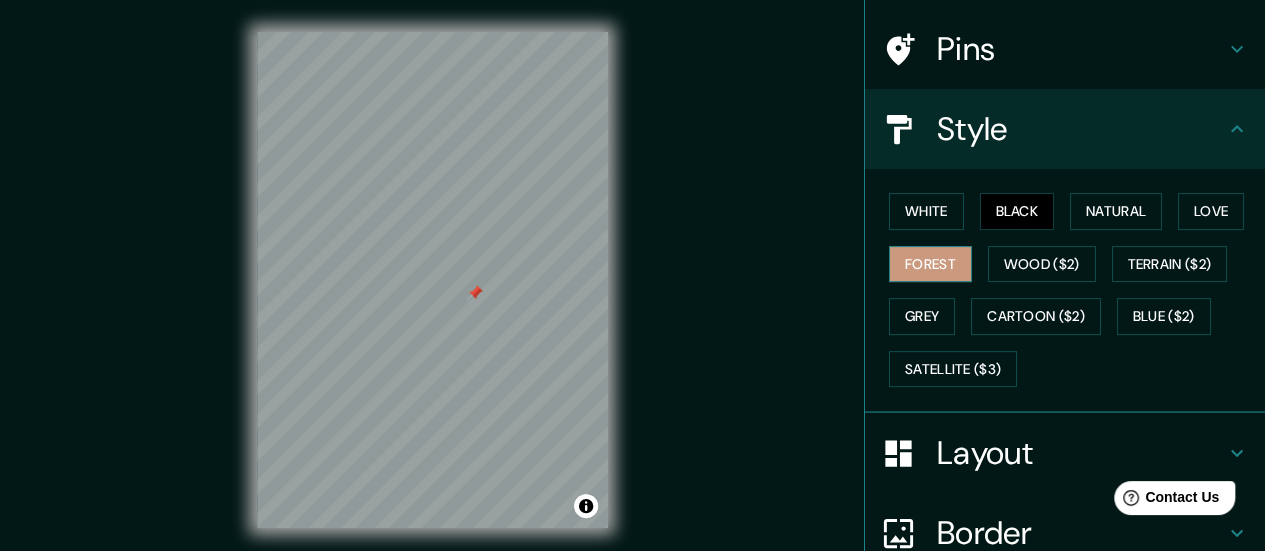 click on "Forest" at bounding box center [930, 264] 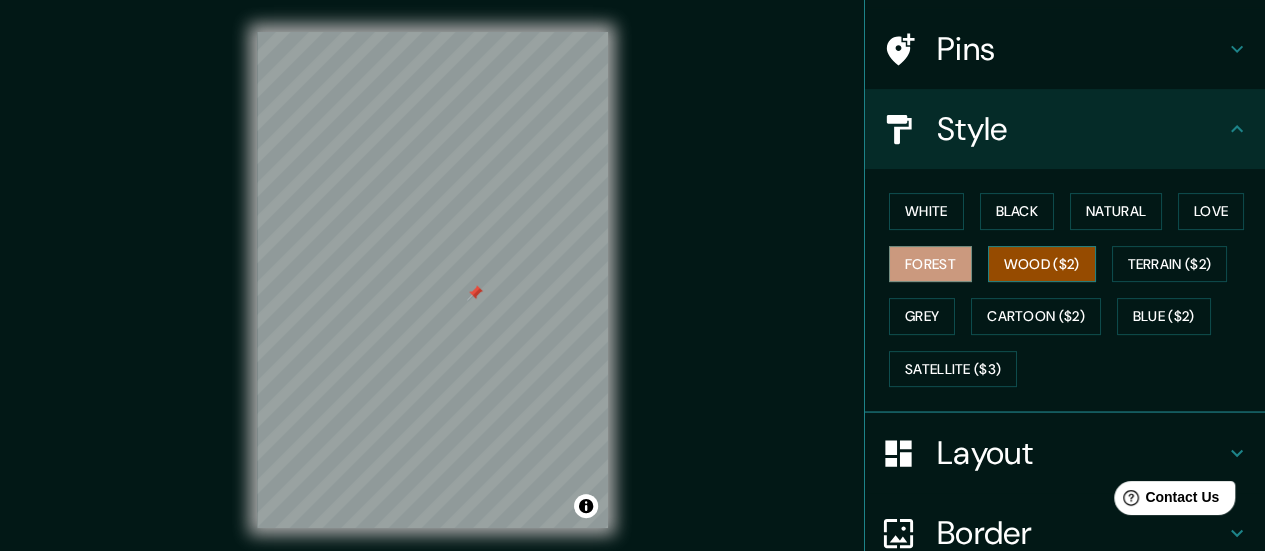 click on "Wood ($2)" at bounding box center [1042, 264] 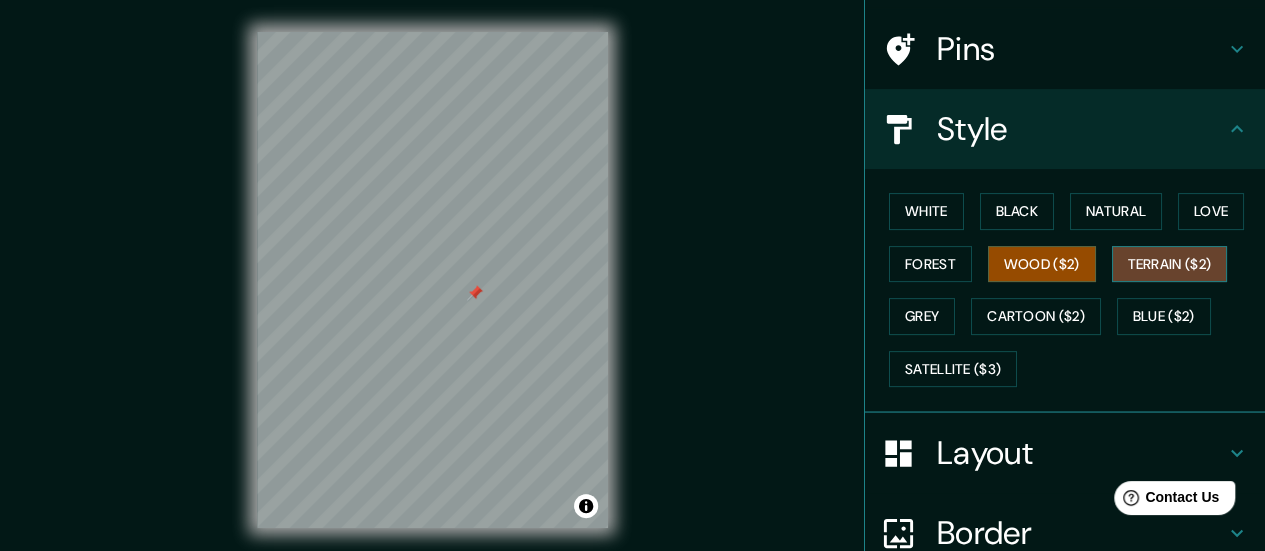 click on "Terrain ($2)" at bounding box center (1170, 264) 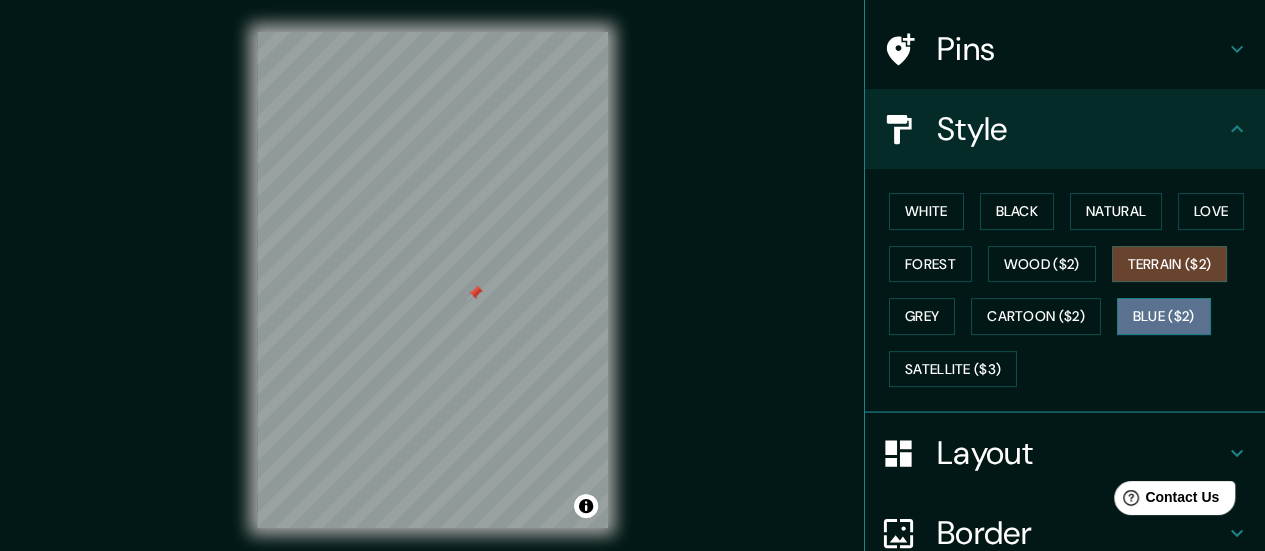 click on "Blue ($2)" at bounding box center [1164, 316] 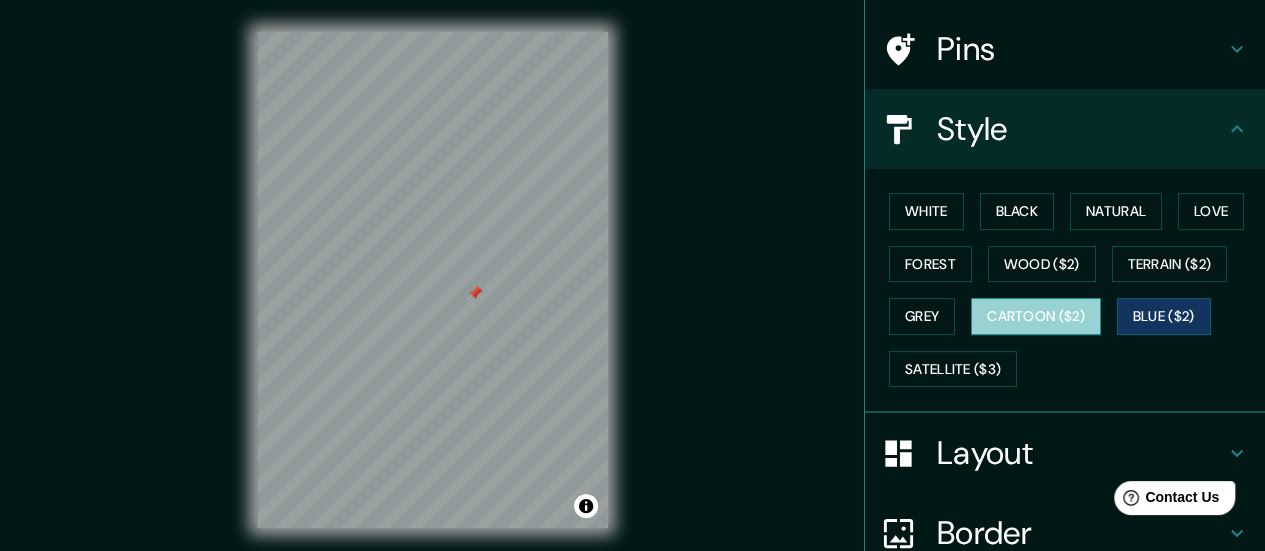 click on "Cartoon ($2)" at bounding box center [1036, 316] 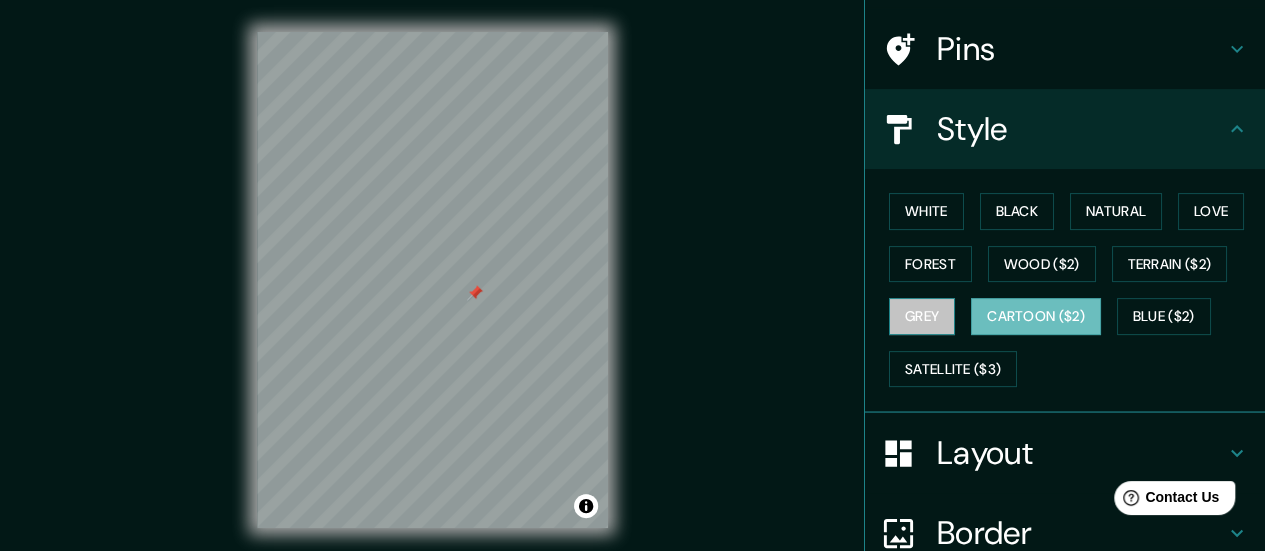 click on "Grey" at bounding box center (922, 316) 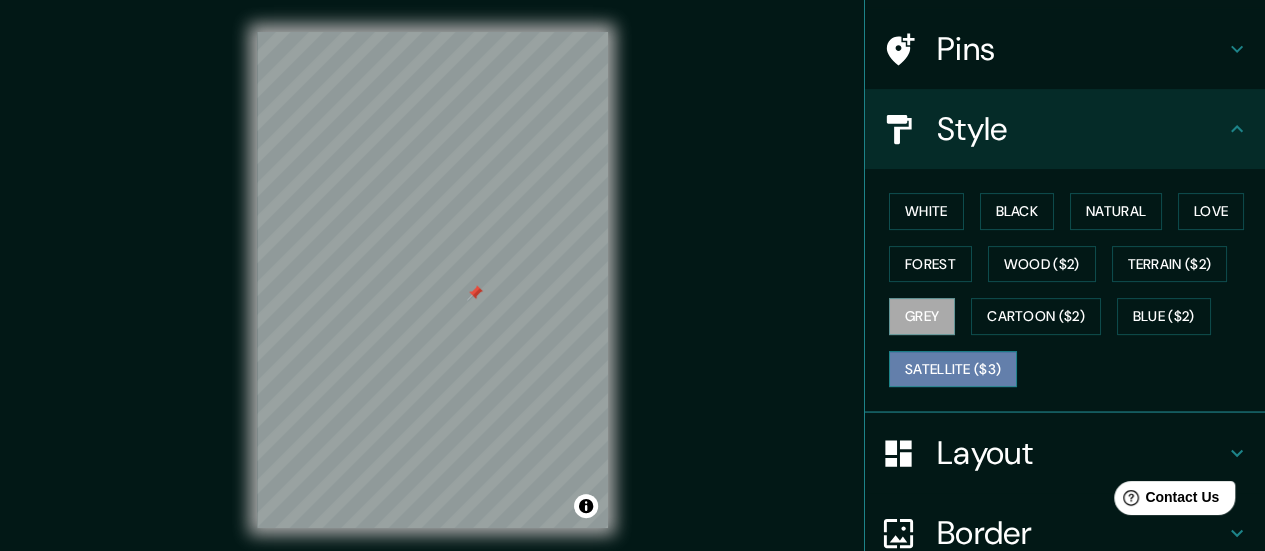 click on "Satellite ($3)" at bounding box center [953, 369] 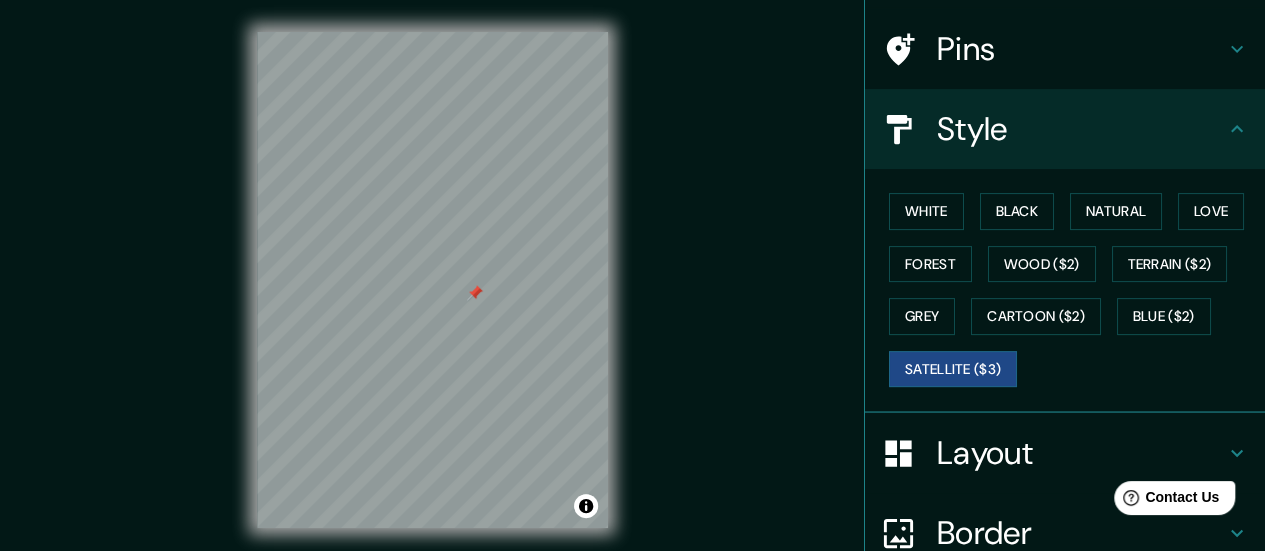 click on "White Black Natural Love Forest Wood ($2) Terrain ($2) Grey Cartoon ($2) Blue ($2) Satellite ($3)" at bounding box center (1073, 290) 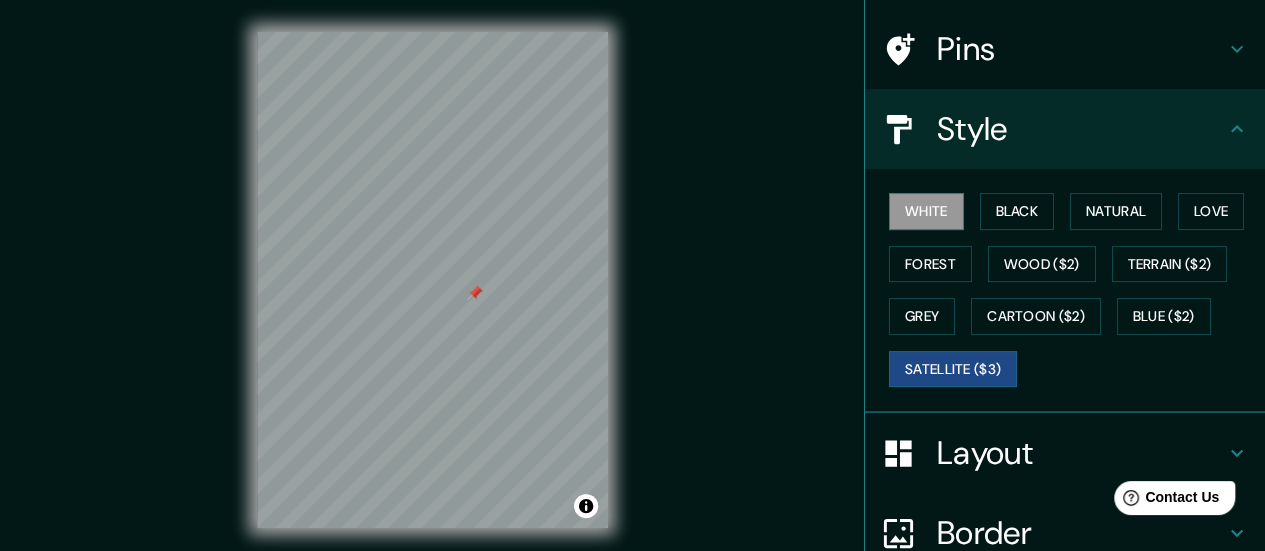 click on "White" at bounding box center [926, 211] 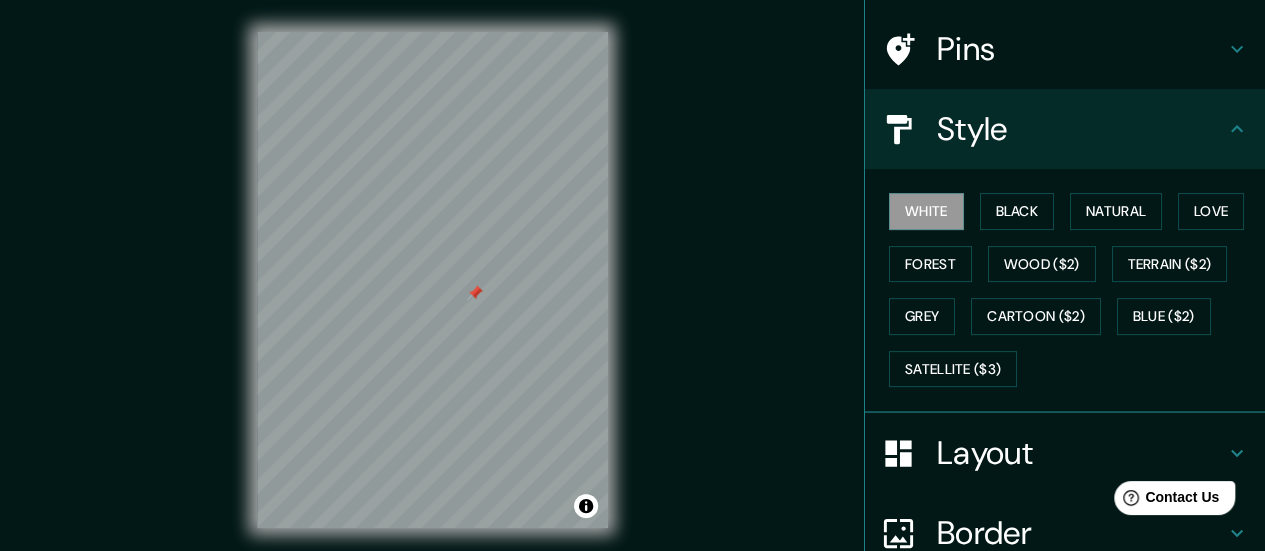 click on "White Black Natural Love Forest Wood ($2) Terrain ($2) Grey Cartoon ($2) Blue ($2) Satellite ($3)" at bounding box center (1073, 290) 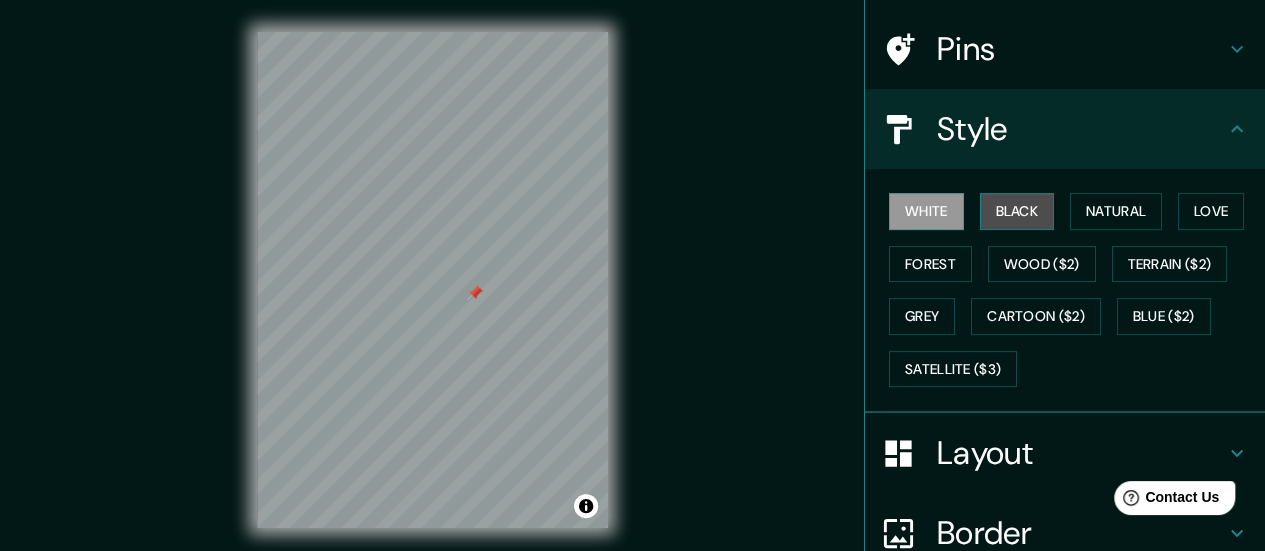 click on "Black" at bounding box center [1017, 211] 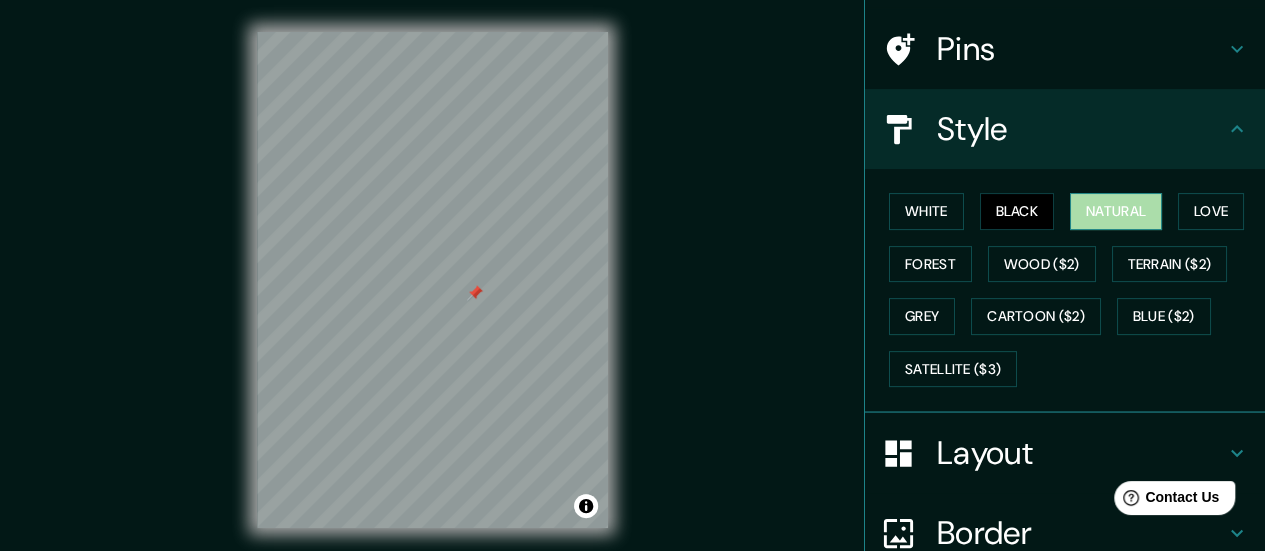 click on "Natural" at bounding box center [1116, 211] 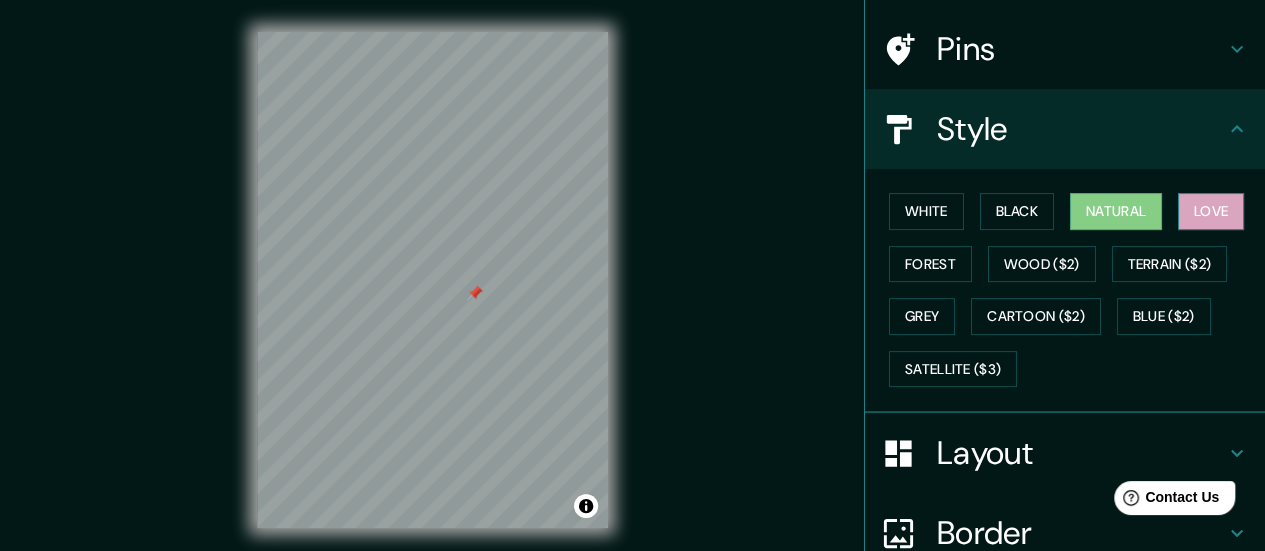 click on "Love" at bounding box center (1211, 211) 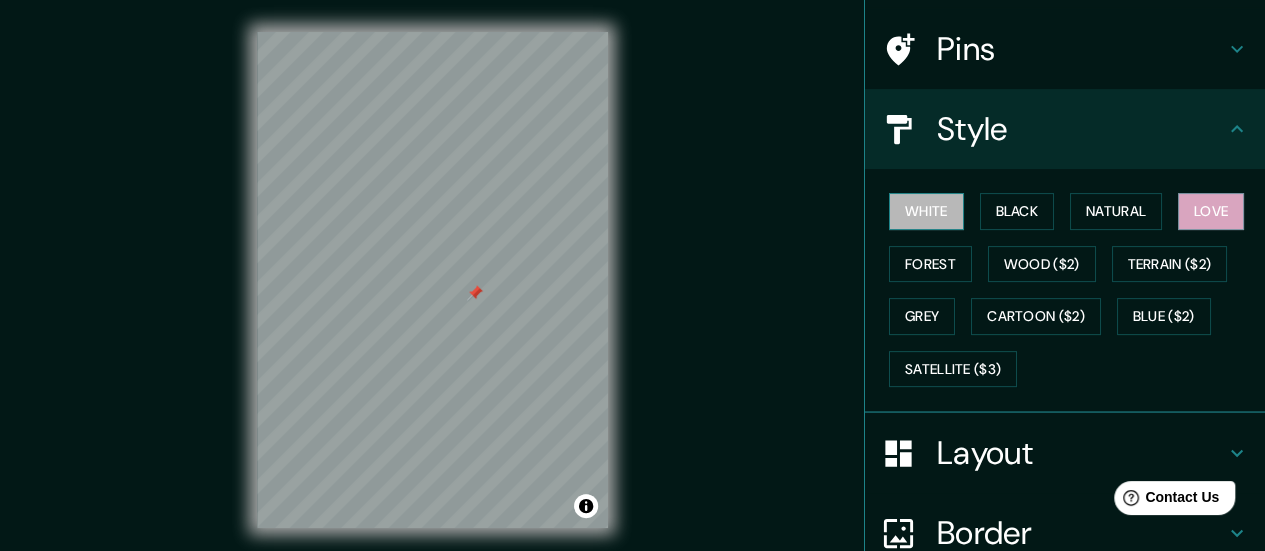 click on "White" at bounding box center [926, 211] 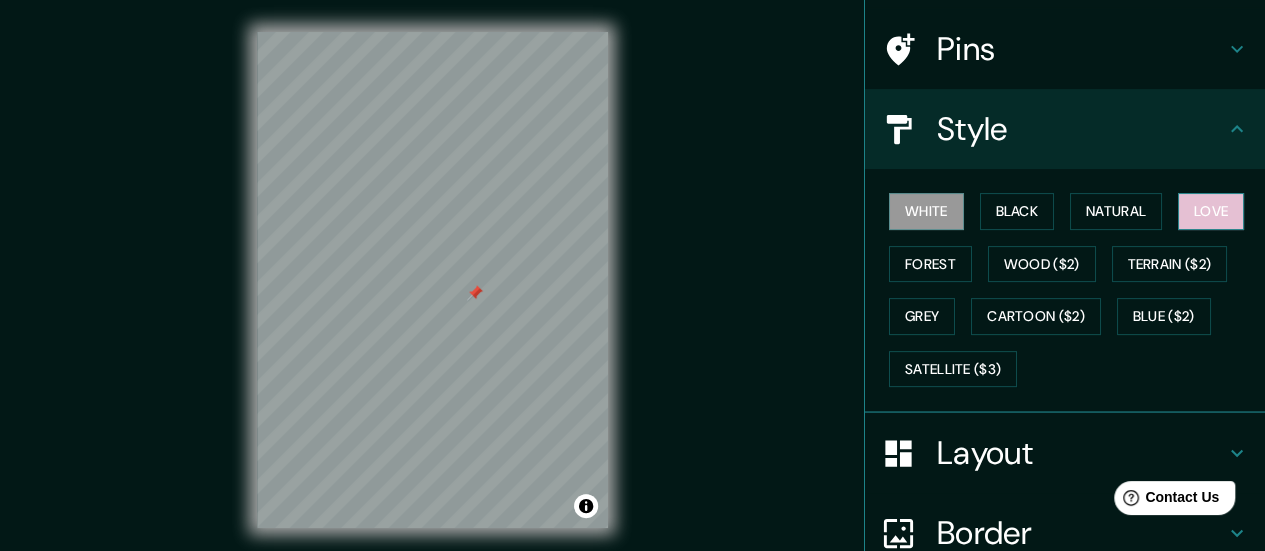 click on "Love" at bounding box center [1211, 211] 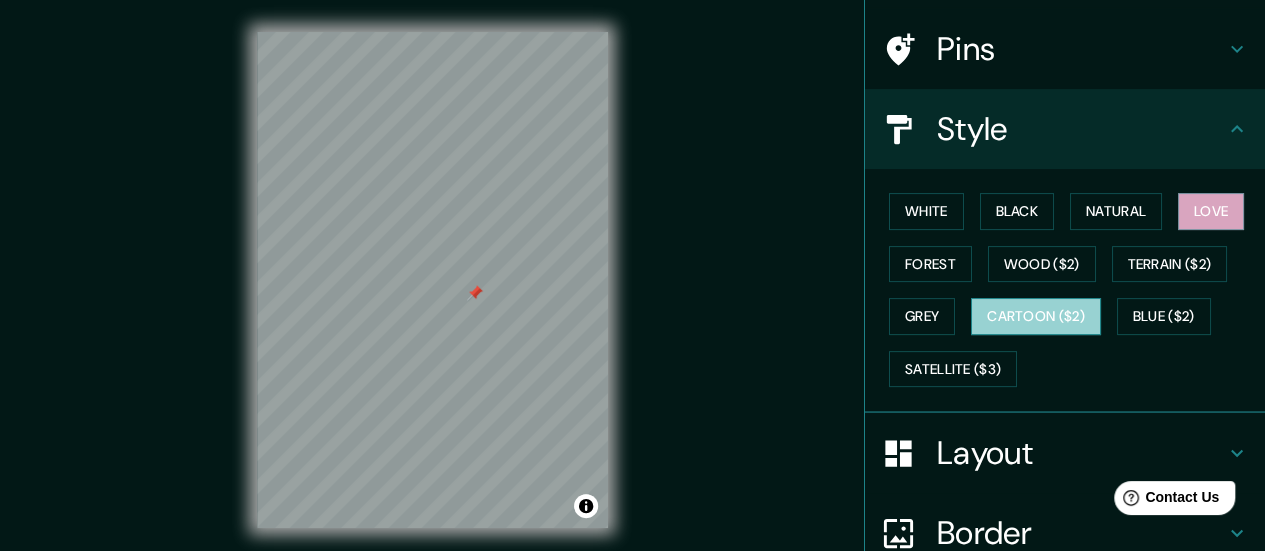 click on "Cartoon ($2)" at bounding box center [1036, 316] 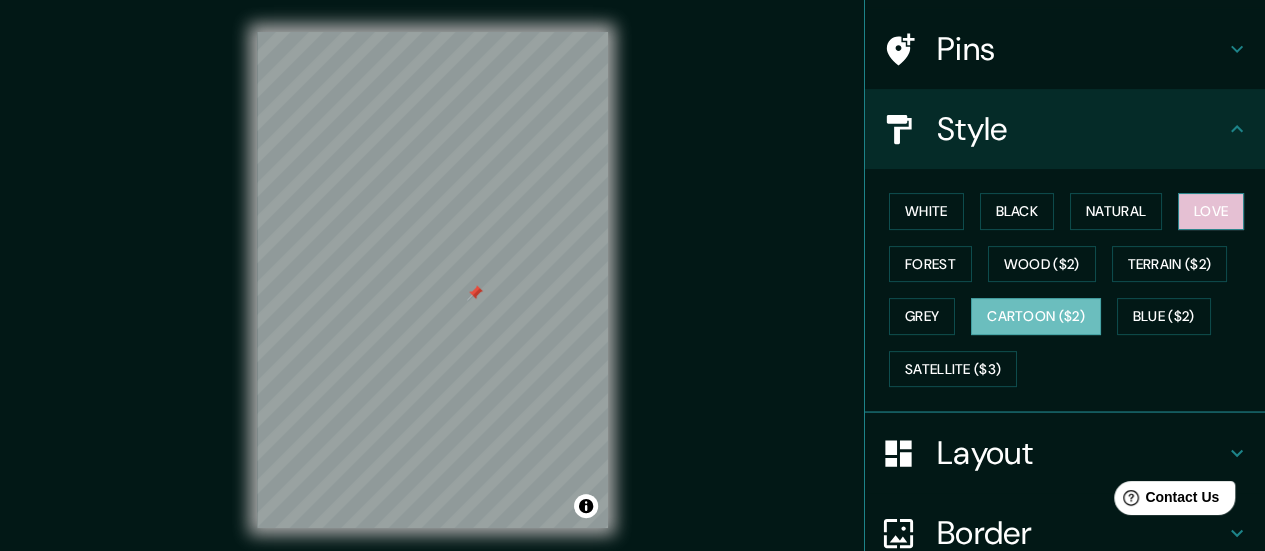 click on "Love" at bounding box center [1211, 211] 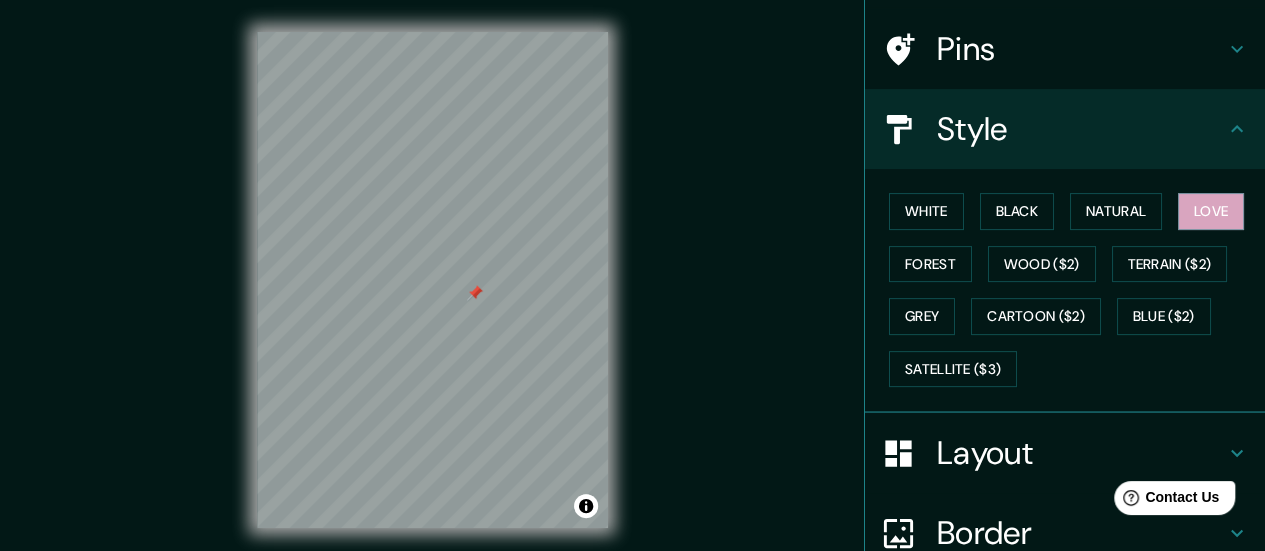 click on "Layout" at bounding box center (1081, 453) 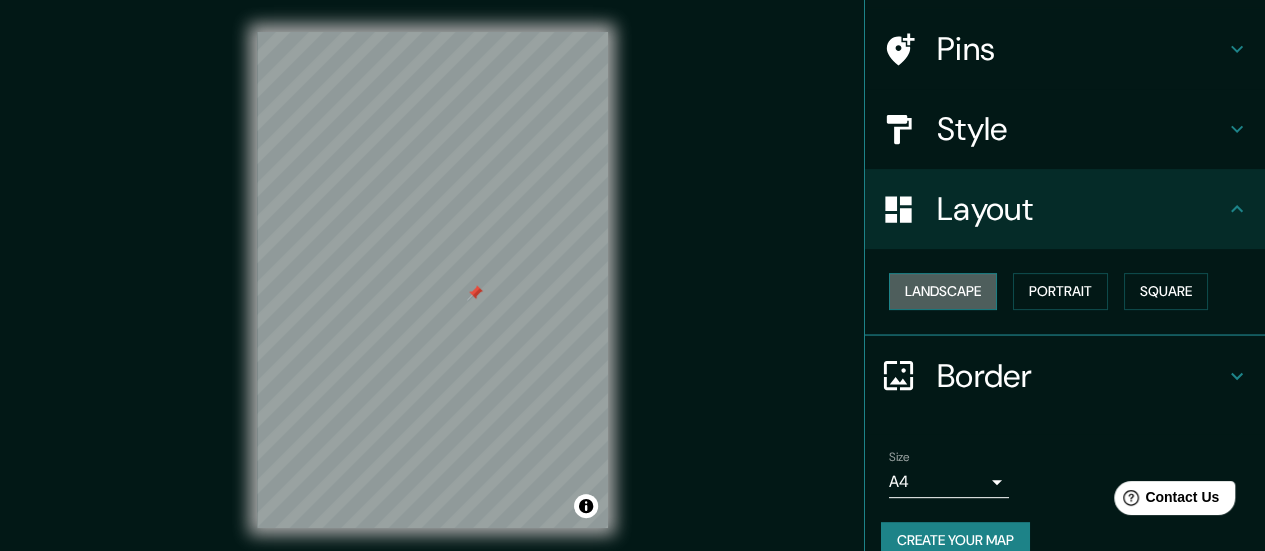 click on "Landscape" at bounding box center (943, 291) 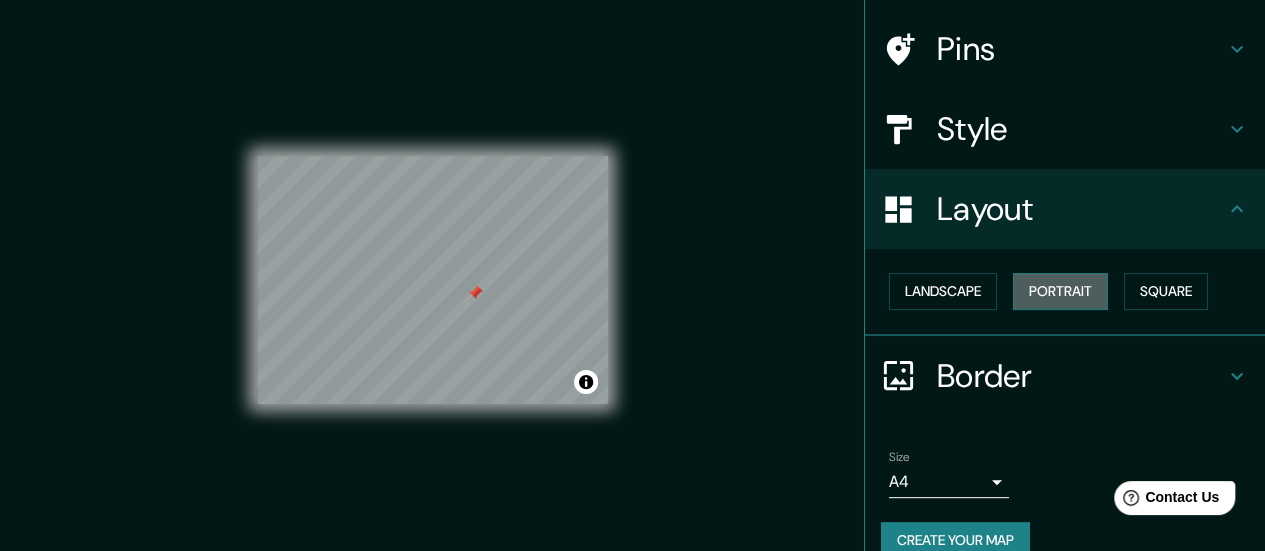 click on "Portrait" at bounding box center (1060, 291) 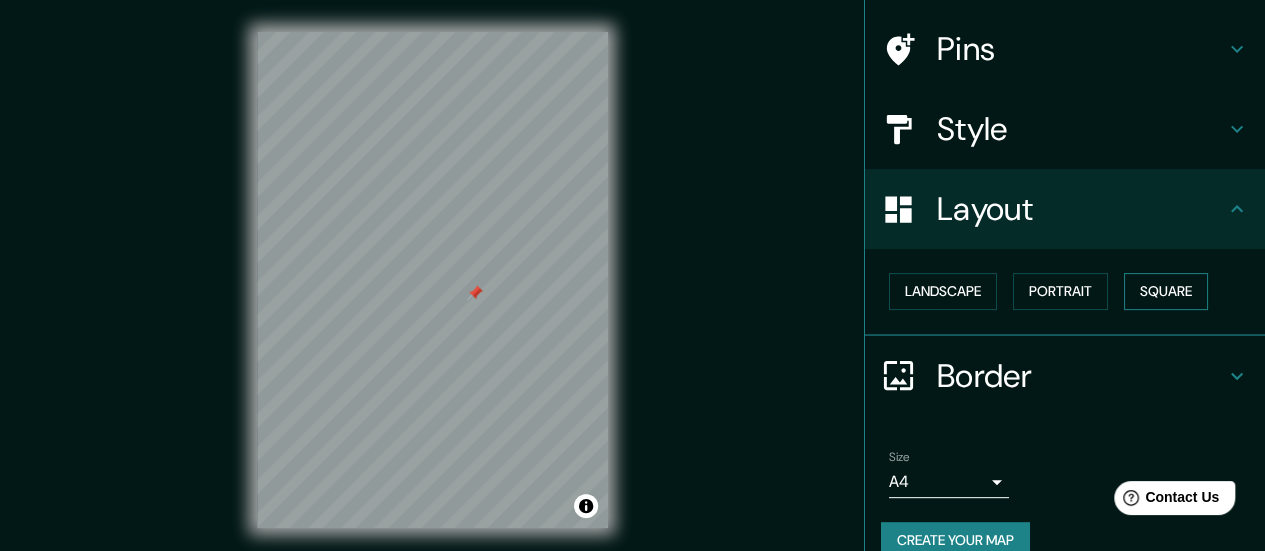 click on "Square" at bounding box center [1166, 291] 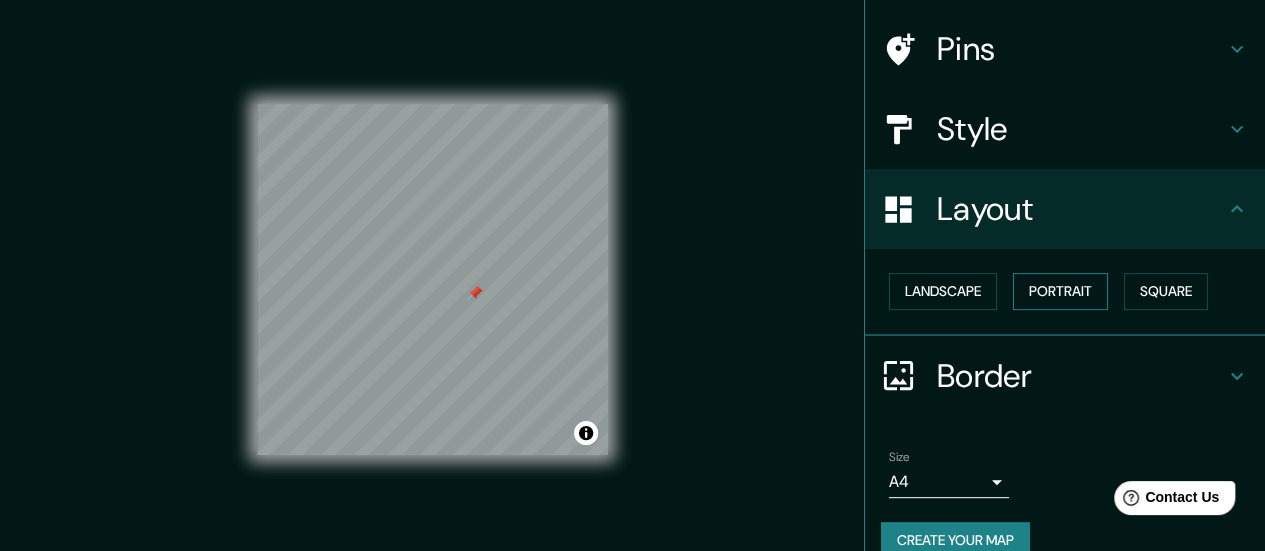 click on "Portrait" at bounding box center [1060, 291] 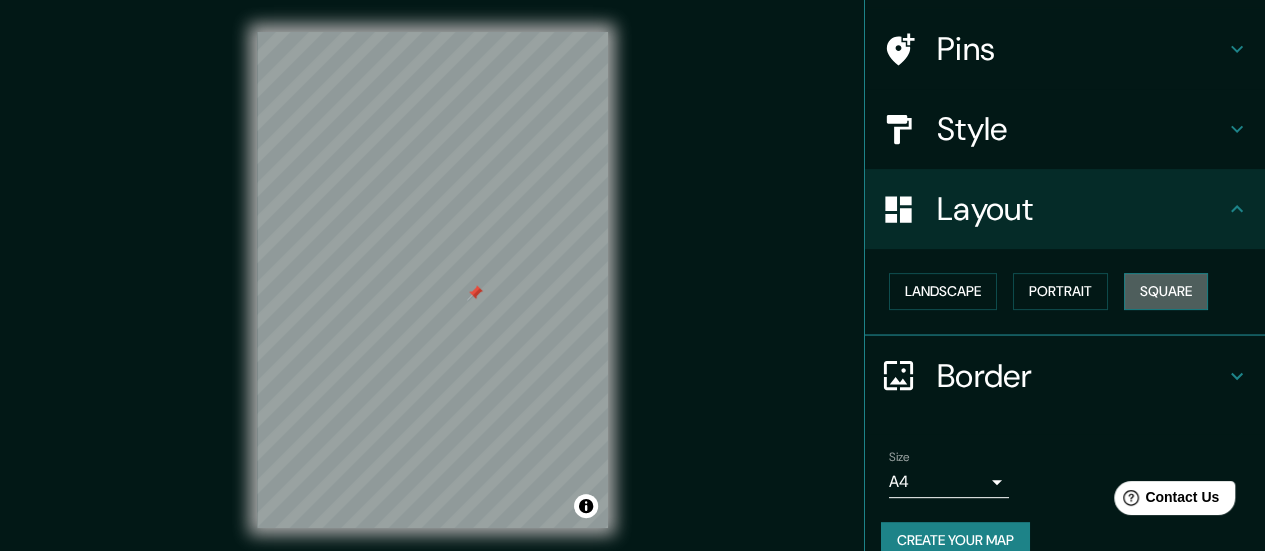 click on "Square" at bounding box center [1166, 291] 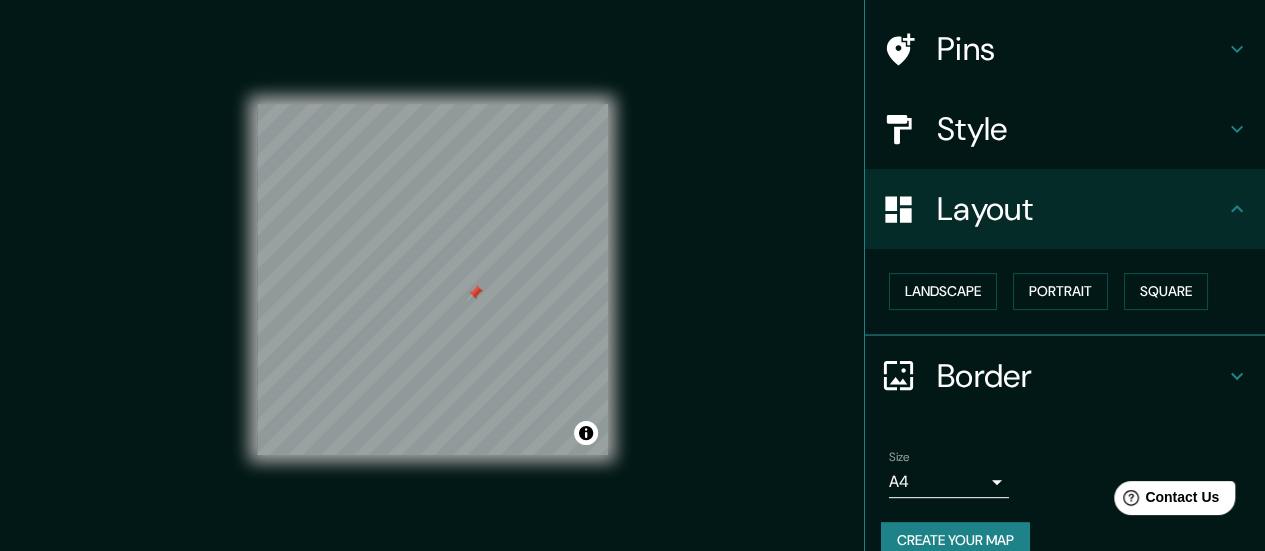 drag, startPoint x: 1248, startPoint y: 369, endPoint x: 1252, endPoint y: 408, distance: 39.20459 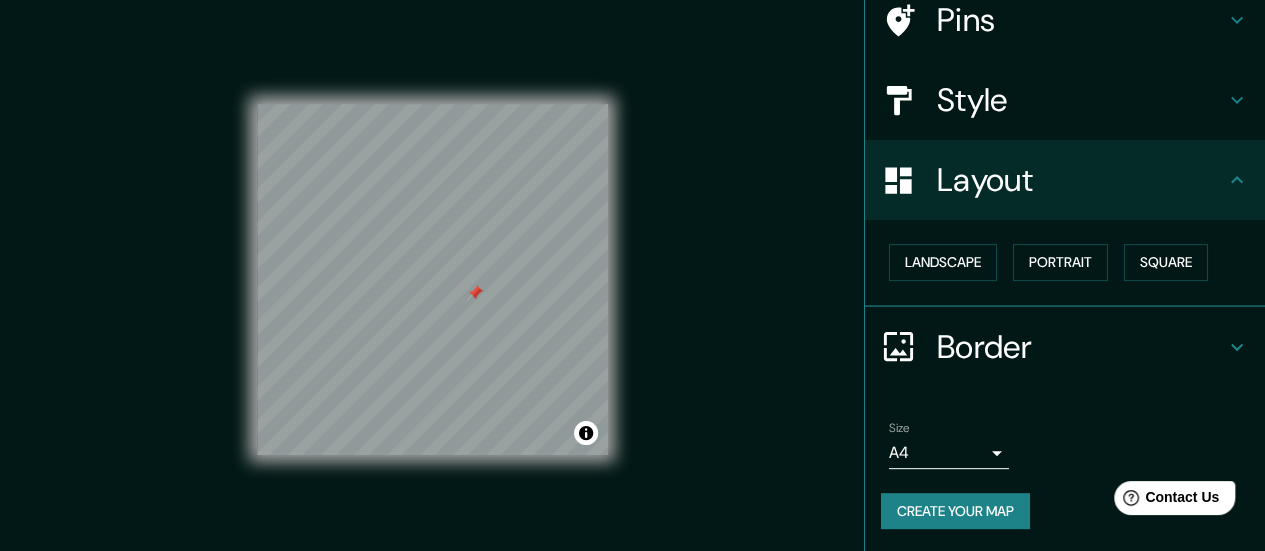 click 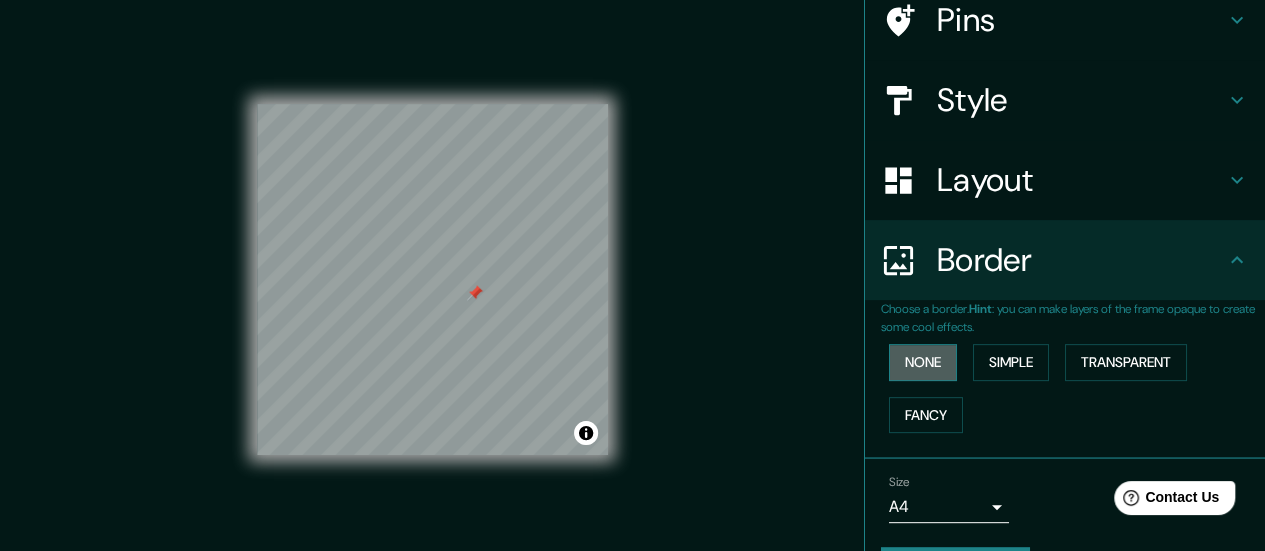 click on "None" at bounding box center (923, 362) 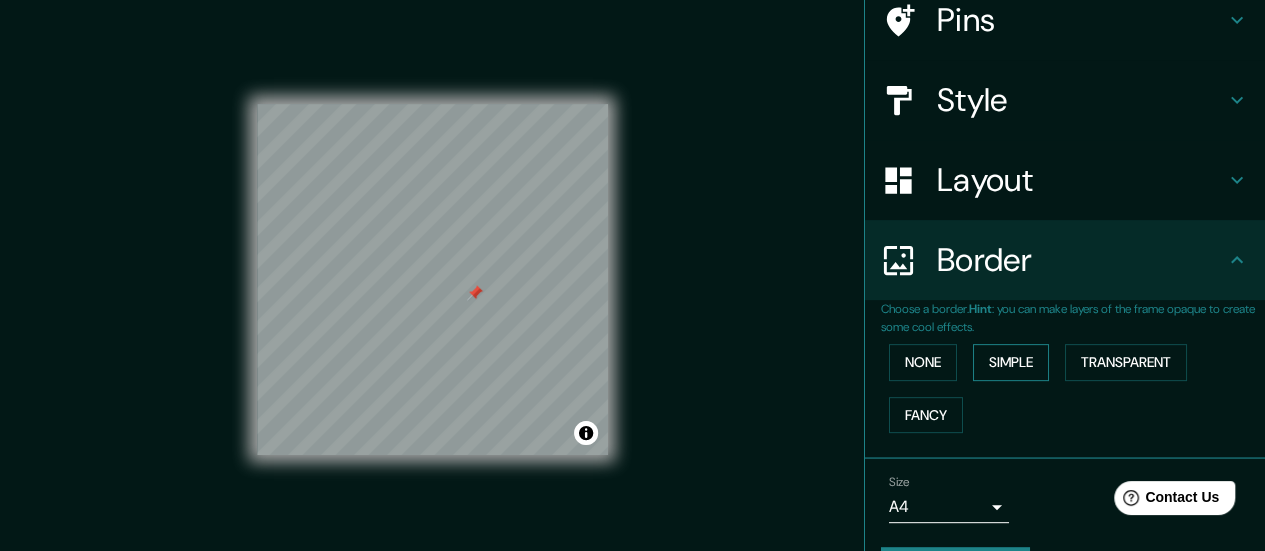 click on "Simple" at bounding box center (1011, 362) 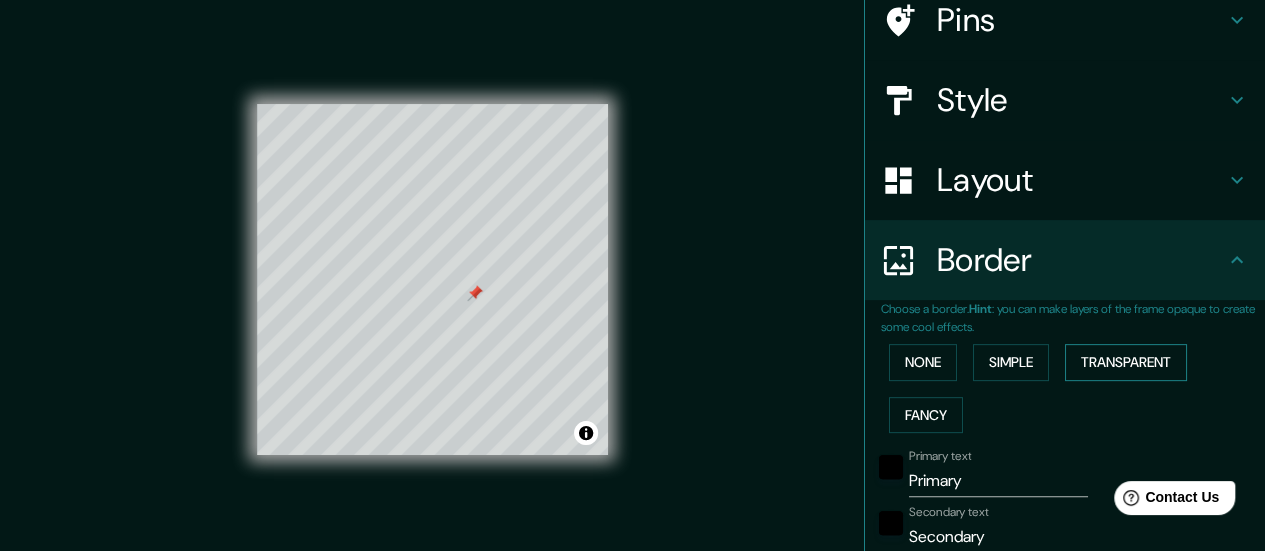 click on "Transparent" at bounding box center (1126, 362) 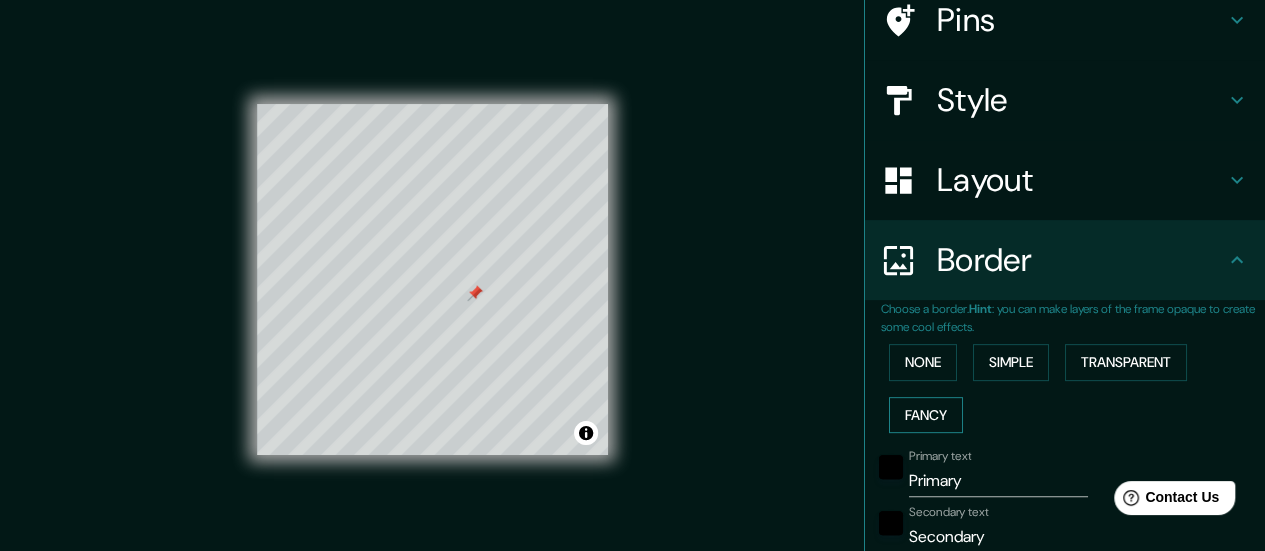 click on "Fancy" at bounding box center (926, 415) 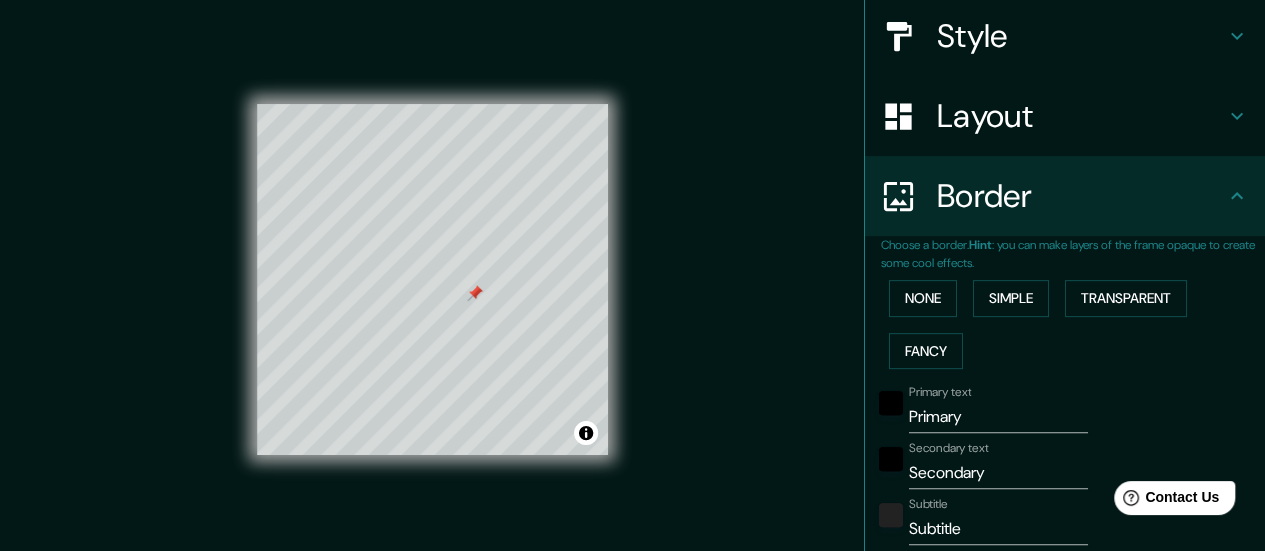 scroll, scrollTop: 244, scrollLeft: 0, axis: vertical 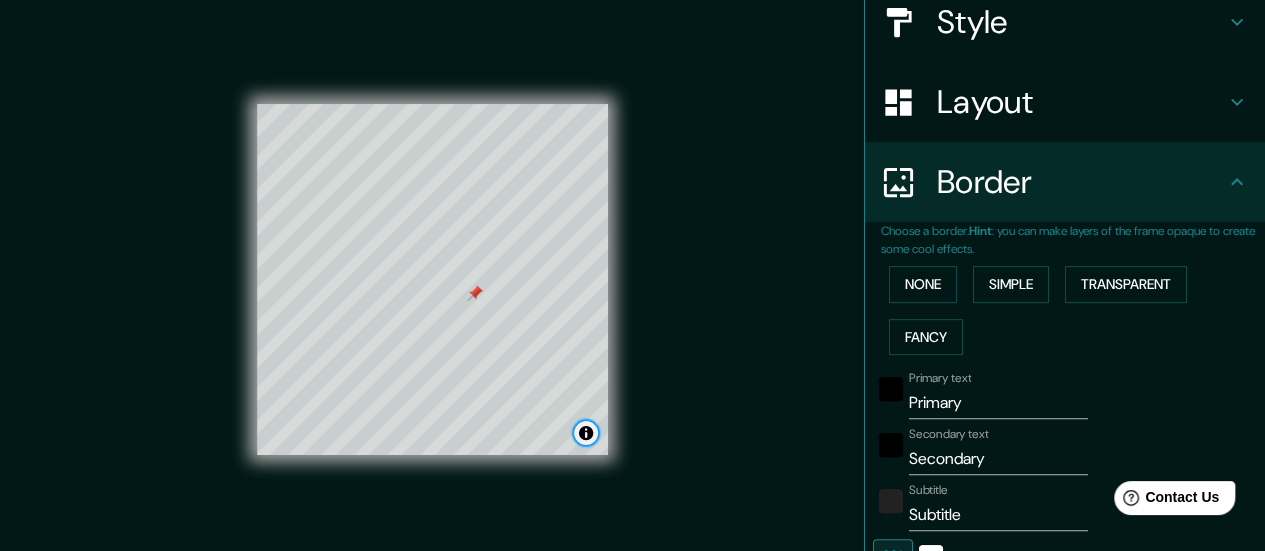click at bounding box center [586, 433] 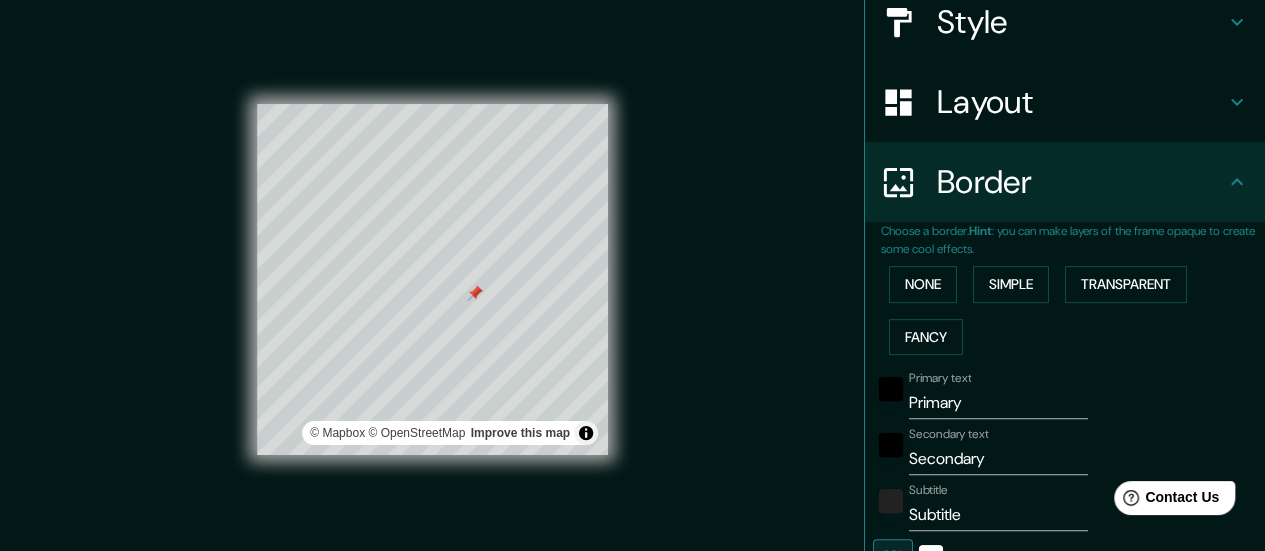 click on "Mappin Location Plaza De Andalucía 4, 28911 Leganés, Madrid, España Pins Style Layout Border Choose a border.  Hint : you can make layers of the frame opaque to create some cool effects. None Simple Transparent Fancy Primary text Primary Secondary text Secondary Subtitle Subtitle Add frame layer Size A4 single Create your map © Mapbox   © OpenStreetMap   Improve this map Any problems, suggestions, or concerns please email    help@mappin.pro . . ." at bounding box center [632, 296] 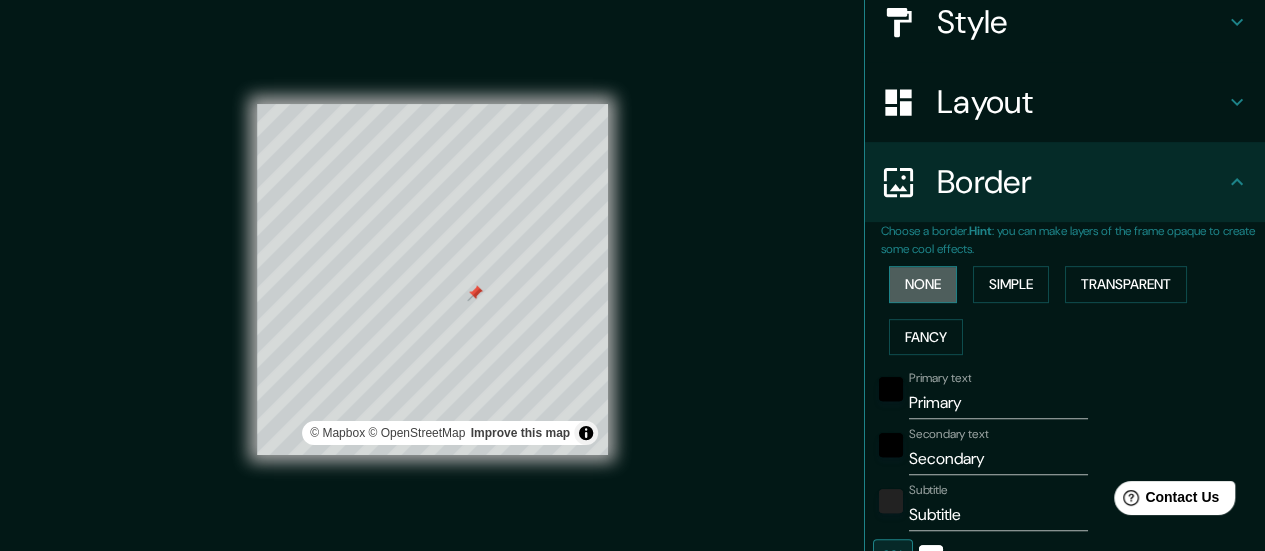 click on "None" at bounding box center [923, 284] 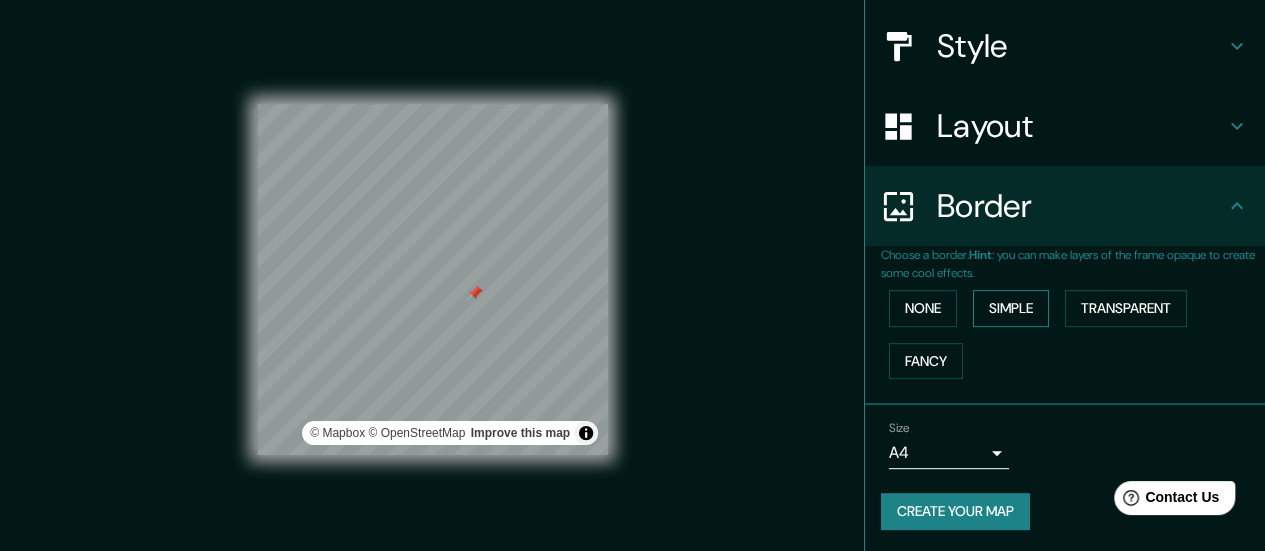click on "Simple" at bounding box center [1011, 308] 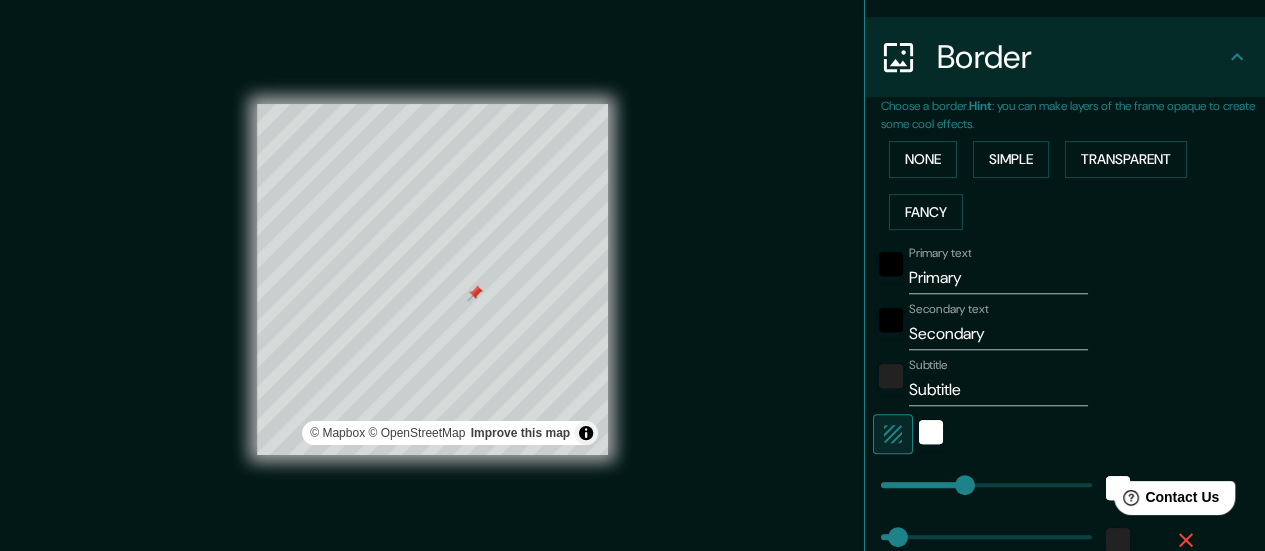 scroll, scrollTop: 364, scrollLeft: 0, axis: vertical 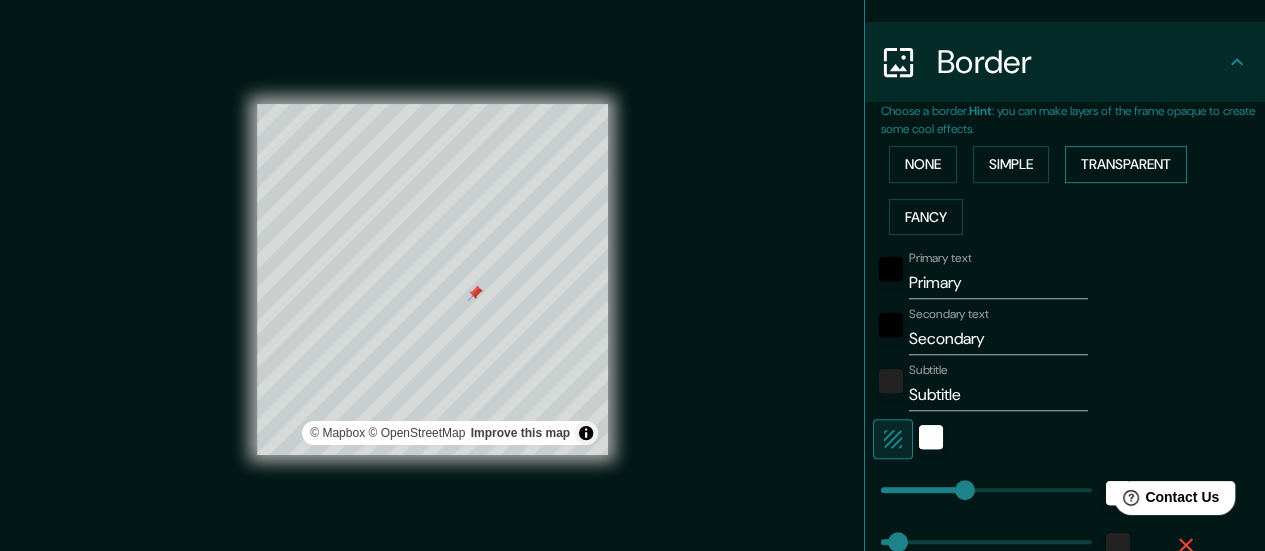 click on "Transparent" at bounding box center [1126, 164] 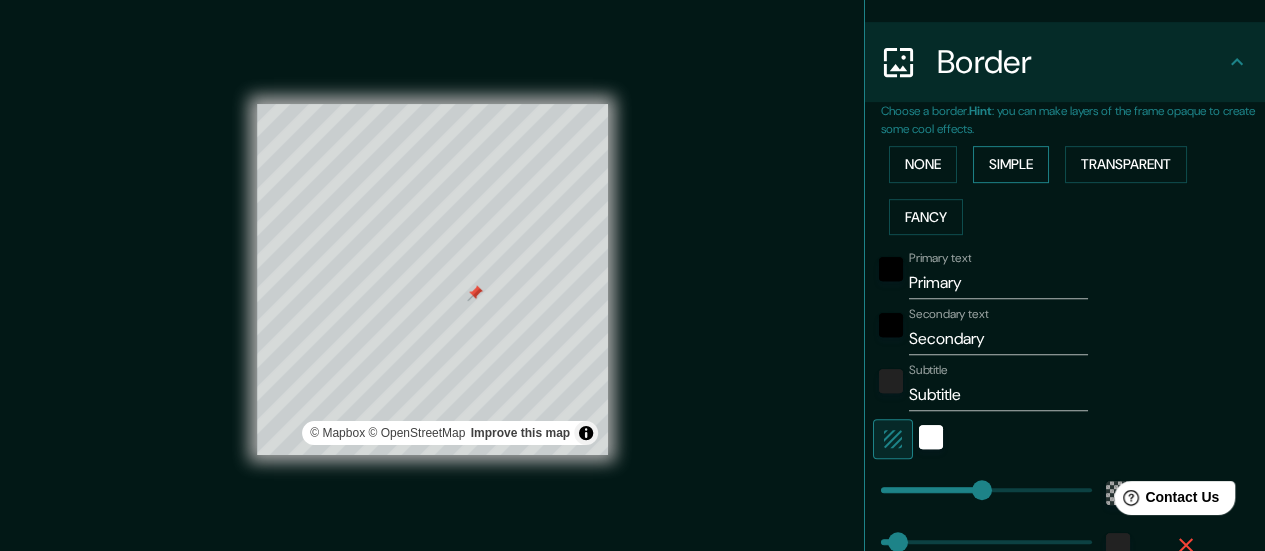 click on "Simple" at bounding box center [1011, 164] 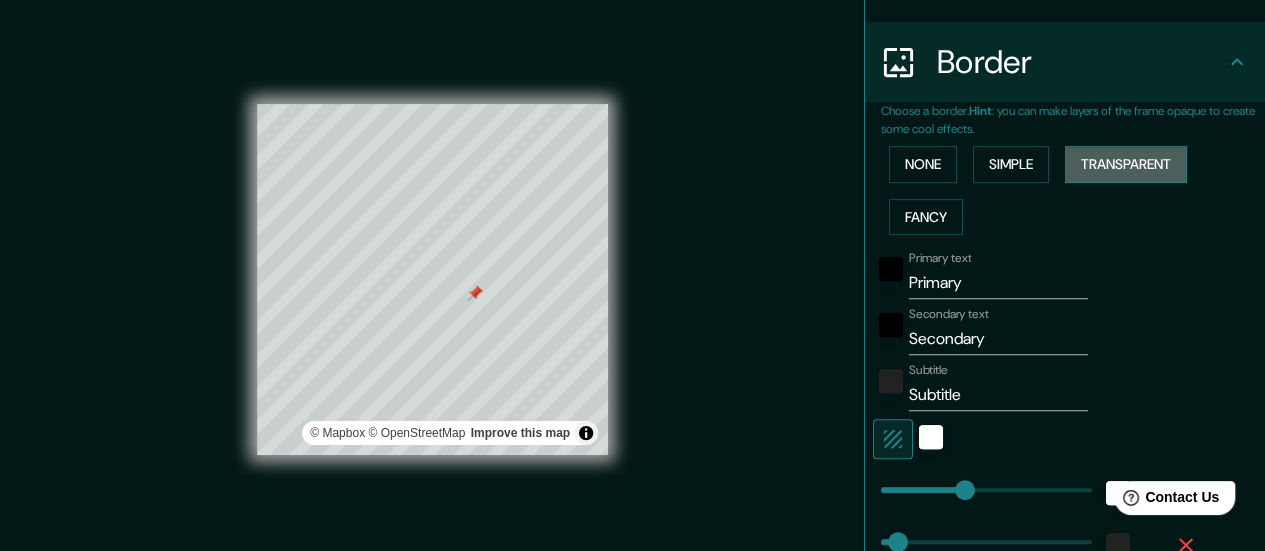 click on "Transparent" at bounding box center (1126, 164) 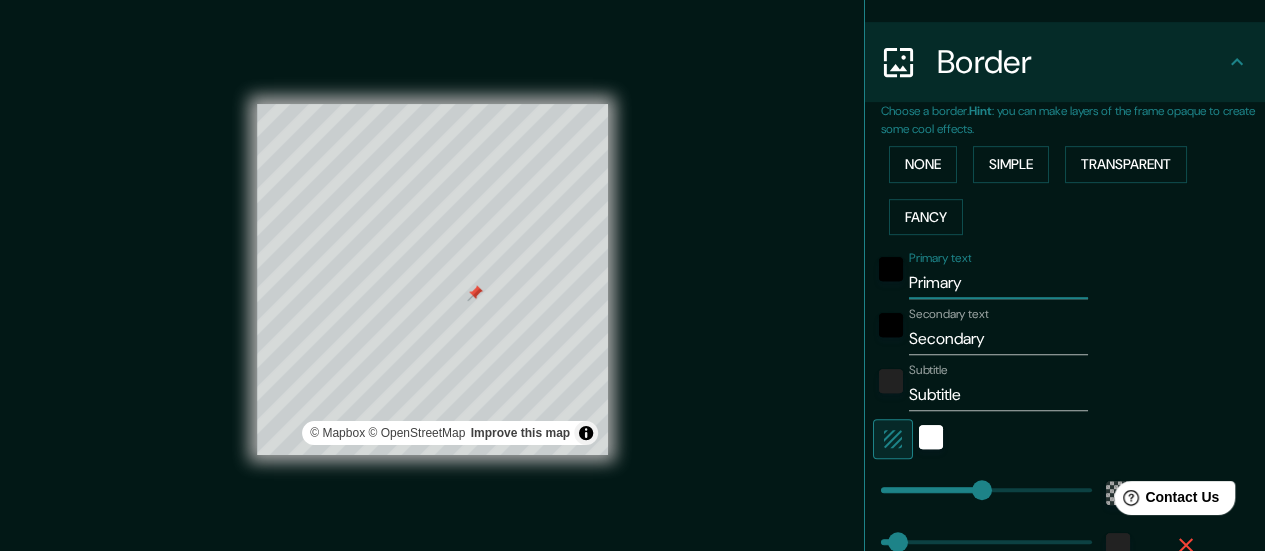 click on "Primary" at bounding box center (998, 283) 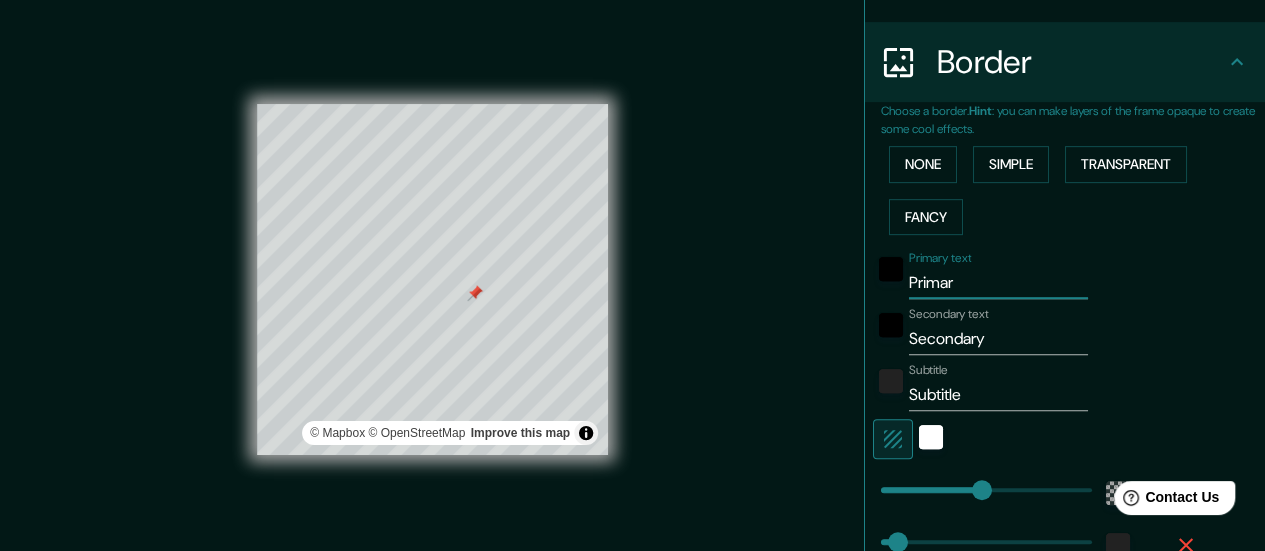 type on "Prima" 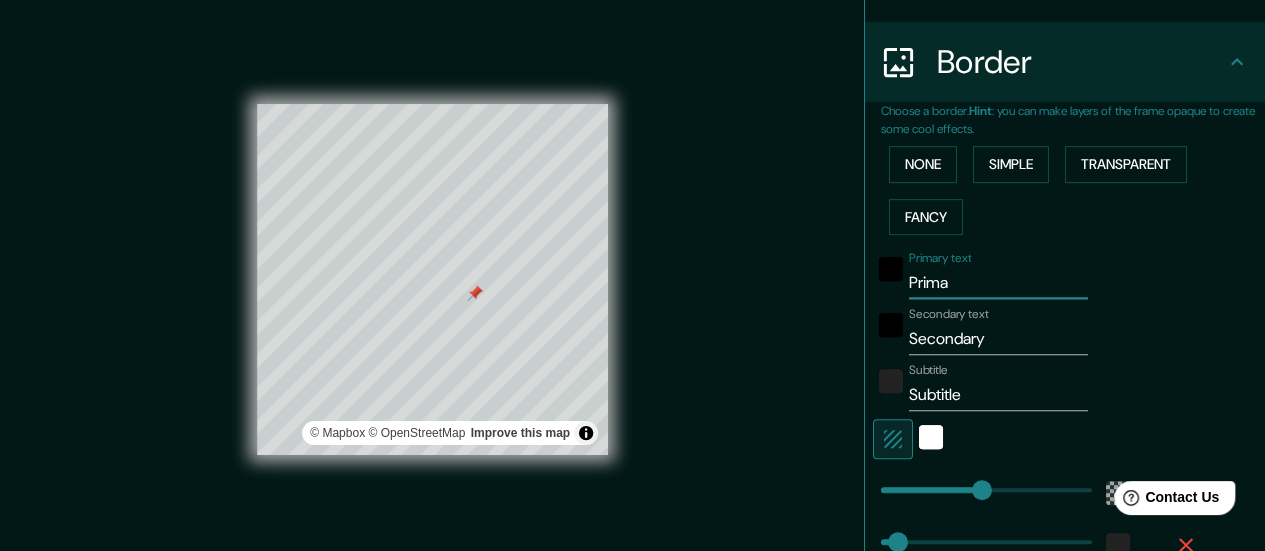 type on "Prim" 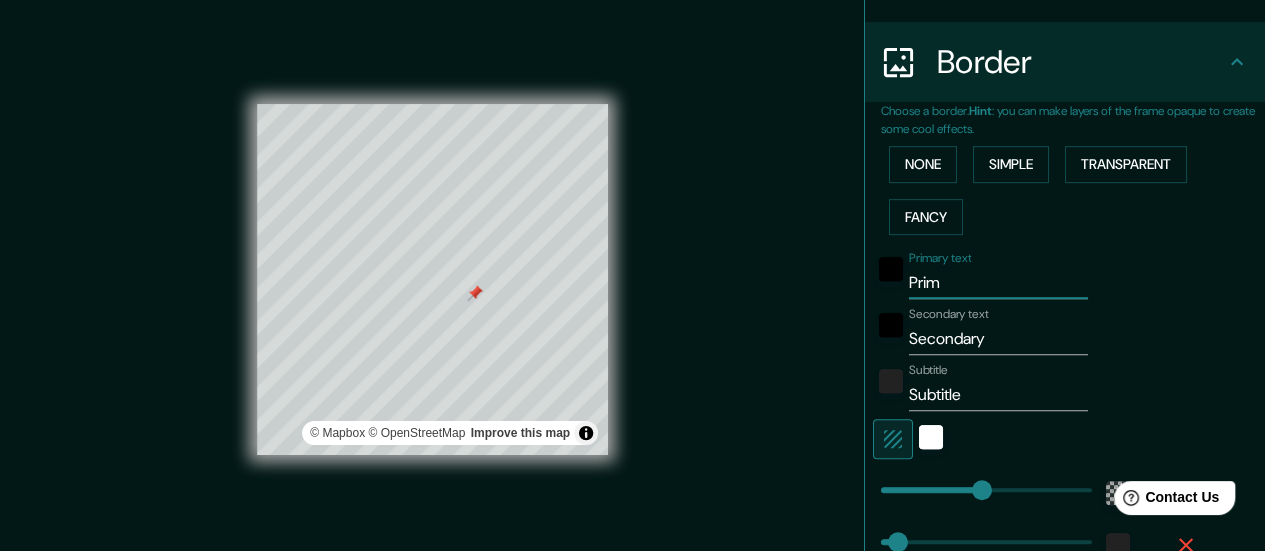 type on "168" 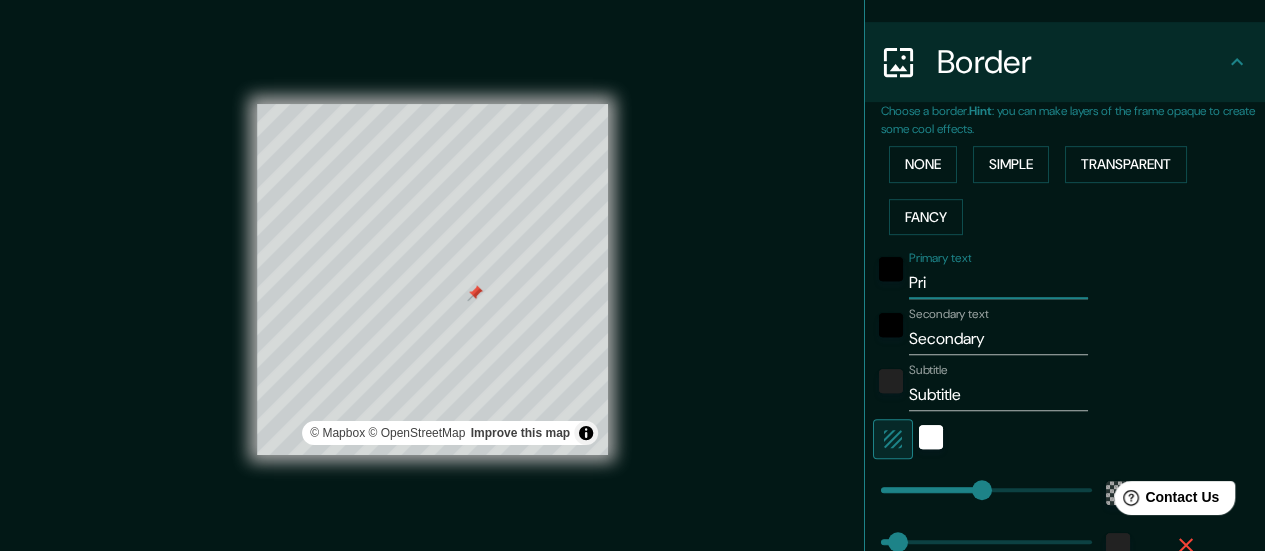 type on "Pr" 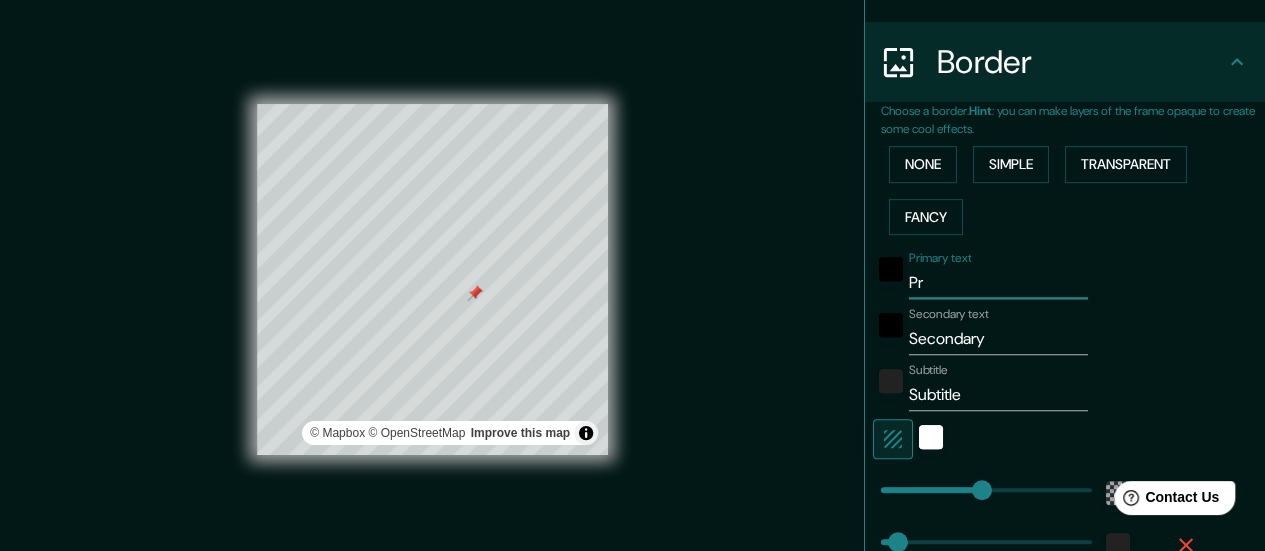 type on "P" 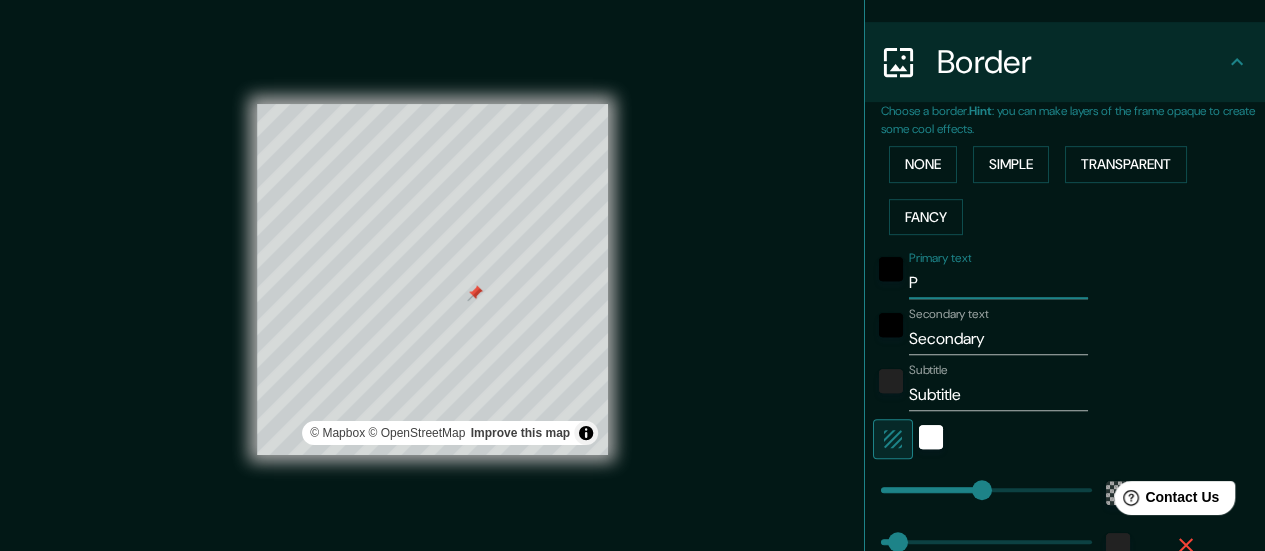 type 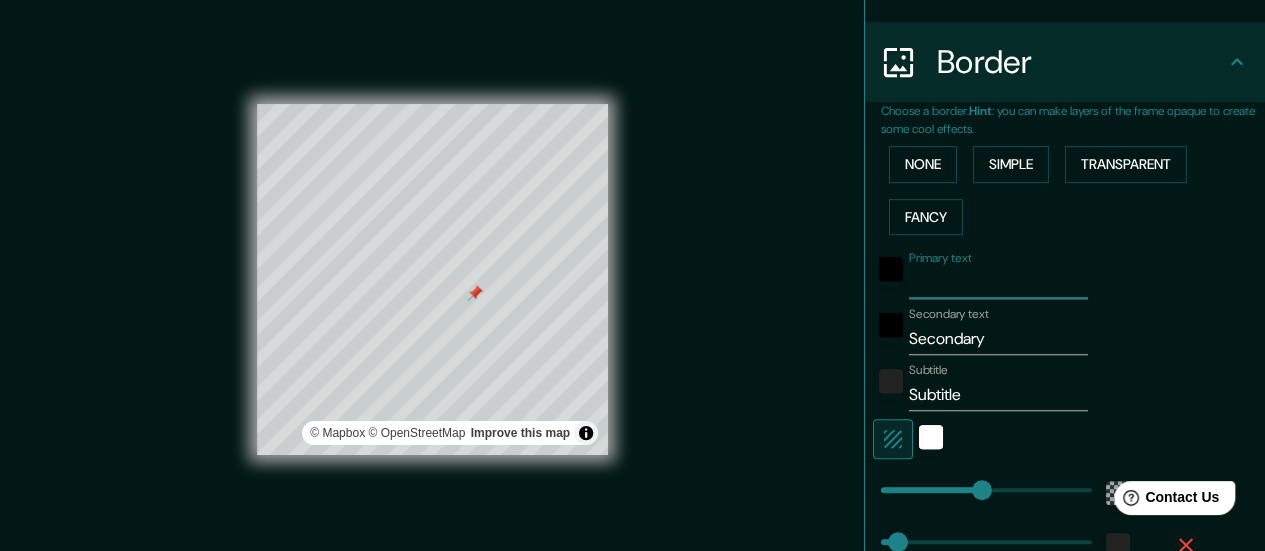 type on "V" 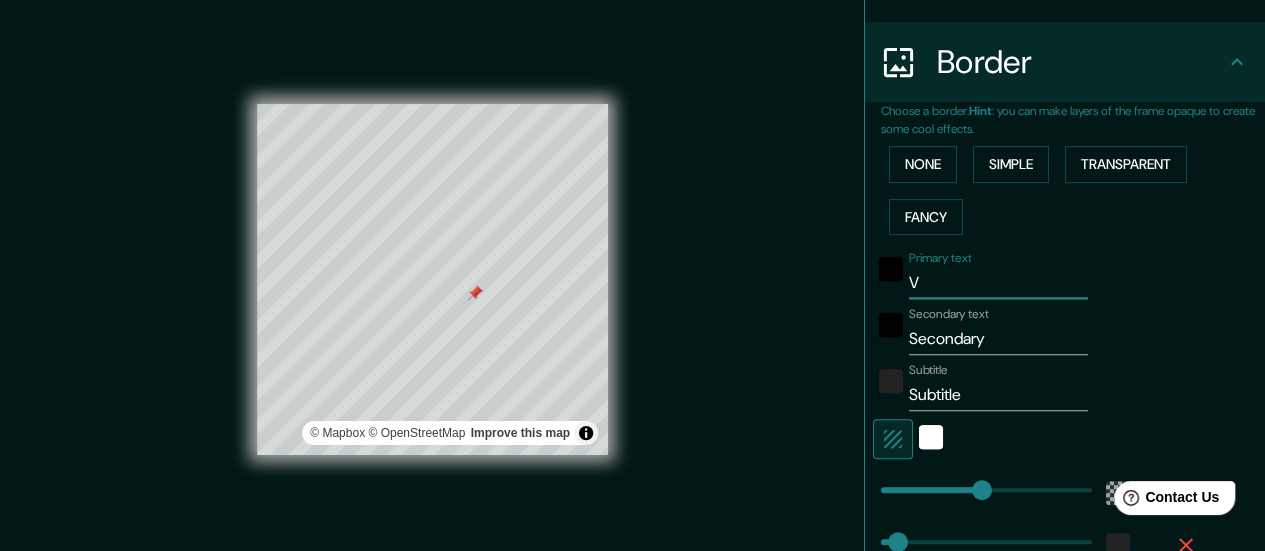 type on "Ve" 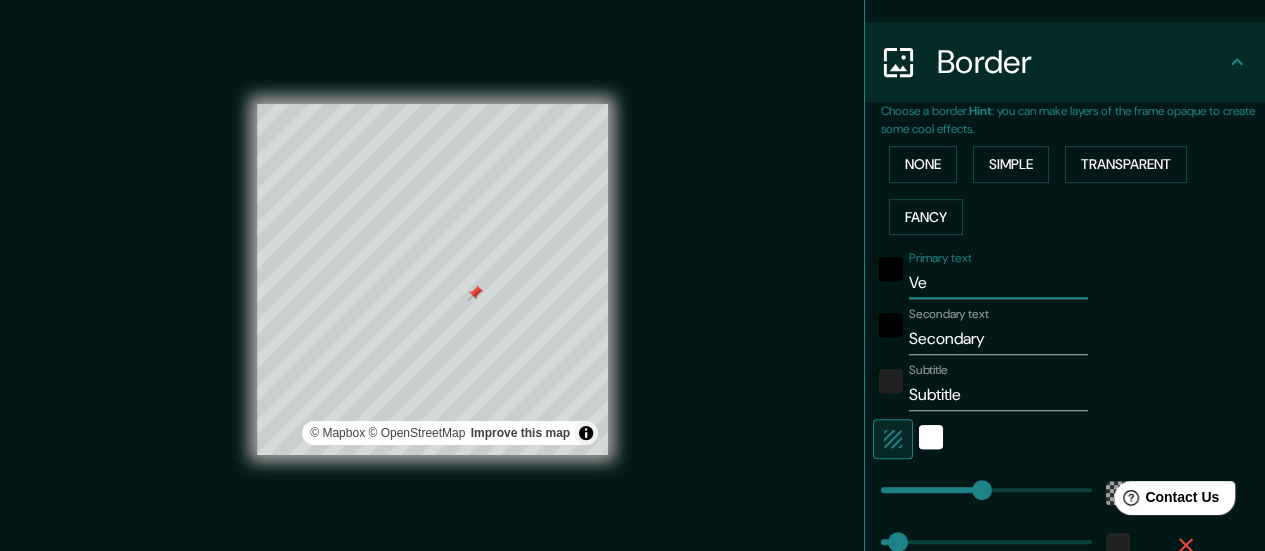 type on "Ver" 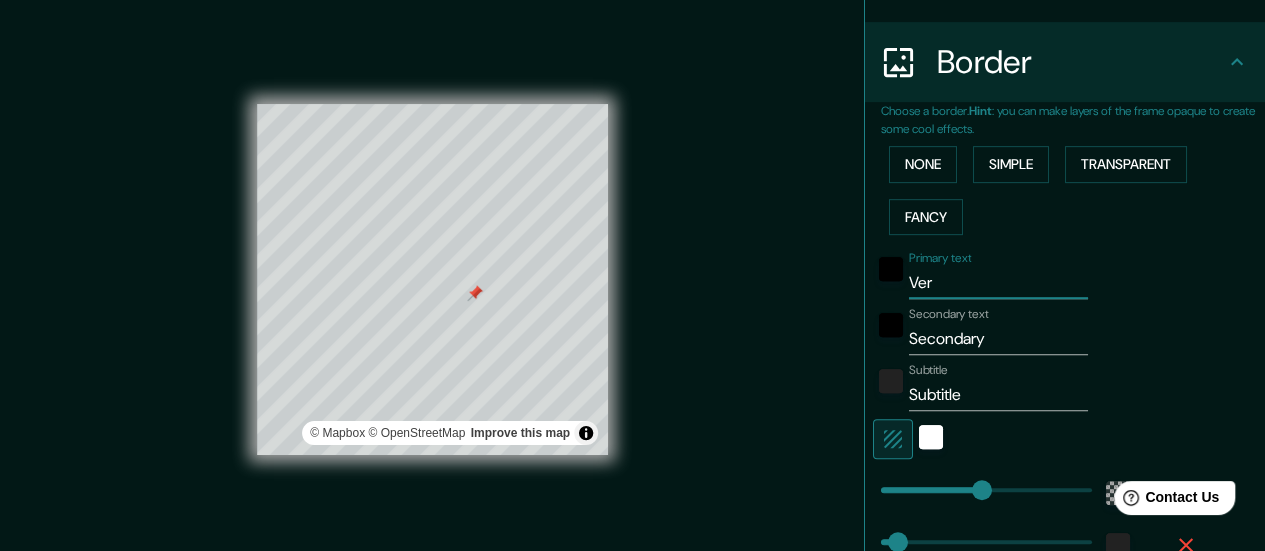 type on "Verd" 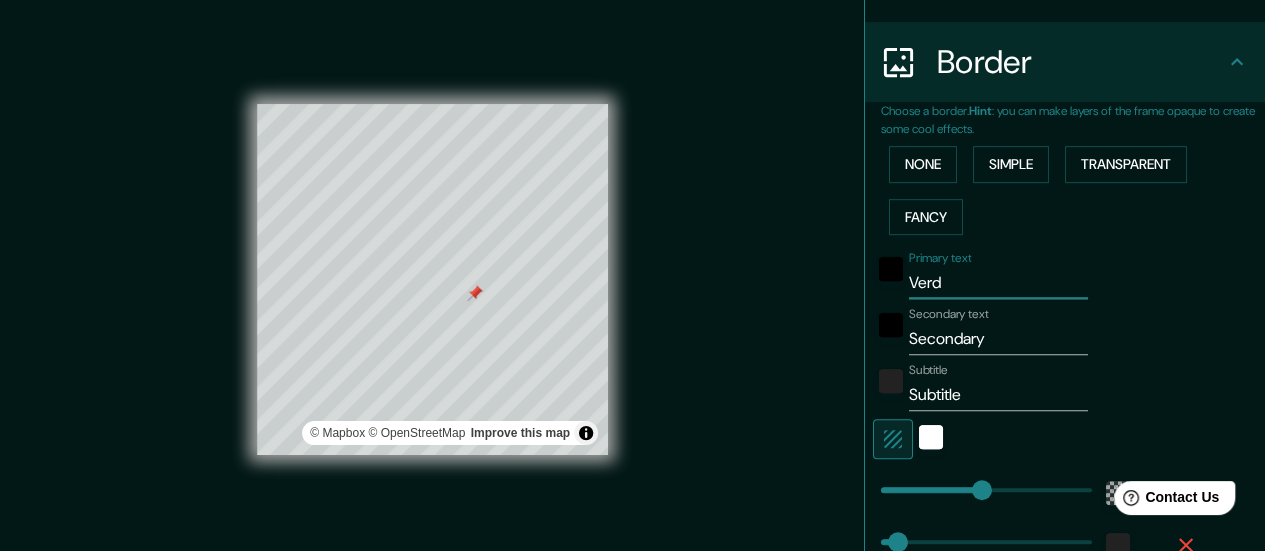 type on "Verdi" 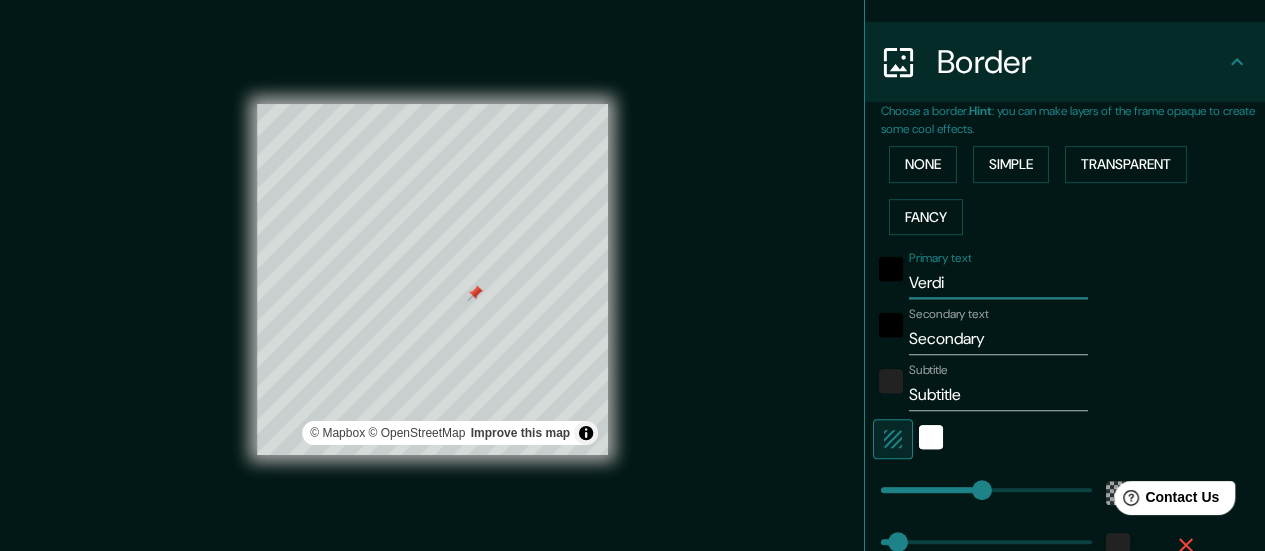 type on "Verd" 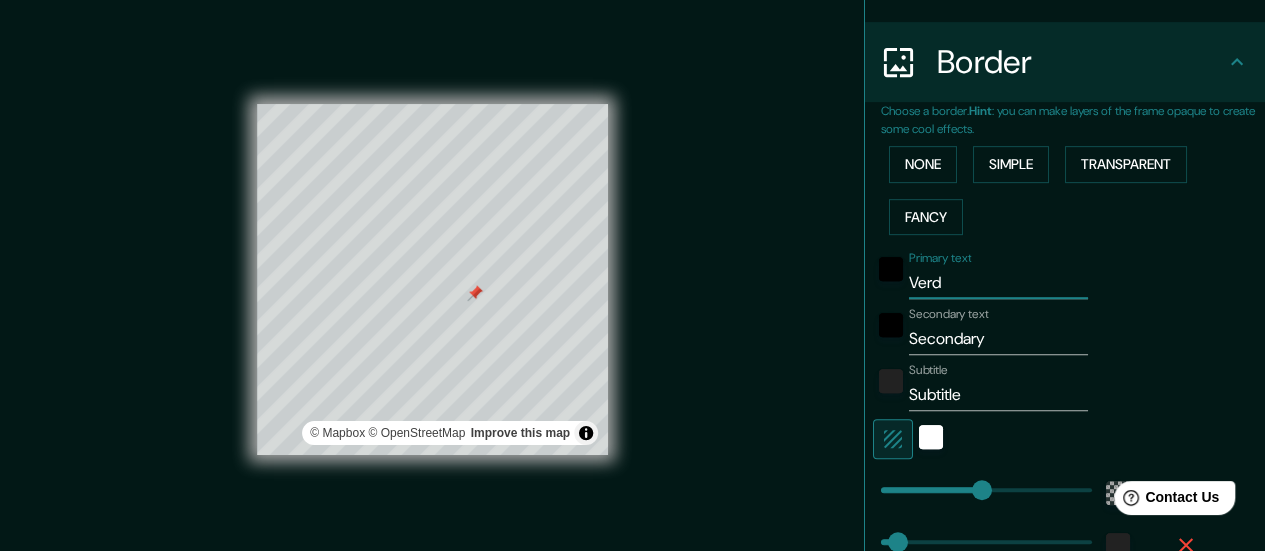 type on "Ver" 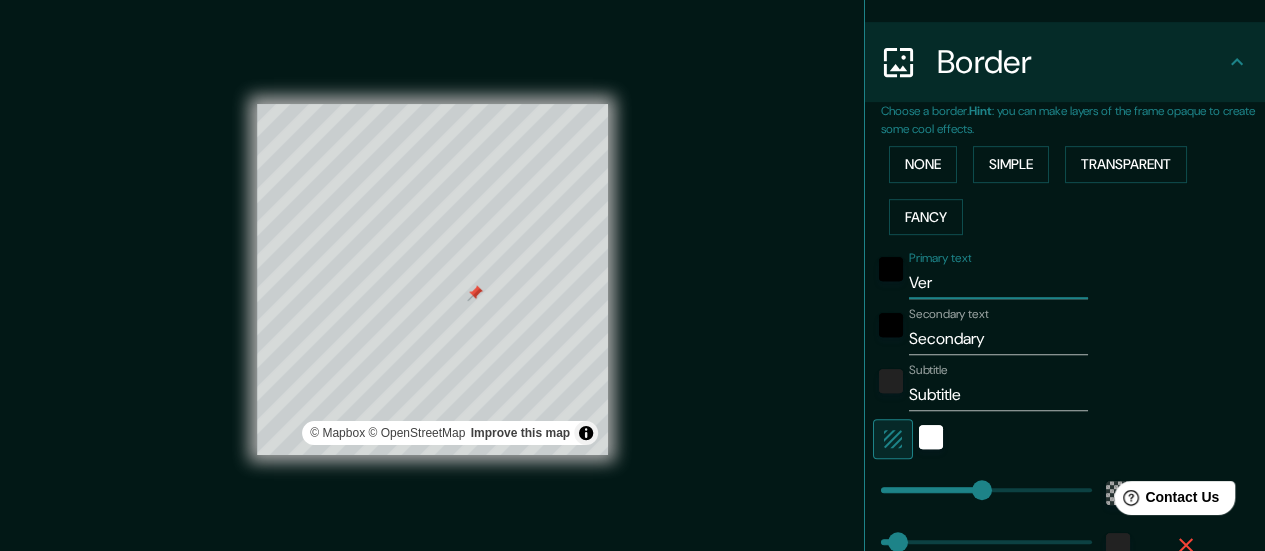type on "Ve" 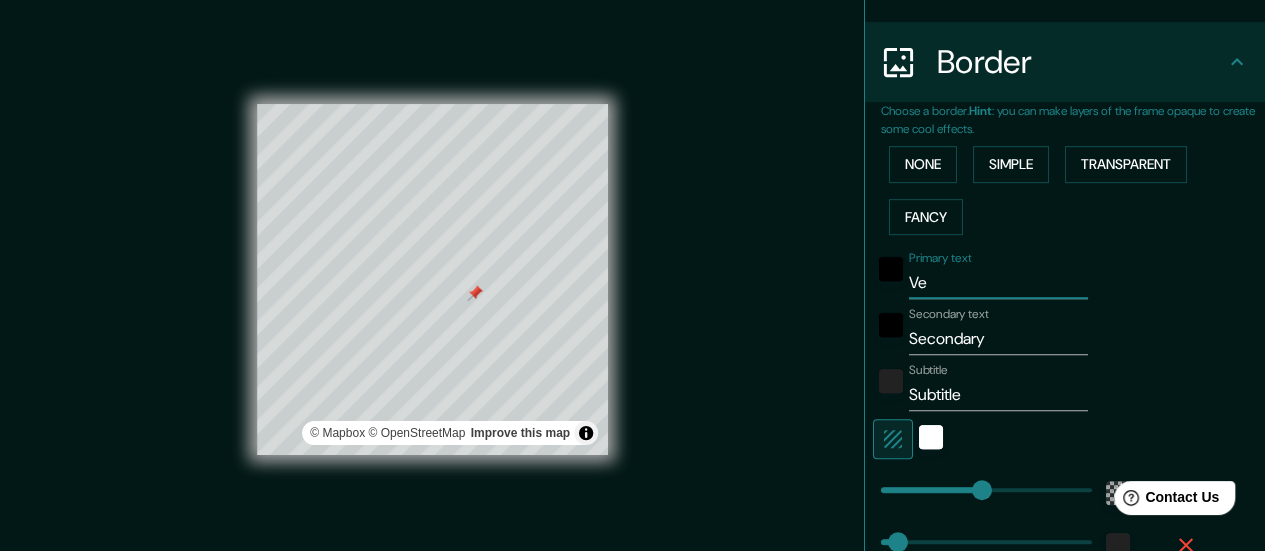 type on "V" 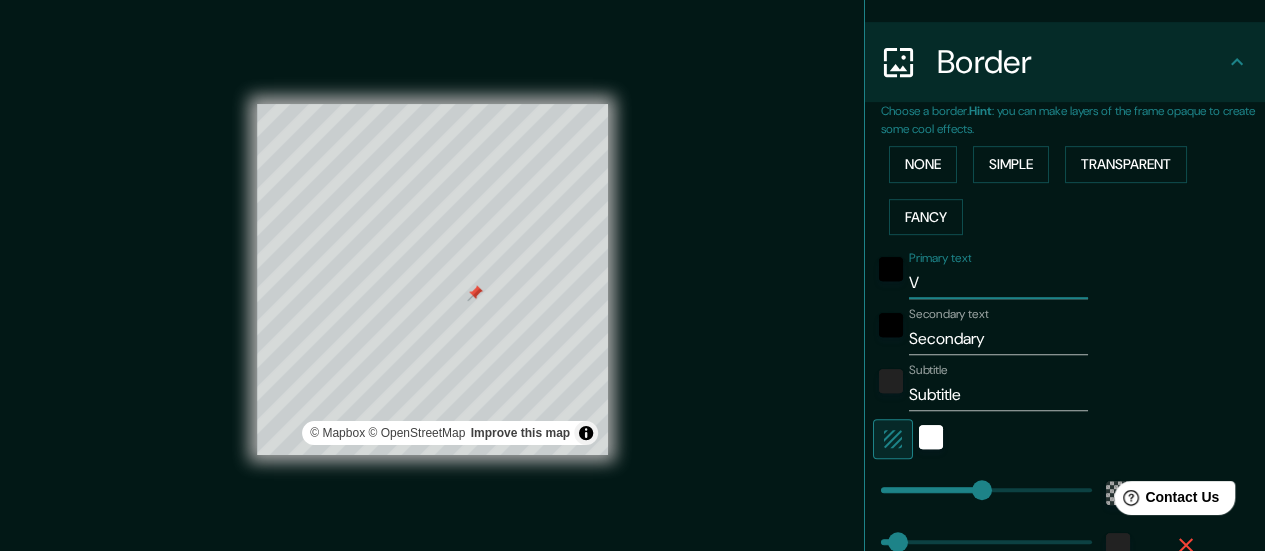 type 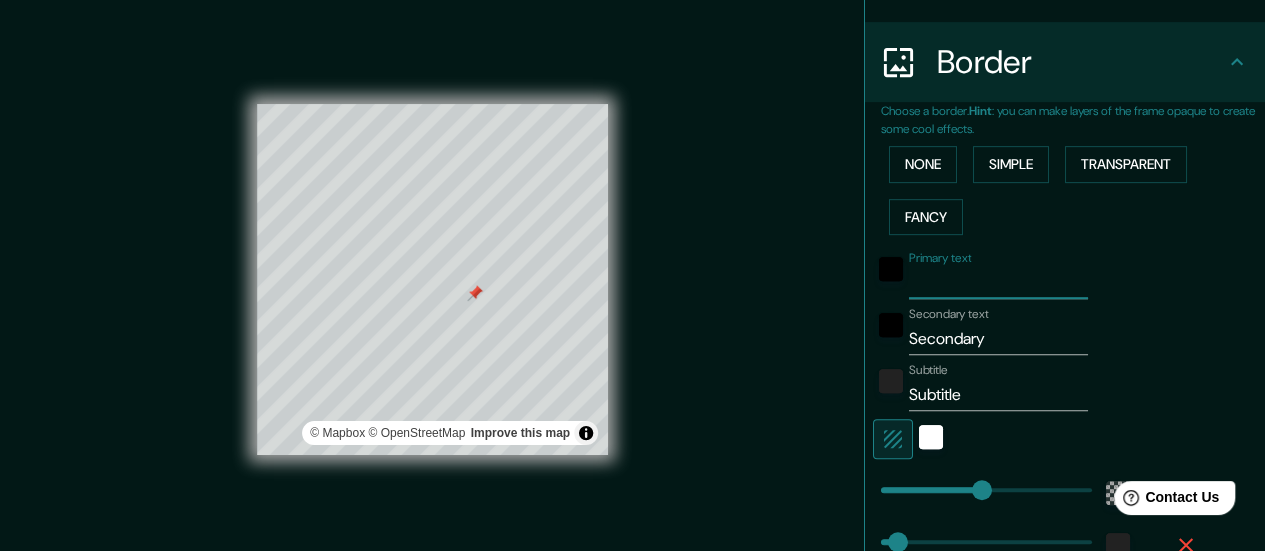 type on "M" 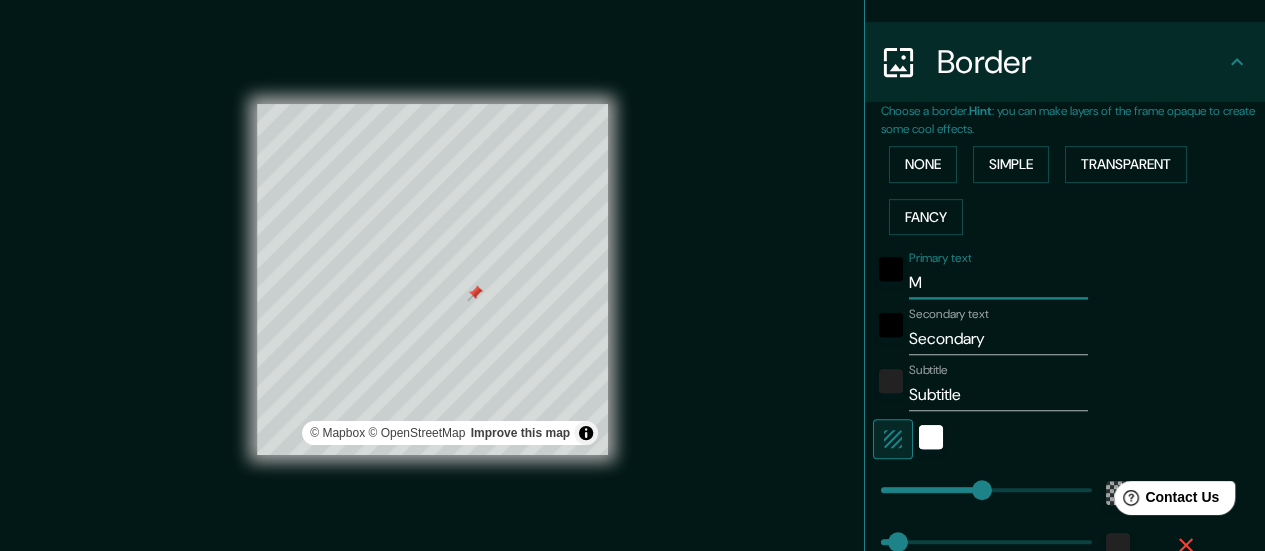 type on "Ma" 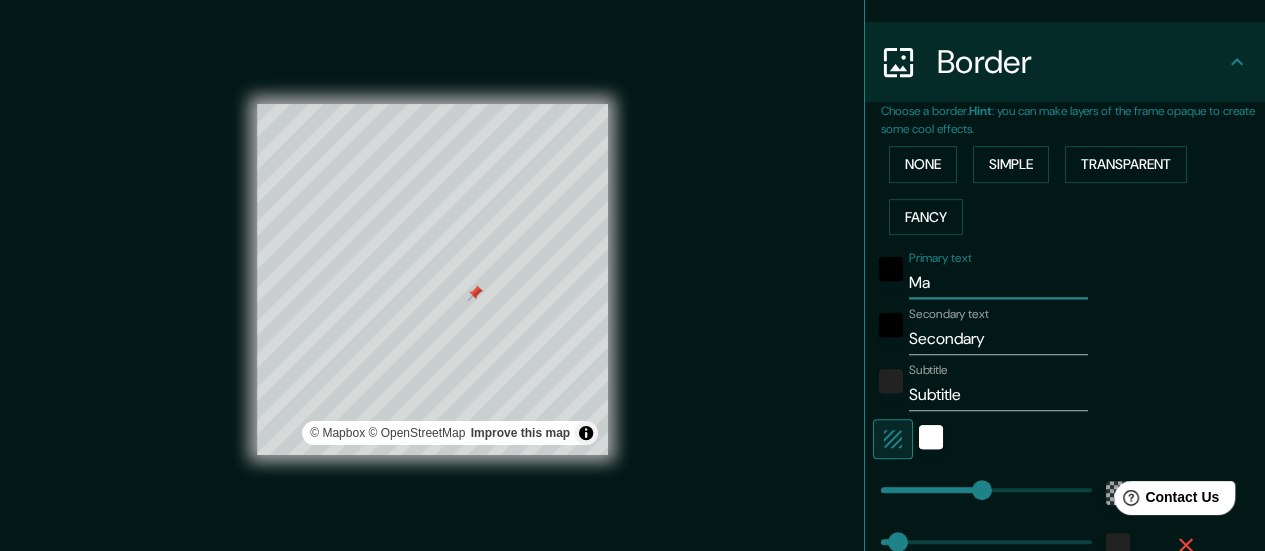 type on "M" 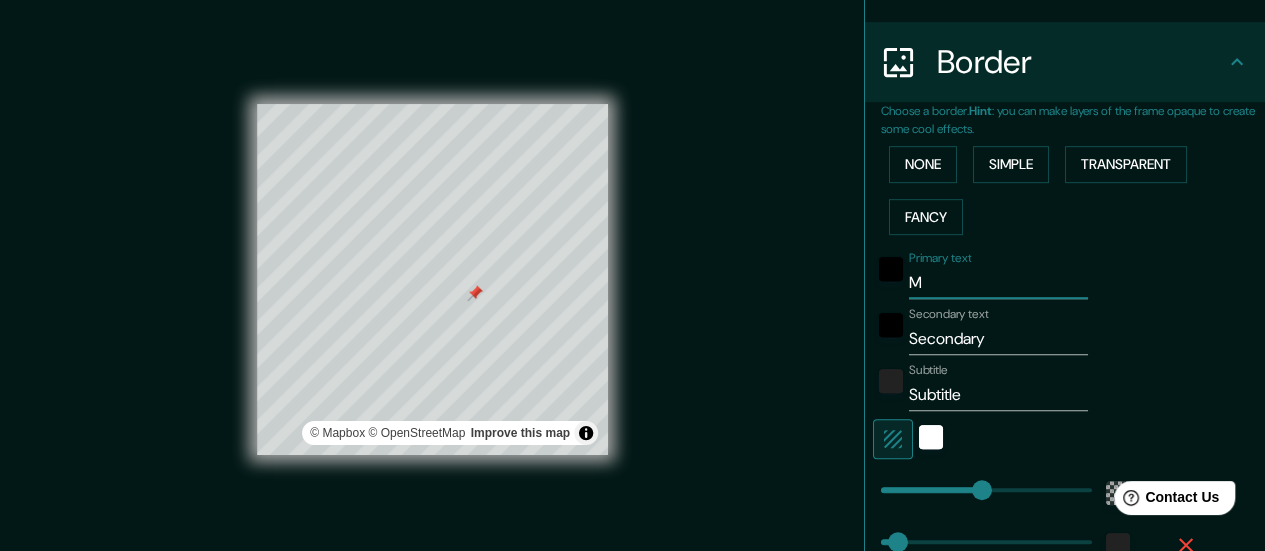 type 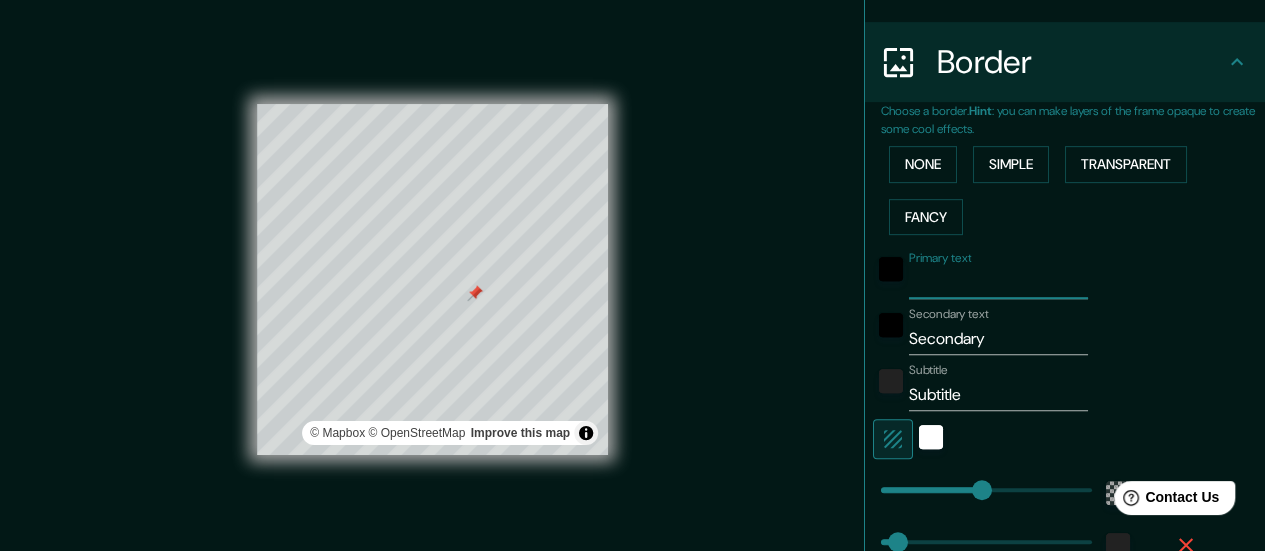type on "L" 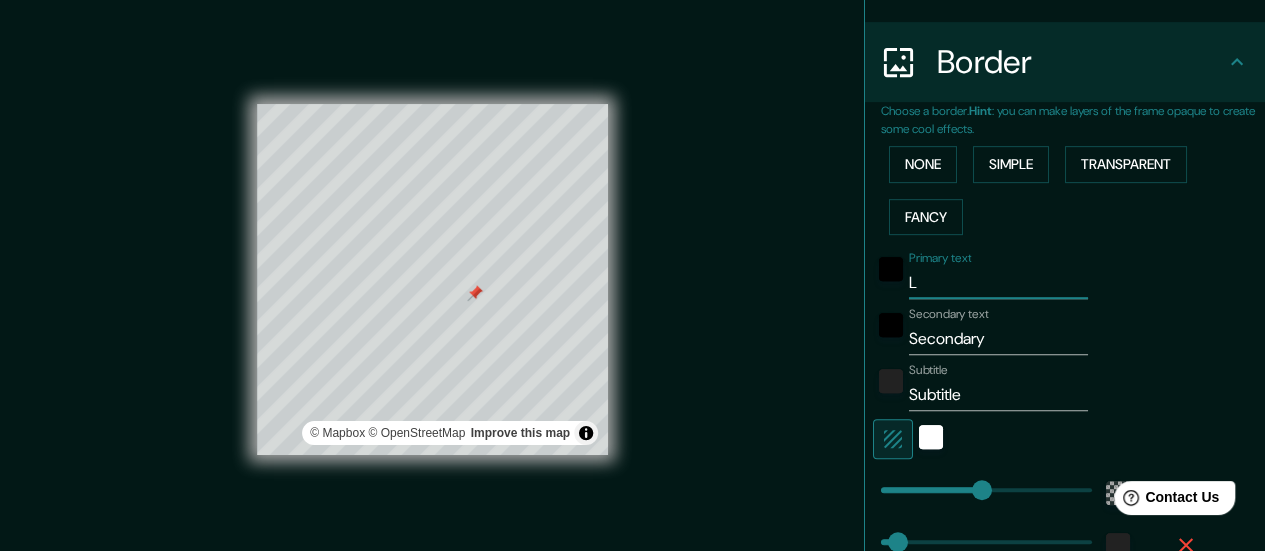 type on "Le" 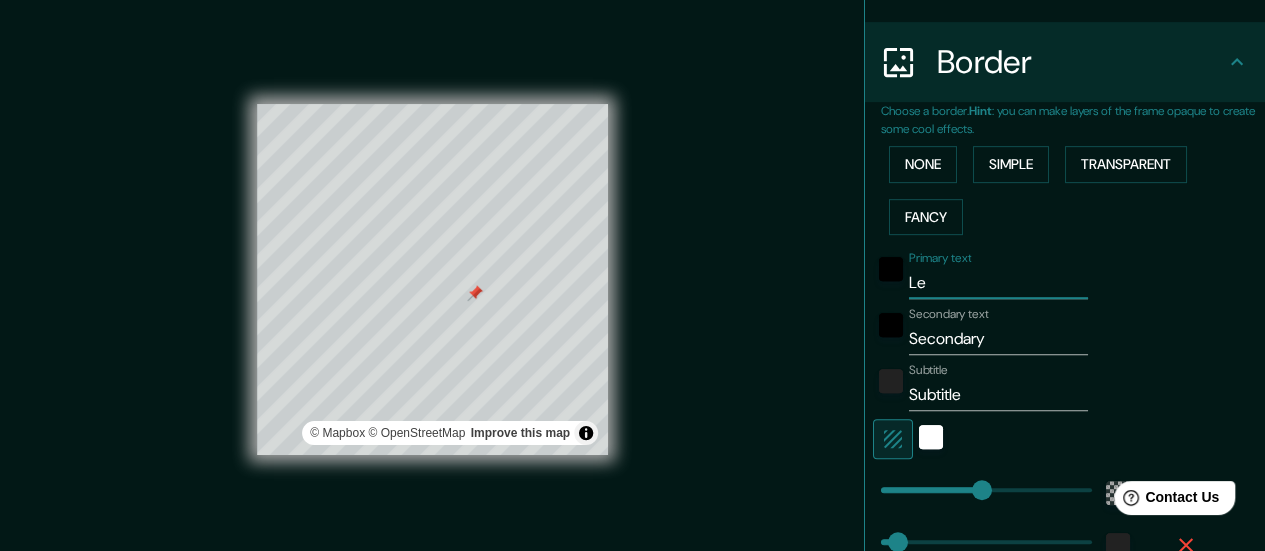 type on "Leg" 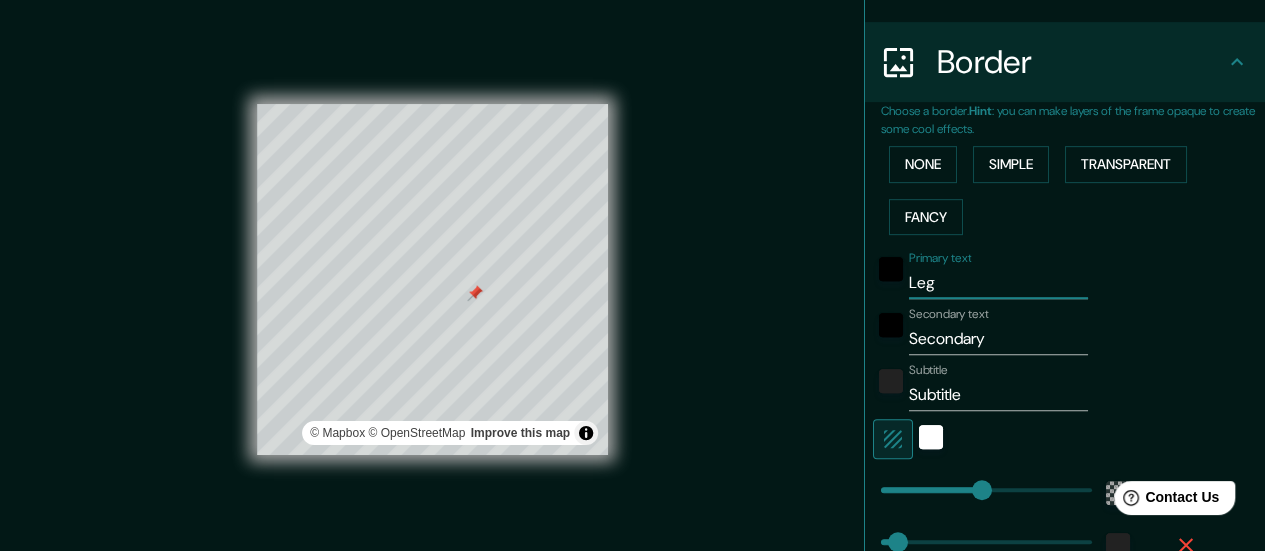 type on "Lega" 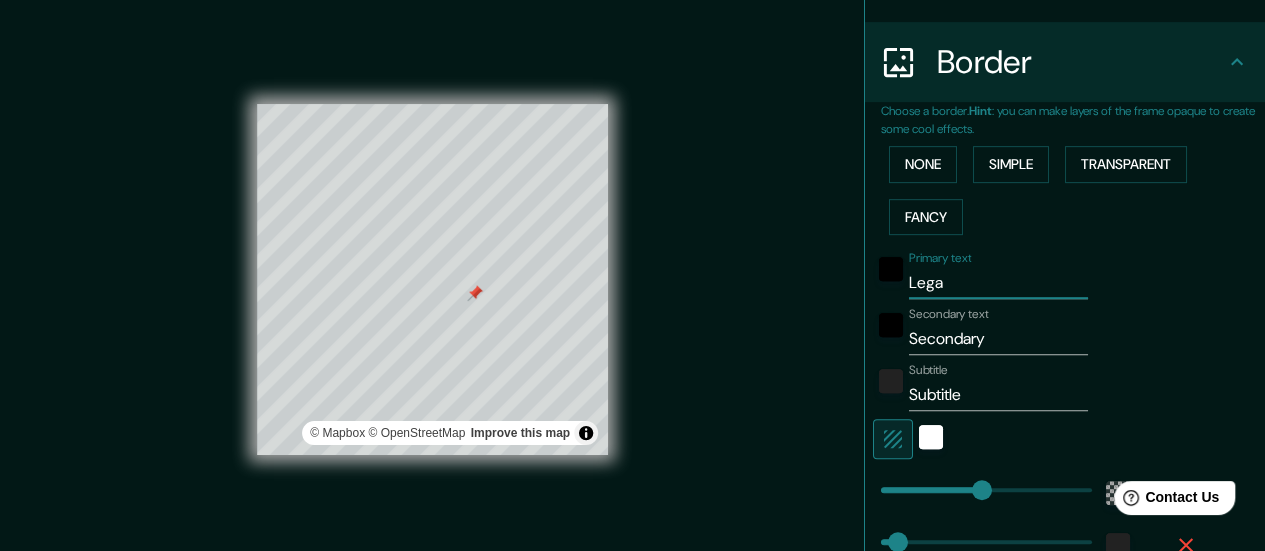 type on "Leg" 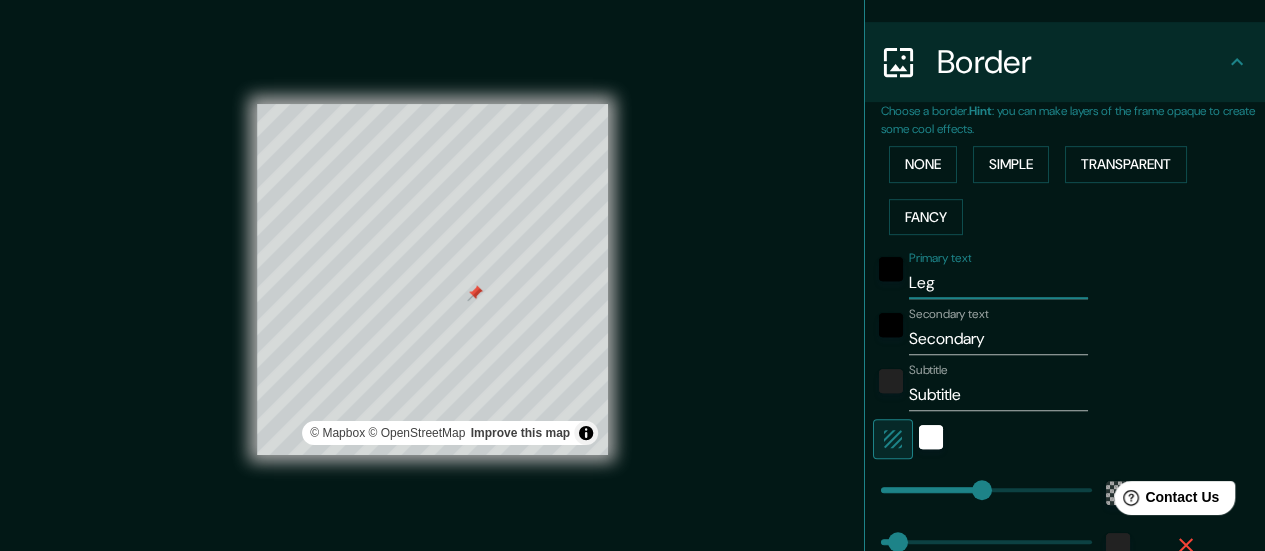 type on "Le" 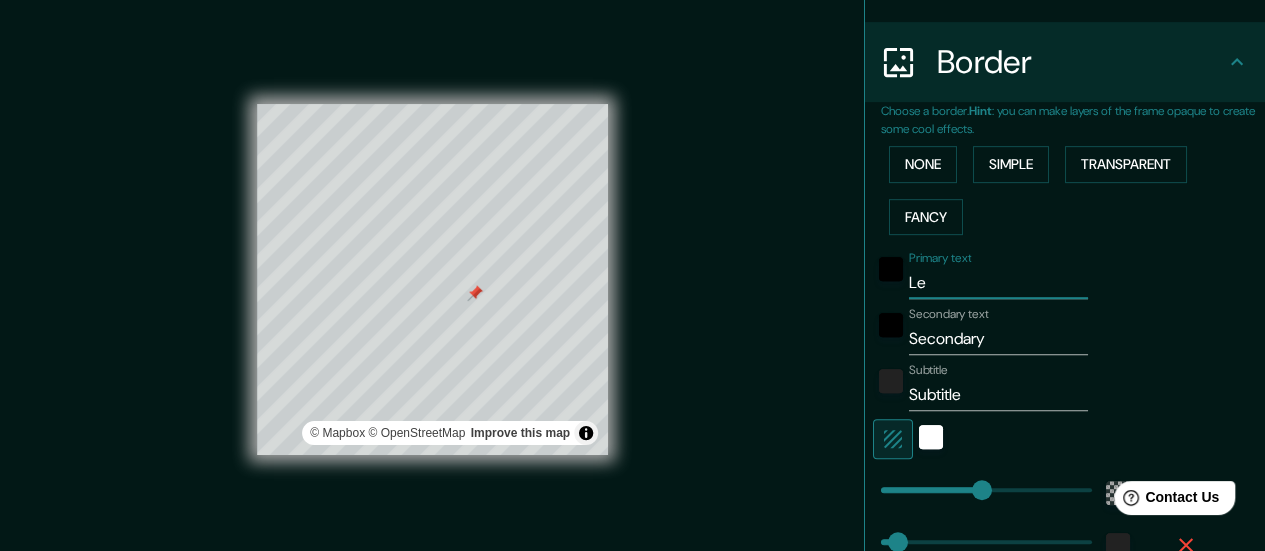 type on "L" 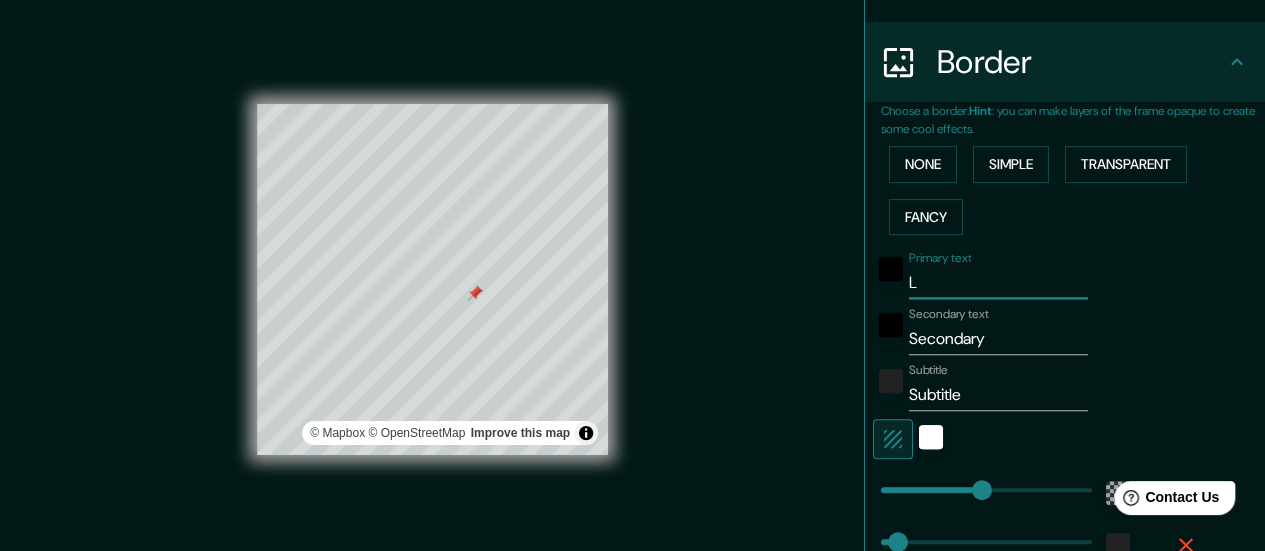 type 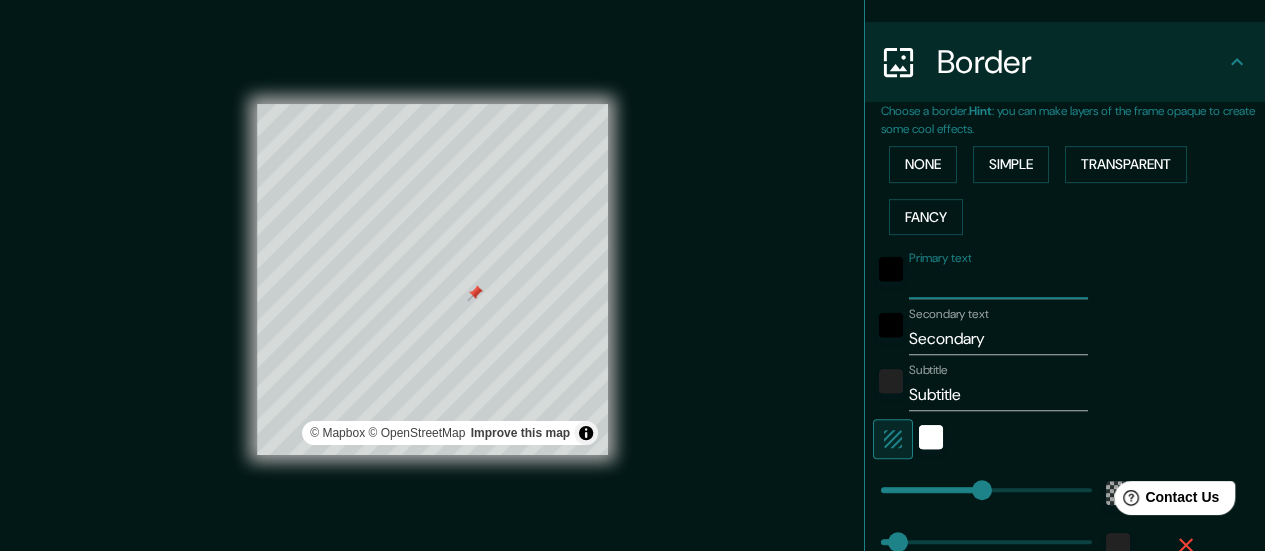 type on "M" 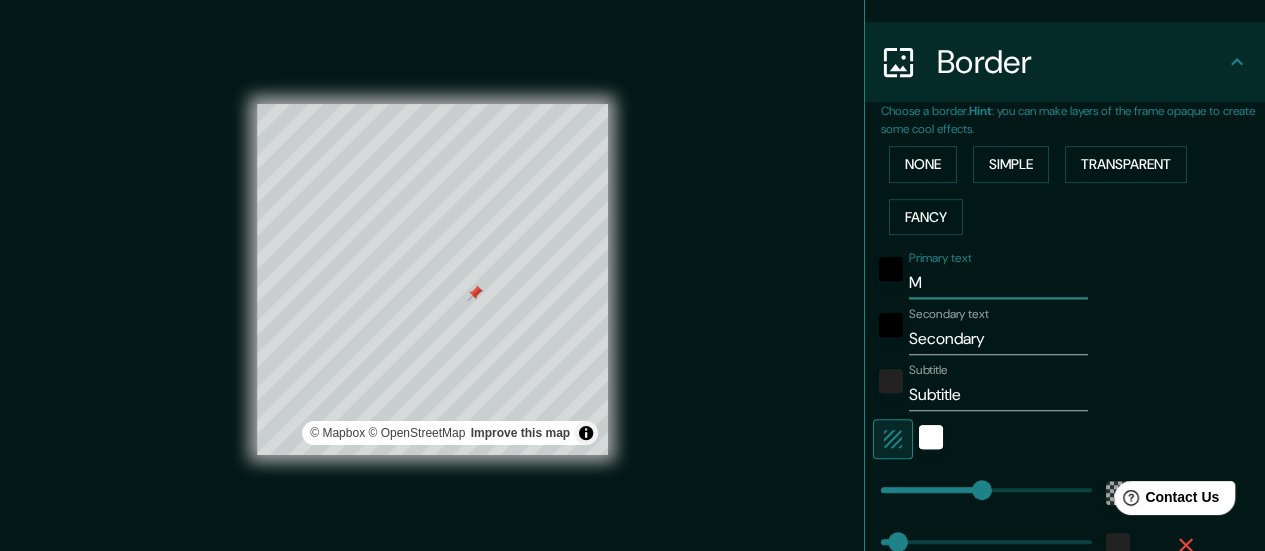 type on "168" 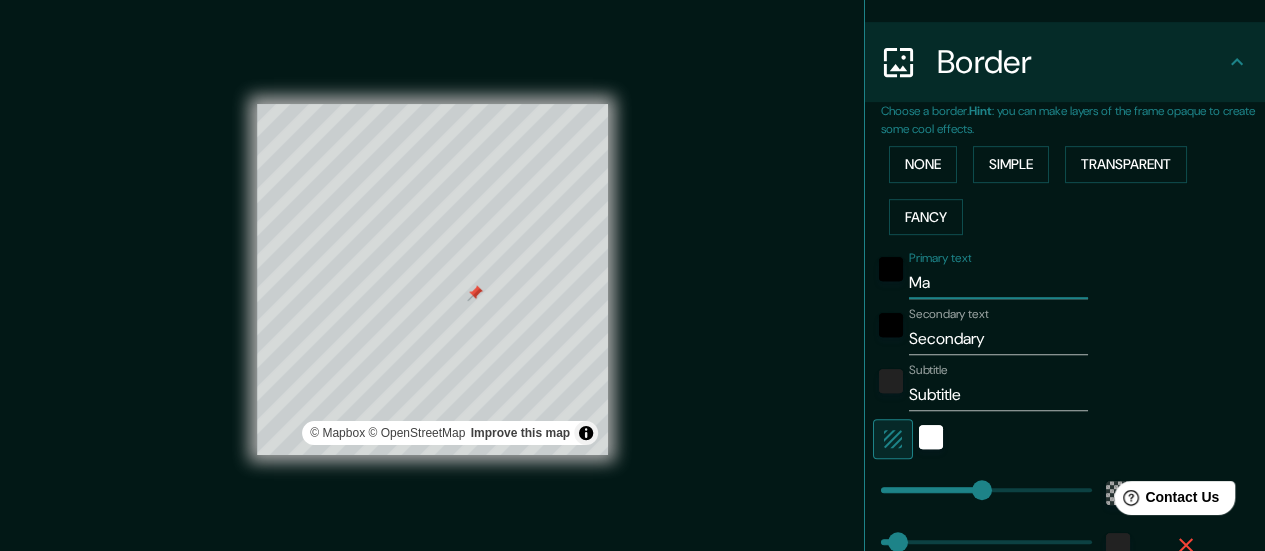 type on "Mad" 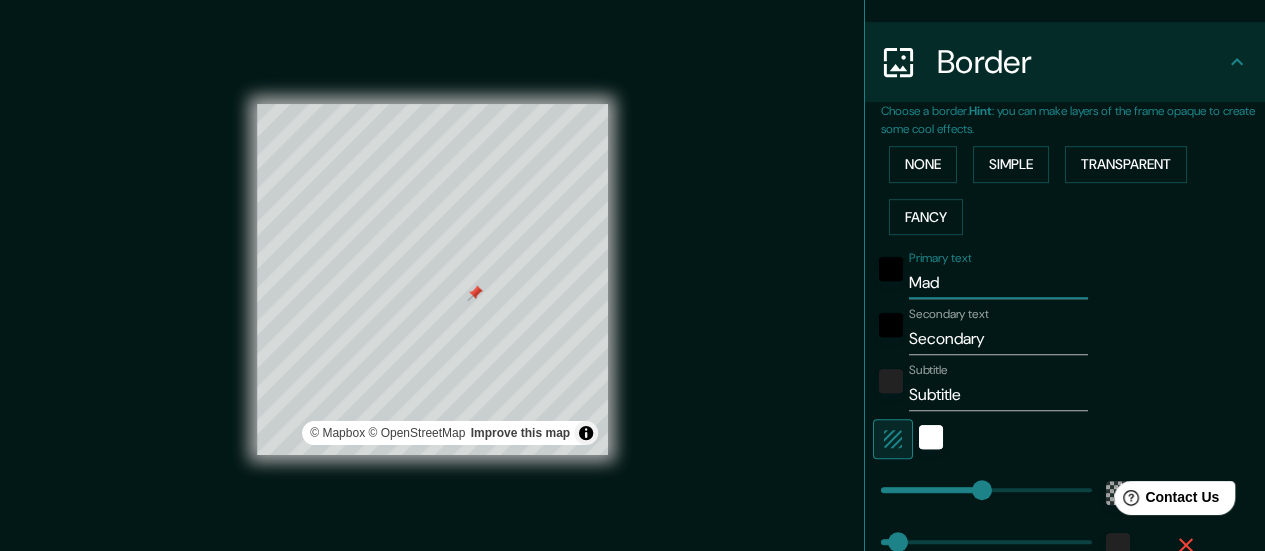 type on "Madr" 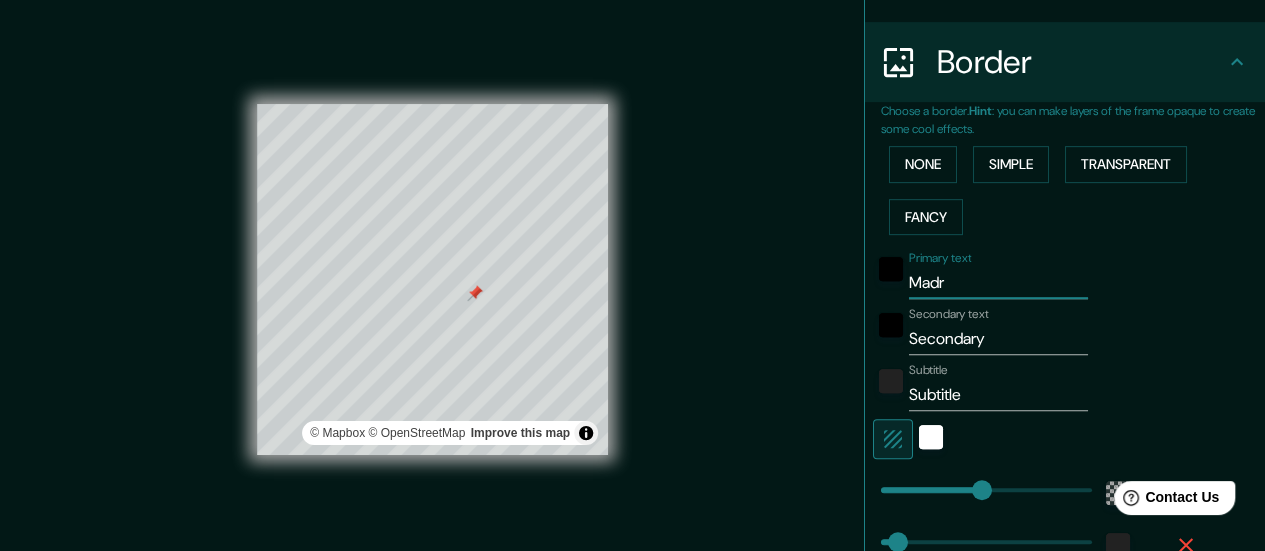 type on "Madri" 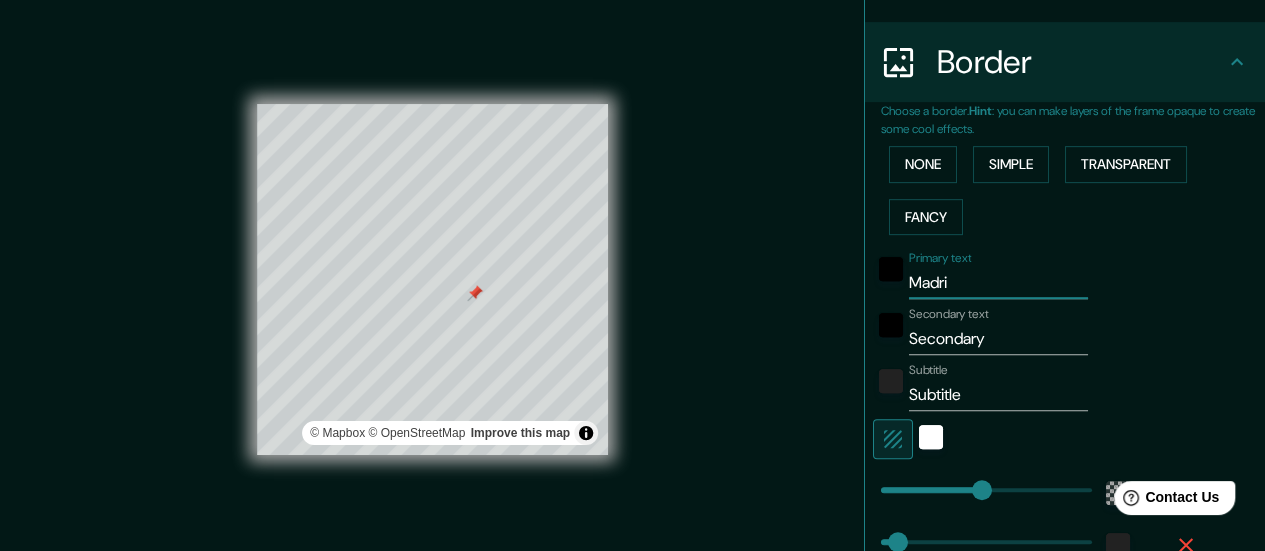 type on "Madrid" 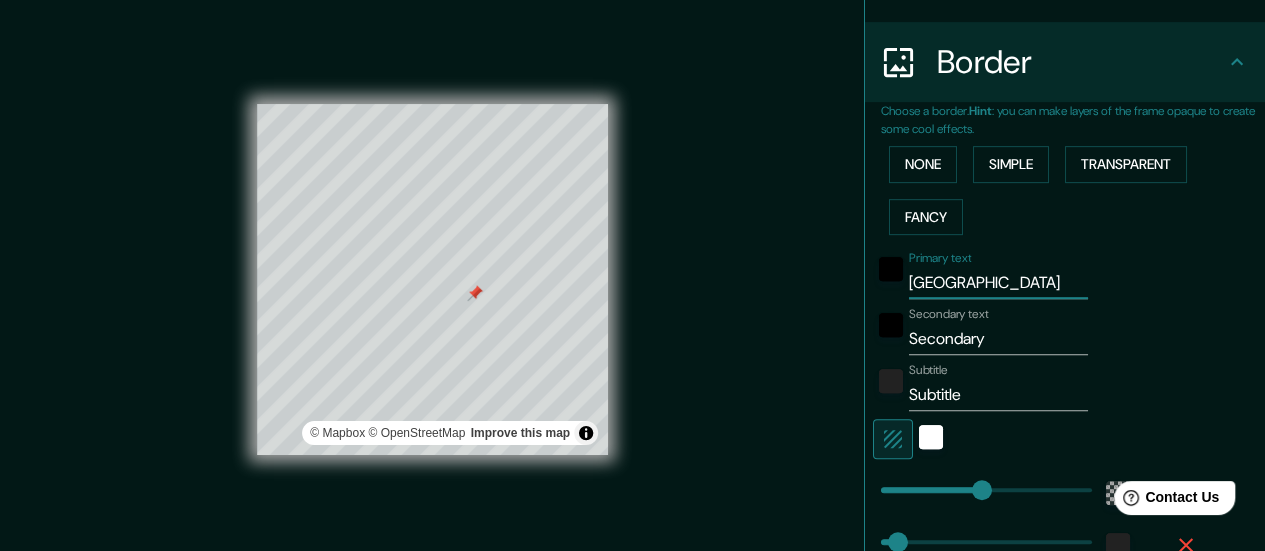 type on "Madrid" 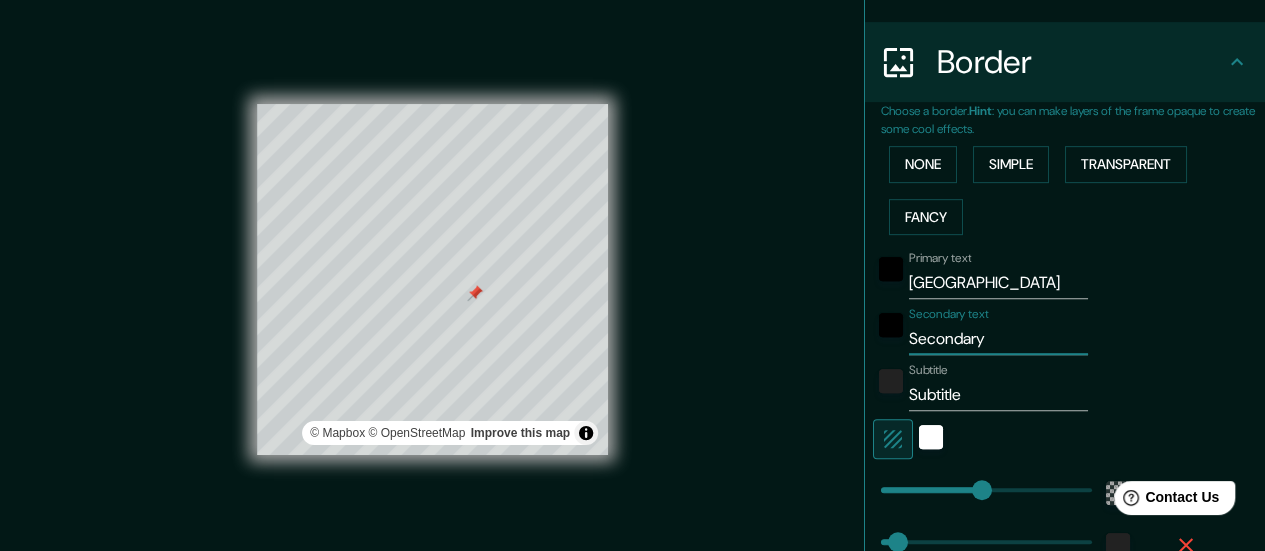type on "Secondar" 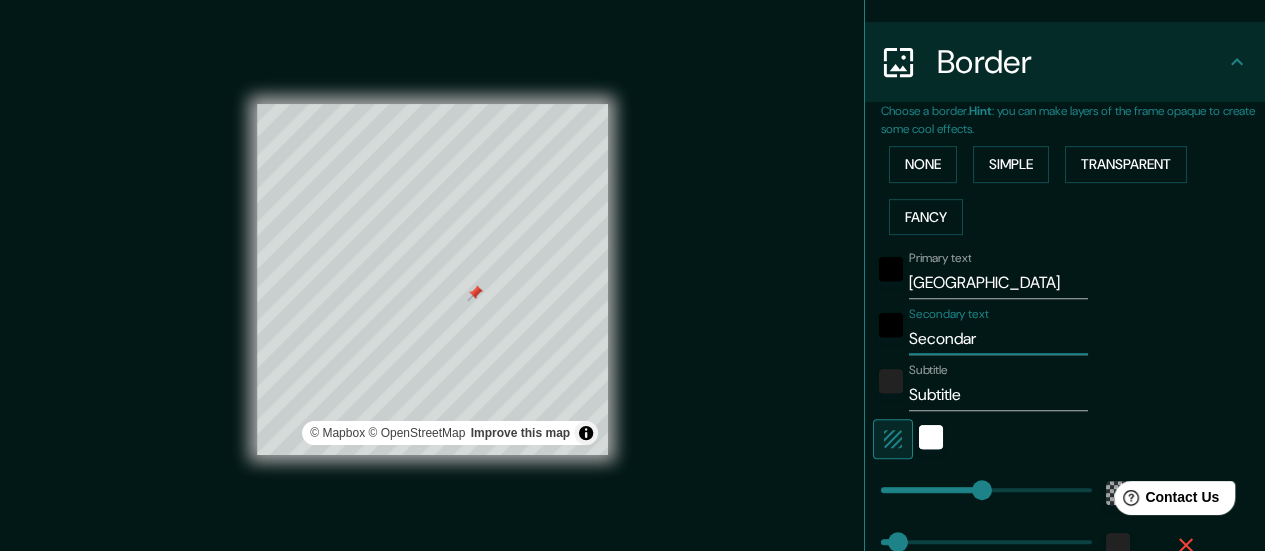 type on "Seconda" 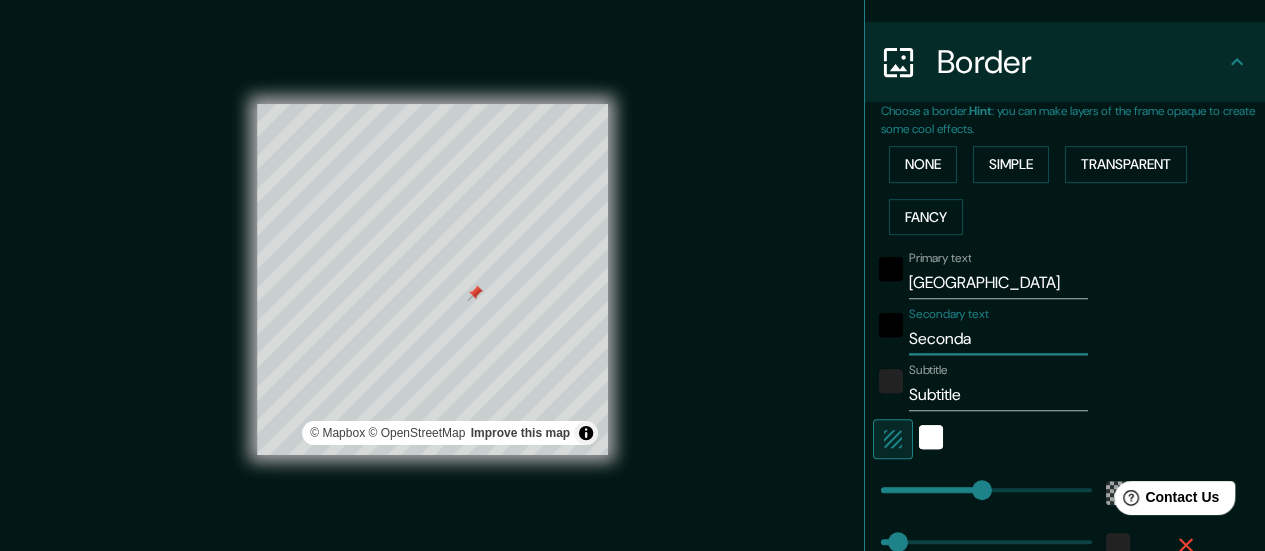 type on "Second" 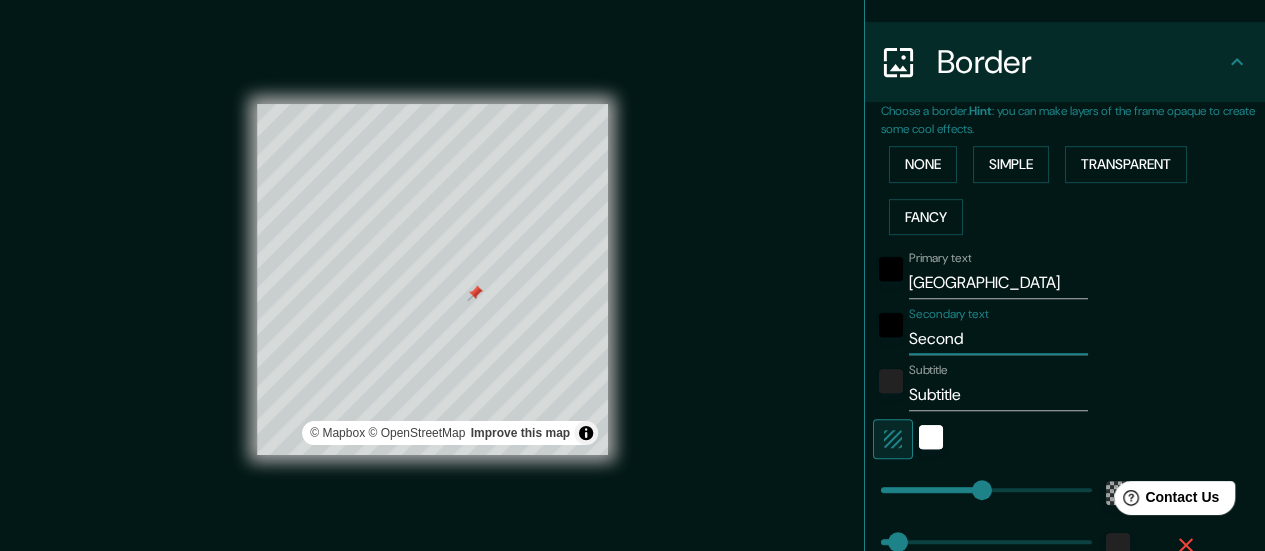 type on "168" 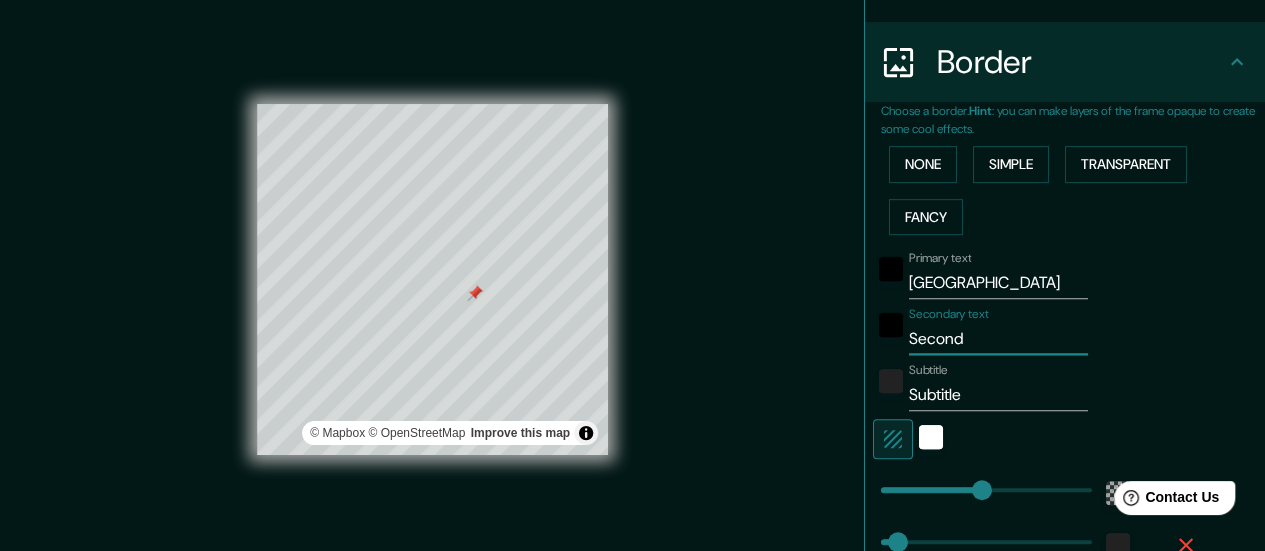 type on "Secon" 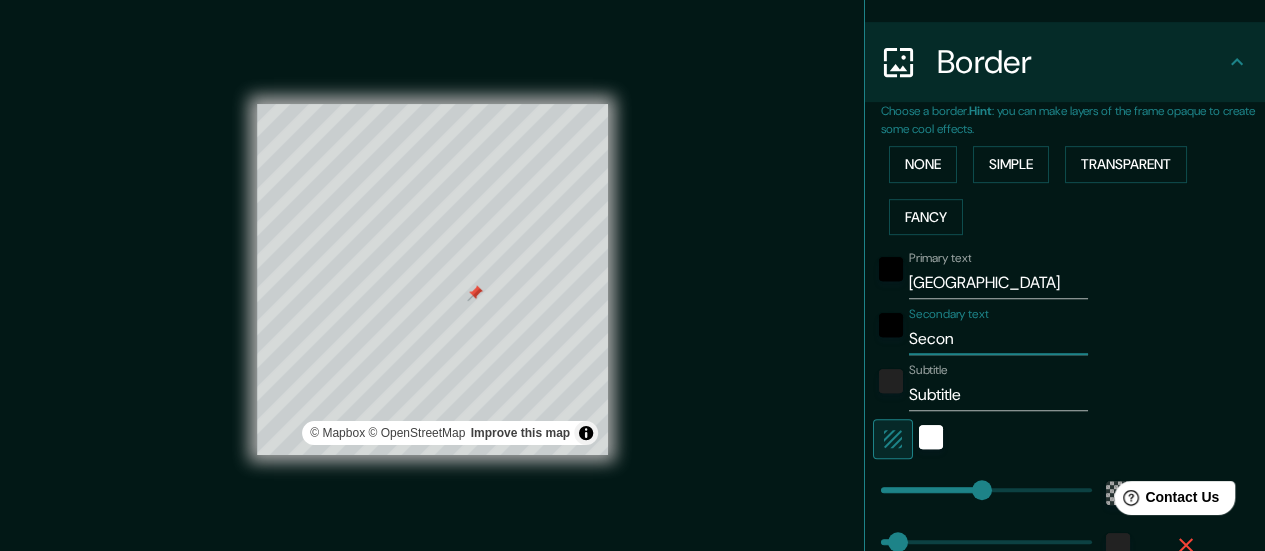 type on "Seco" 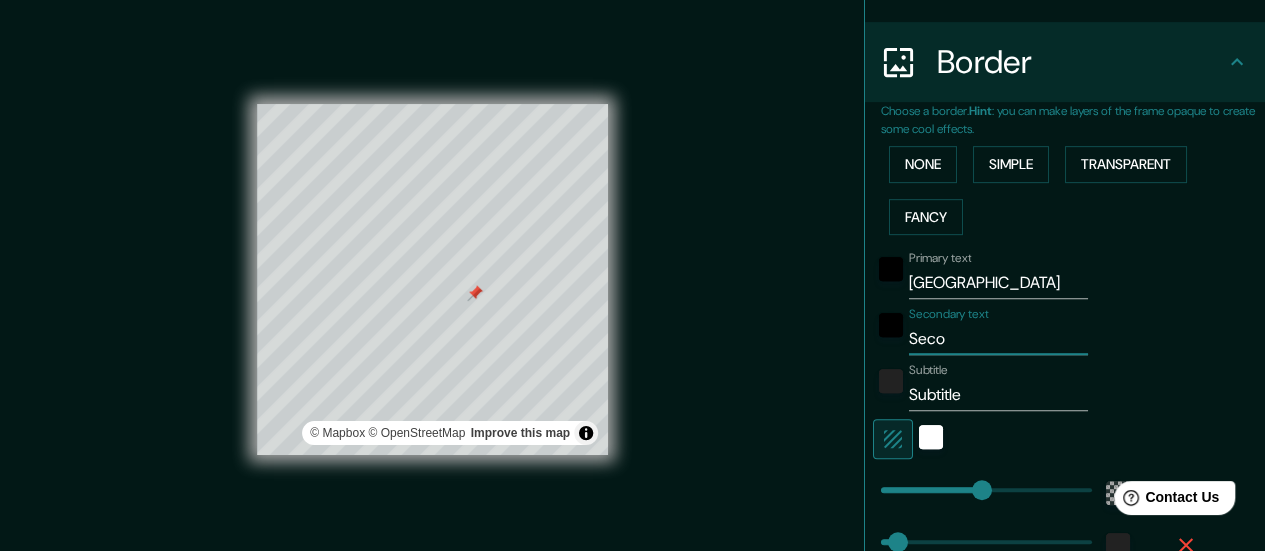 type on "Sec" 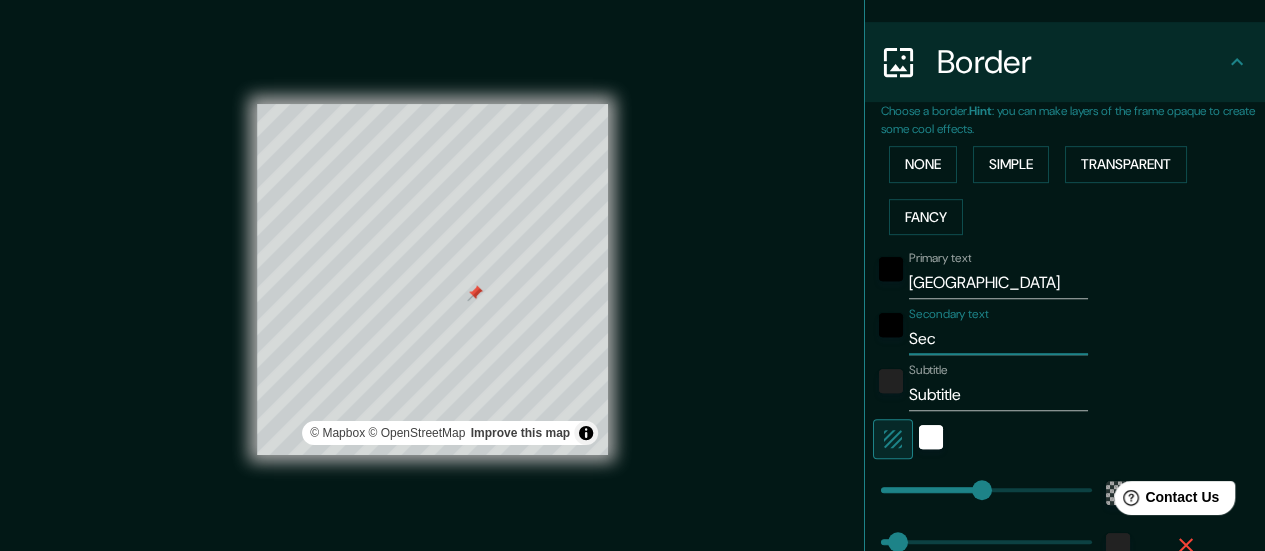 type on "Se" 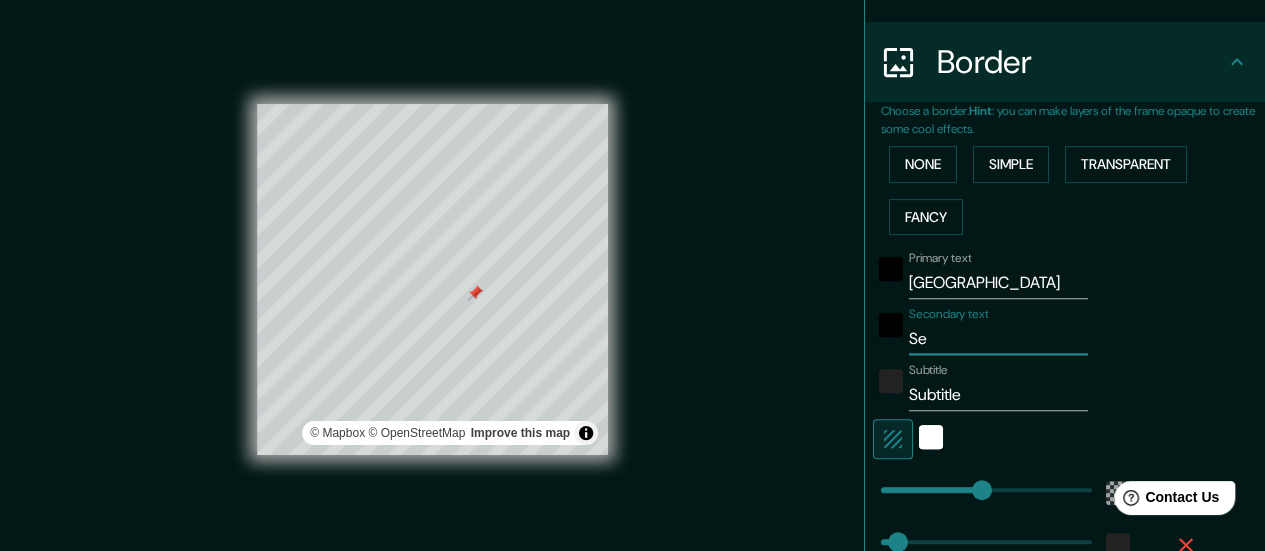 type on "S" 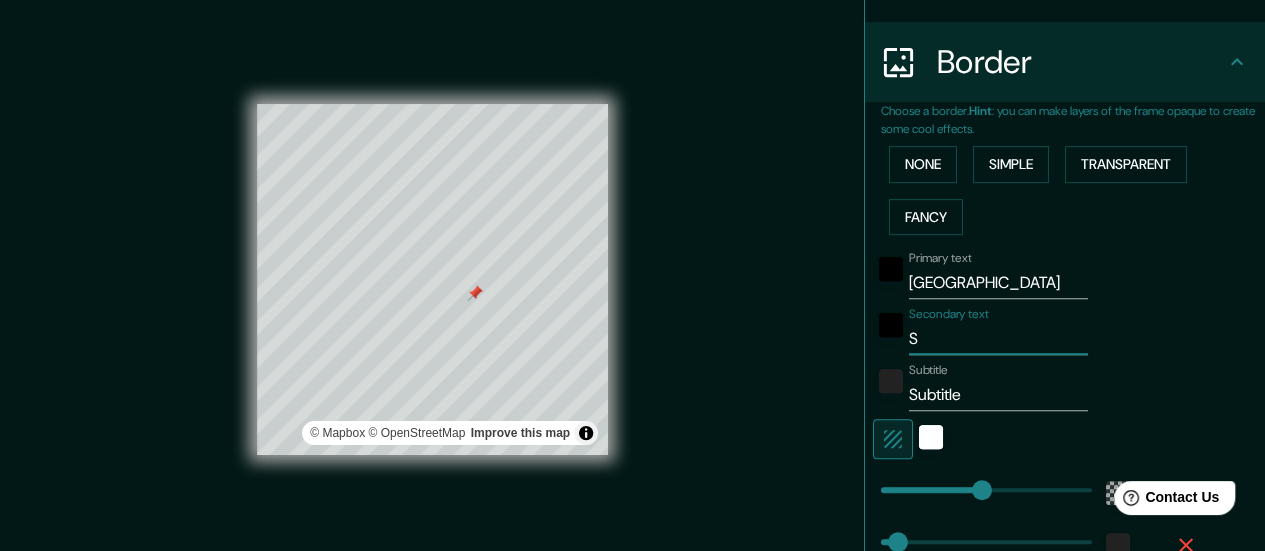 type 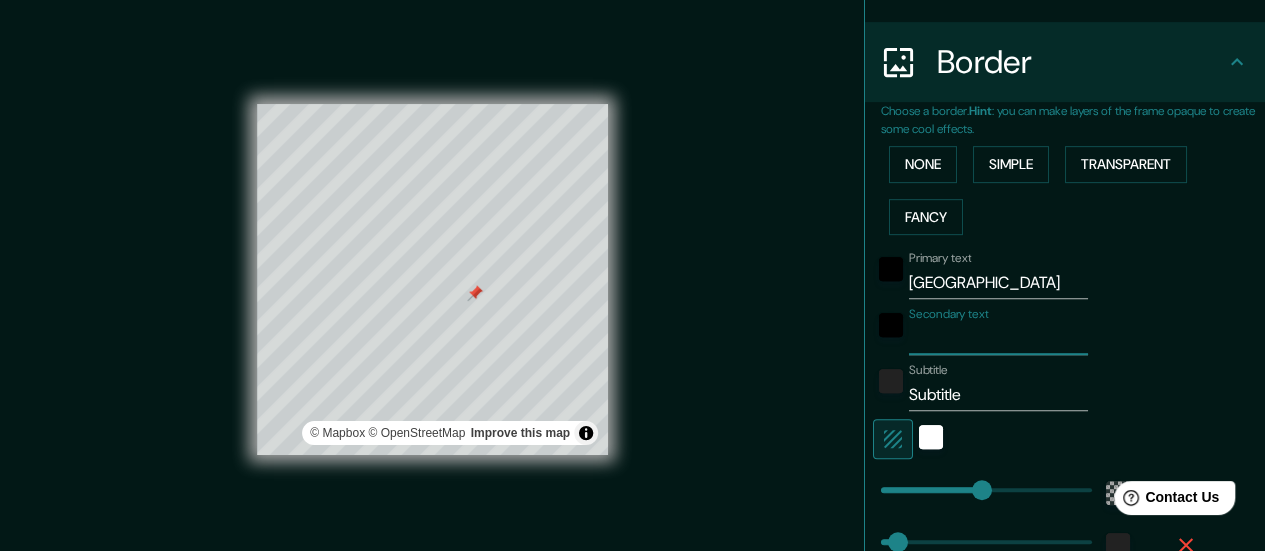 type on "V" 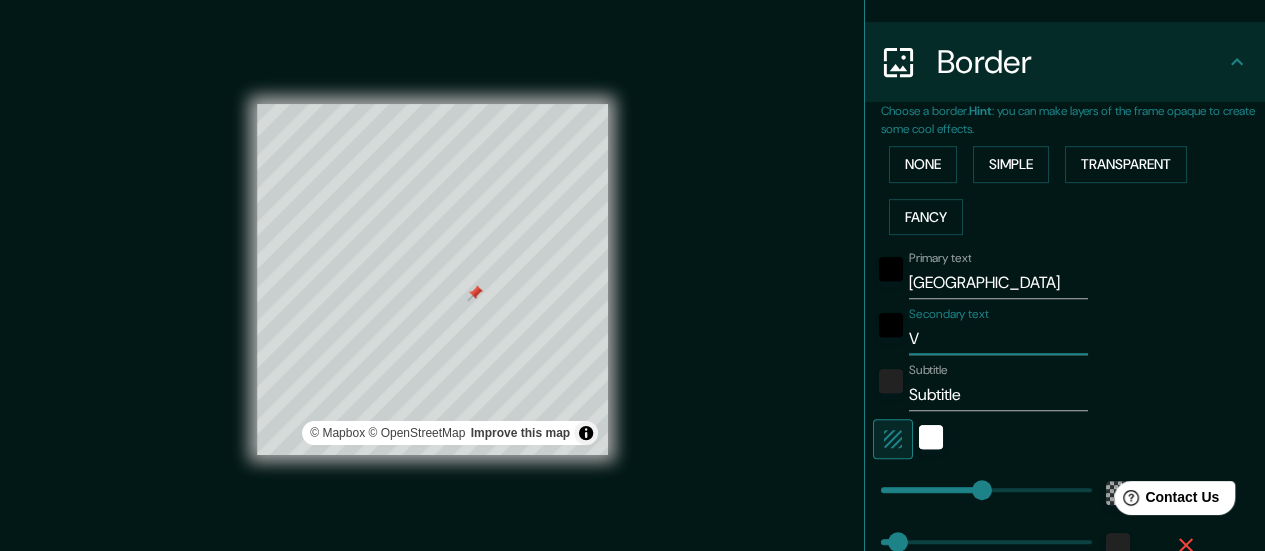 type on "Ve" 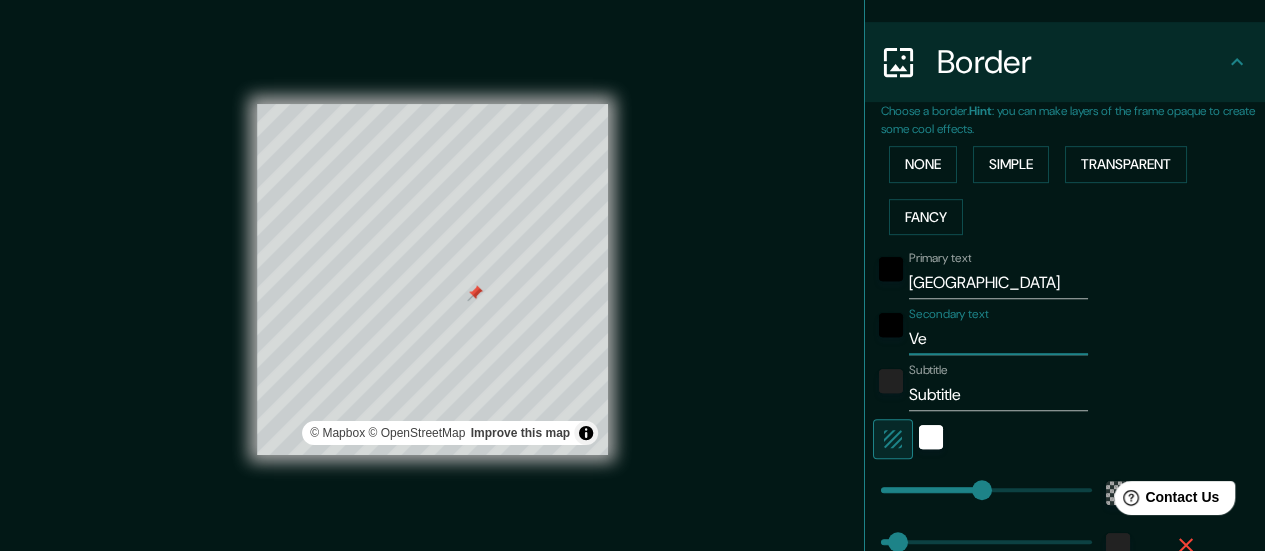 type on "Ver" 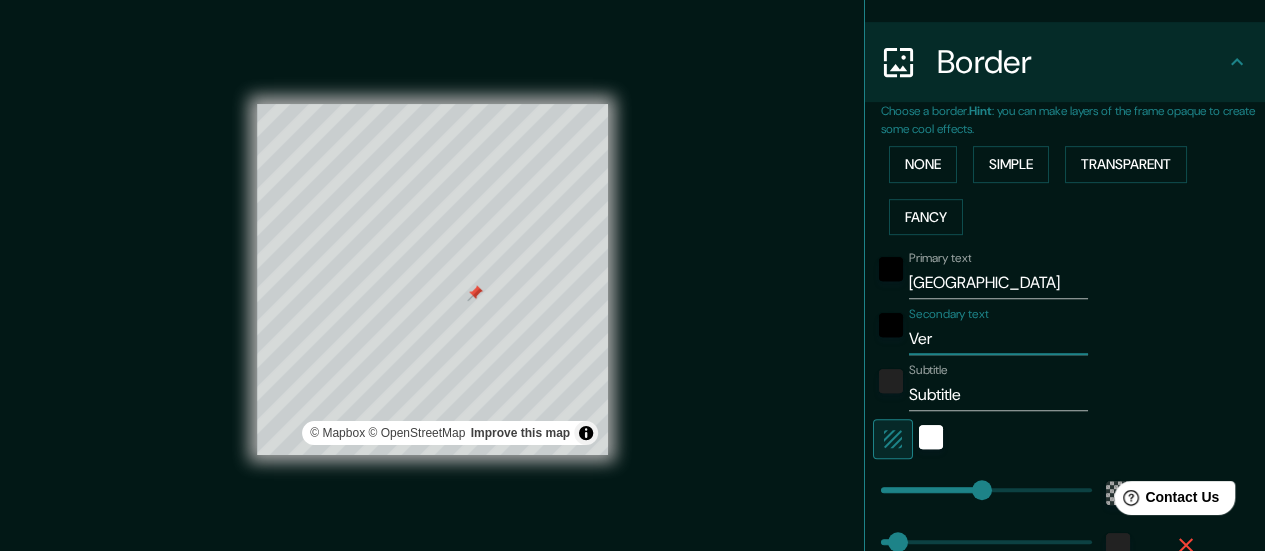 type on "Verd" 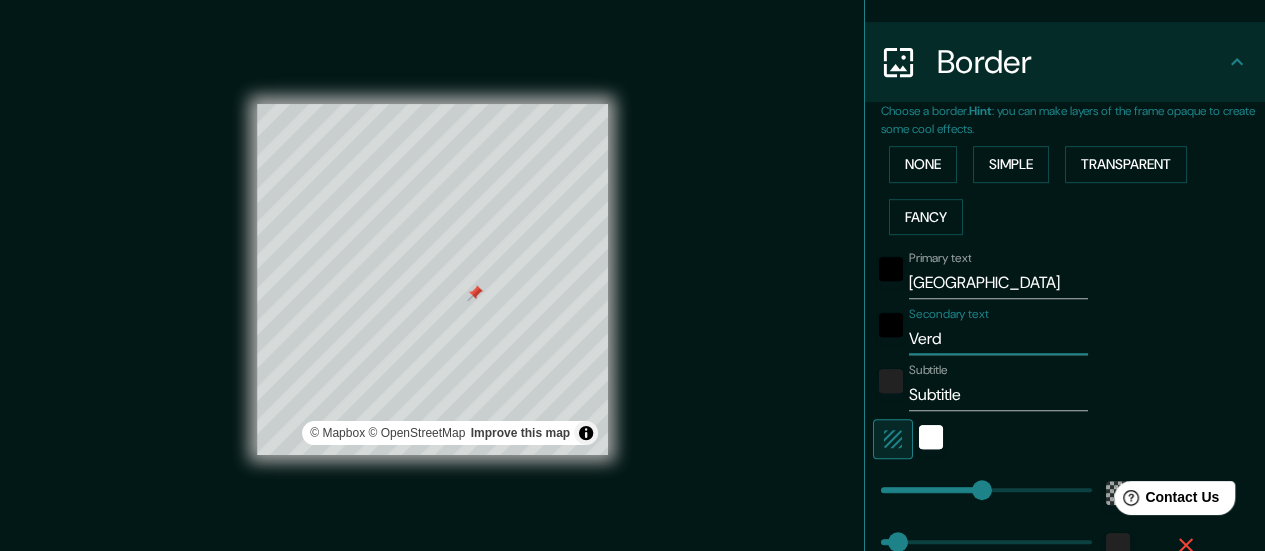type on "Verdi" 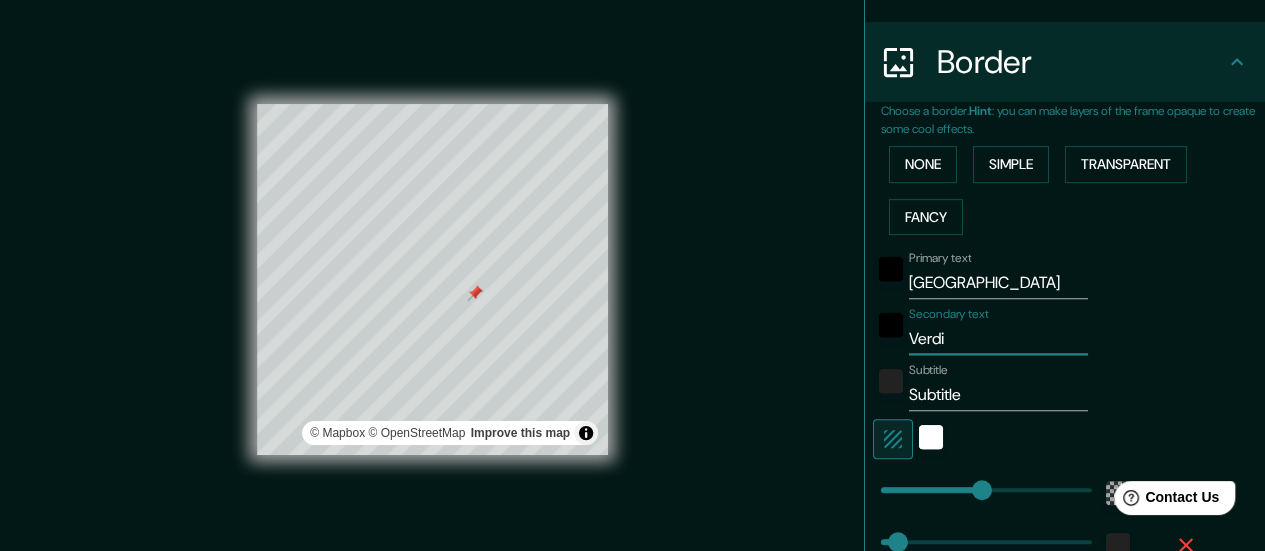 type on "Verdi" 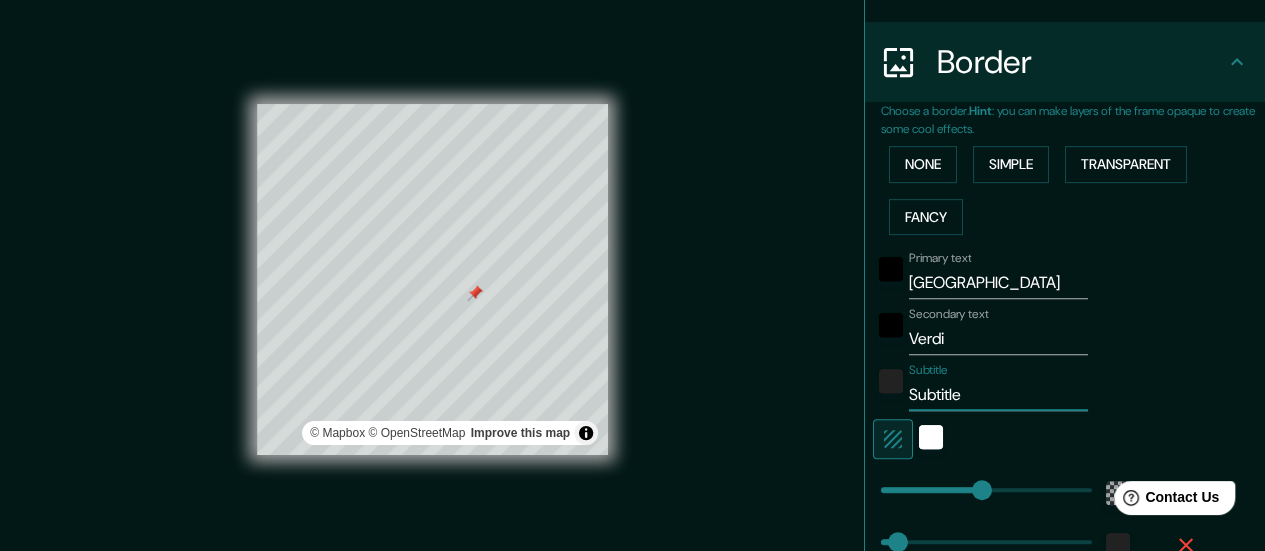 type on "Subtitl" 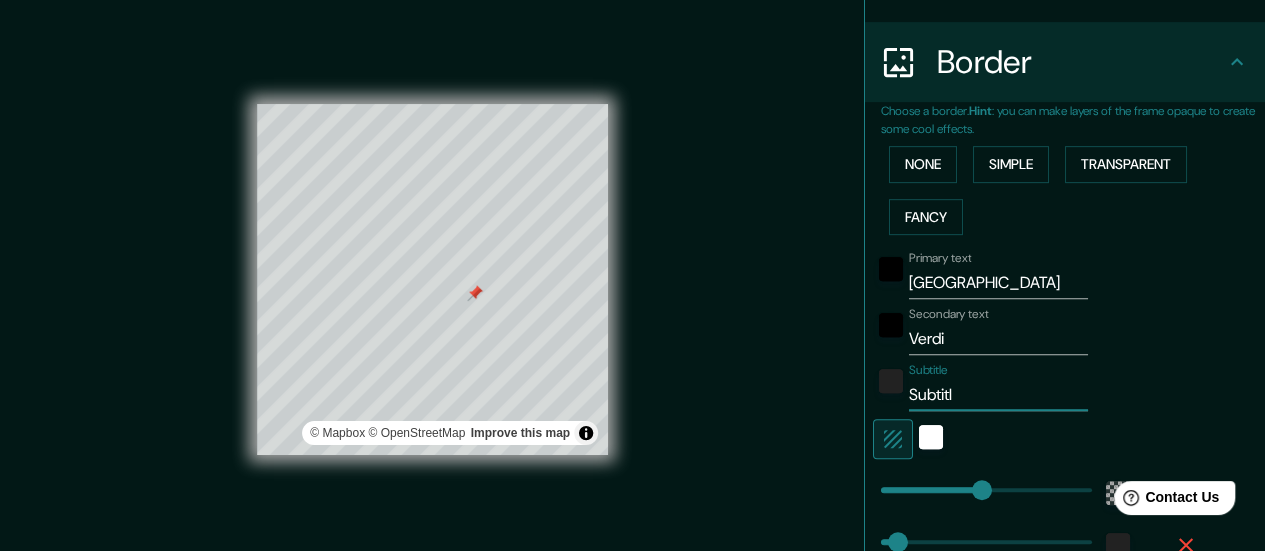 type on "Subtit" 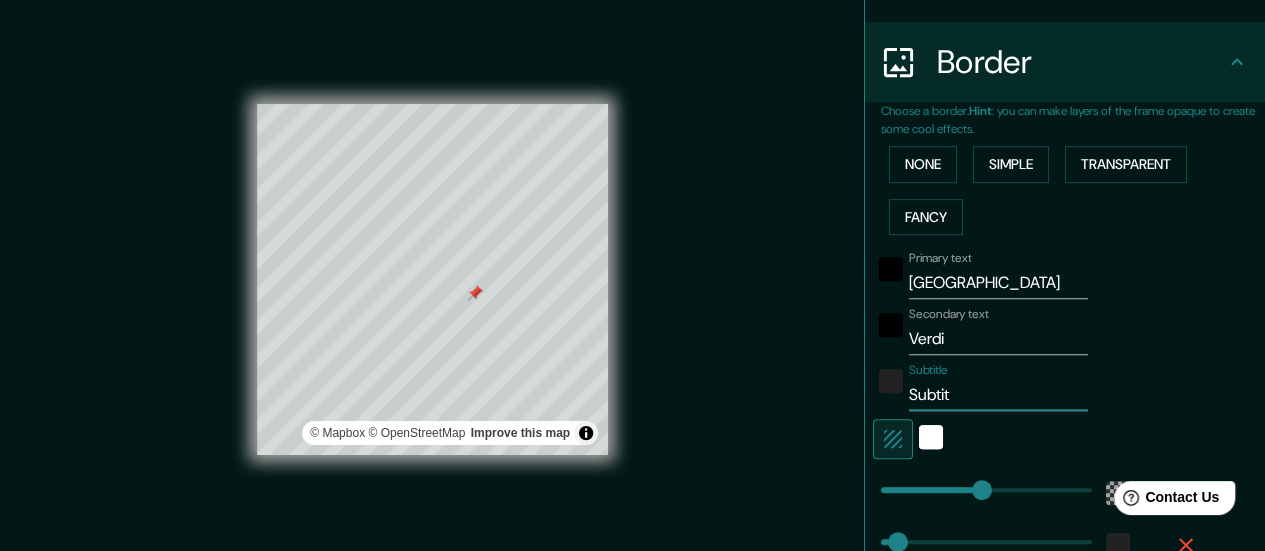 type on "Subti" 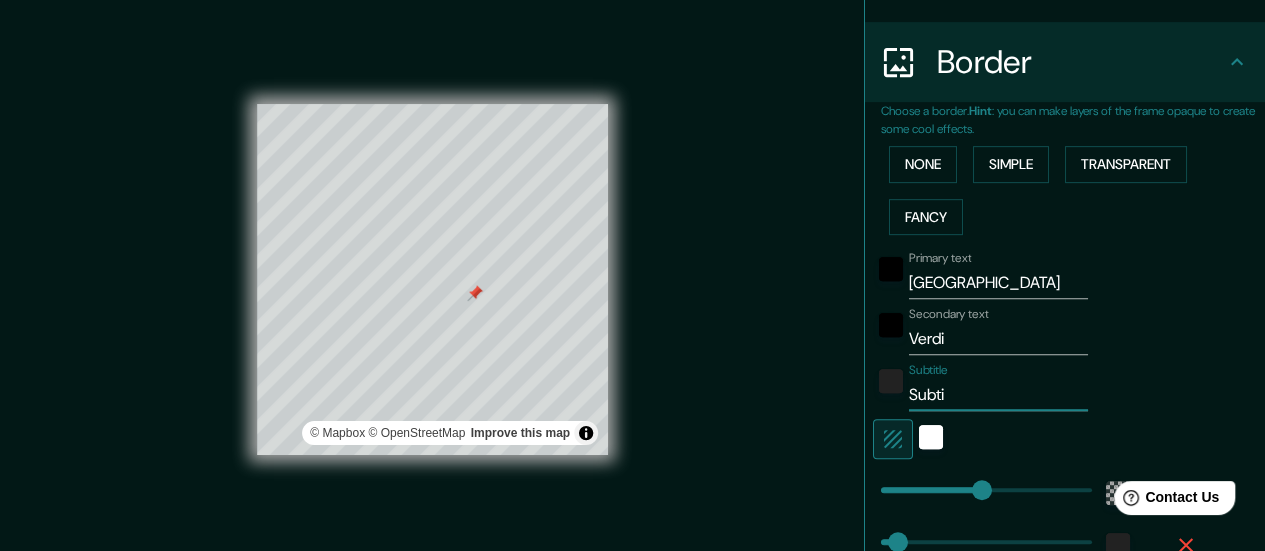 type on "Subt" 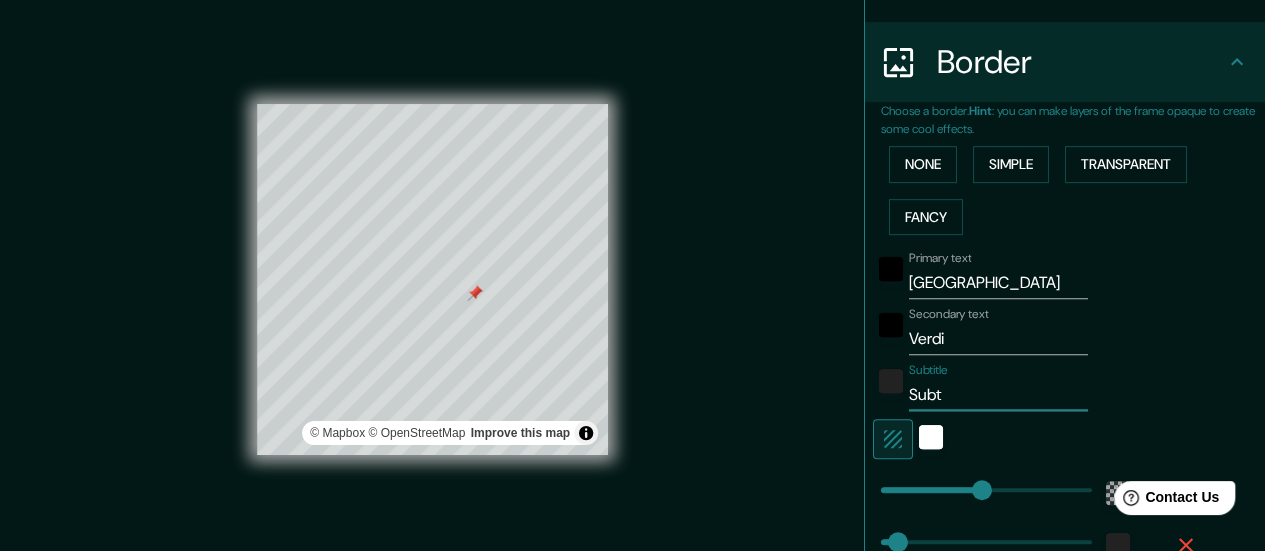 type on "Sub" 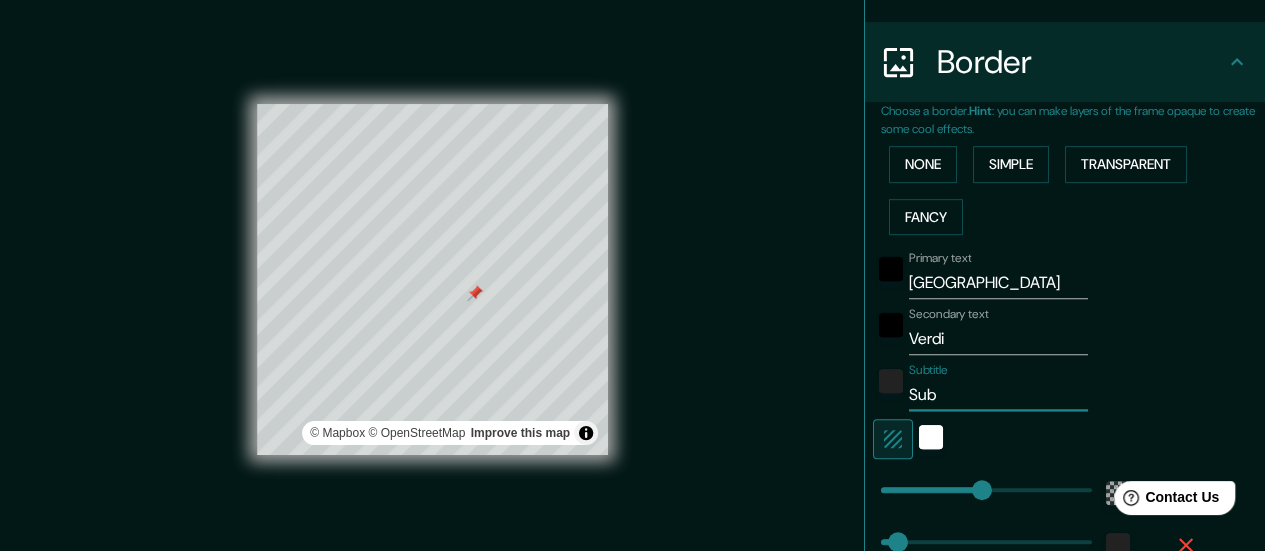 type on "Su" 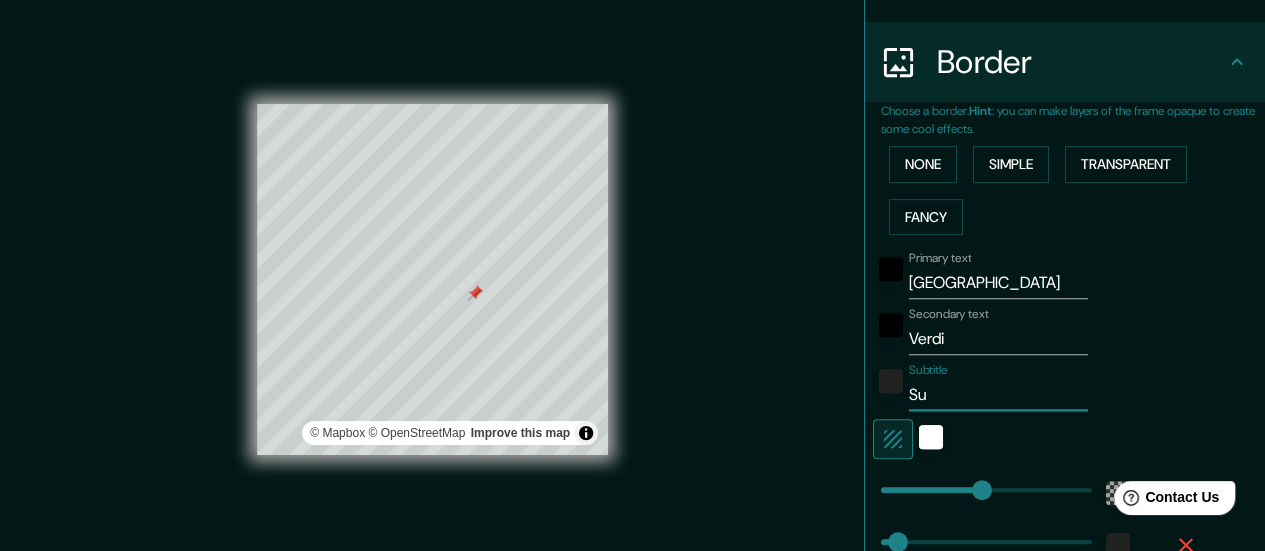 type on "S" 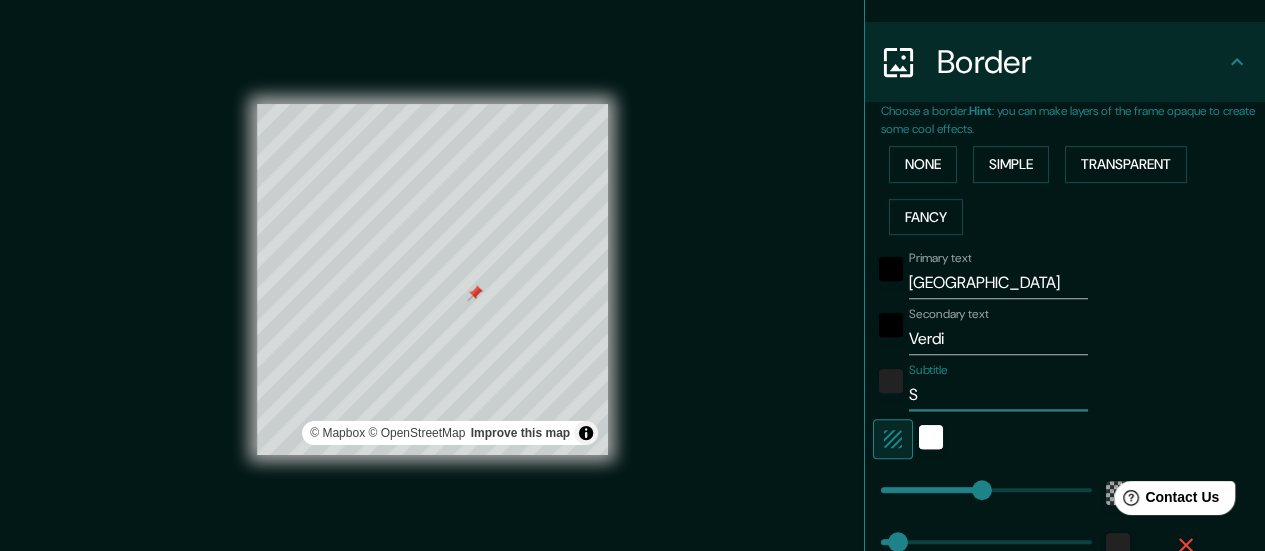 type 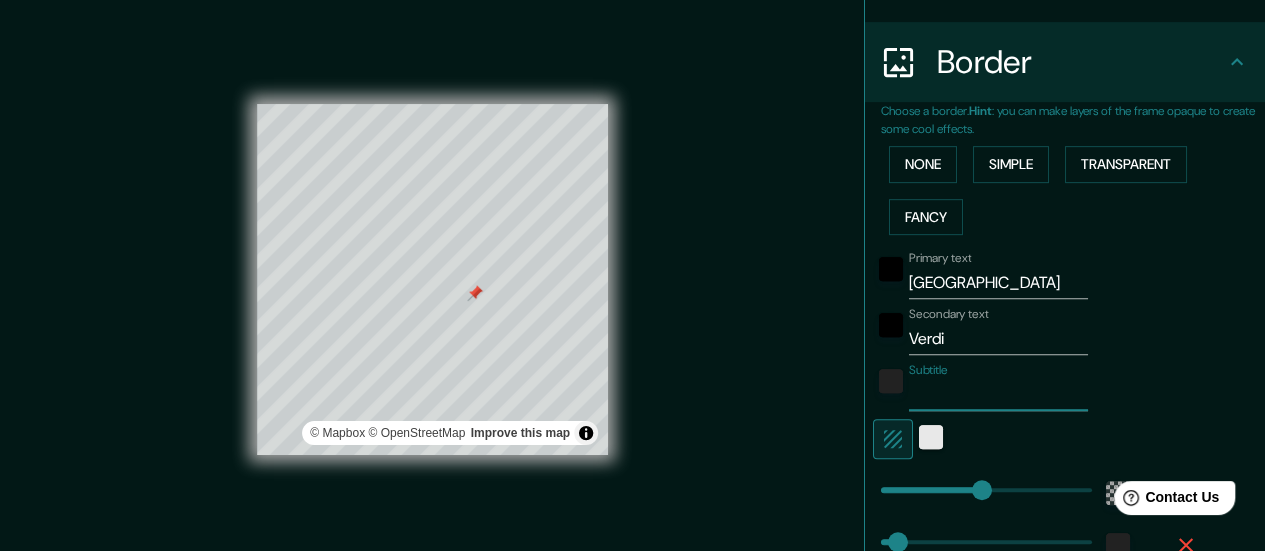type 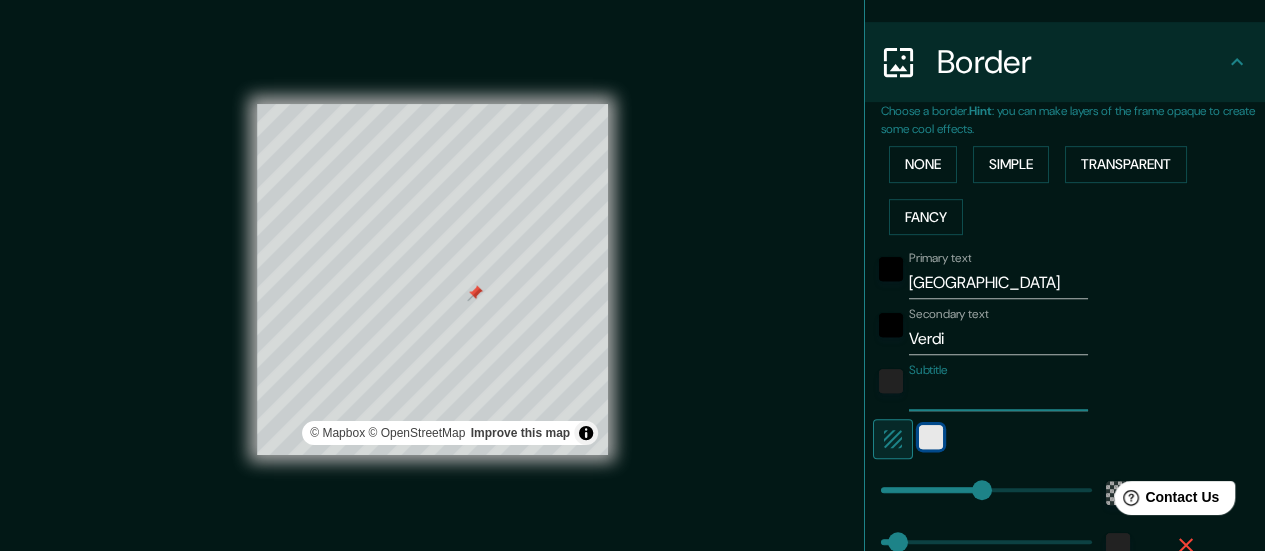 click at bounding box center (931, 437) 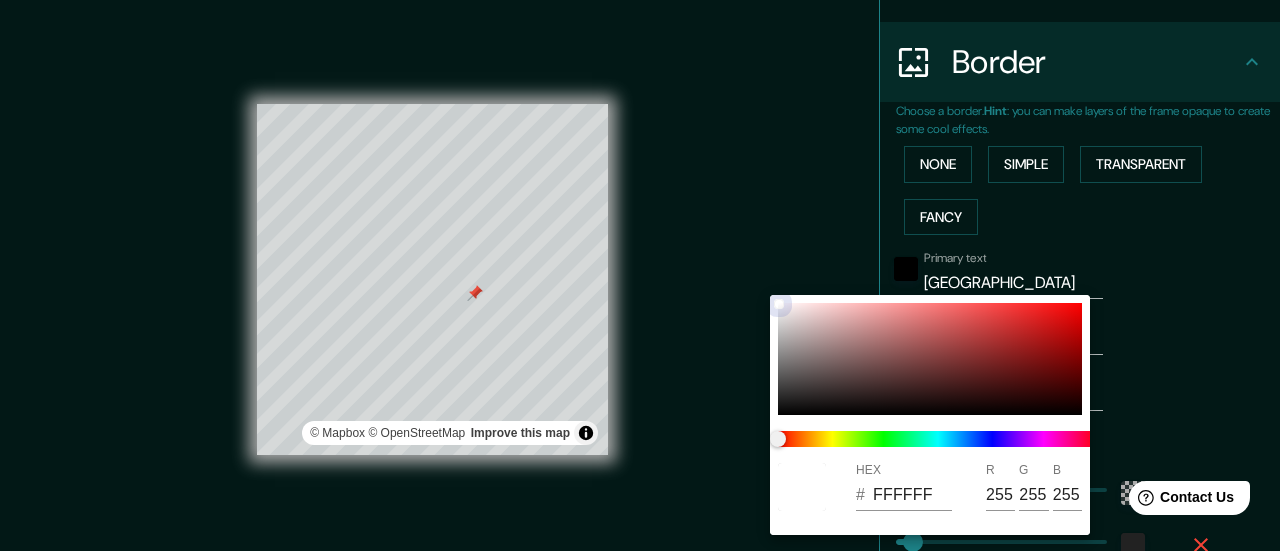 click at bounding box center [930, 359] 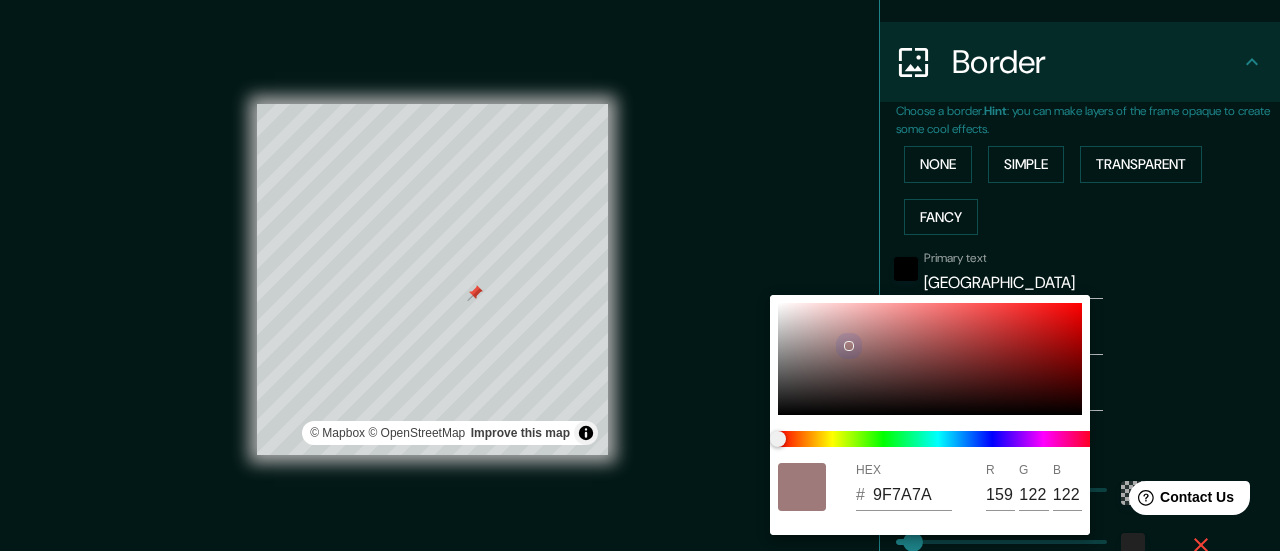 click at bounding box center (930, 359) 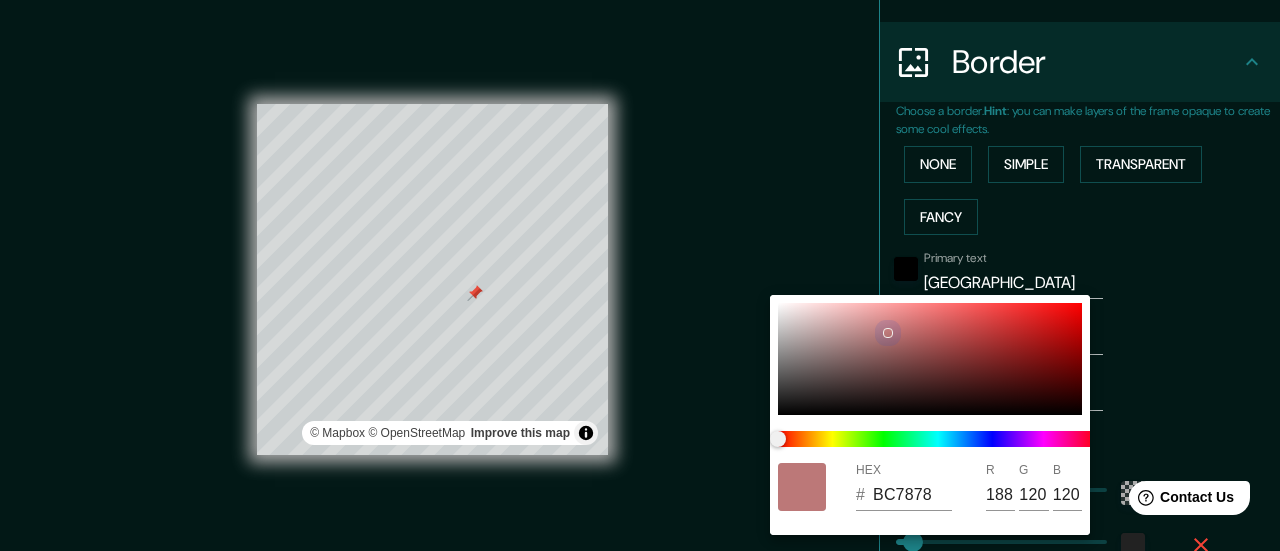 type on "168" 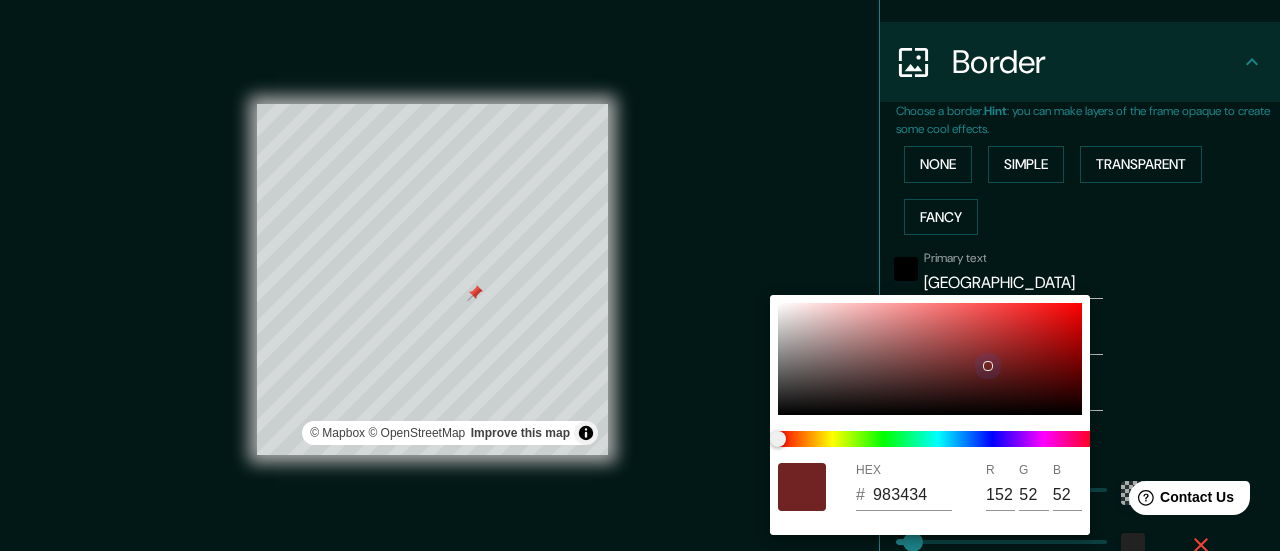 type on "168" 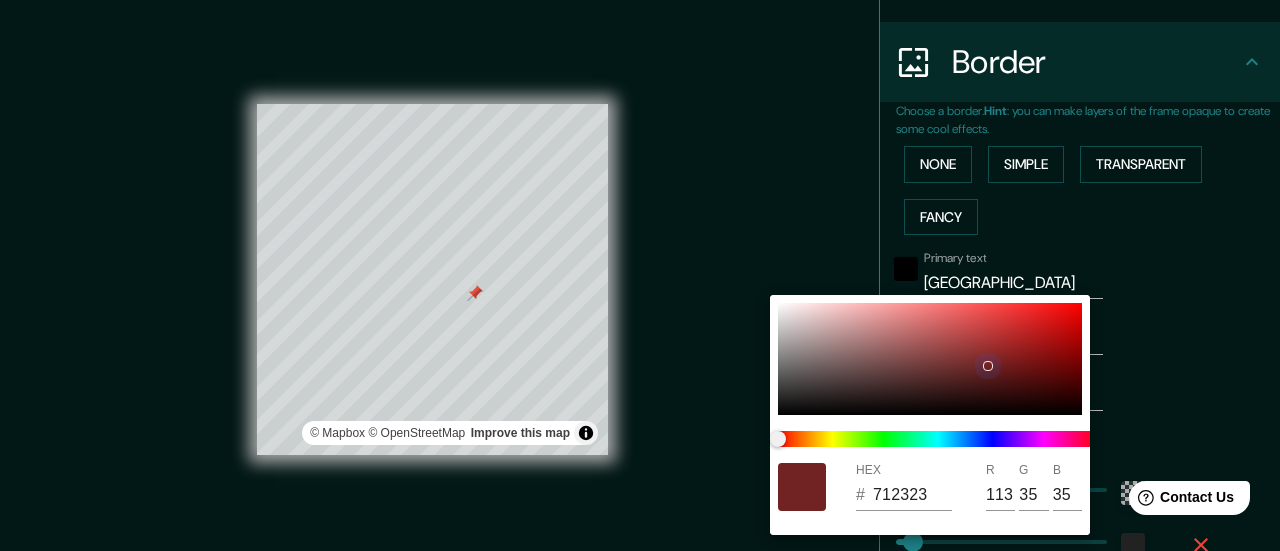 type 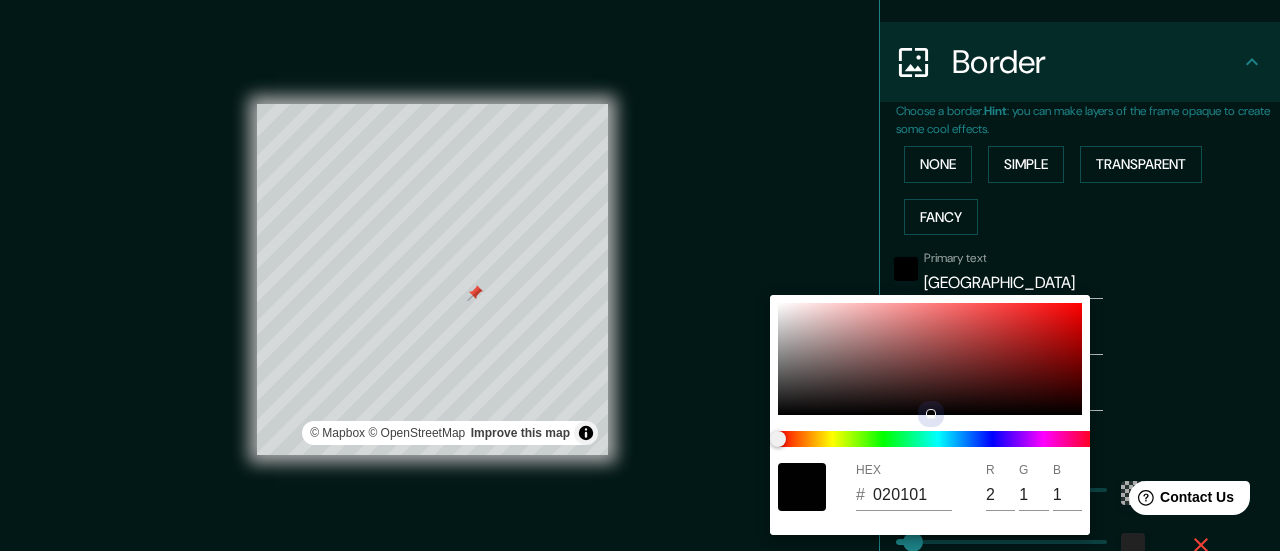 drag, startPoint x: 928, startPoint y: 329, endPoint x: 937, endPoint y: 399, distance: 70.5762 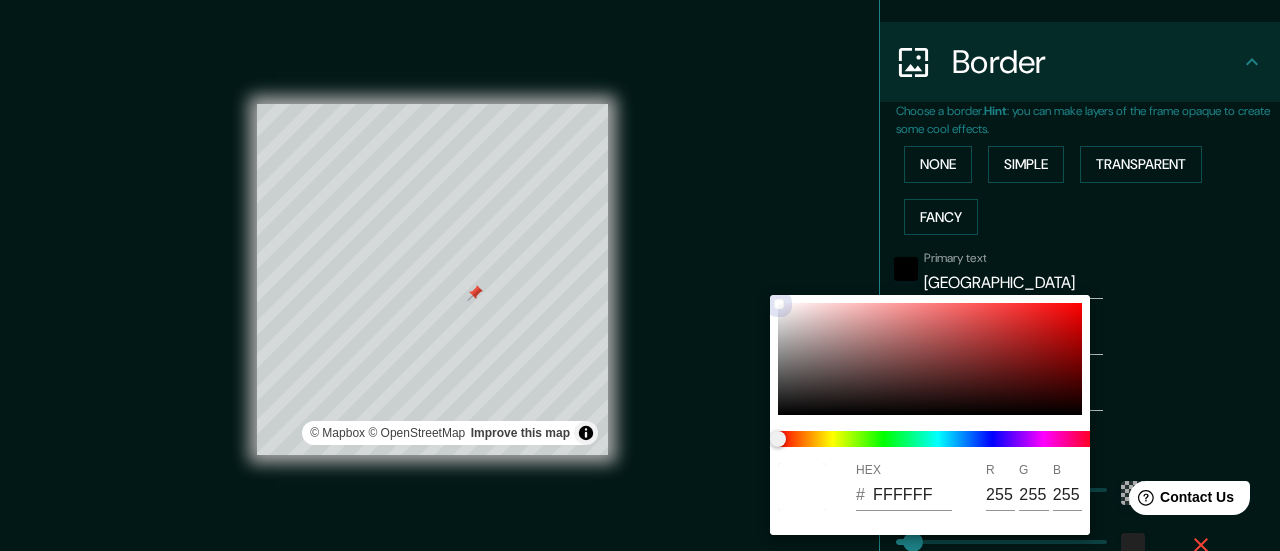 drag, startPoint x: 789, startPoint y: 315, endPoint x: 753, endPoint y: 299, distance: 39.39543 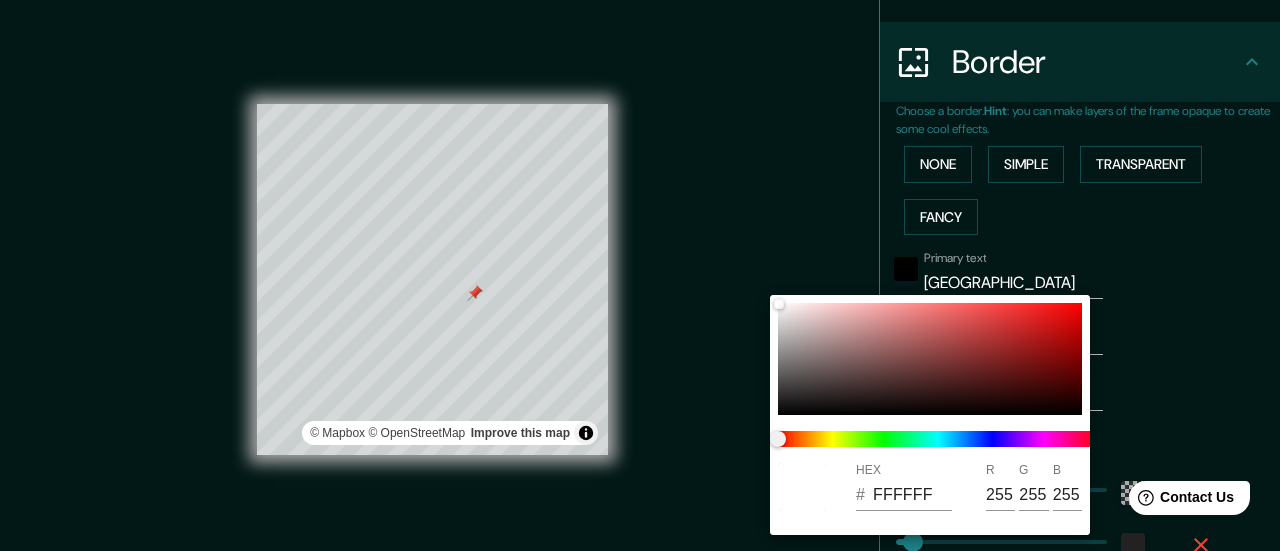 click at bounding box center (640, 275) 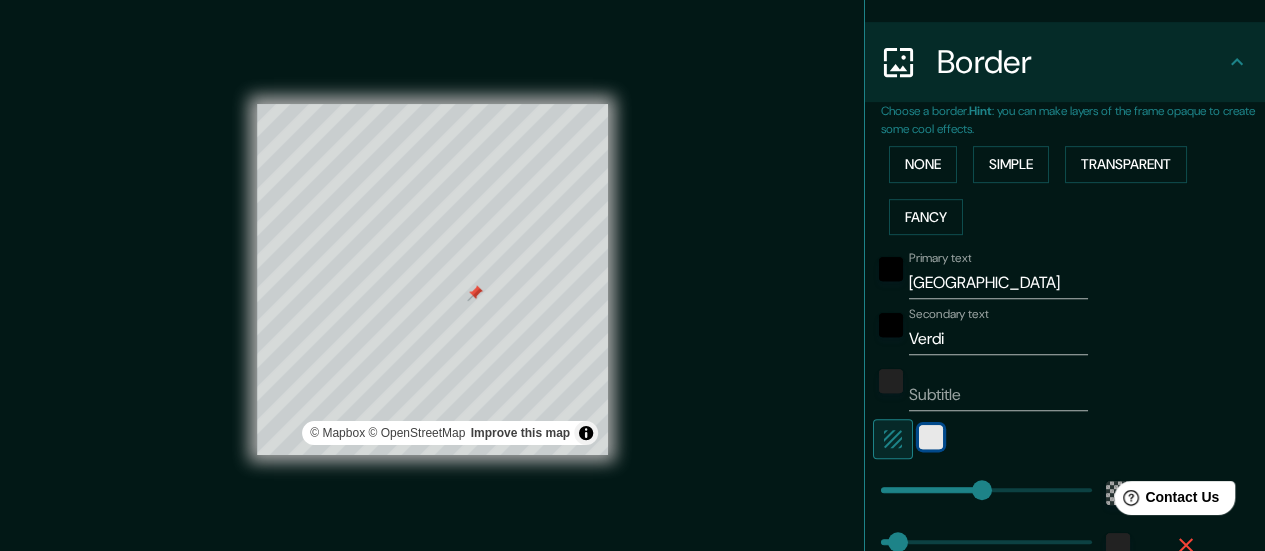 click at bounding box center (931, 437) 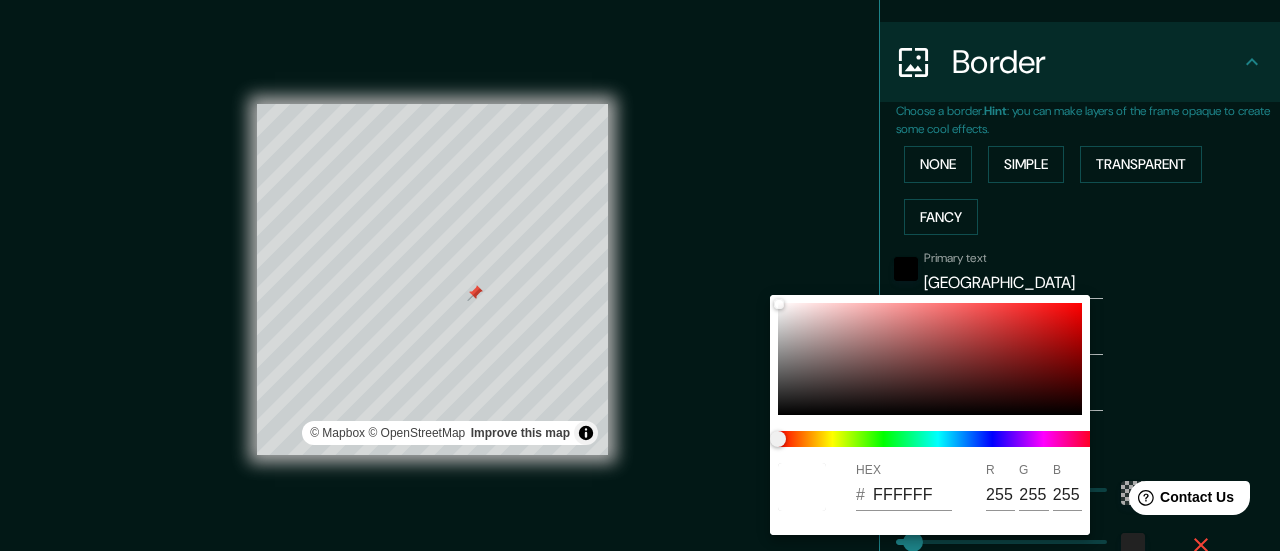 click at bounding box center (640, 275) 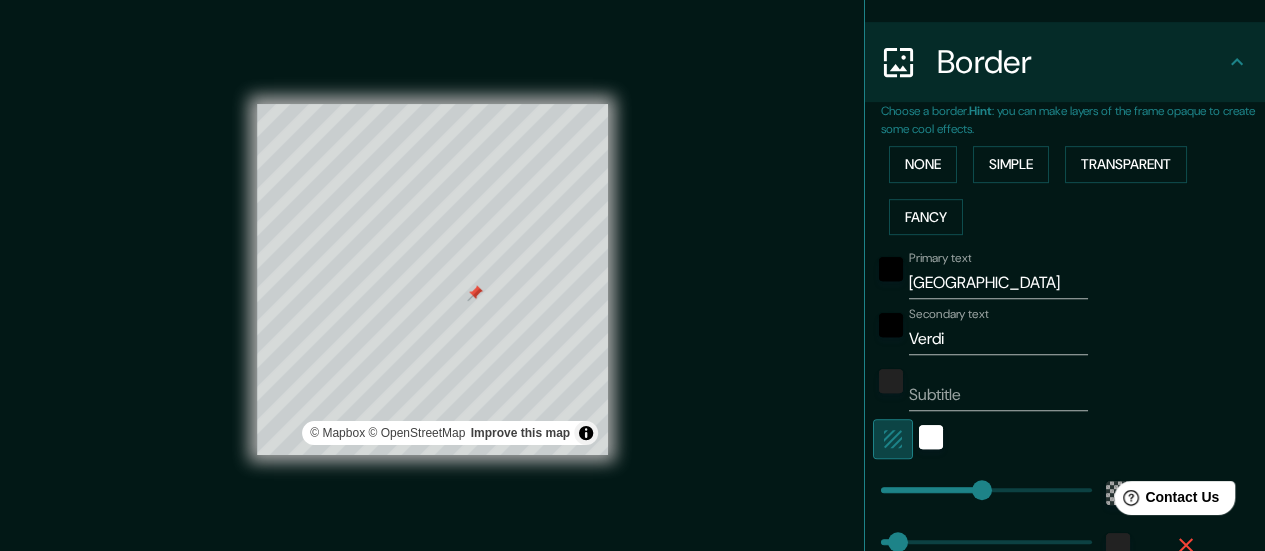 click 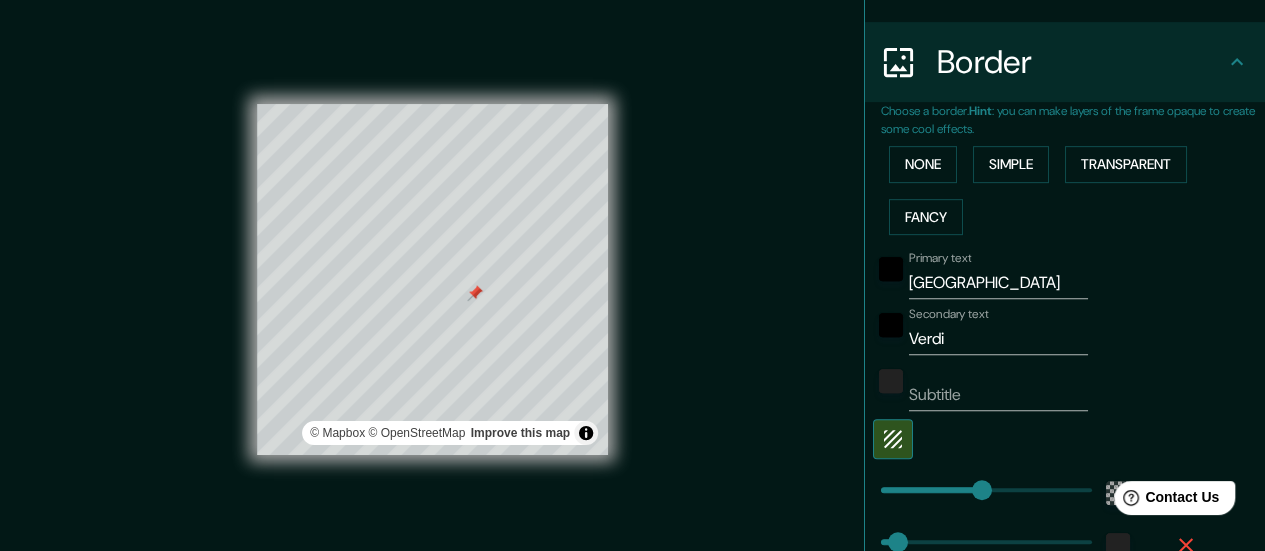 click on "Subtitle" at bounding box center (998, 395) 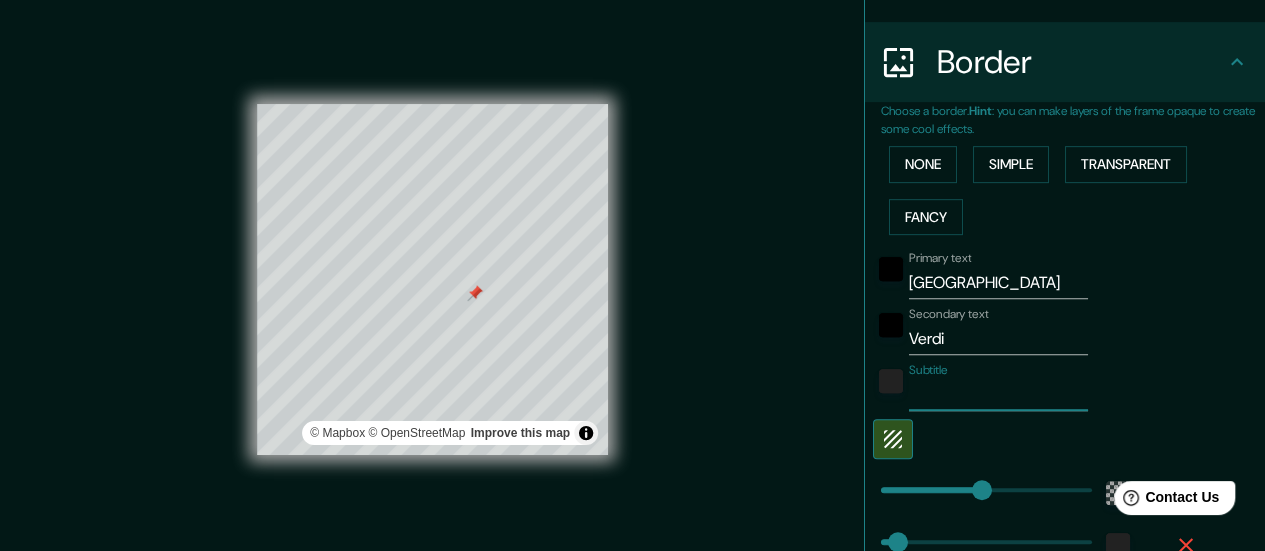 paste on "40.32726383550658, -3.765793" 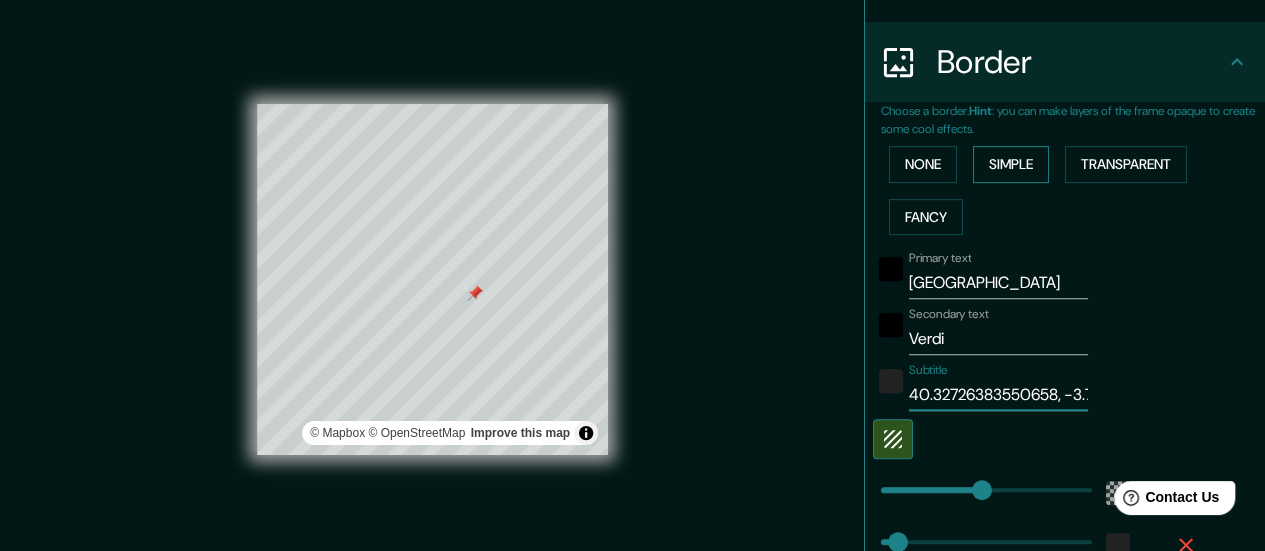 scroll, scrollTop: 0, scrollLeft: 68, axis: horizontal 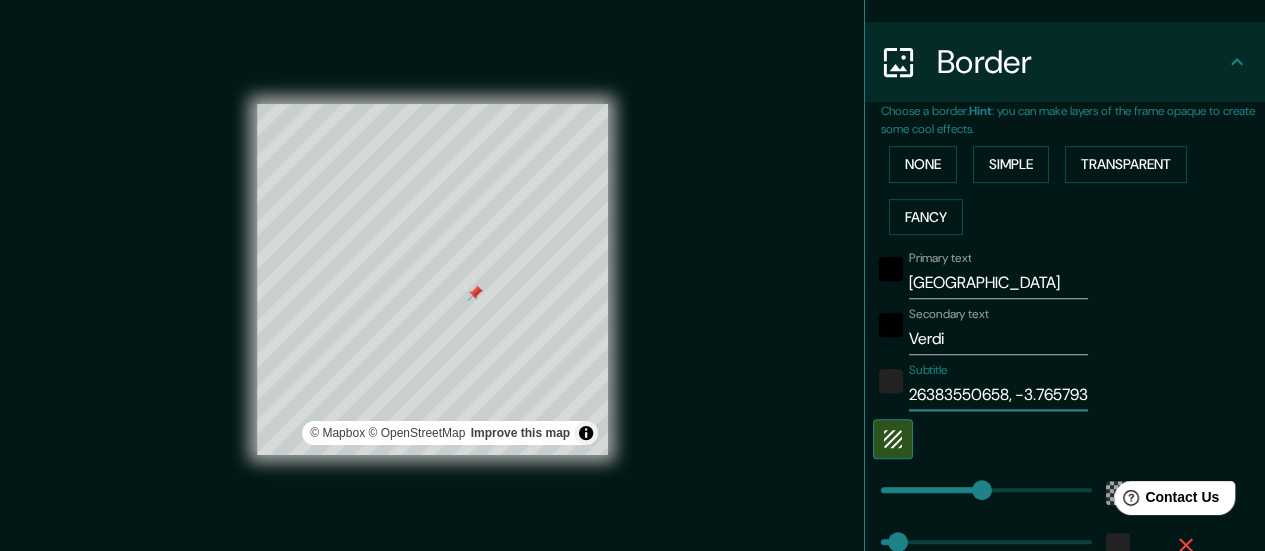 click on "Mappin Location Plaza De Andalucía 4, 28911 Leganés, Madrid, España Pins Style Layout Border Choose a border.  Hint : you can make layers of the frame opaque to create some cool effects. None Simple Transparent Fancy Primary text Madrid Secondary text Verdi Subtitle 40.32726383550658, -3.765793 Add frame layer Size A4 single Create your map © Mapbox   © OpenStreetMap   Improve this map Any problems, suggestions, or concerns please email    help@mappin.pro . . ." at bounding box center [632, 296] 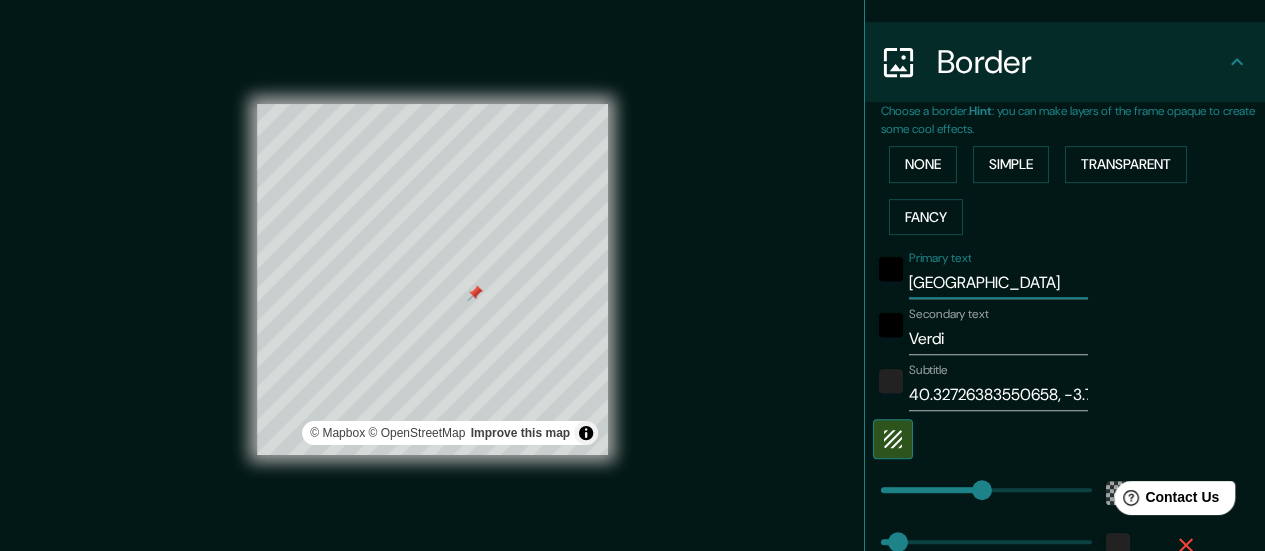 drag, startPoint x: 974, startPoint y: 274, endPoint x: 805, endPoint y: 263, distance: 169.3576 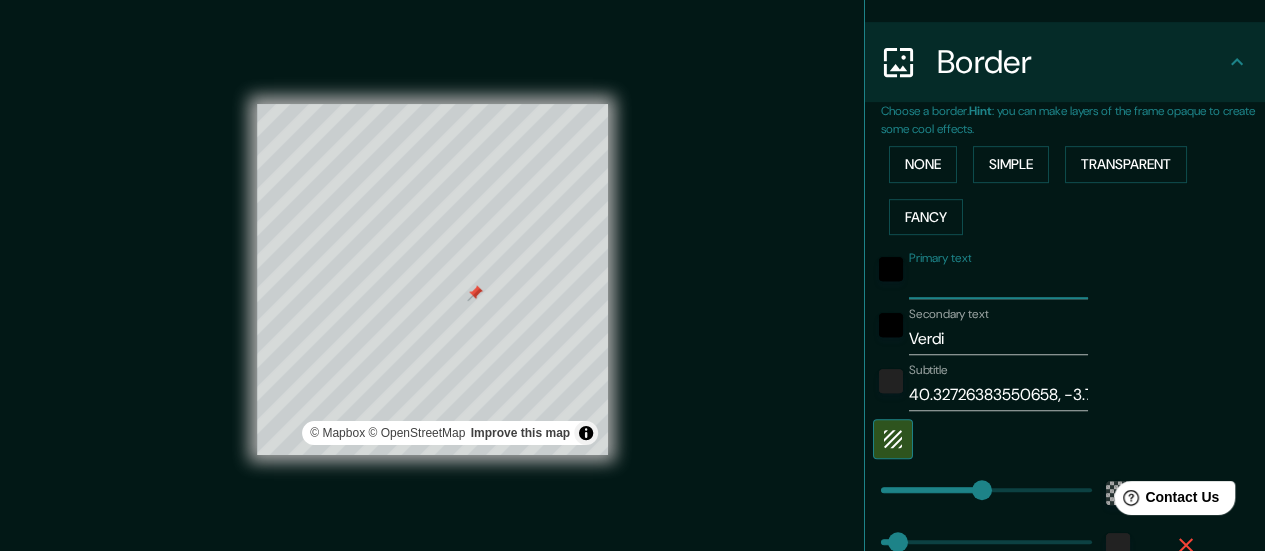 paste on "40.3272638355" 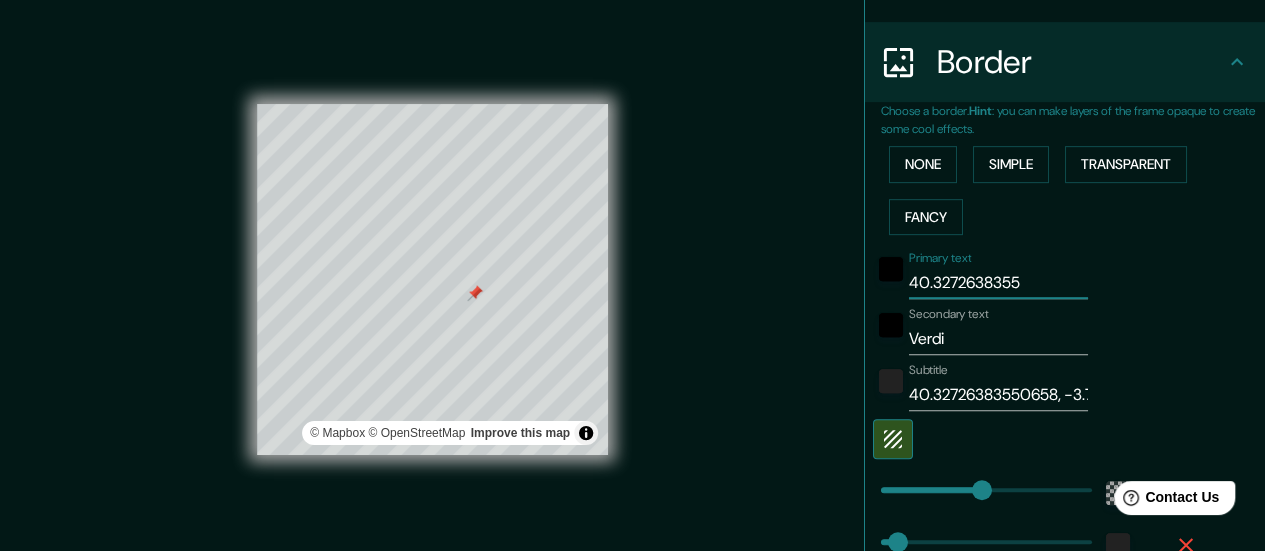 click on "40.3272638355" at bounding box center (998, 283) 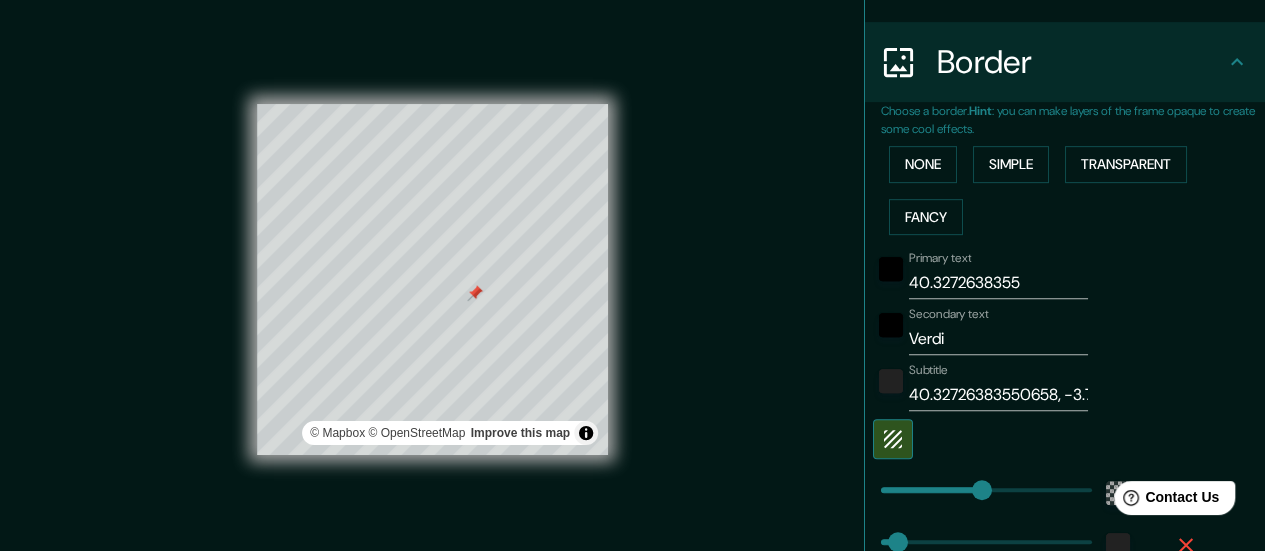 click on "Subtitle 40.32726383550658, -3.765793" at bounding box center (1037, 387) 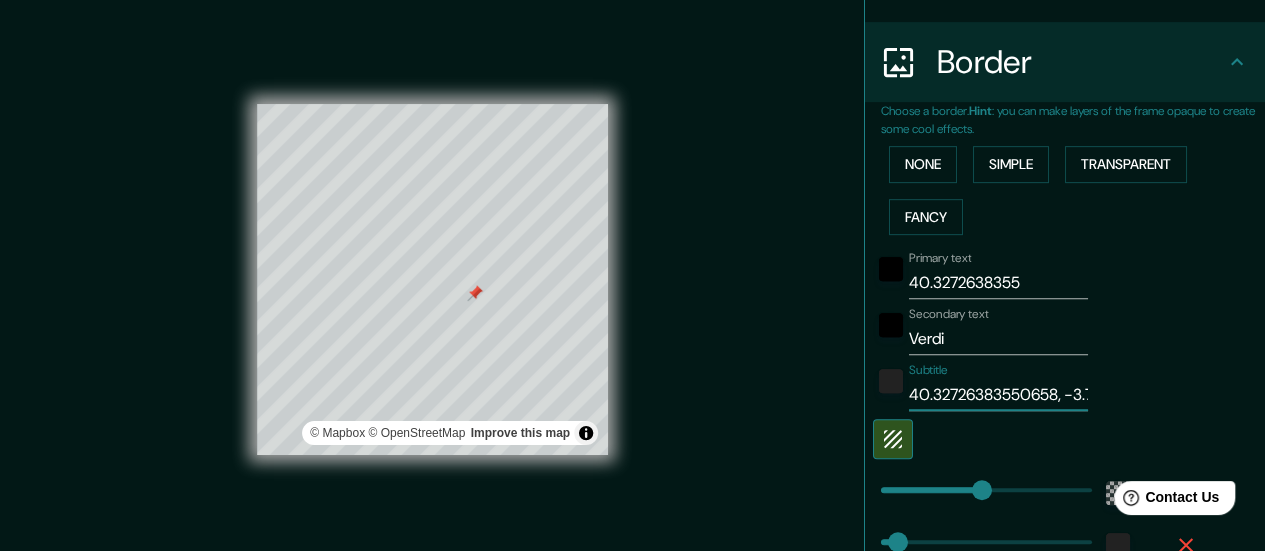 click on "40.32726383550658, -3.765793" at bounding box center (998, 395) 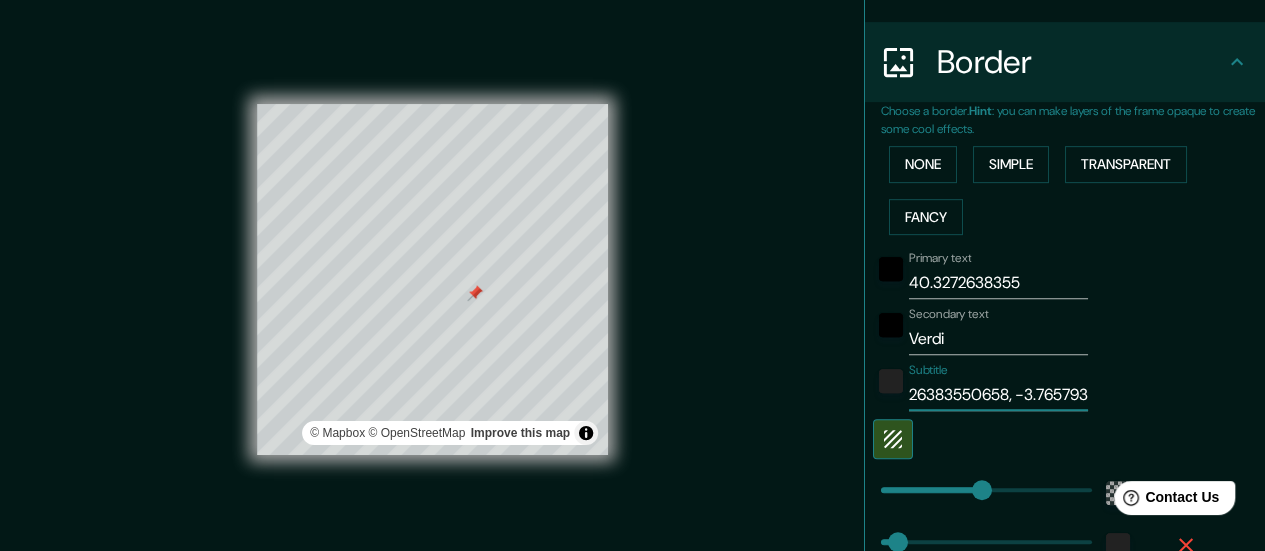drag, startPoint x: 916, startPoint y: 399, endPoint x: 1182, endPoint y: 372, distance: 267.3668 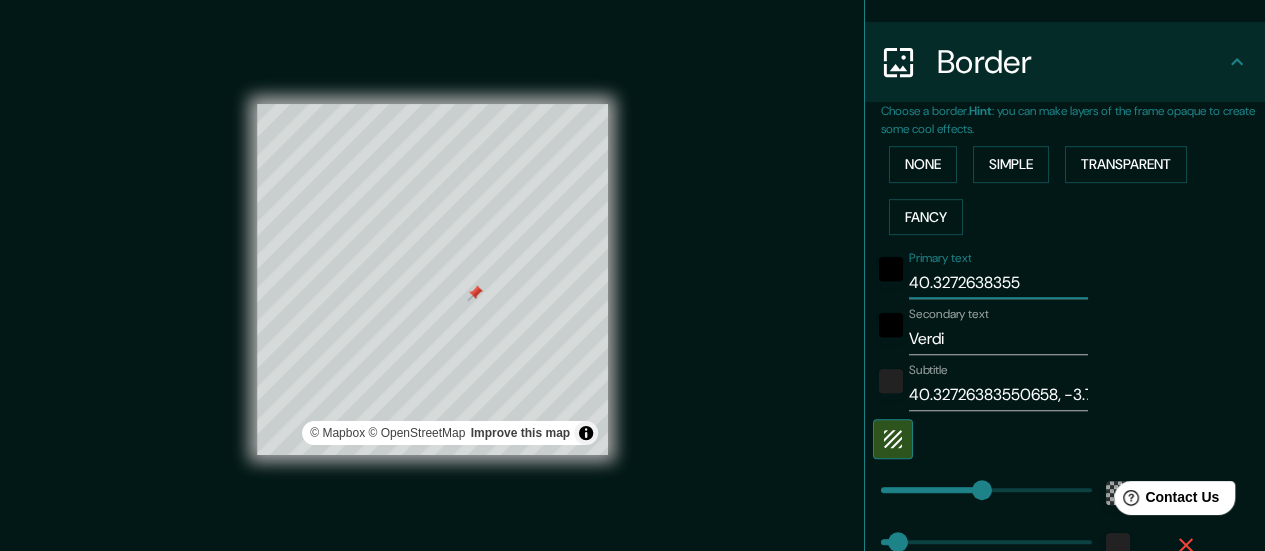 drag, startPoint x: 1015, startPoint y: 278, endPoint x: 978, endPoint y: 284, distance: 37.48333 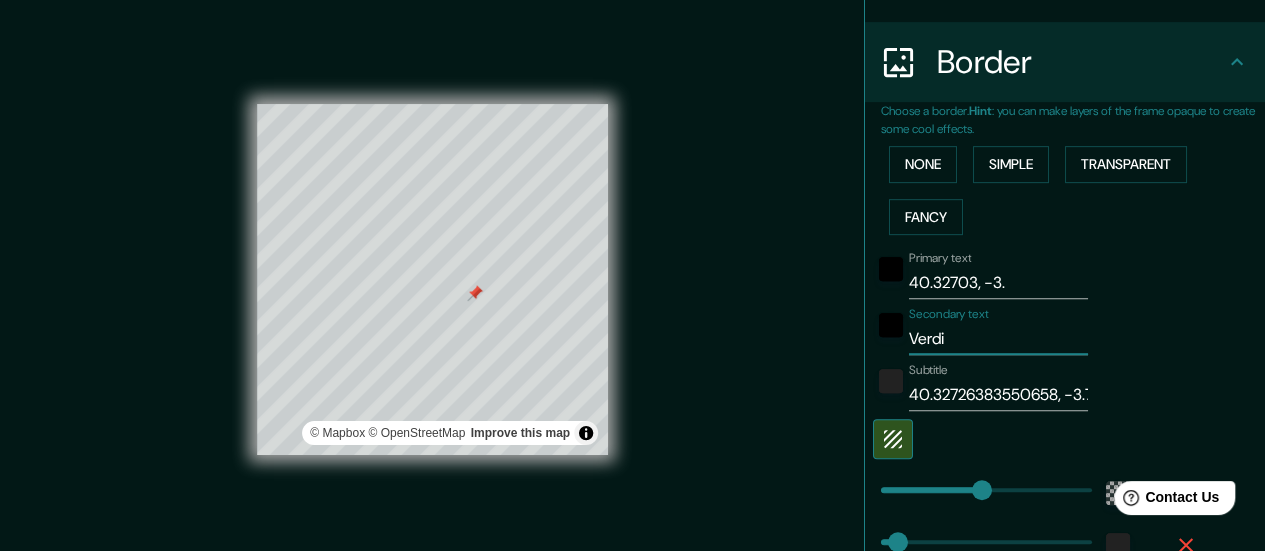 click on "Verdi" at bounding box center (998, 339) 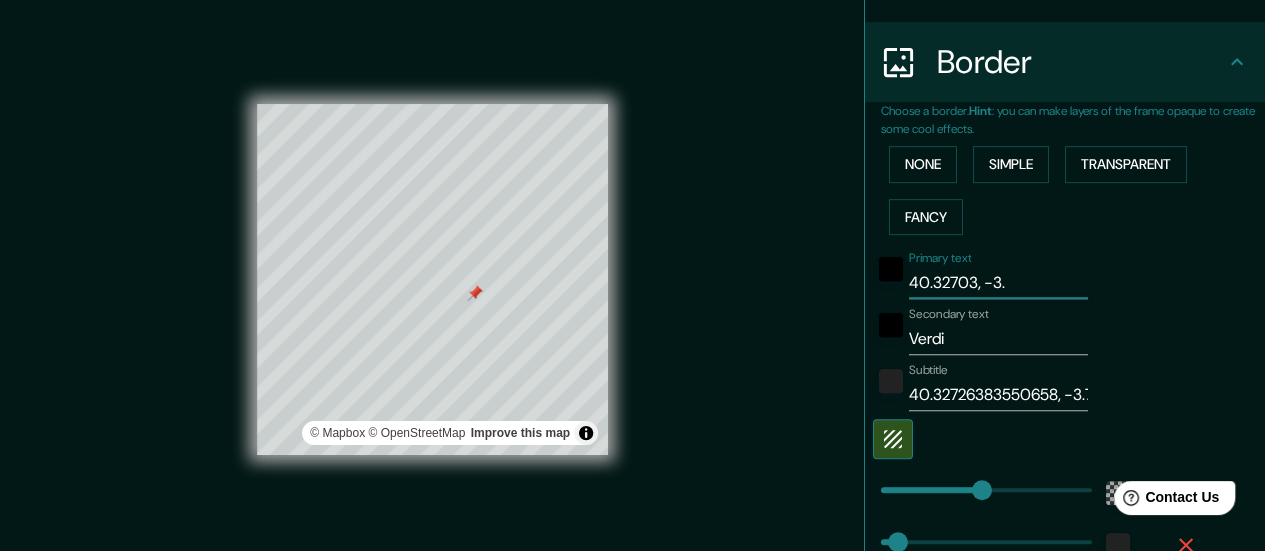 drag, startPoint x: 995, startPoint y: 285, endPoint x: 857, endPoint y: 297, distance: 138.52075 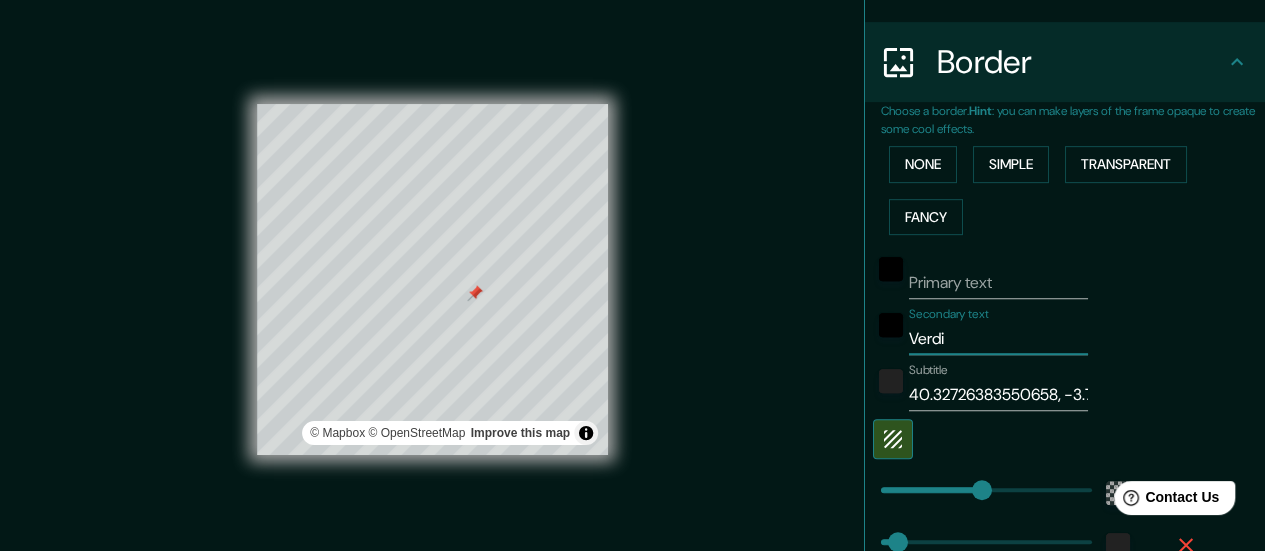 drag, startPoint x: 967, startPoint y: 350, endPoint x: 858, endPoint y: 349, distance: 109.004585 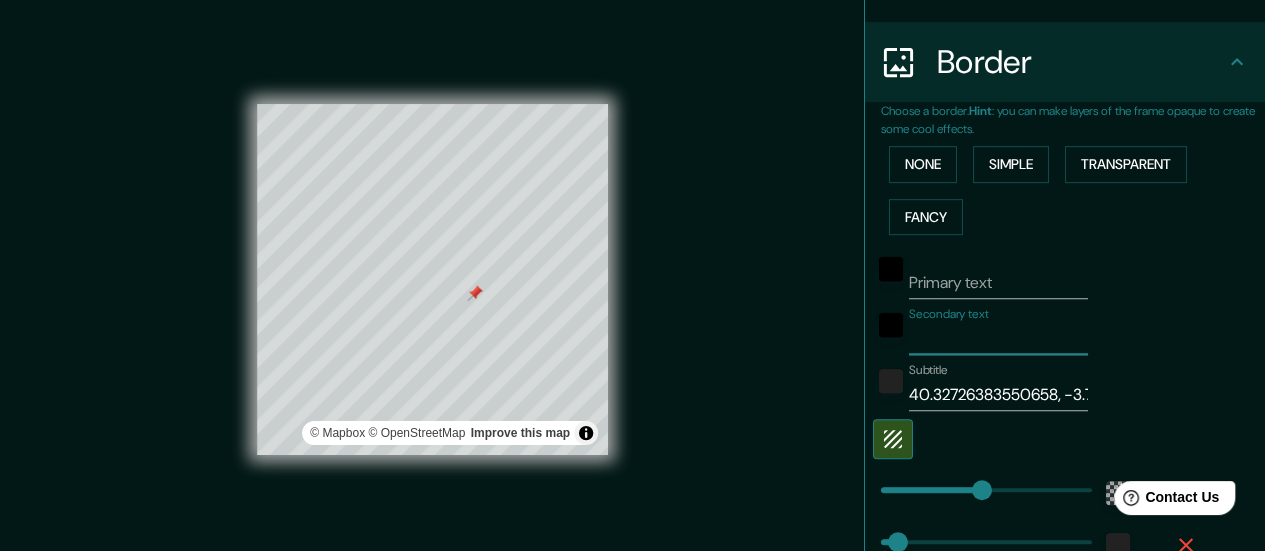 paste on "40.32703481638769, -3.76577154232" 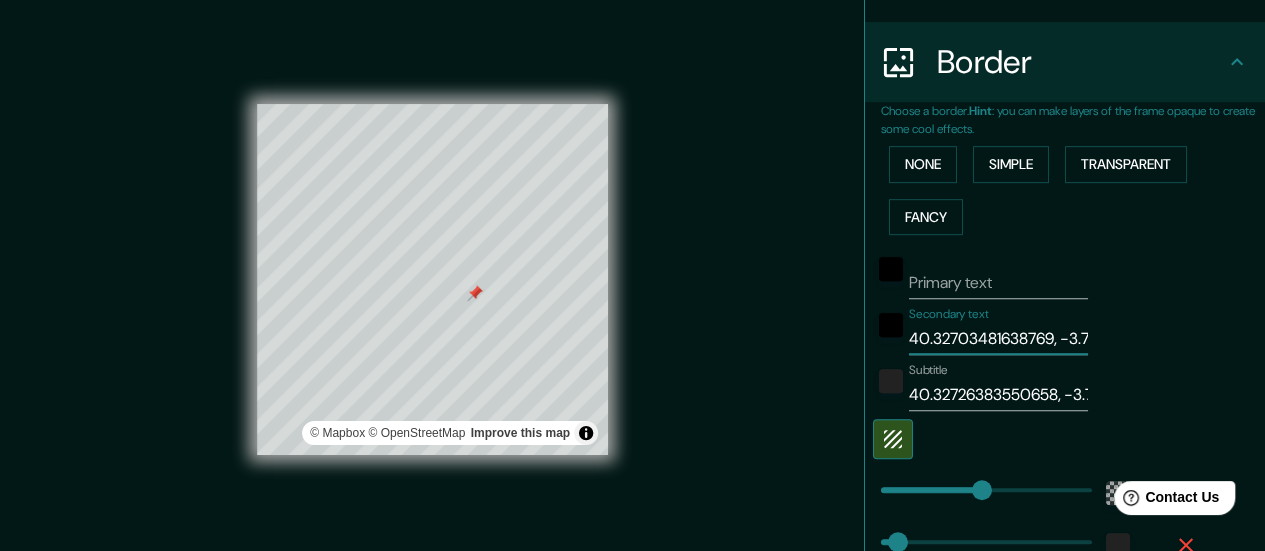 scroll, scrollTop: 0, scrollLeft: 104, axis: horizontal 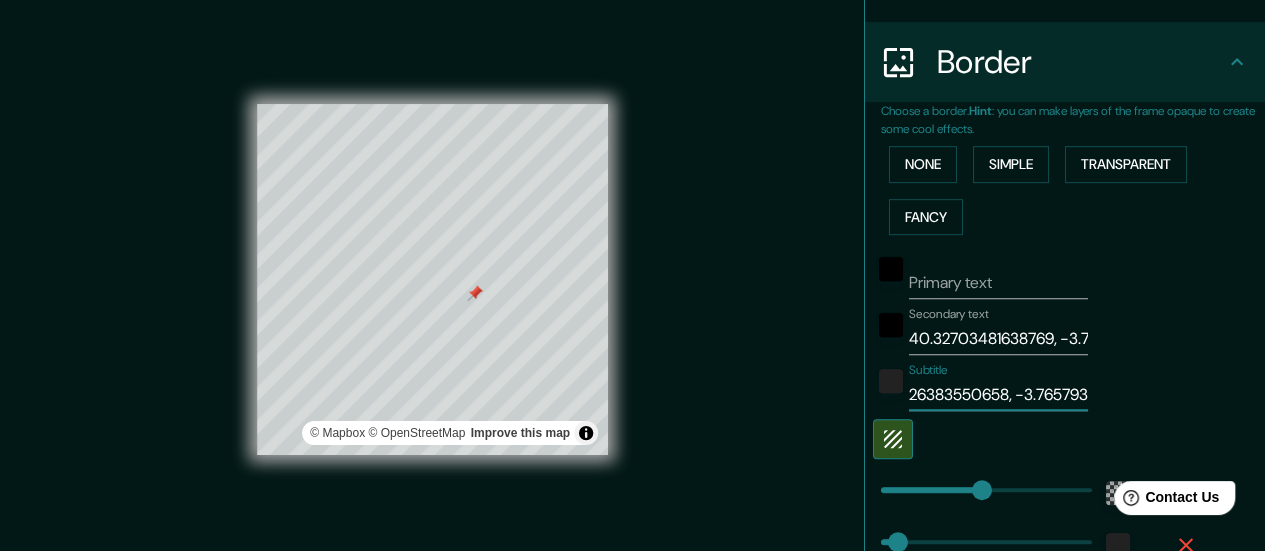drag, startPoint x: 931, startPoint y: 400, endPoint x: 1119, endPoint y: 375, distance: 189.65495 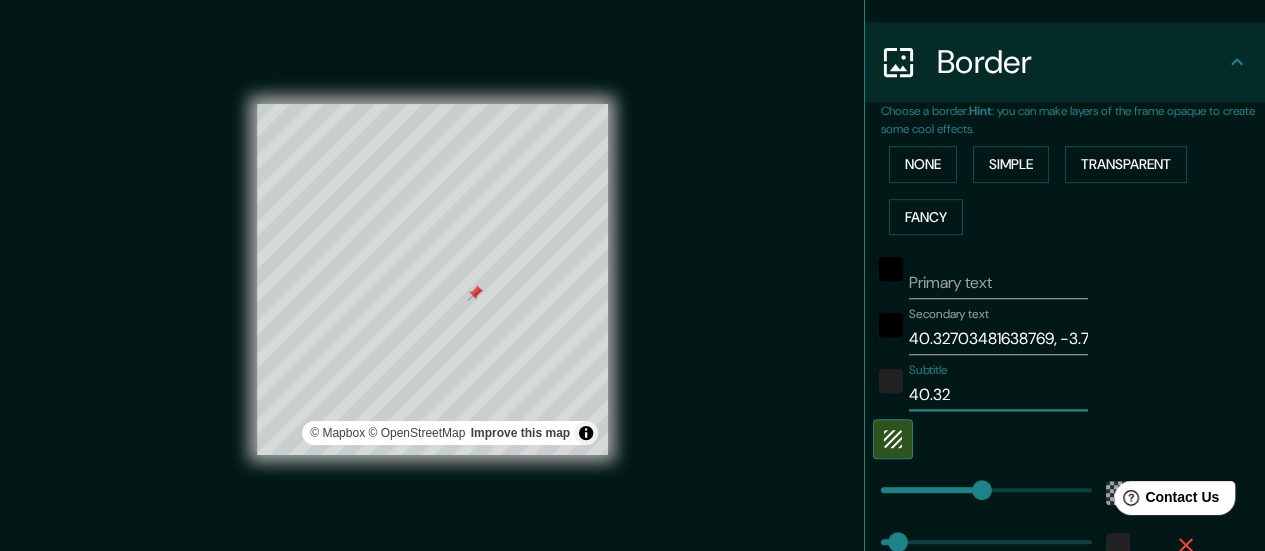 scroll, scrollTop: 0, scrollLeft: 0, axis: both 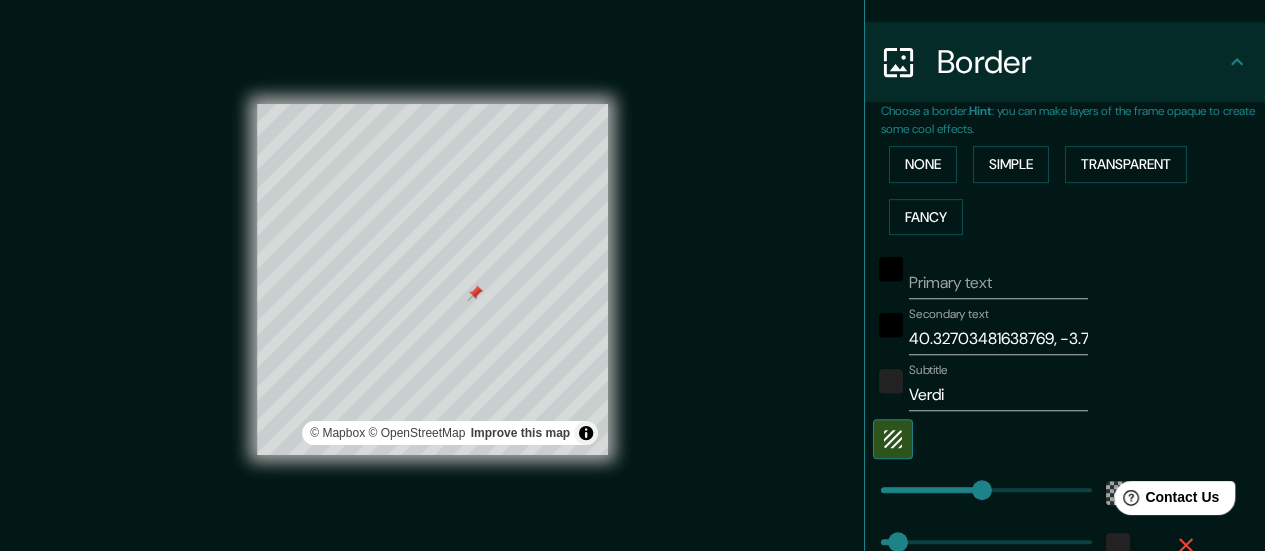 click on "© Mapbox   © OpenStreetMap   Improve this map" at bounding box center (432, 280) 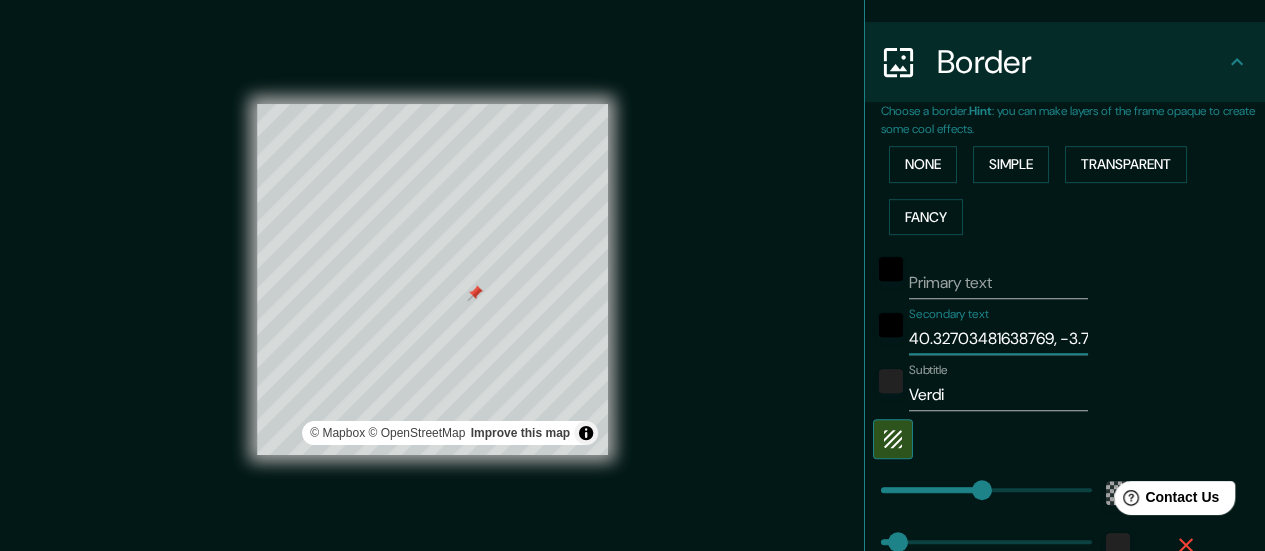 scroll, scrollTop: 0, scrollLeft: 104, axis: horizontal 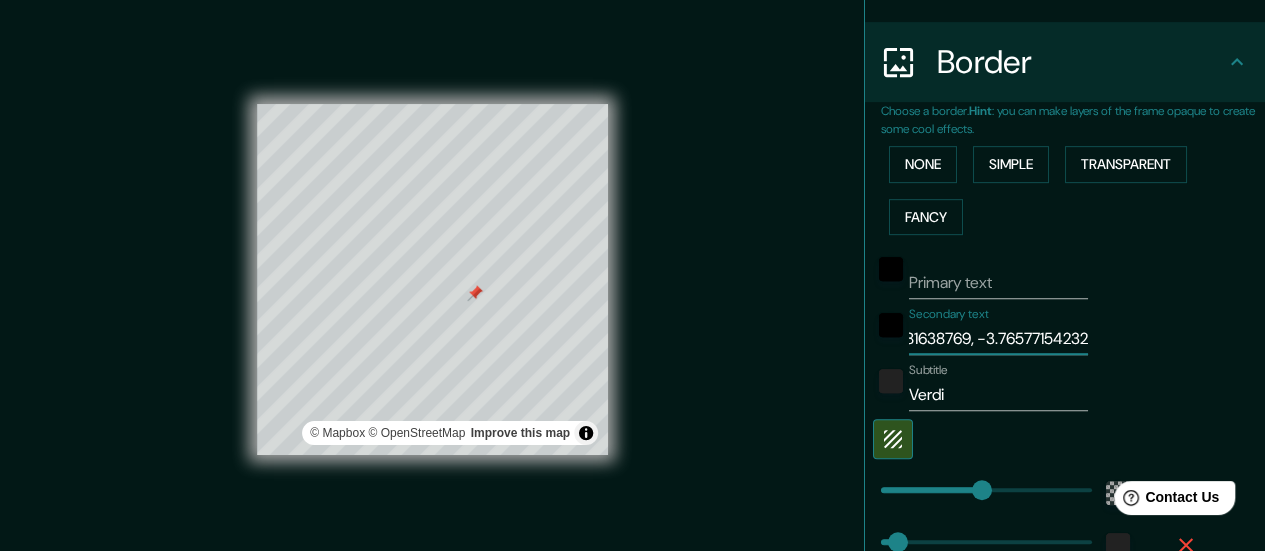 drag, startPoint x: 909, startPoint y: 333, endPoint x: 1184, endPoint y: 353, distance: 275.72632 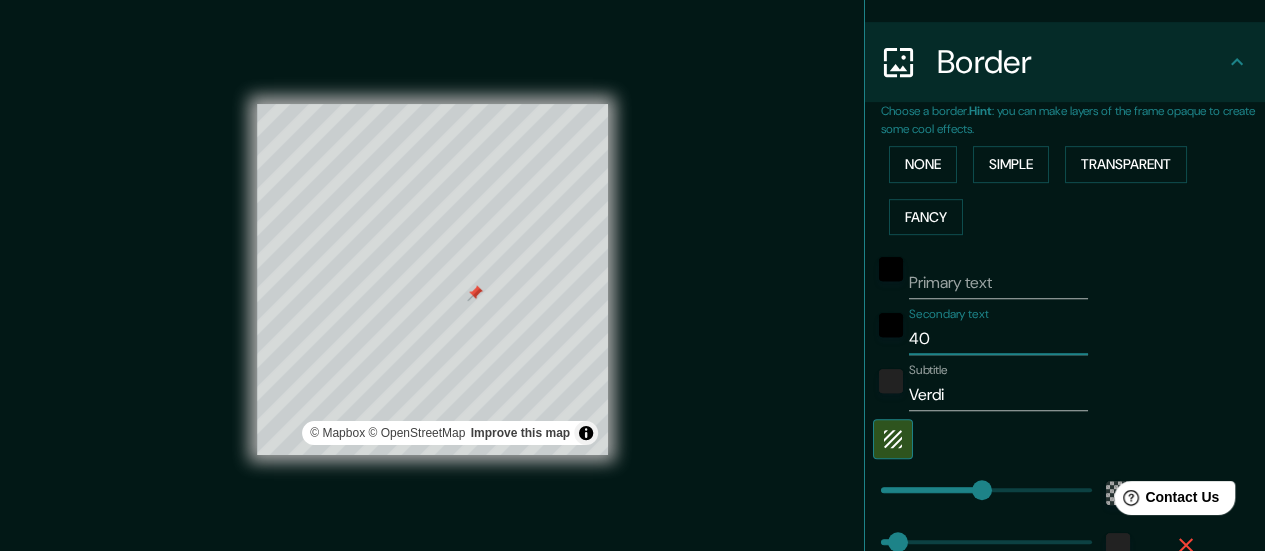 scroll, scrollTop: 0, scrollLeft: 0, axis: both 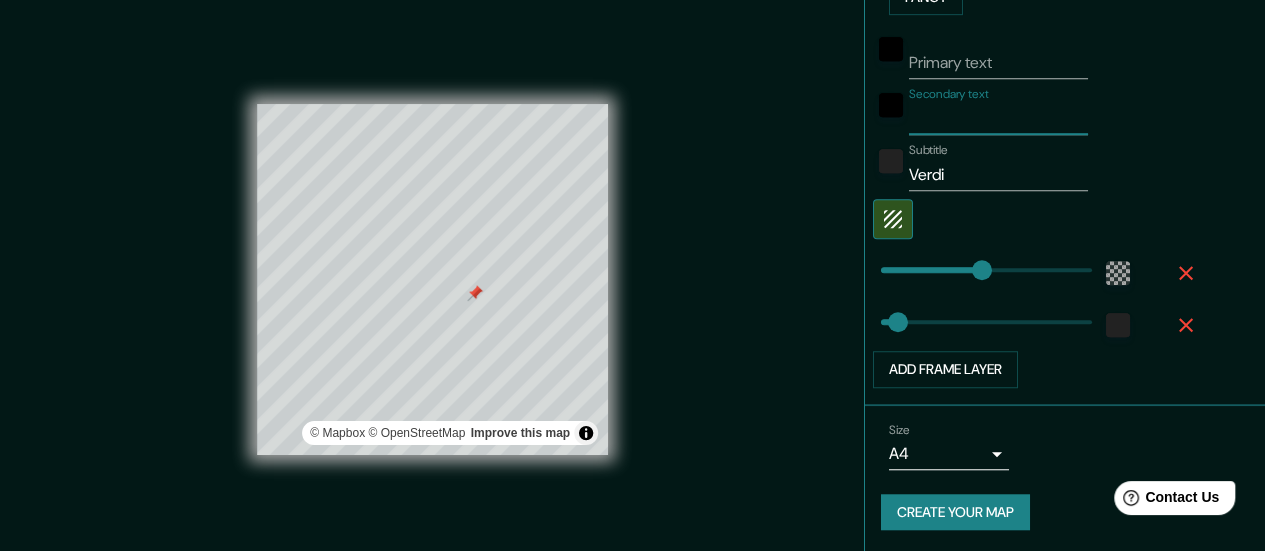 click on "Create your map" at bounding box center (955, 512) 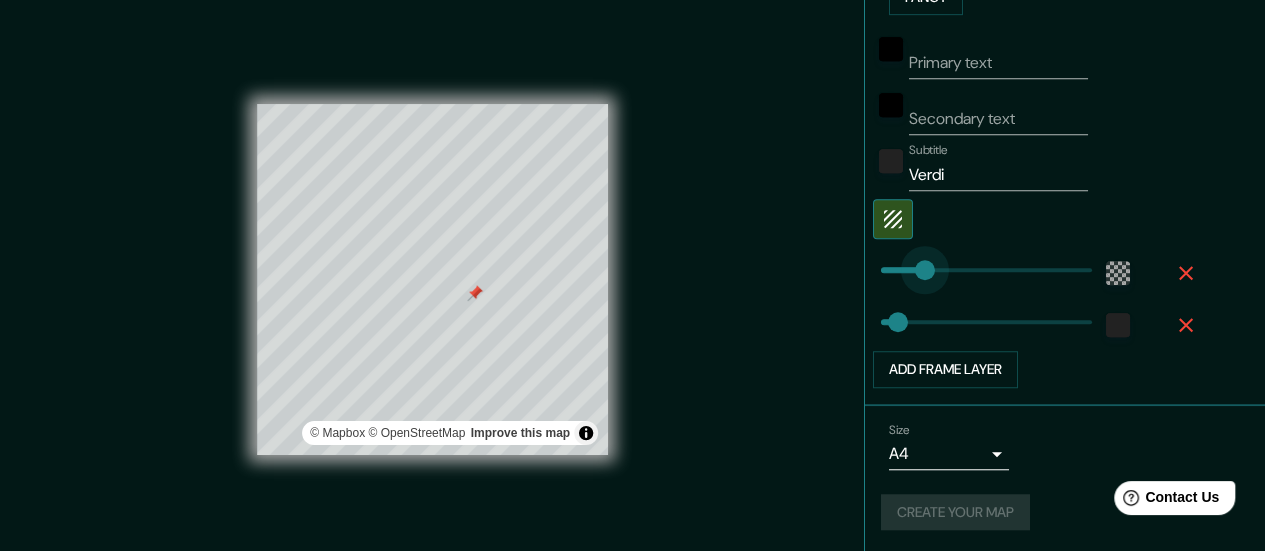 drag, startPoint x: 958, startPoint y: 281, endPoint x: 914, endPoint y: 285, distance: 44.181442 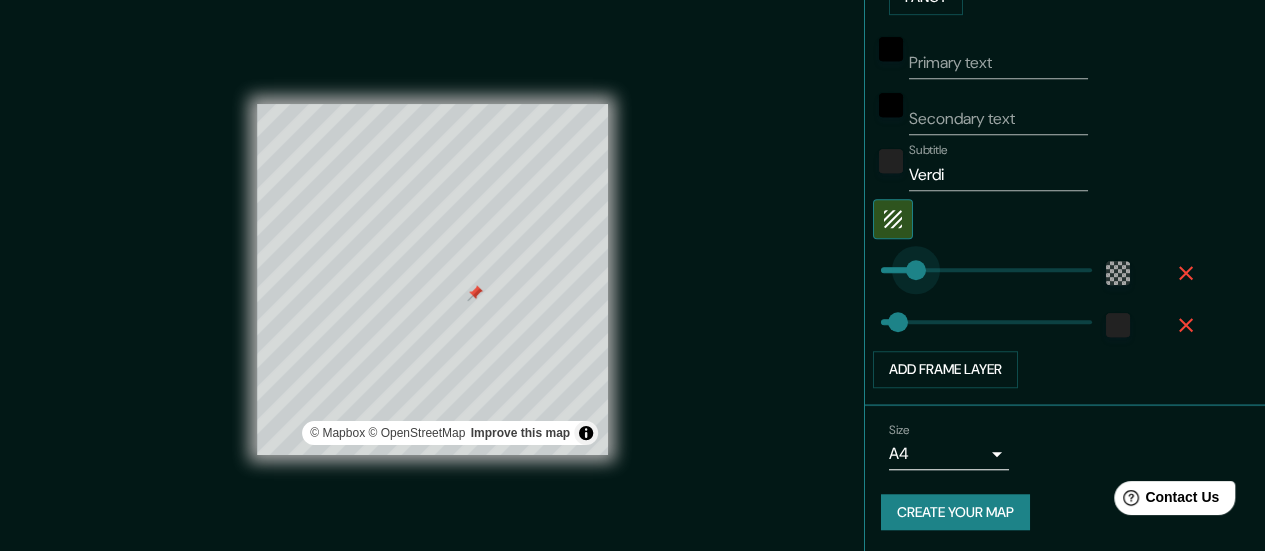 drag, startPoint x: 910, startPoint y: 257, endPoint x: 880, endPoint y: 257, distance: 30 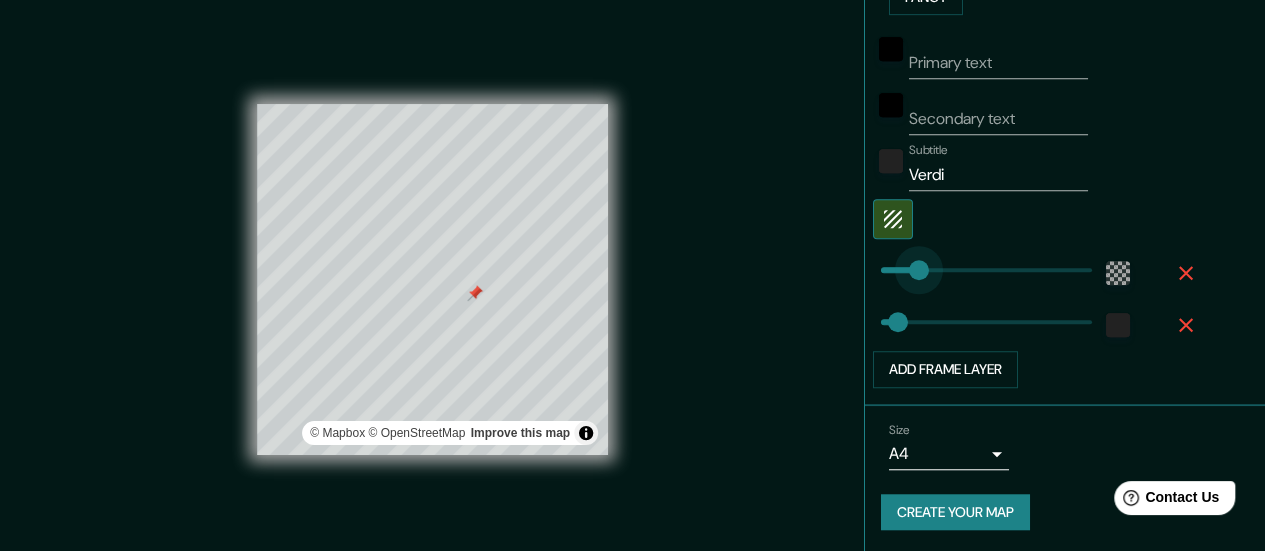 drag, startPoint x: 894, startPoint y: 261, endPoint x: 915, endPoint y: 262, distance: 21.023796 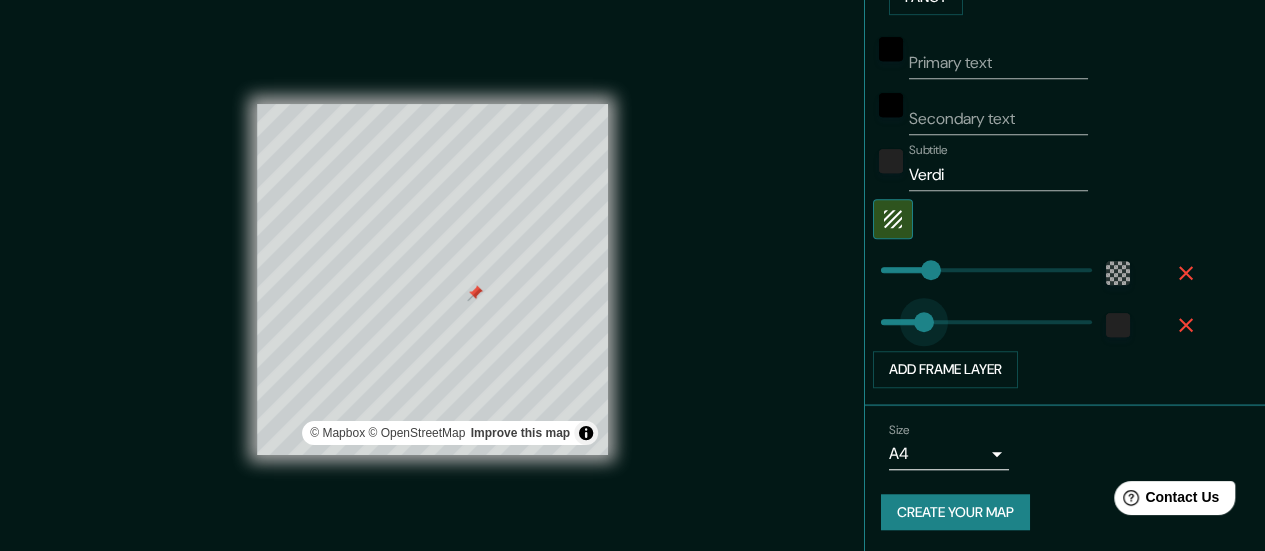 drag, startPoint x: 883, startPoint y: 328, endPoint x: 910, endPoint y: 329, distance: 27.018513 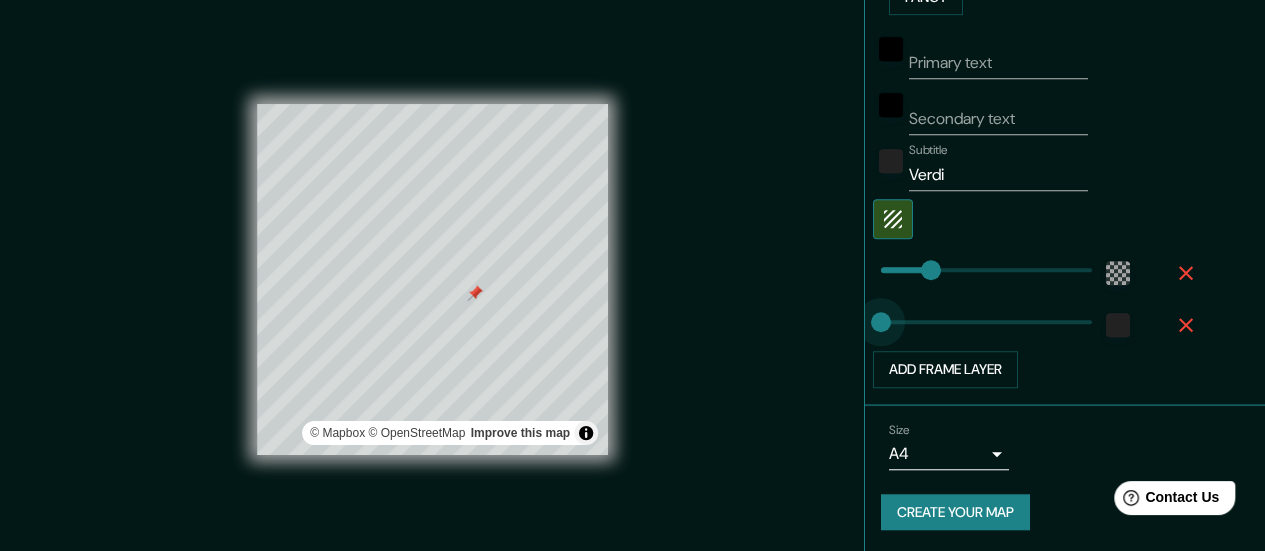drag, startPoint x: 910, startPoint y: 329, endPoint x: 860, endPoint y: 332, distance: 50.08992 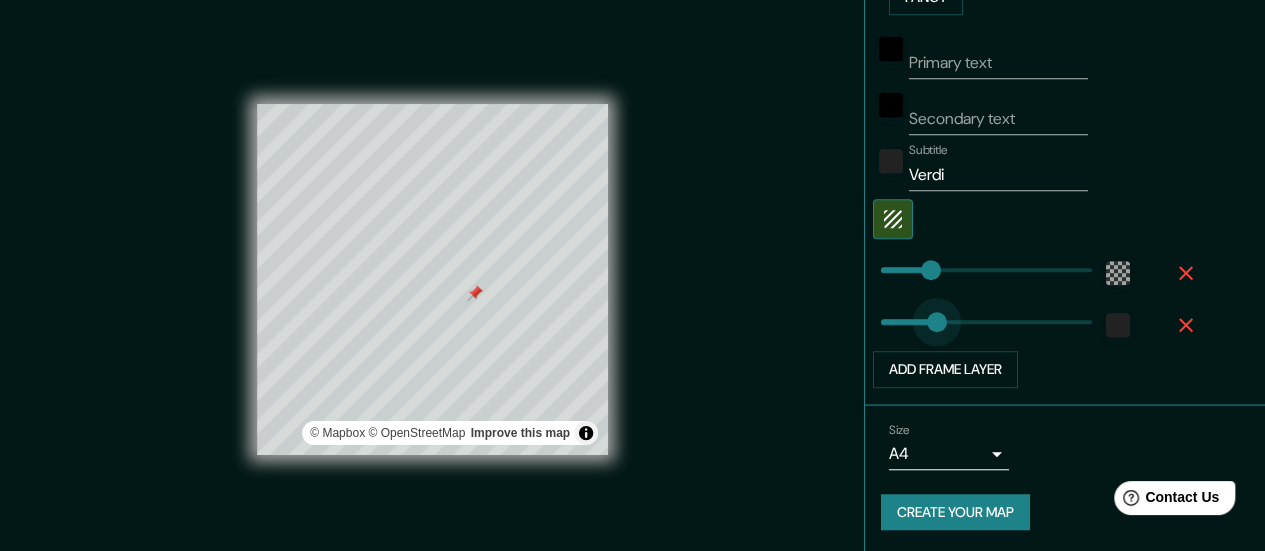 drag, startPoint x: 870, startPoint y: 320, endPoint x: 944, endPoint y: 320, distance: 74 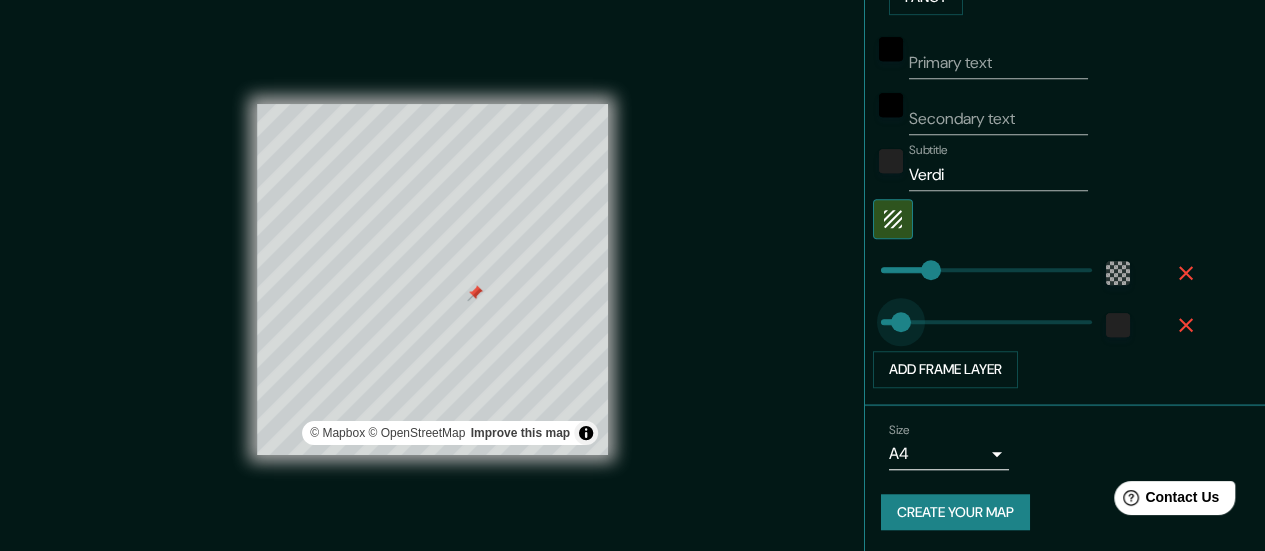 drag, startPoint x: 944, startPoint y: 320, endPoint x: 885, endPoint y: 325, distance: 59.211487 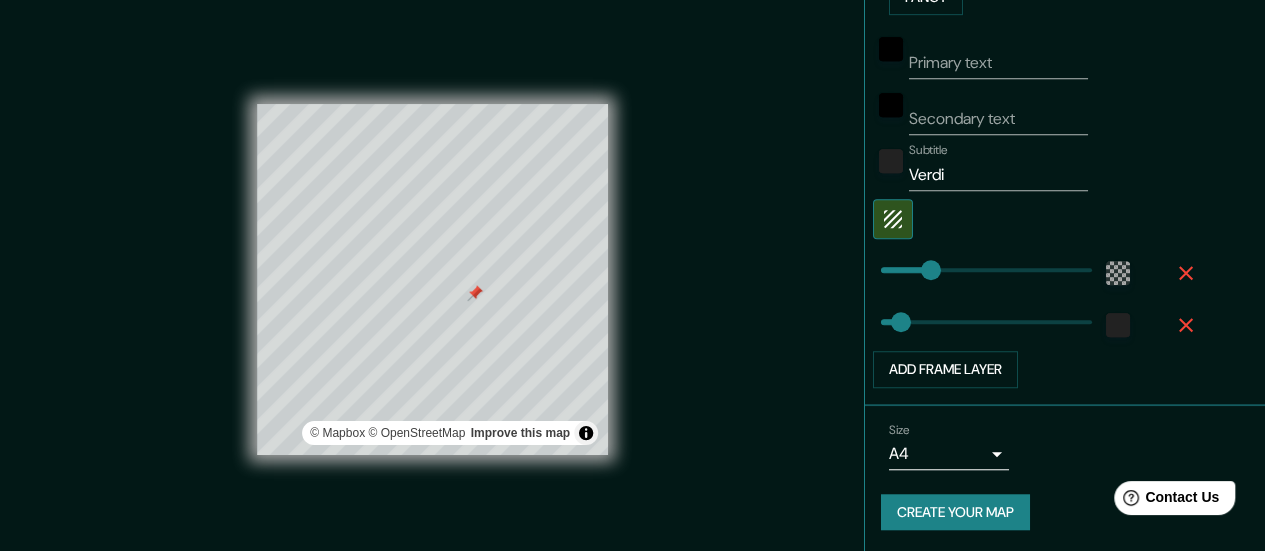 click on "Create your map" at bounding box center (955, 512) 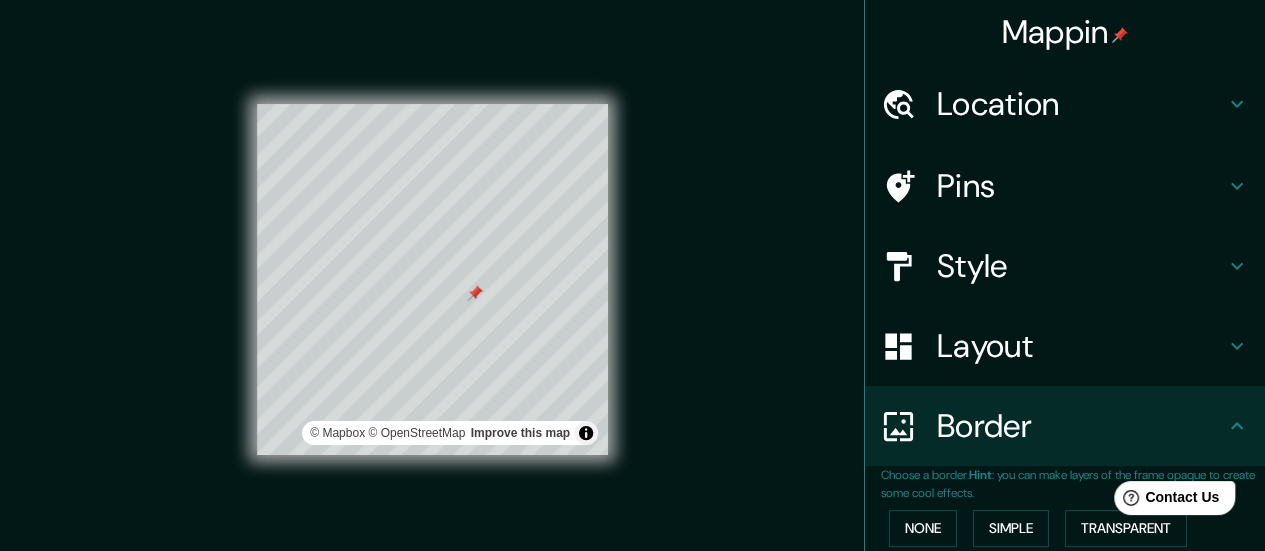 scroll, scrollTop: 584, scrollLeft: 0, axis: vertical 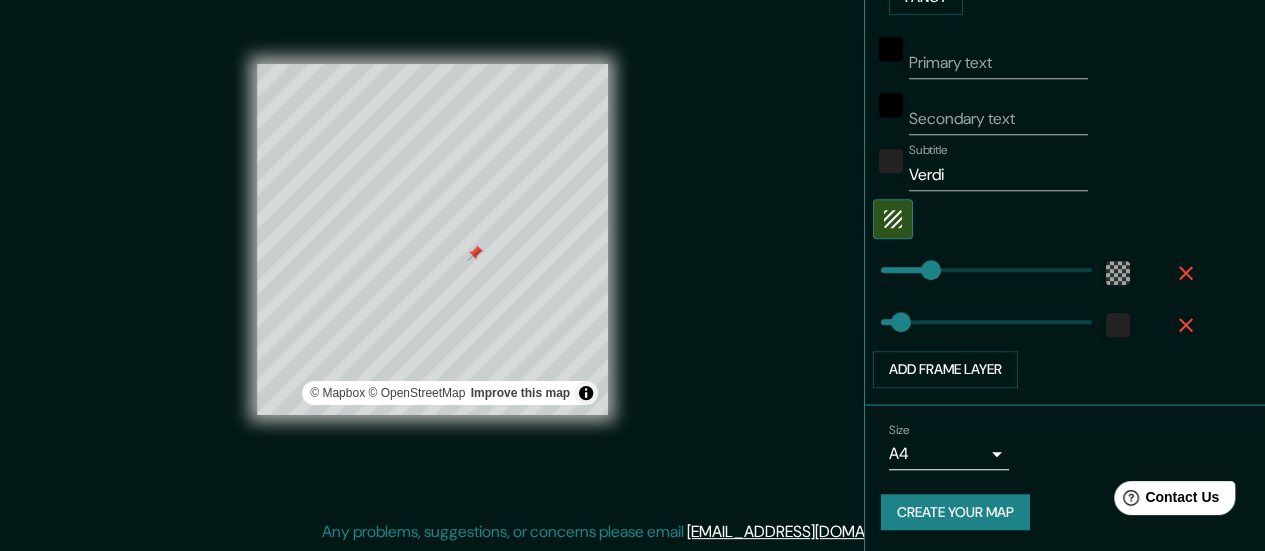 click on "Create your map" at bounding box center (955, 512) 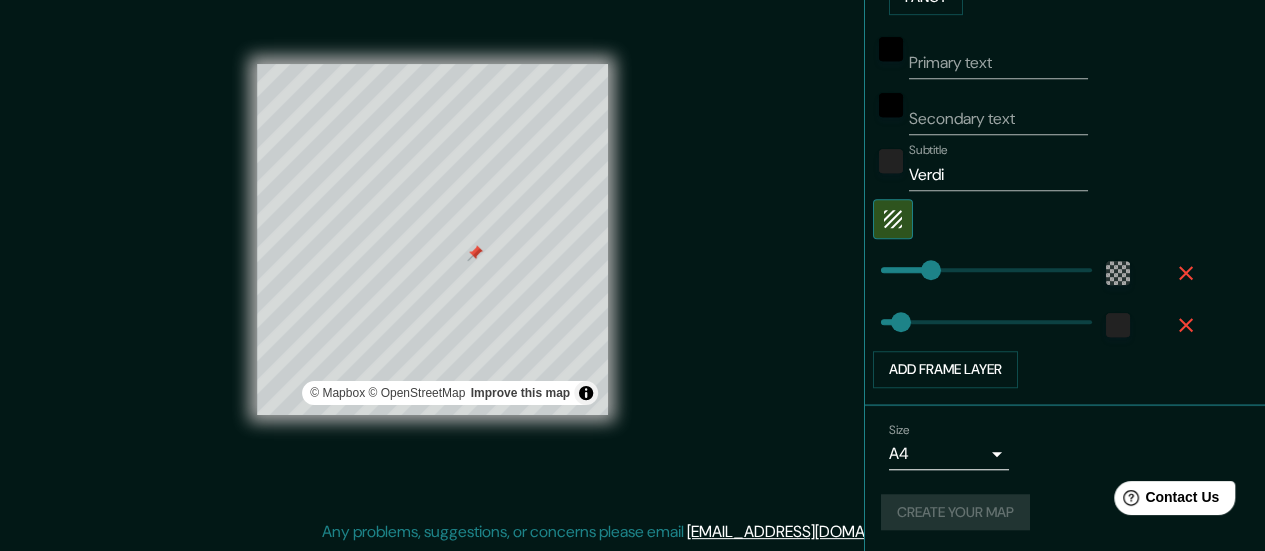 click on "Create your map" at bounding box center (1065, 512) 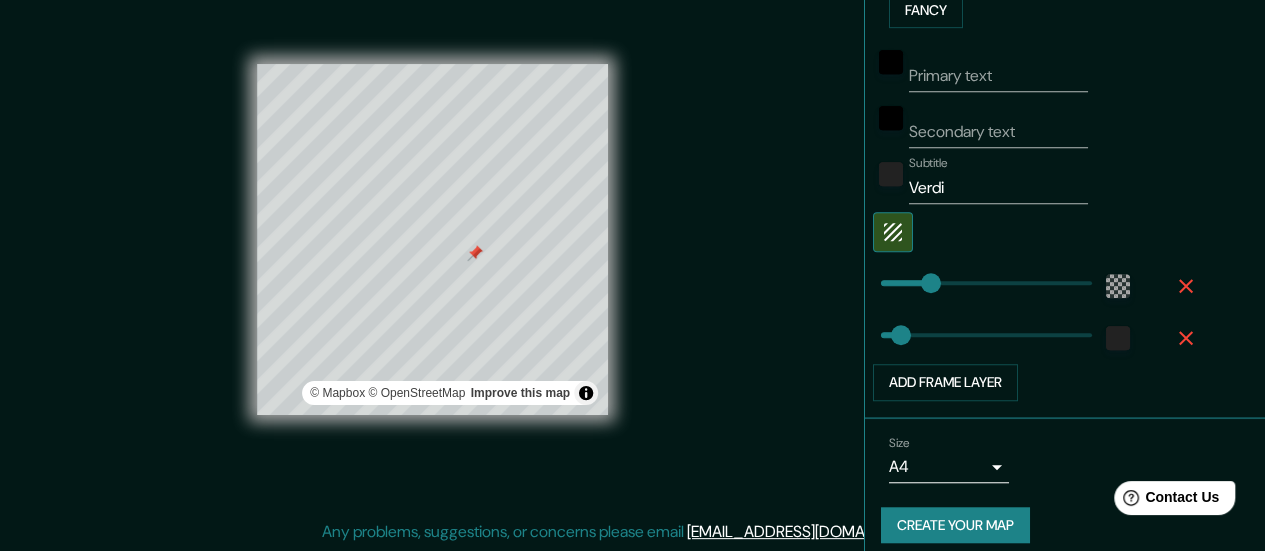 scroll, scrollTop: 584, scrollLeft: 0, axis: vertical 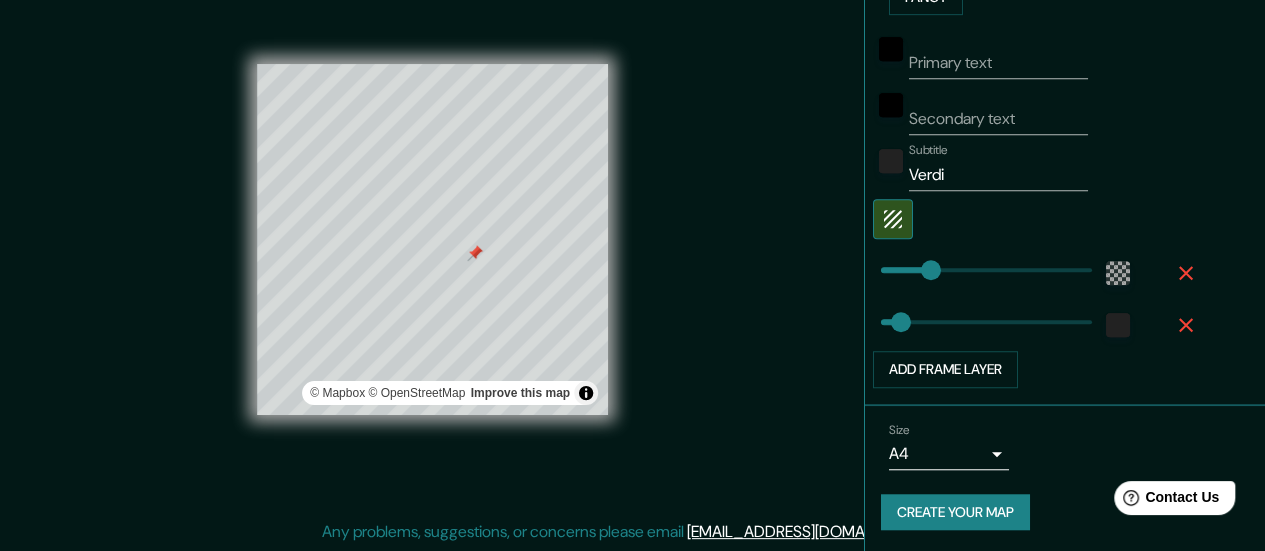 drag, startPoint x: 1254, startPoint y: 175, endPoint x: 74, endPoint y: 16, distance: 1190.6641 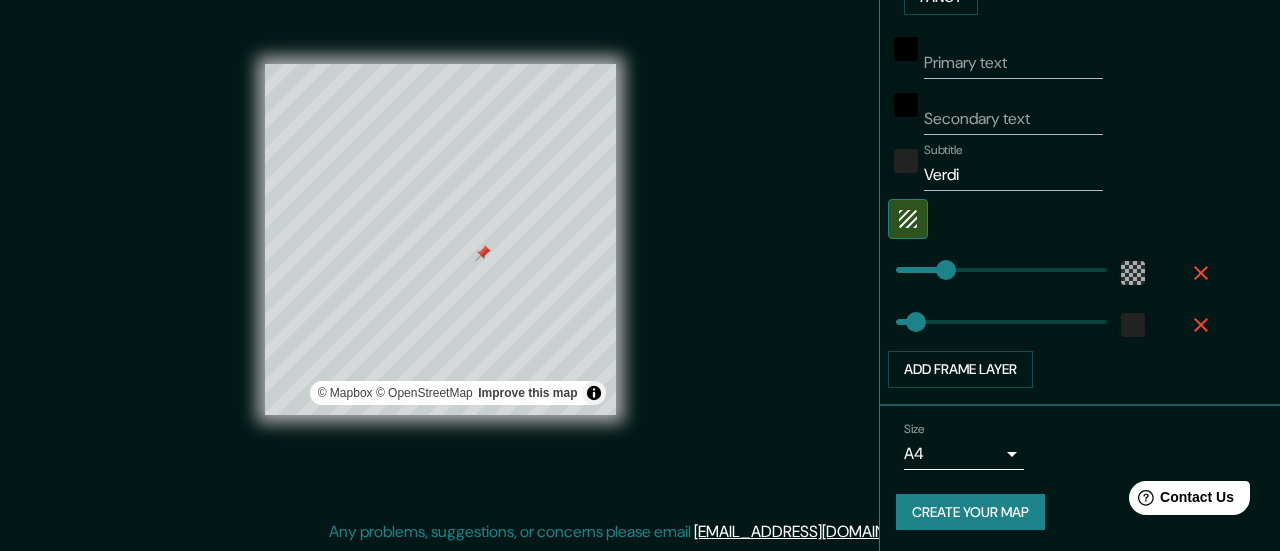 click on "Mappin Location Plaza De Andalucía 4, 28911 Leganés, Madrid, España Pins Style Layout Border Choose a border.  Hint : you can make layers of the frame opaque to create some cool effects. None Simple Transparent Fancy Primary text Secondary text Subtitle Verdi Add frame layer Size A4 single Create your map © Mapbox   © OpenStreetMap   Improve this map Any problems, suggestions, or concerns please email    help@mappin.pro . . ." at bounding box center (640, 235) 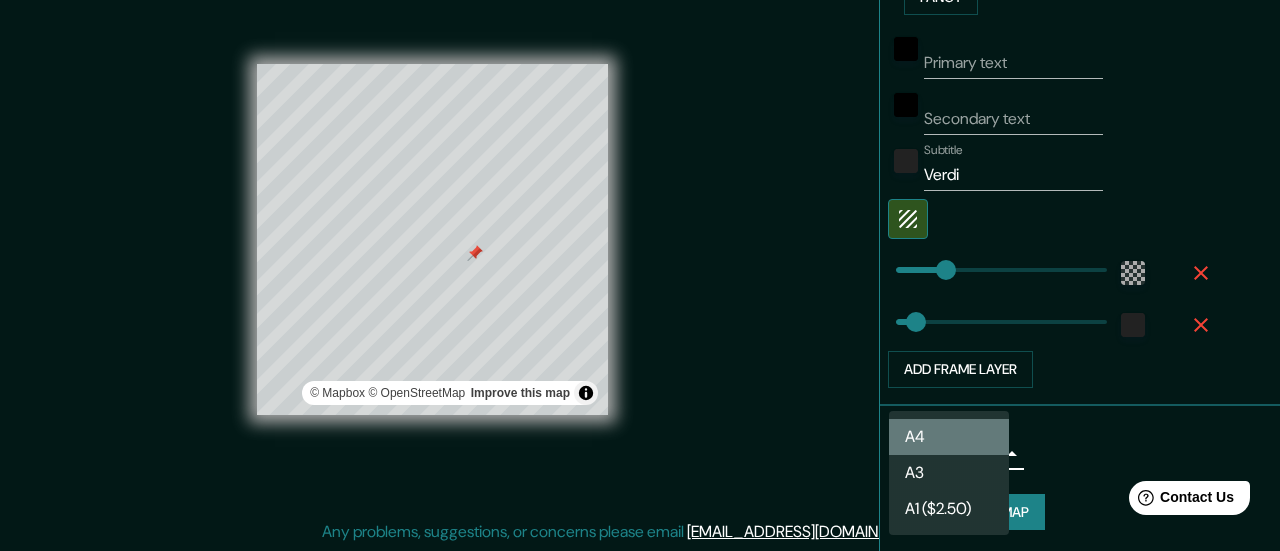 click on "A4" at bounding box center [949, 437] 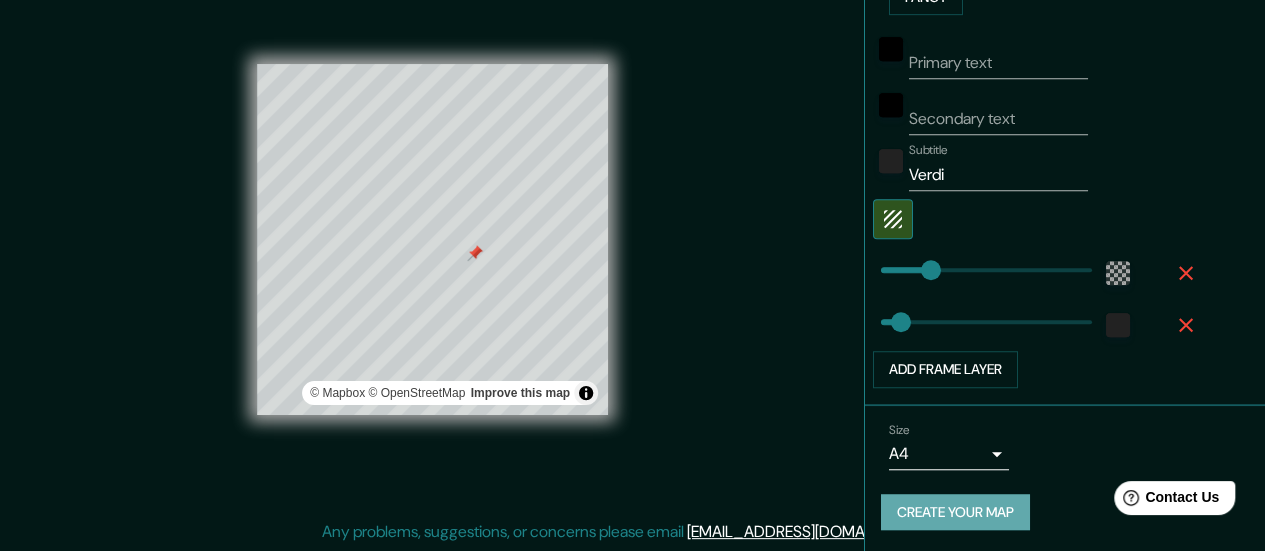 click on "Create your map" at bounding box center (955, 512) 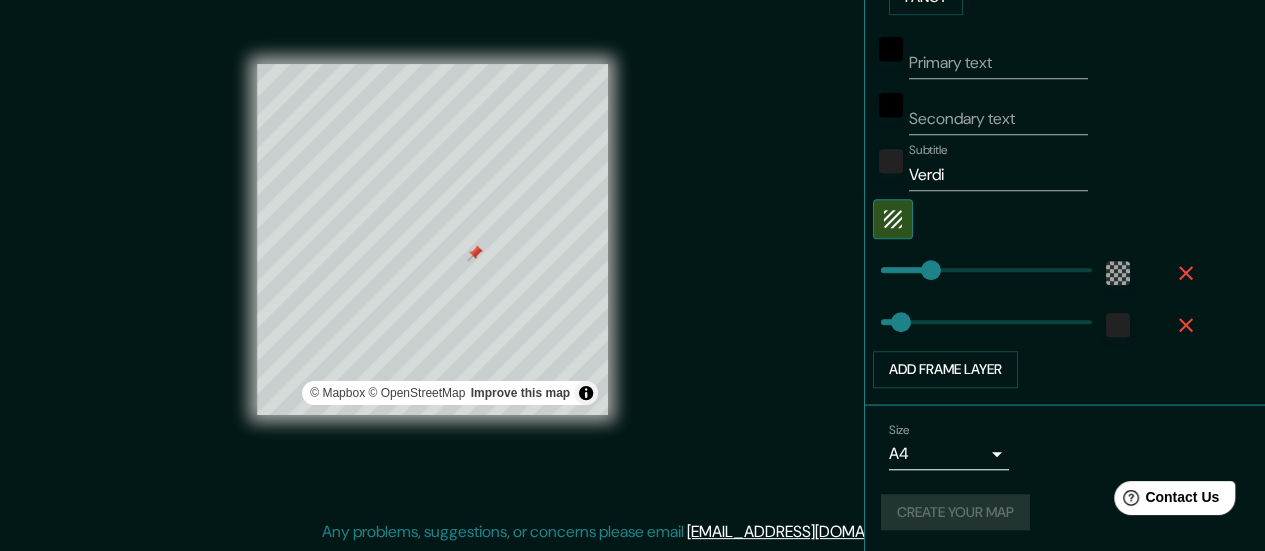 click on "Mappin Location Plaza De Andalucía 4, 28911 Leganés, Madrid, España Pins Style Layout Border Choose a border.  Hint : you can make layers of the frame opaque to create some cool effects. None Simple Transparent Fancy Primary text Secondary text Subtitle Verdi Add frame layer Size A4 single Create your map © Mapbox   © OpenStreetMap   Improve this map Any problems, suggestions, or concerns please email    help@mappin.pro . . ." at bounding box center [632, 235] 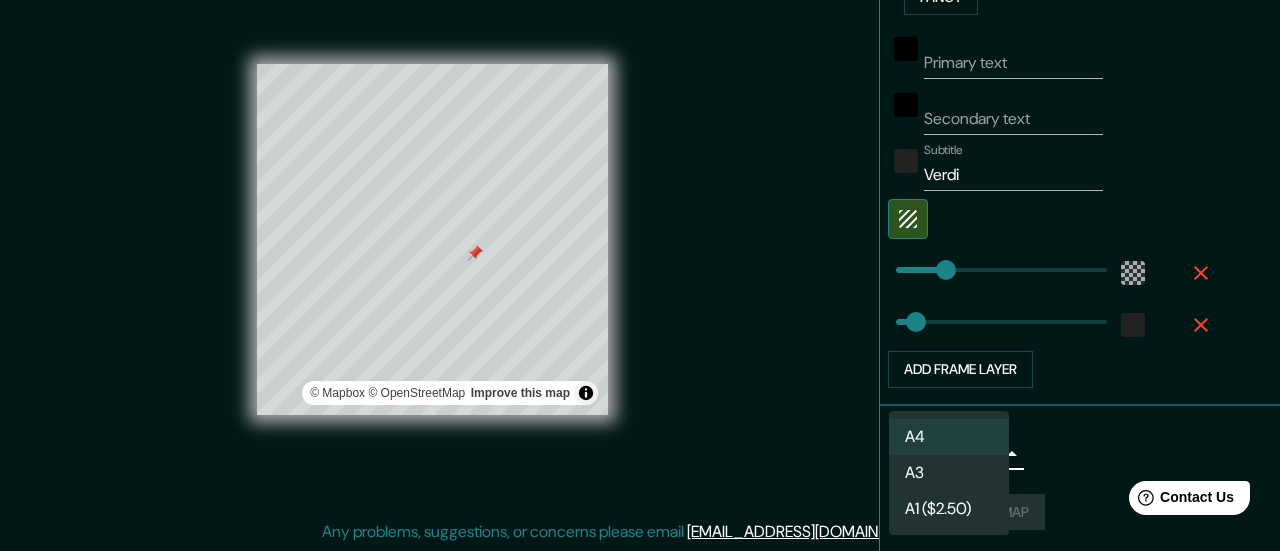 click on "A3" at bounding box center (949, 473) 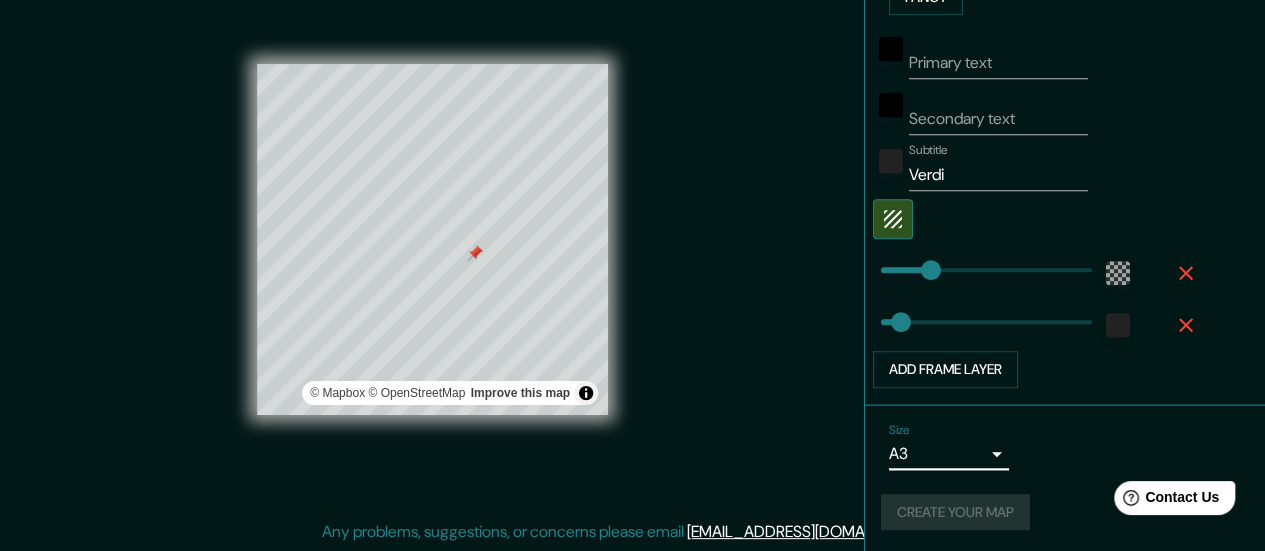 click on "Mappin Location Plaza De Andalucía 4, 28911 Leganés, Madrid, España Pins Style Layout Border Choose a border.  Hint : you can make layers of the frame opaque to create some cool effects. None Simple Transparent Fancy Primary text Secondary text Subtitle Verdi Add frame layer Size A3 a4 Create your map © Mapbox   © OpenStreetMap   Improve this map Any problems, suggestions, or concerns please email    help@mappin.pro . . ." at bounding box center (632, 235) 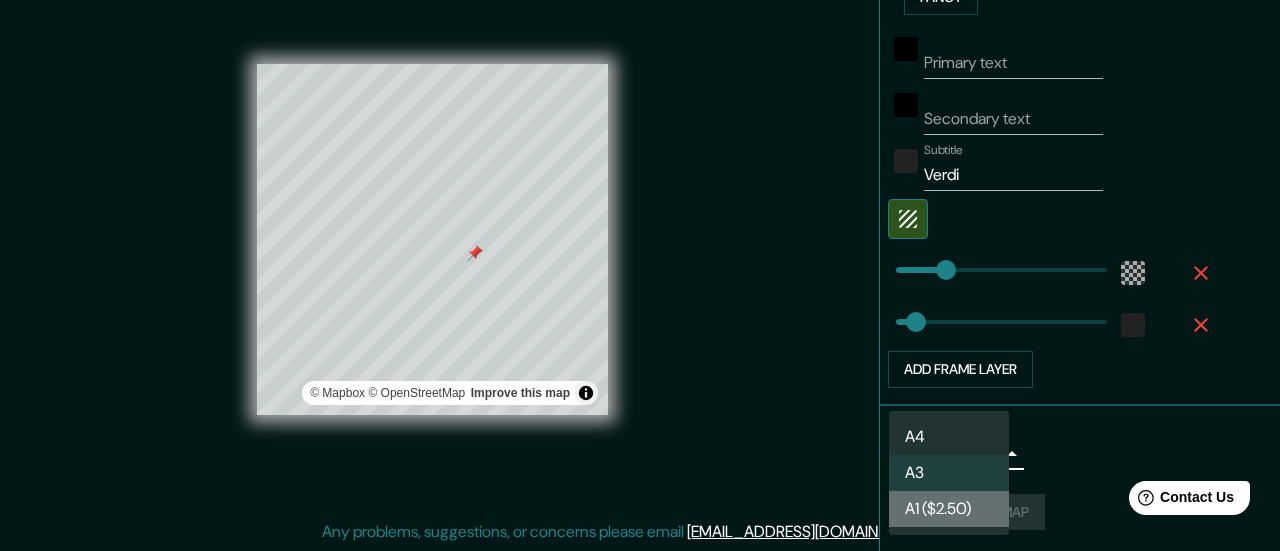 click on "A1 ($2.50)" at bounding box center (949, 509) 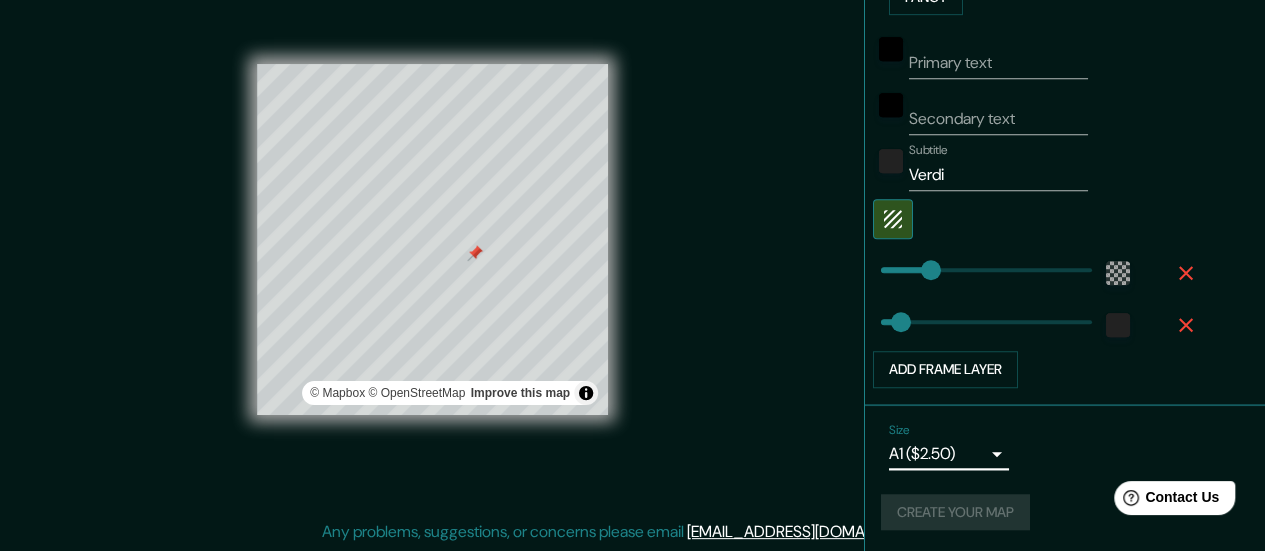 click on "Mappin Location Plaza De Andalucía 4, 28911 Leganés, Madrid, España Pins Style Layout Border Choose a border.  Hint : you can make layers of the frame opaque to create some cool effects. None Simple Transparent Fancy Primary text Secondary text Subtitle Verdi Add frame layer Size A1 ($2.50) a3 Create your map © Mapbox   © OpenStreetMap   Improve this map Any problems, suggestions, or concerns please email    help@mappin.pro . . ." at bounding box center [632, 235] 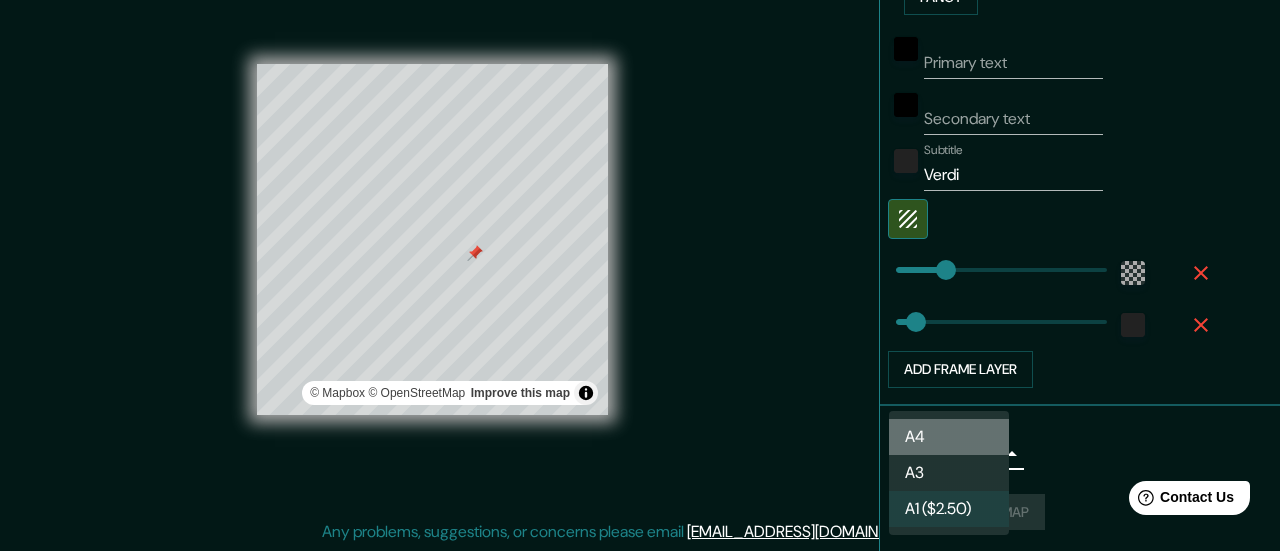 click on "A4" at bounding box center [949, 437] 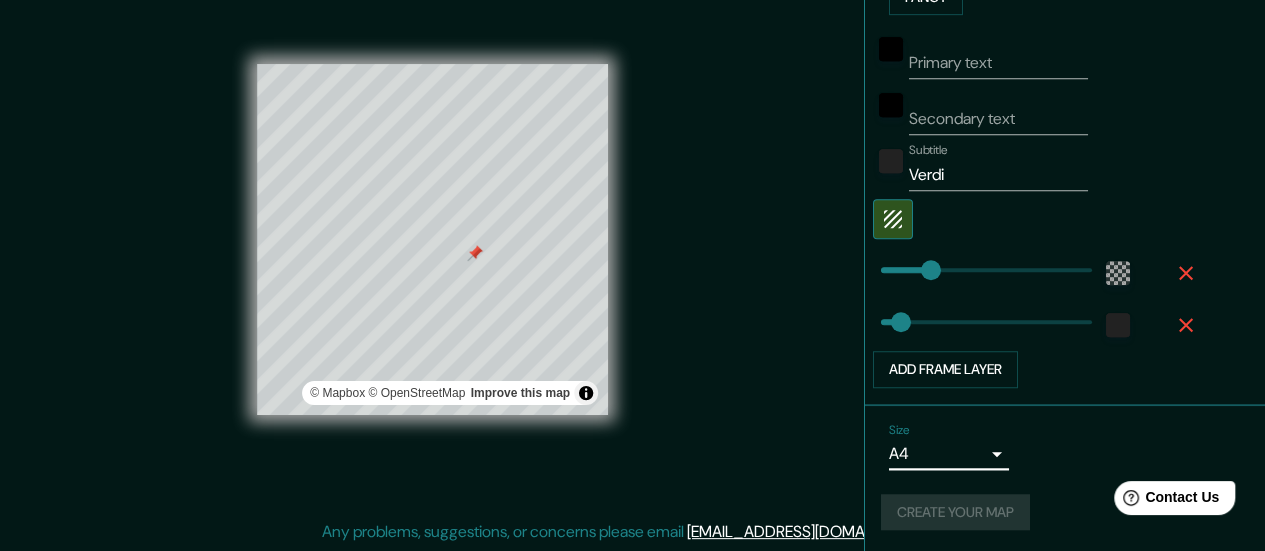 click on "Create your map" at bounding box center [1065, 512] 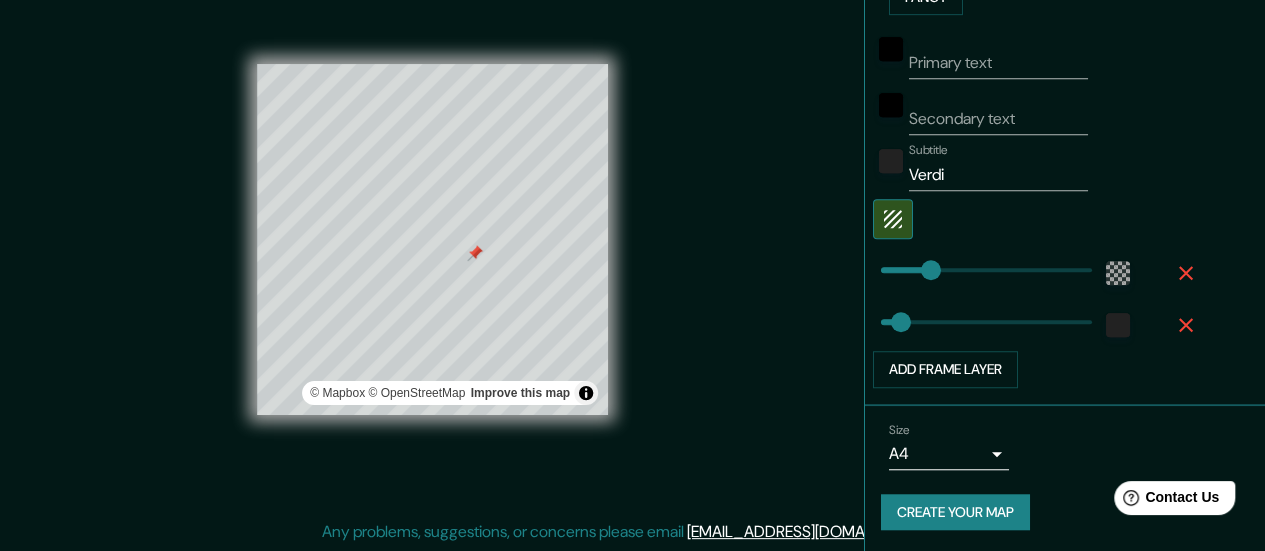 click on "Create your map" at bounding box center [955, 512] 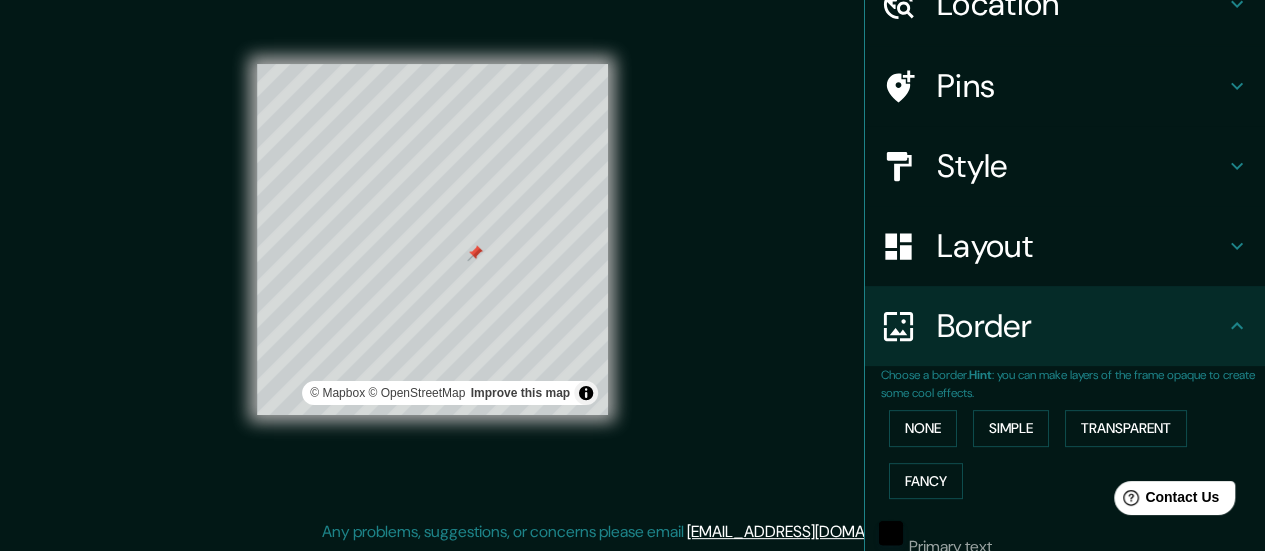 scroll, scrollTop: 0, scrollLeft: 0, axis: both 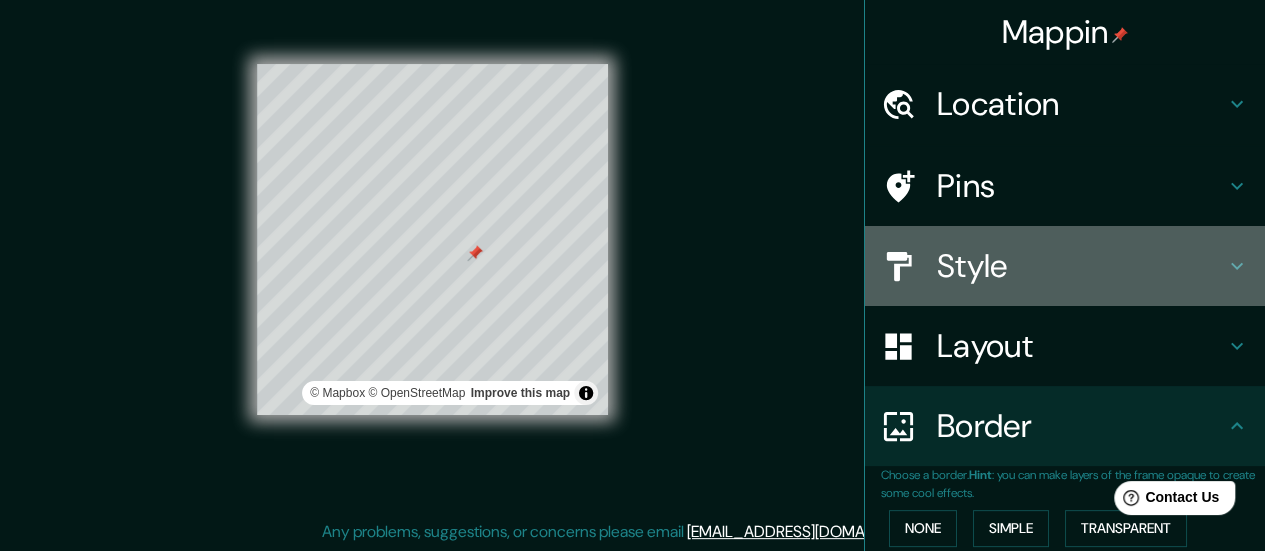 click on "Style" at bounding box center (1081, 266) 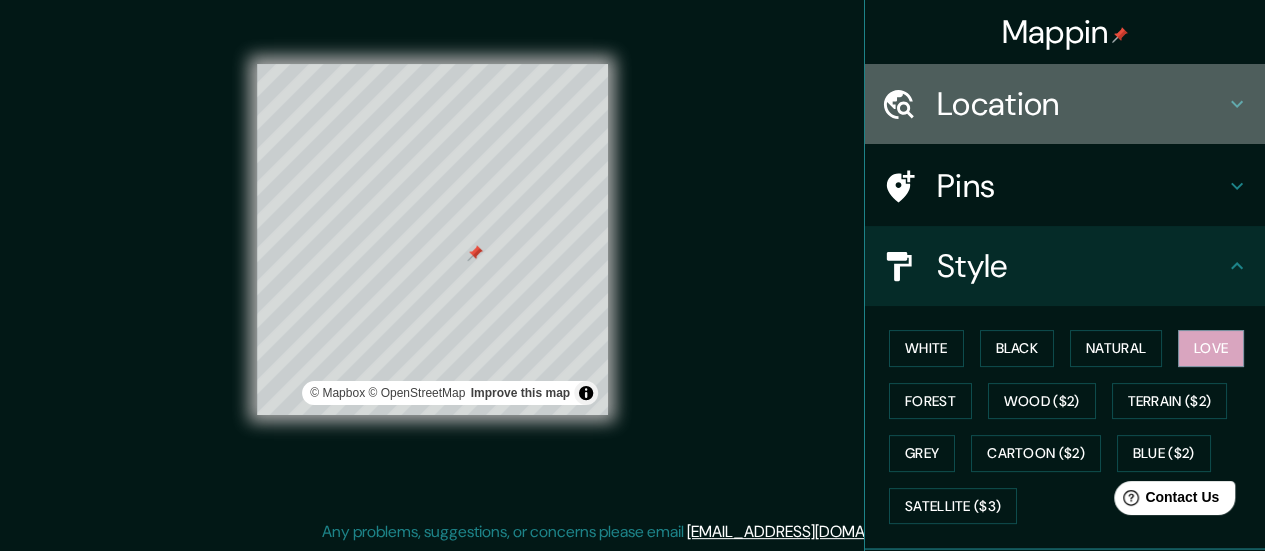 click on "Location" at bounding box center (1081, 104) 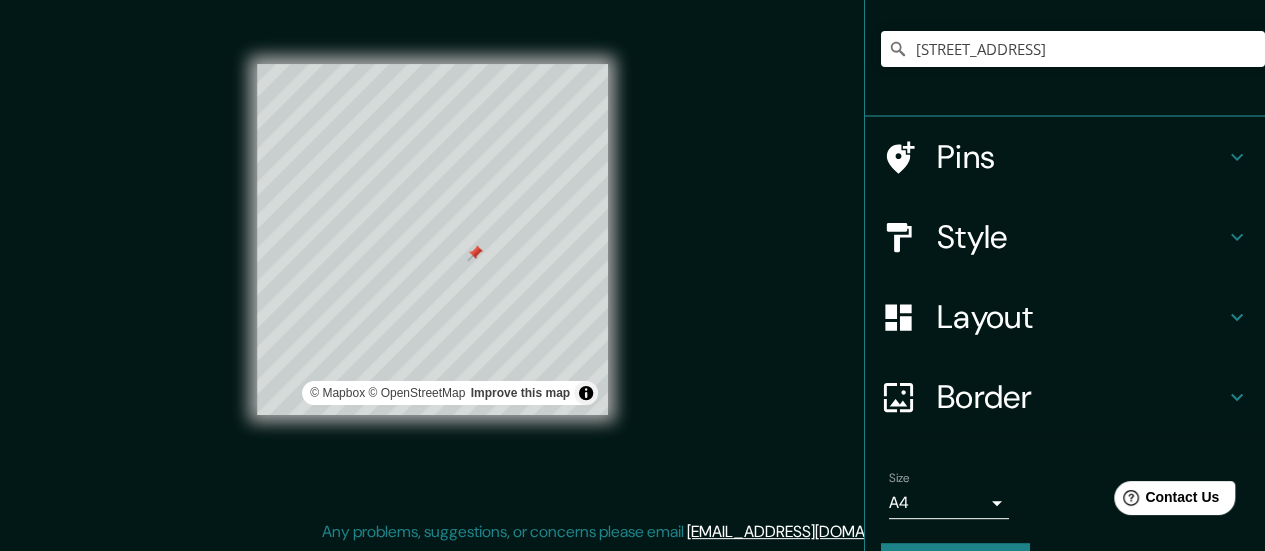 scroll, scrollTop: 213, scrollLeft: 0, axis: vertical 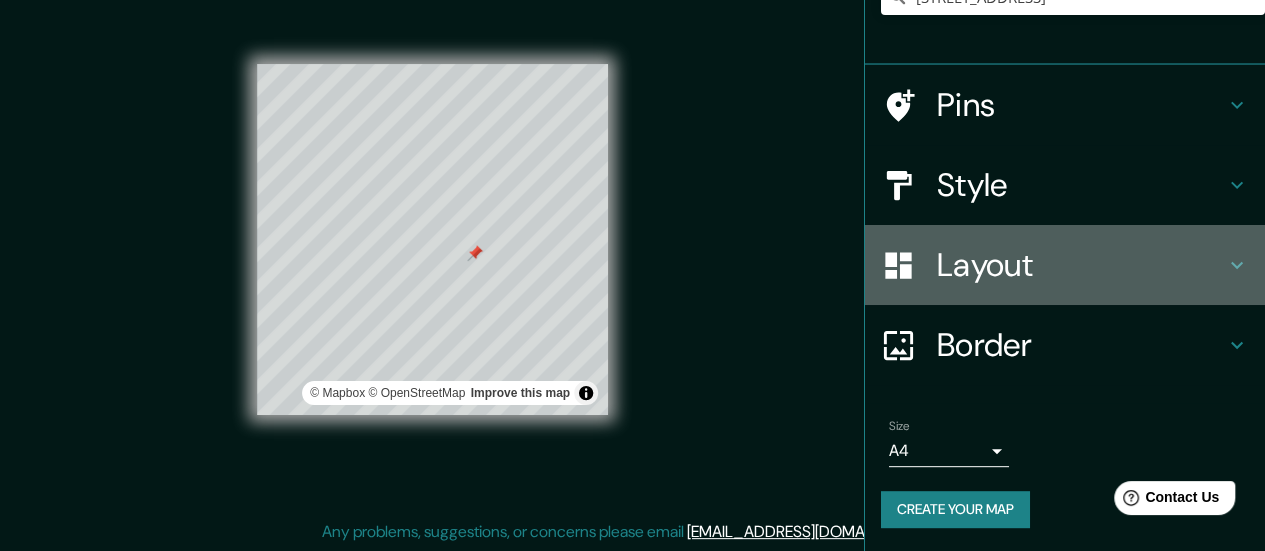 click on "Layout" at bounding box center [1081, 265] 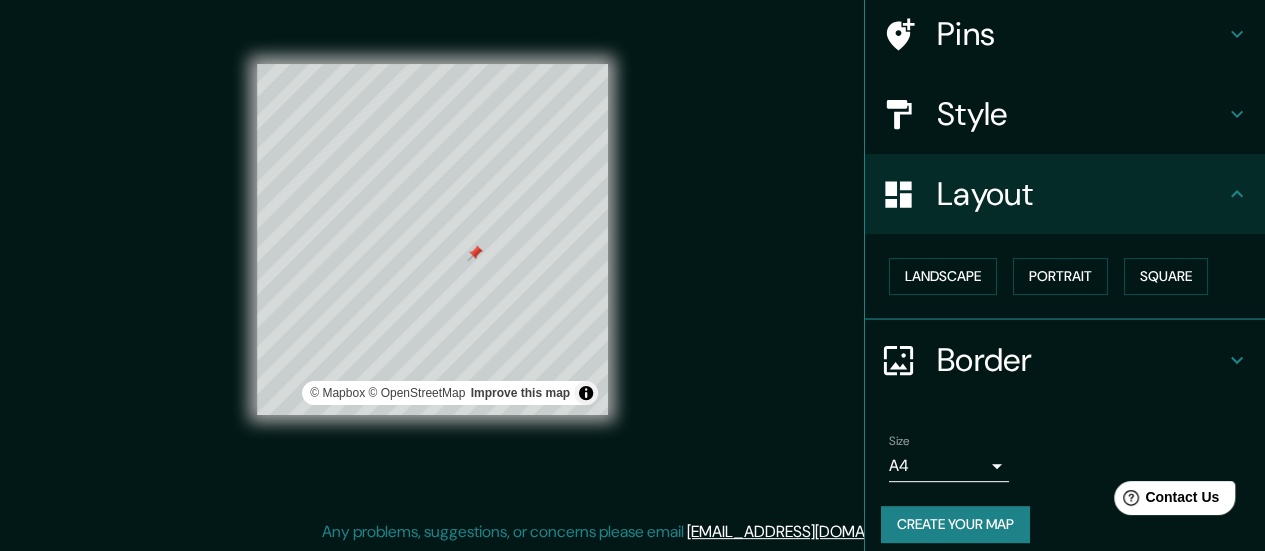 scroll, scrollTop: 152, scrollLeft: 0, axis: vertical 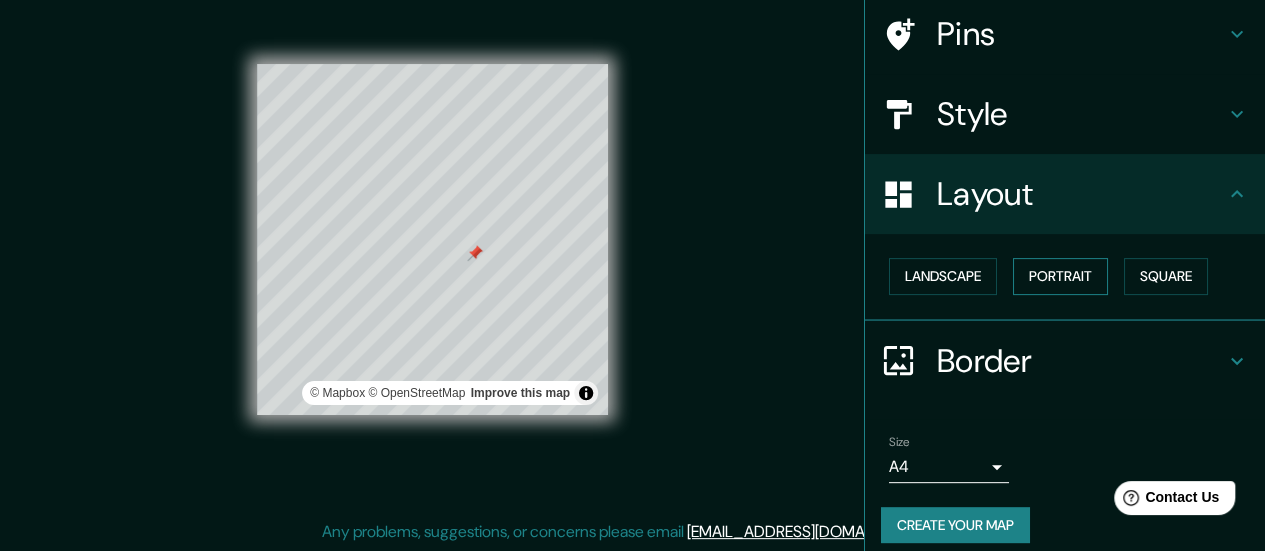 click on "Portrait" at bounding box center [1060, 276] 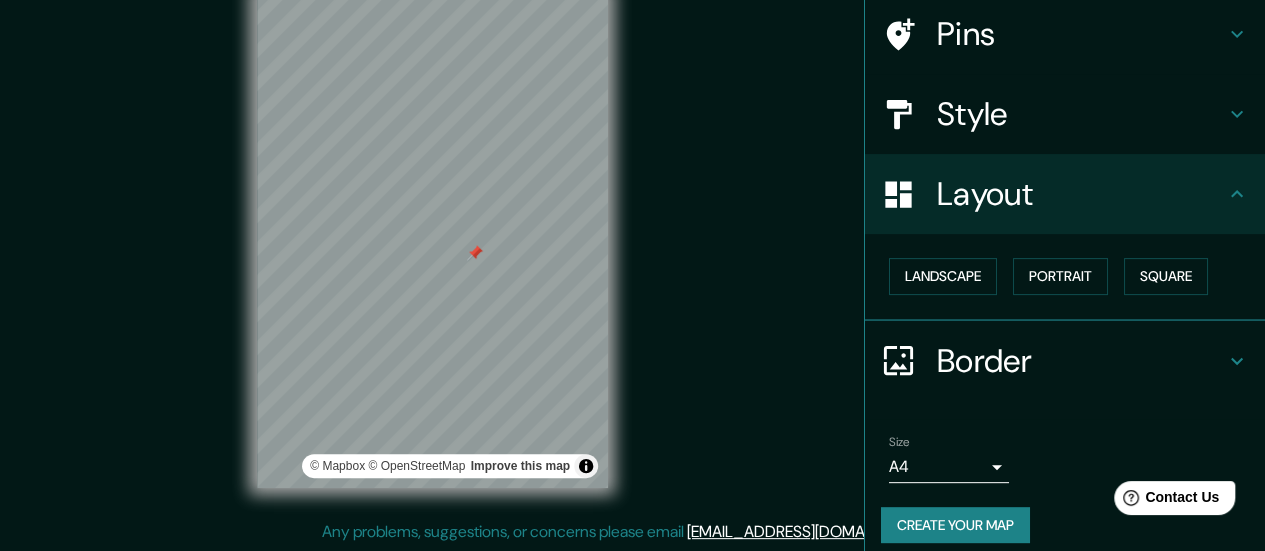 scroll, scrollTop: 166, scrollLeft: 0, axis: vertical 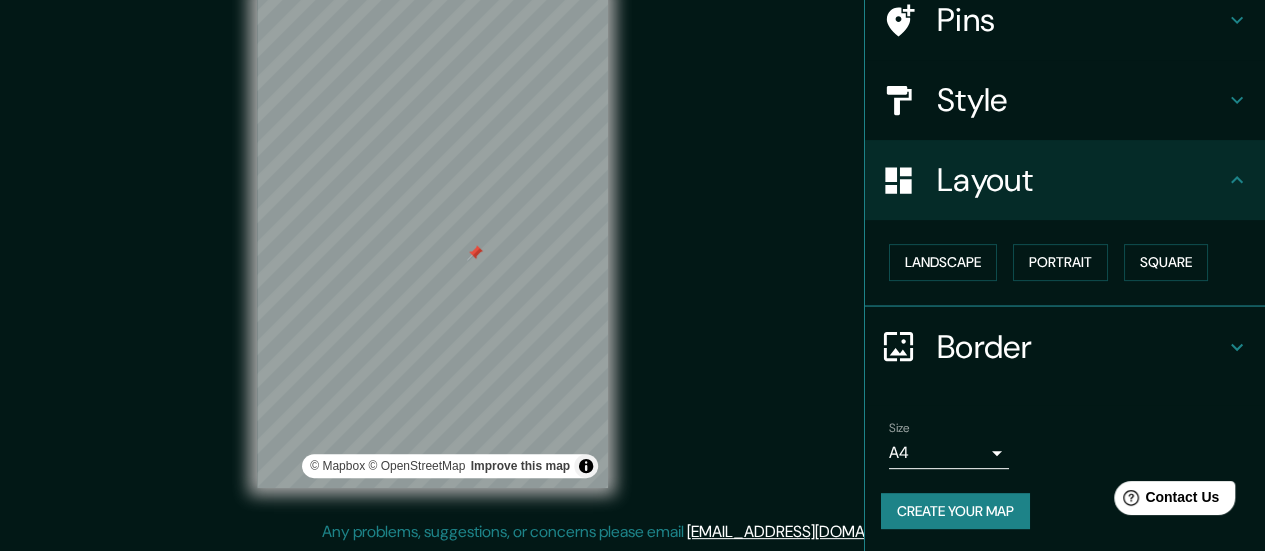 click on "Border" at bounding box center (1081, 347) 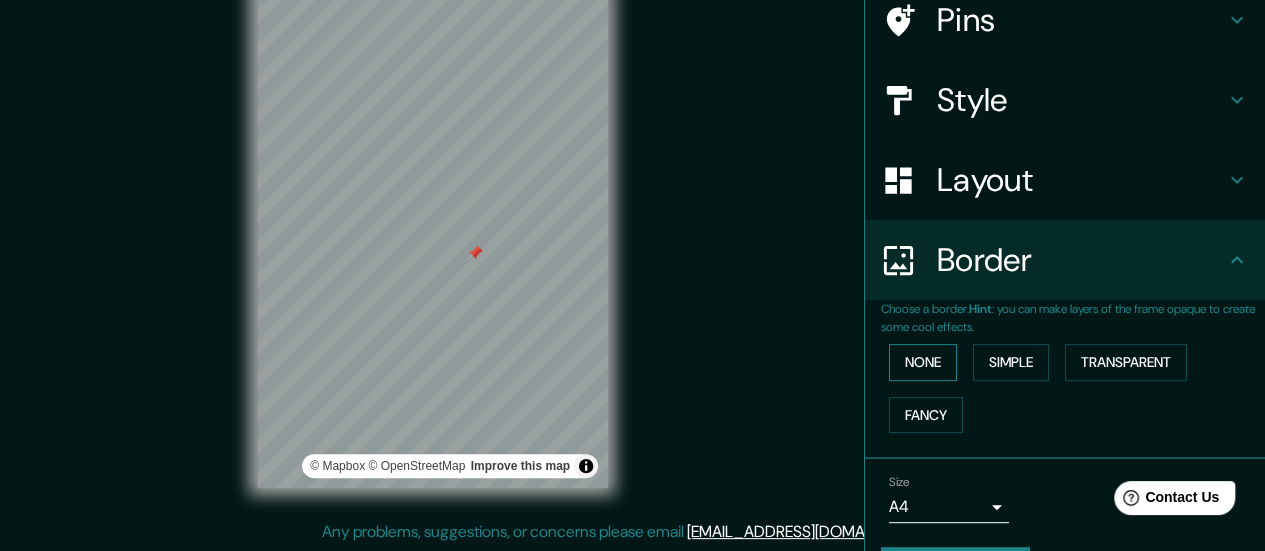 click on "None" at bounding box center (923, 362) 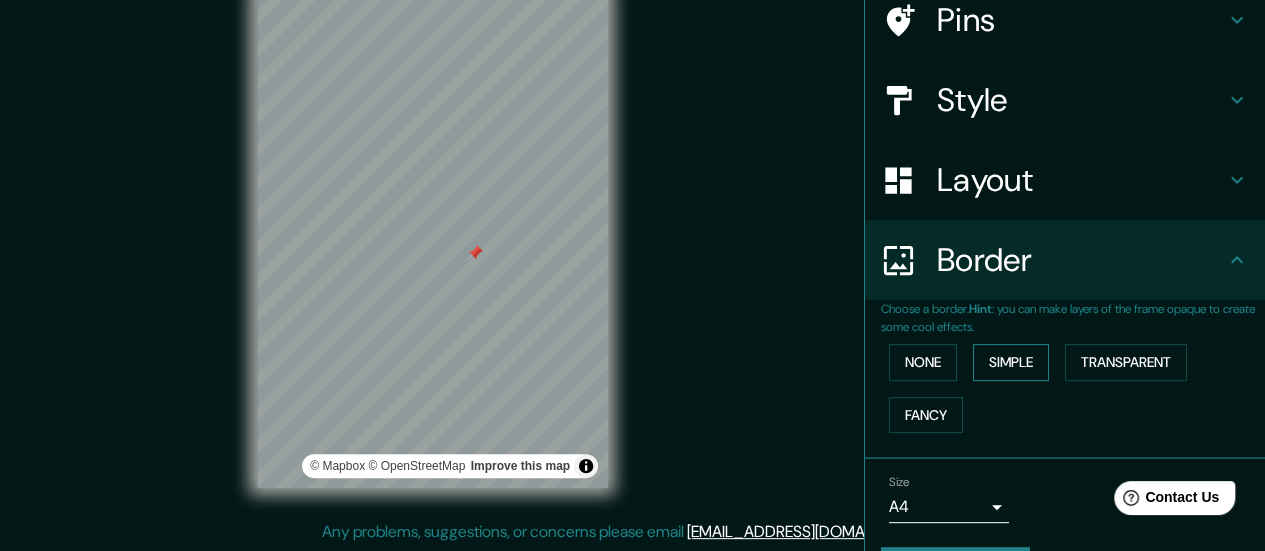 click on "Simple" at bounding box center [1011, 362] 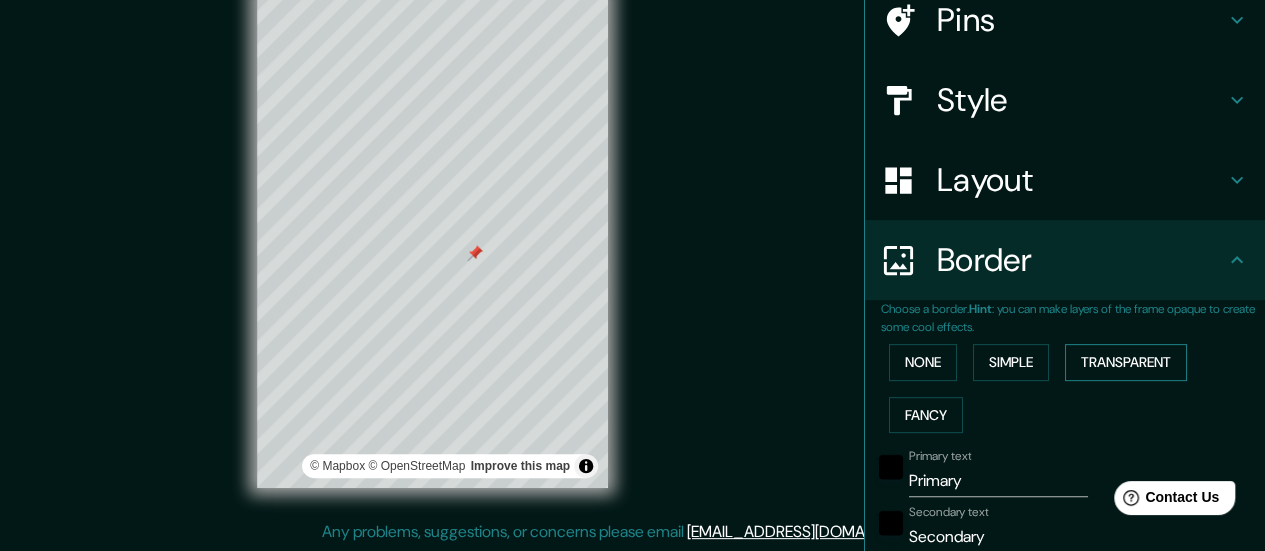 click on "Transparent" at bounding box center (1126, 362) 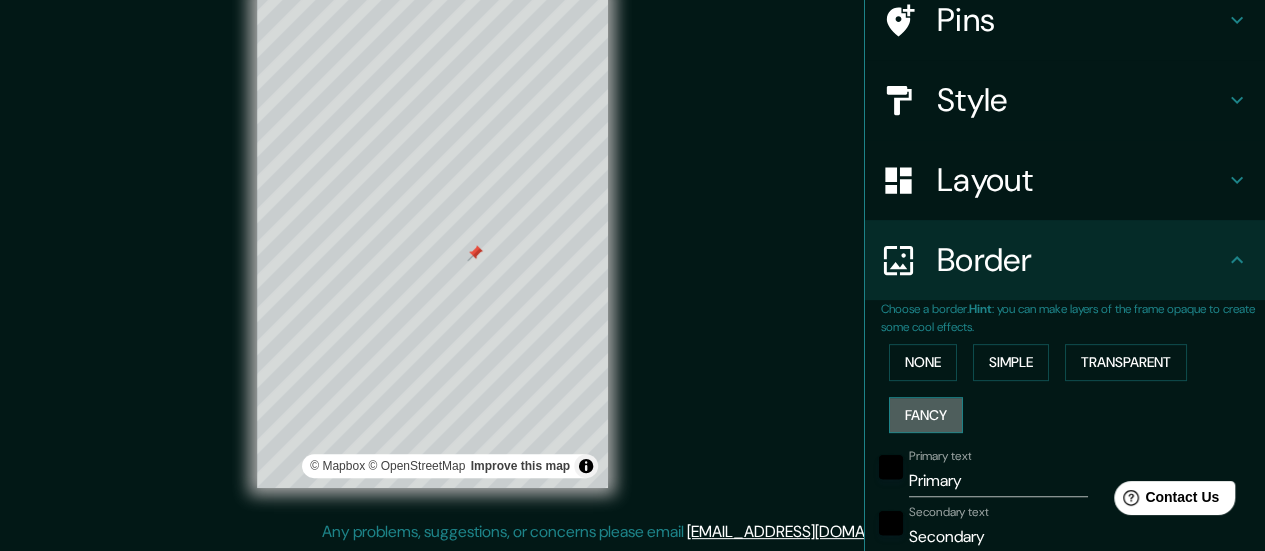 click on "Fancy" at bounding box center (926, 415) 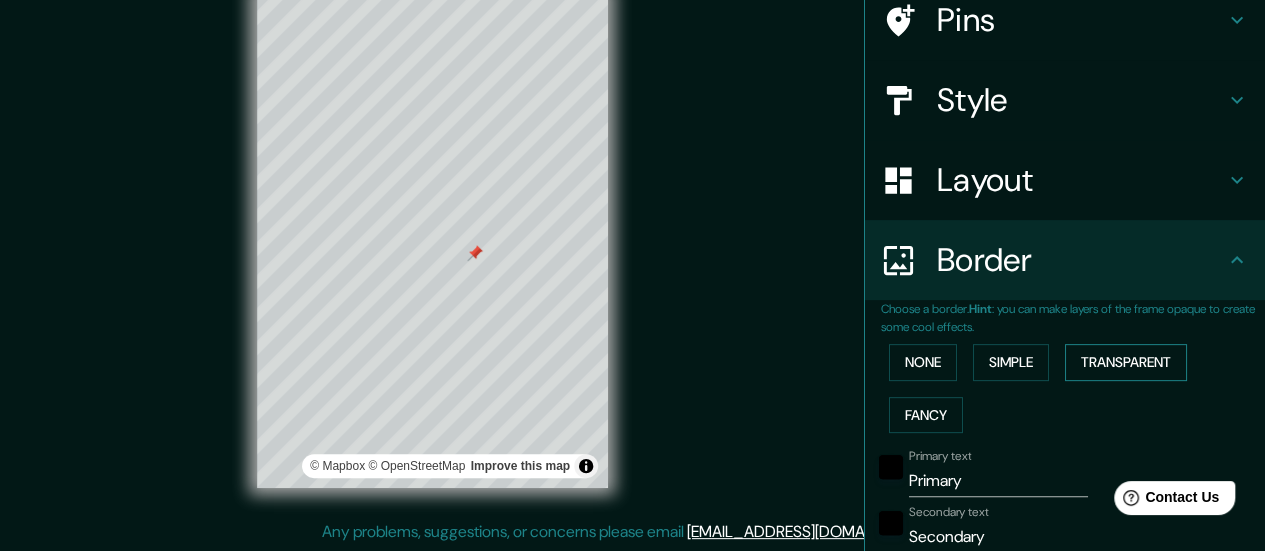 click on "Transparent" at bounding box center (1126, 362) 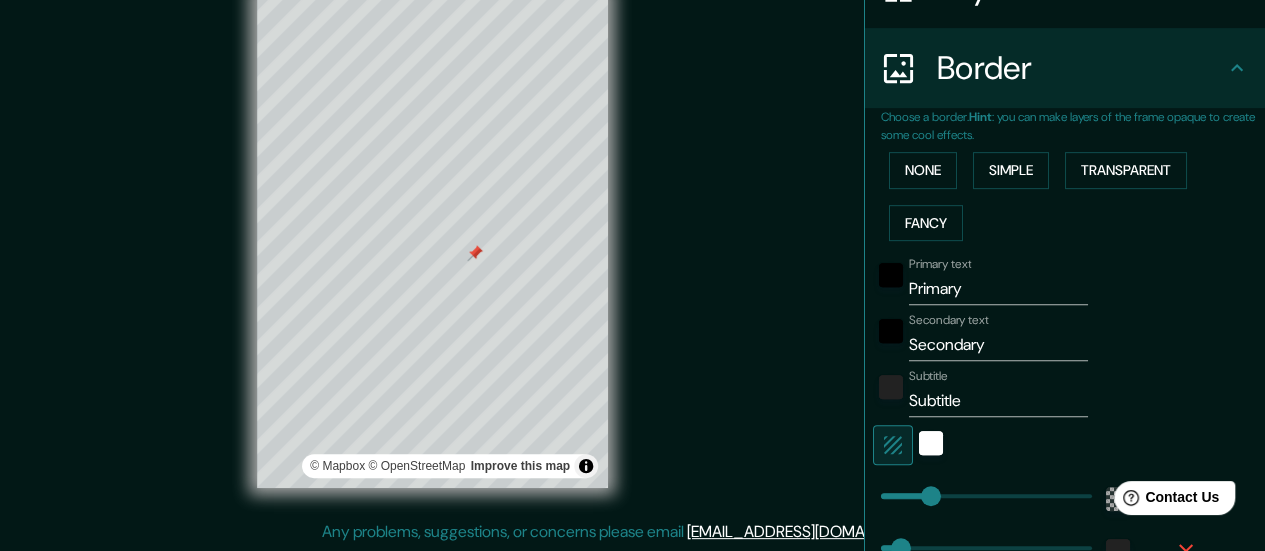 scroll, scrollTop: 343, scrollLeft: 0, axis: vertical 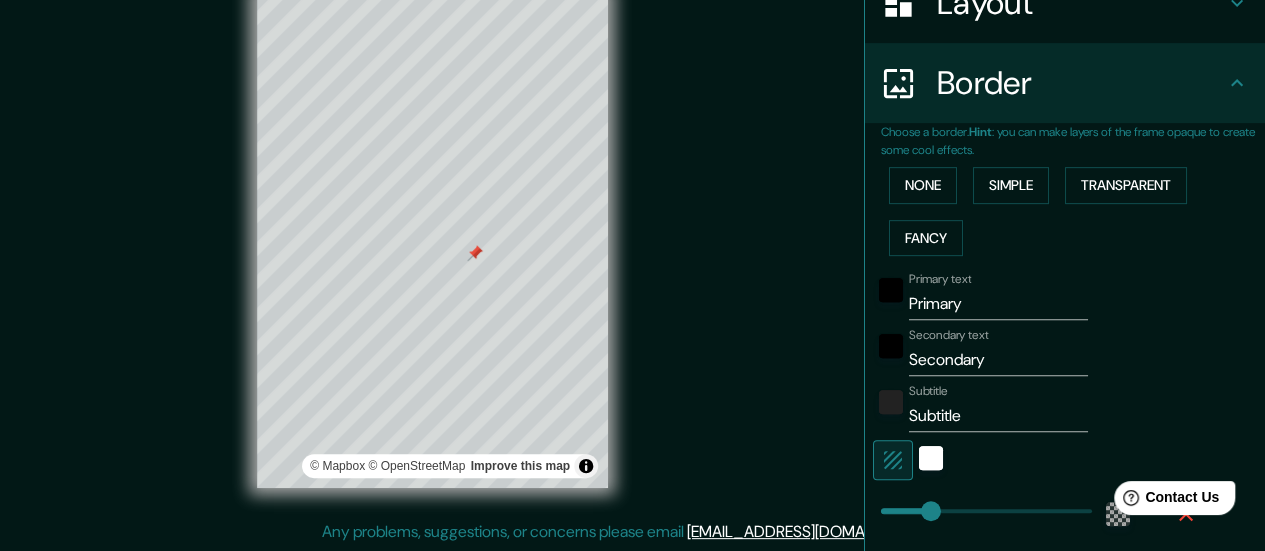 click on "Primary" at bounding box center [998, 304] 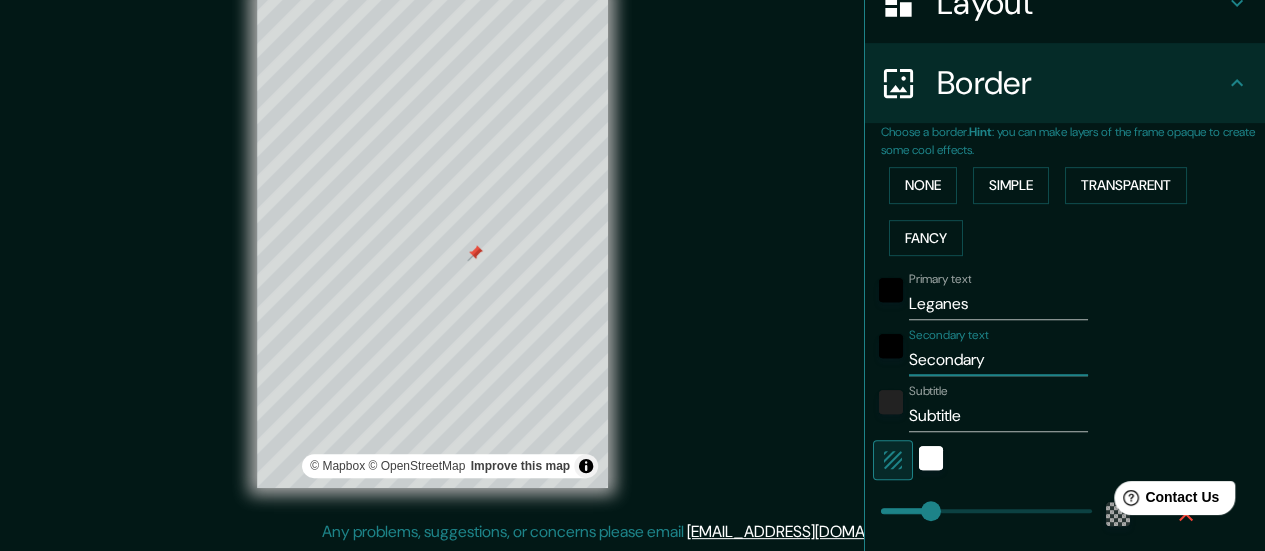 click on "Secondary" at bounding box center (998, 360) 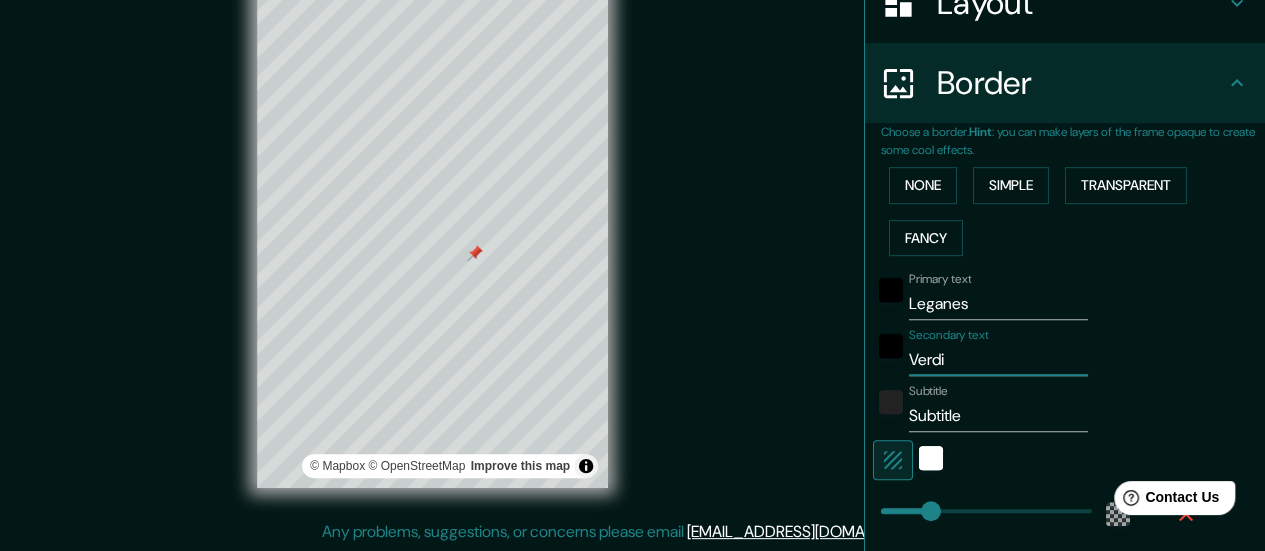 click on "Verdi" at bounding box center (998, 360) 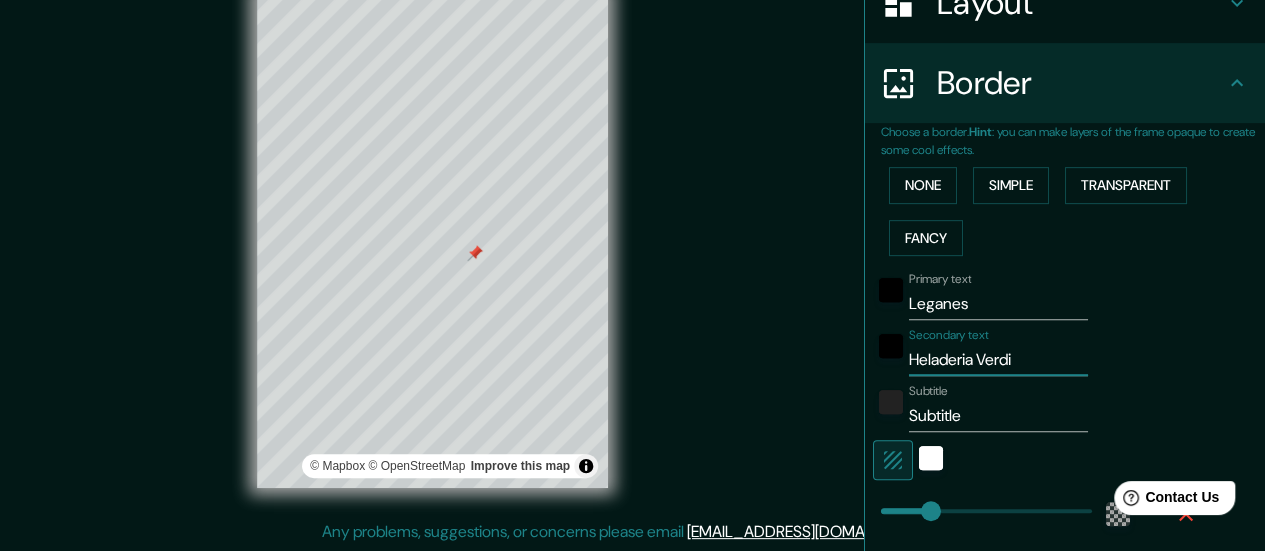 click on "Heladeria Verdi" at bounding box center [998, 360] 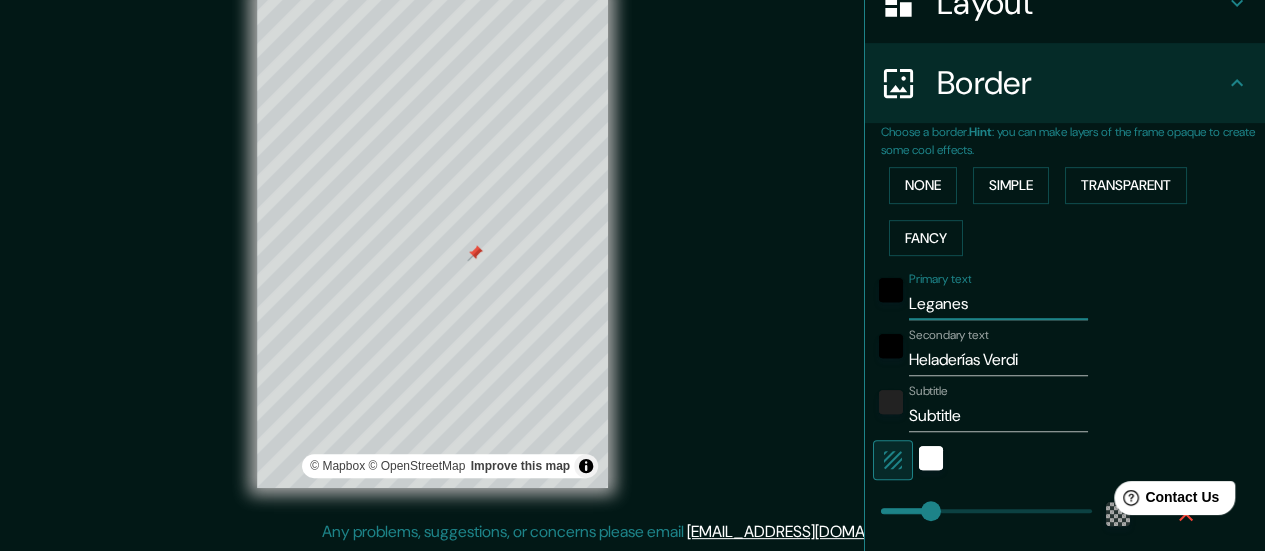 click on "Leganes" at bounding box center (998, 304) 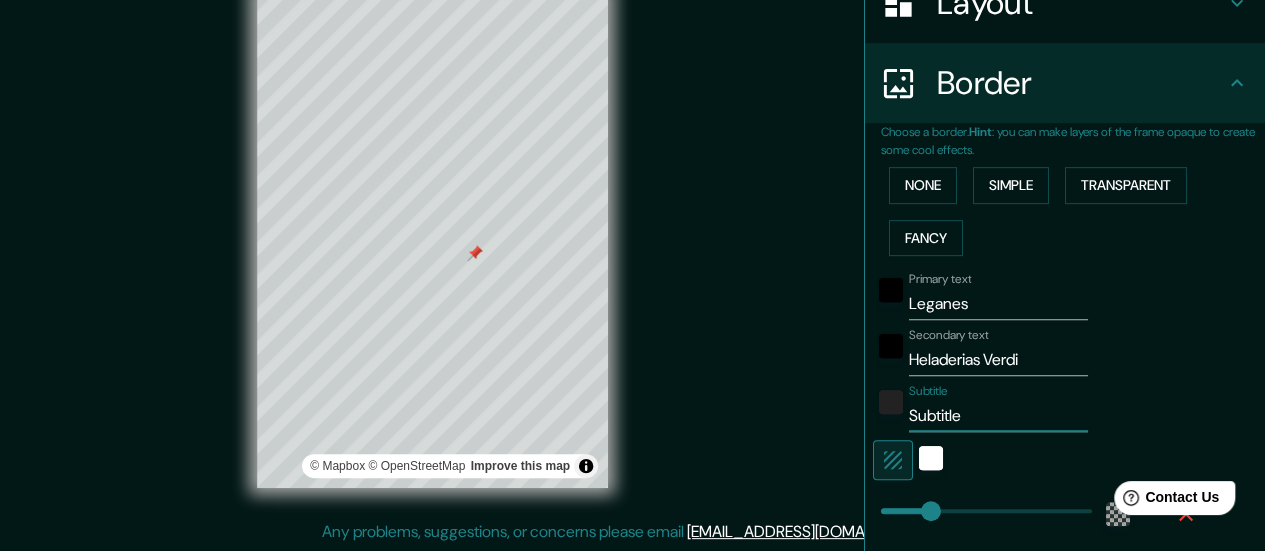 click on "Subtitle" at bounding box center (998, 416) 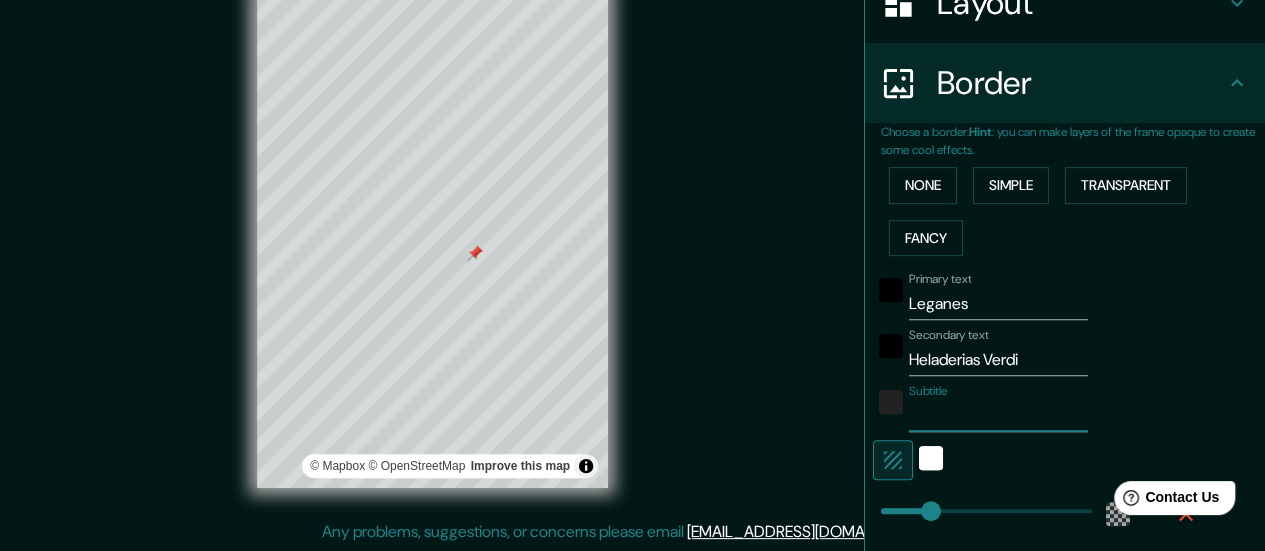paste on "40.32723111853719, -3.7657071693127917" 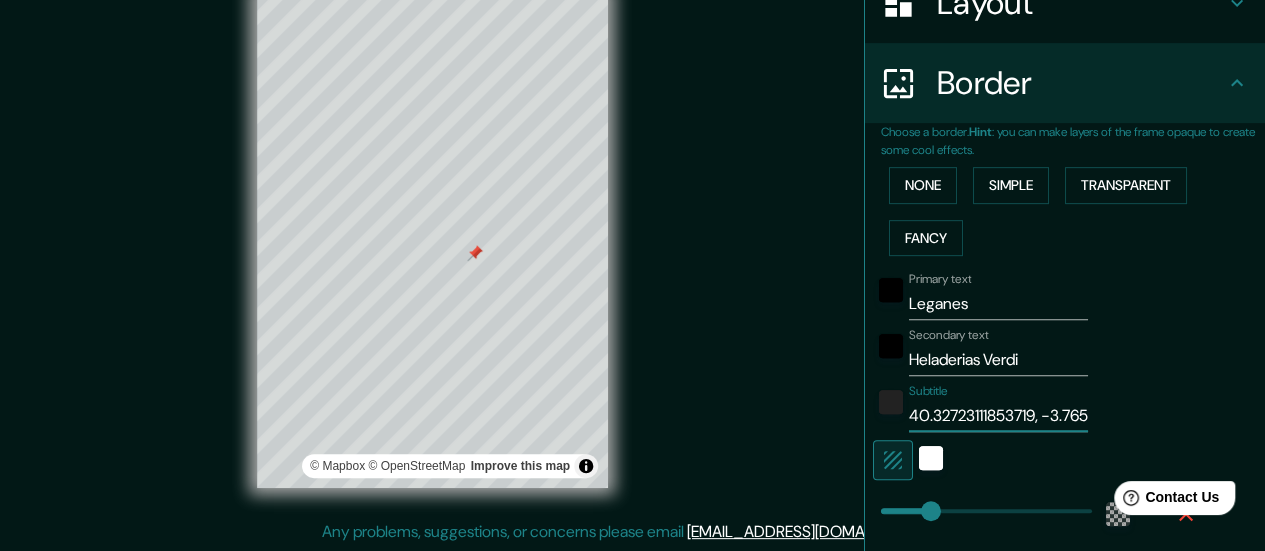scroll, scrollTop: 0, scrollLeft: 126, axis: horizontal 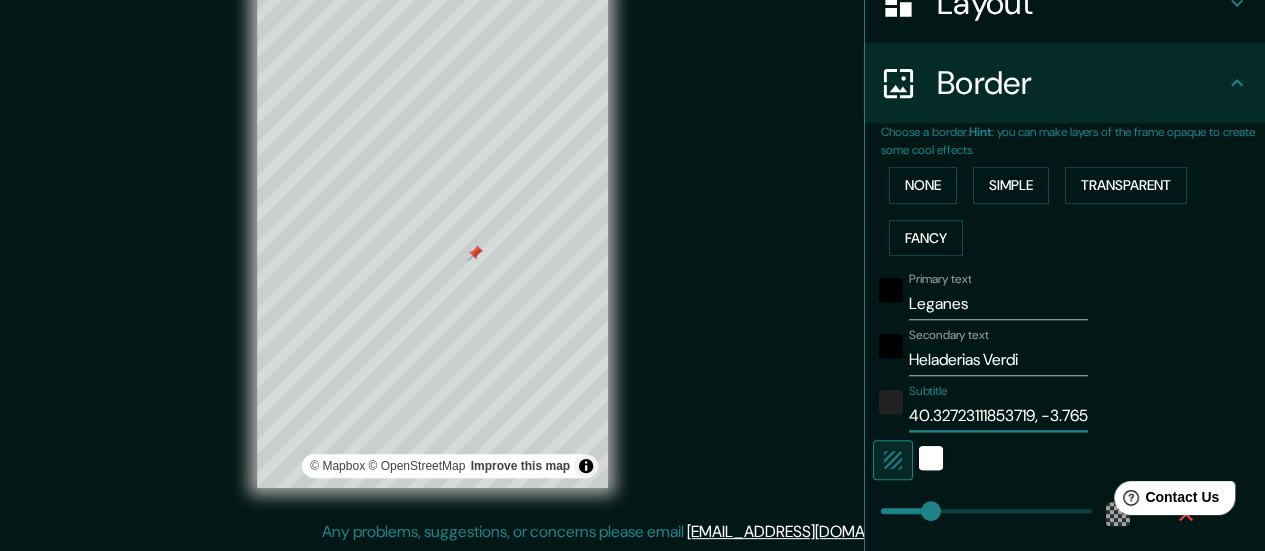 click on "Mappin Location Plaza De Andalucía 4, 28911 Leganés, Madrid, España Pins Style Layout Border Choose a border.  Hint : you can make layers of the frame opaque to create some cool effects. None Simple Transparent Fancy Primary text Leganes Secondary text Heladerias Verdi Subtitle 40.32723111853719, -3.7657071693127917 Add frame layer Size A4 single Create your map © Mapbox   © OpenStreetMap   Improve this map Any problems, suggestions, or concerns please email    help@mappin.pro . . ." at bounding box center (632, 256) 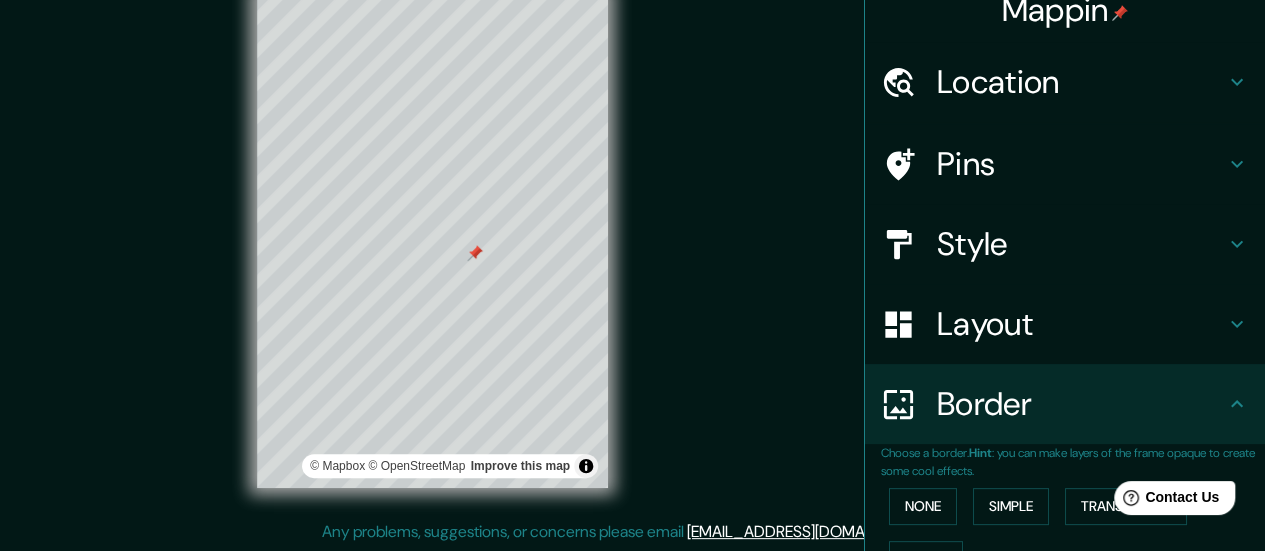 scroll, scrollTop: 0, scrollLeft: 0, axis: both 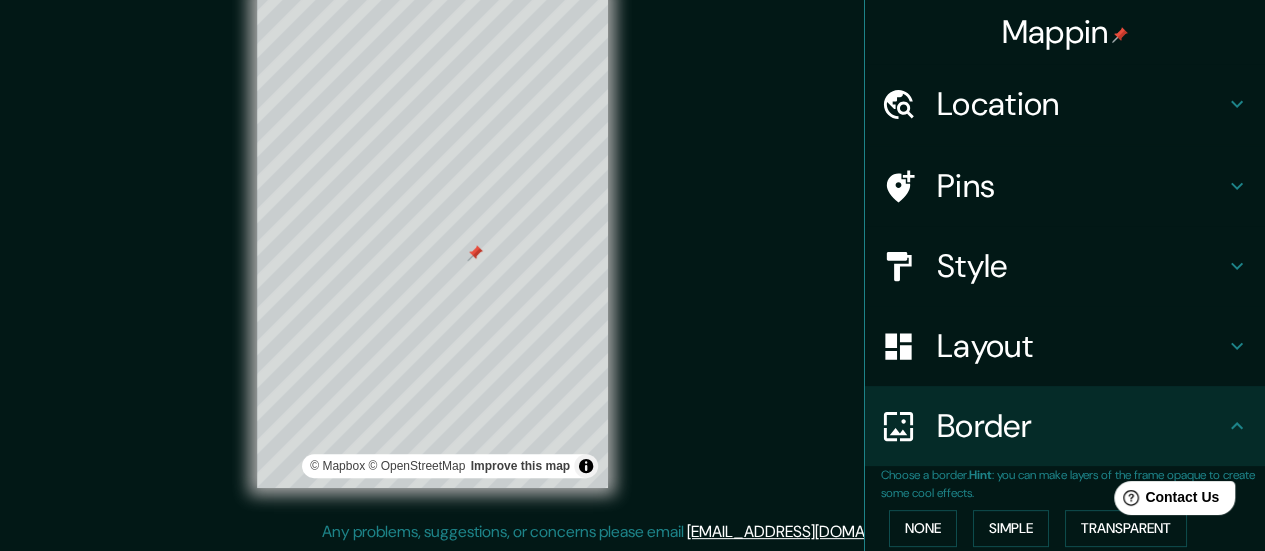 click on "Style" at bounding box center [1081, 266] 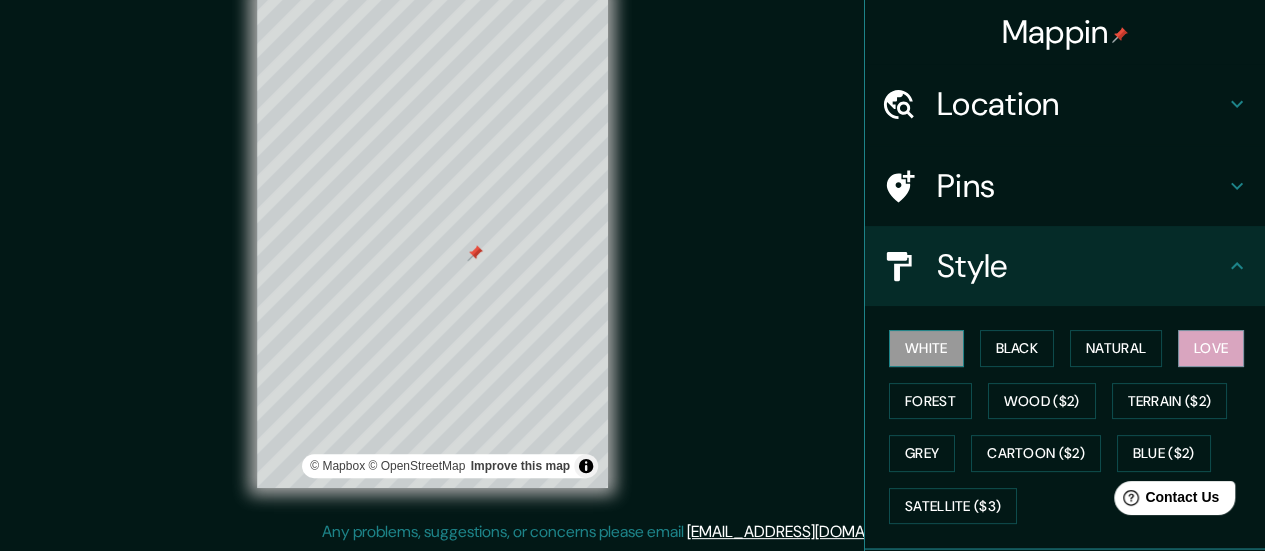 click on "White" at bounding box center [926, 348] 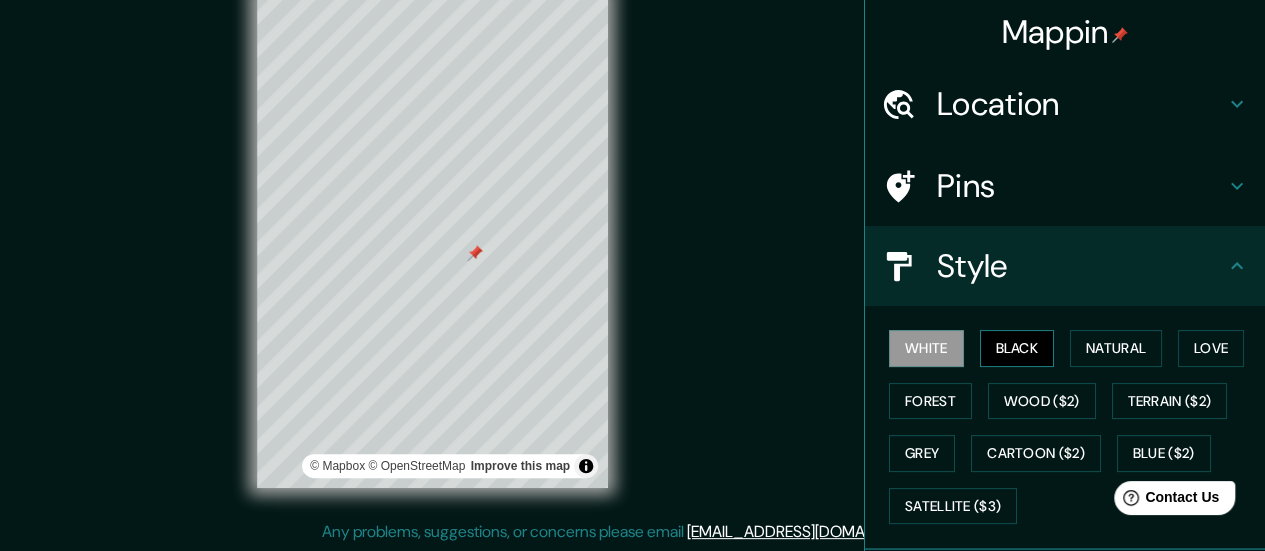 click on "Black" at bounding box center (1017, 348) 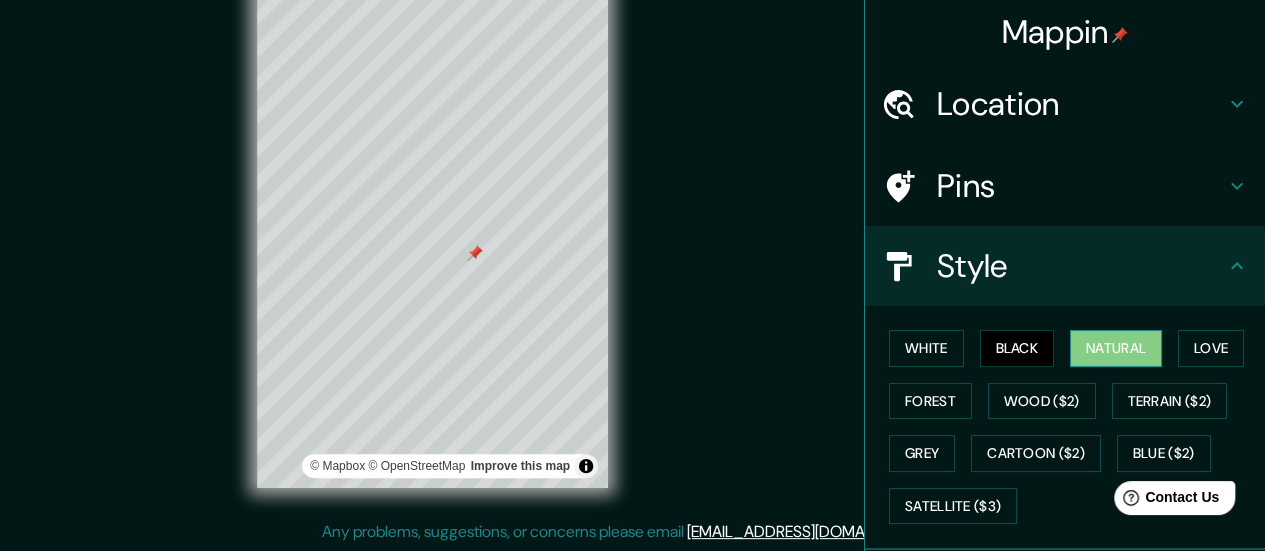 click on "Natural" at bounding box center [1116, 348] 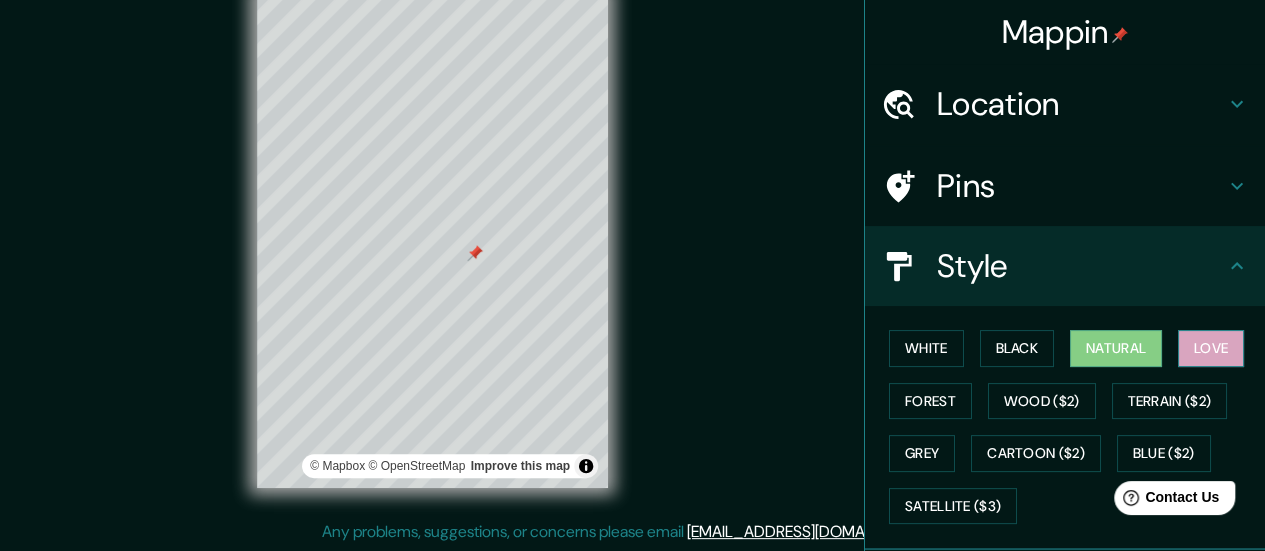 click on "Love" at bounding box center (1211, 348) 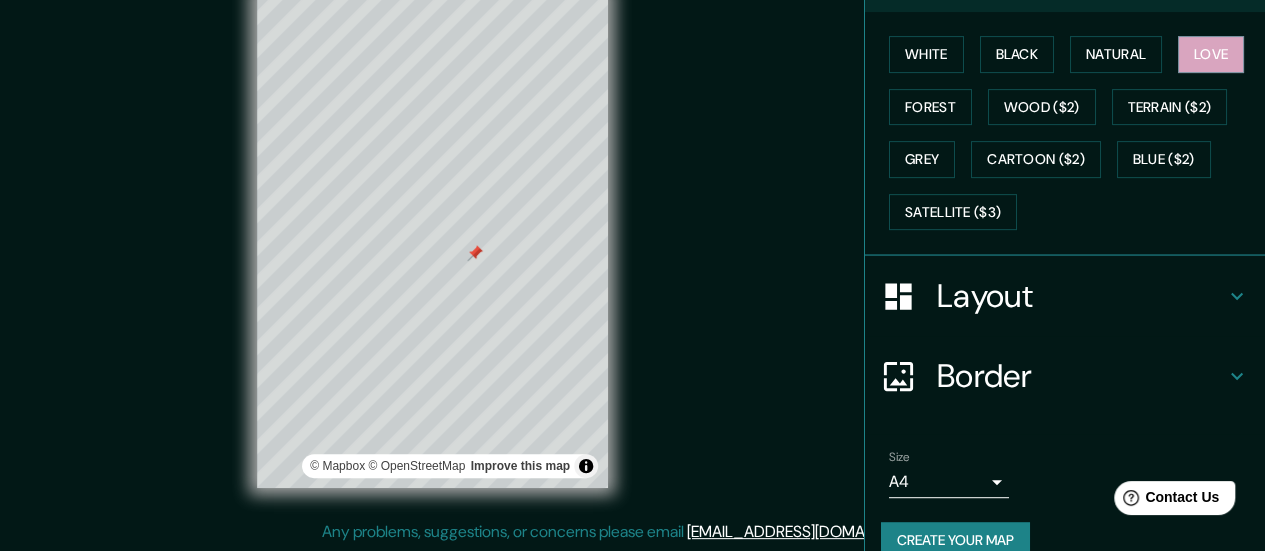 scroll, scrollTop: 322, scrollLeft: 0, axis: vertical 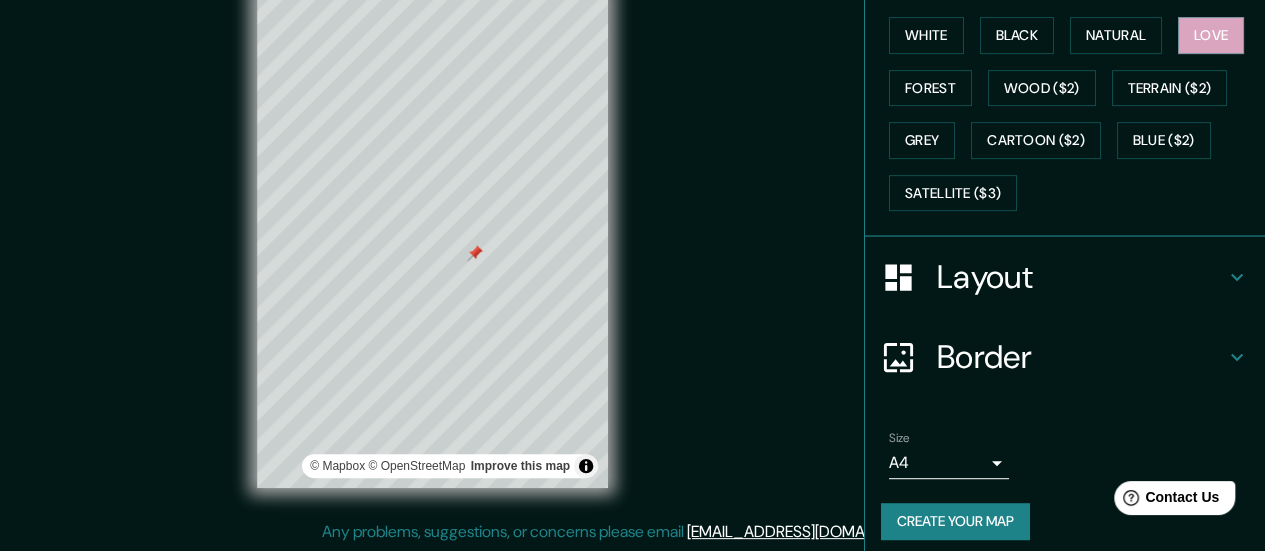 click on "Layout" at bounding box center [1065, 277] 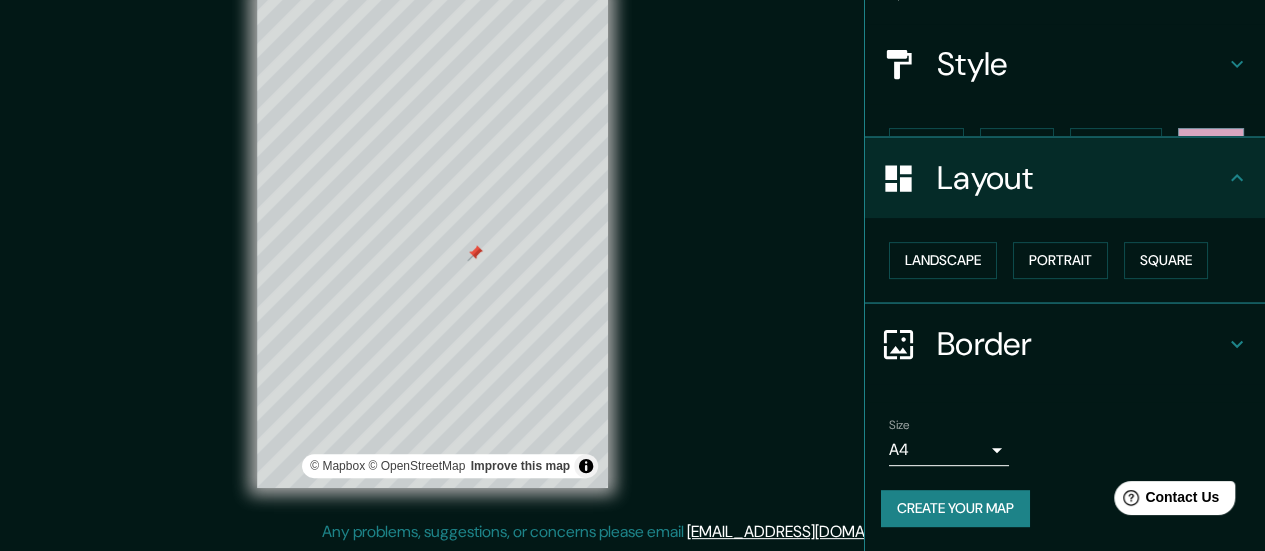 scroll, scrollTop: 166, scrollLeft: 0, axis: vertical 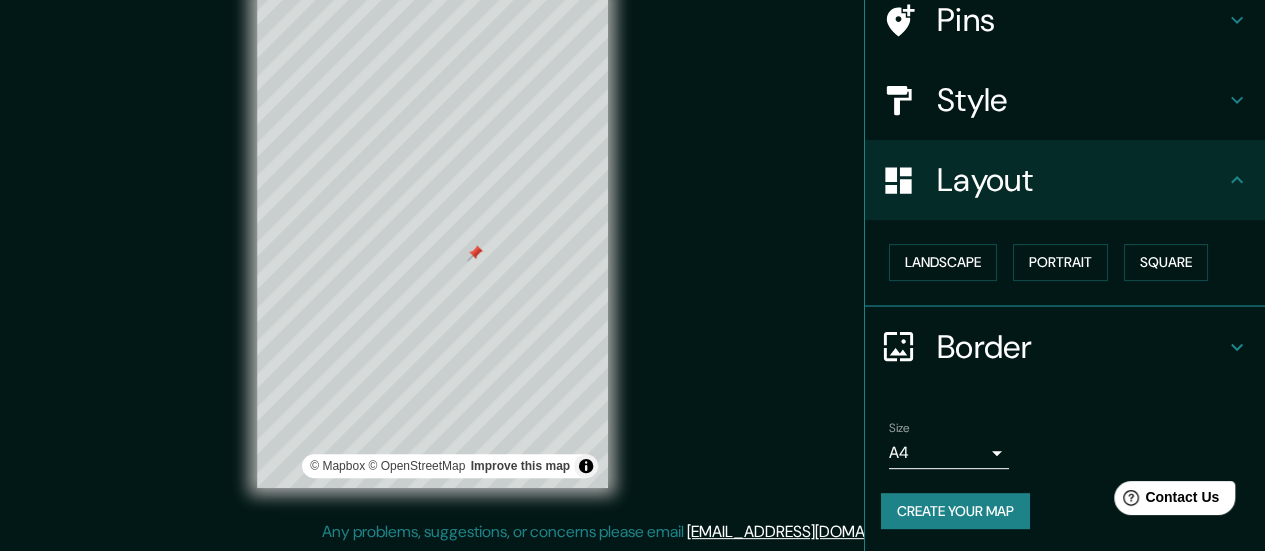 click on "Border" at bounding box center (1081, 347) 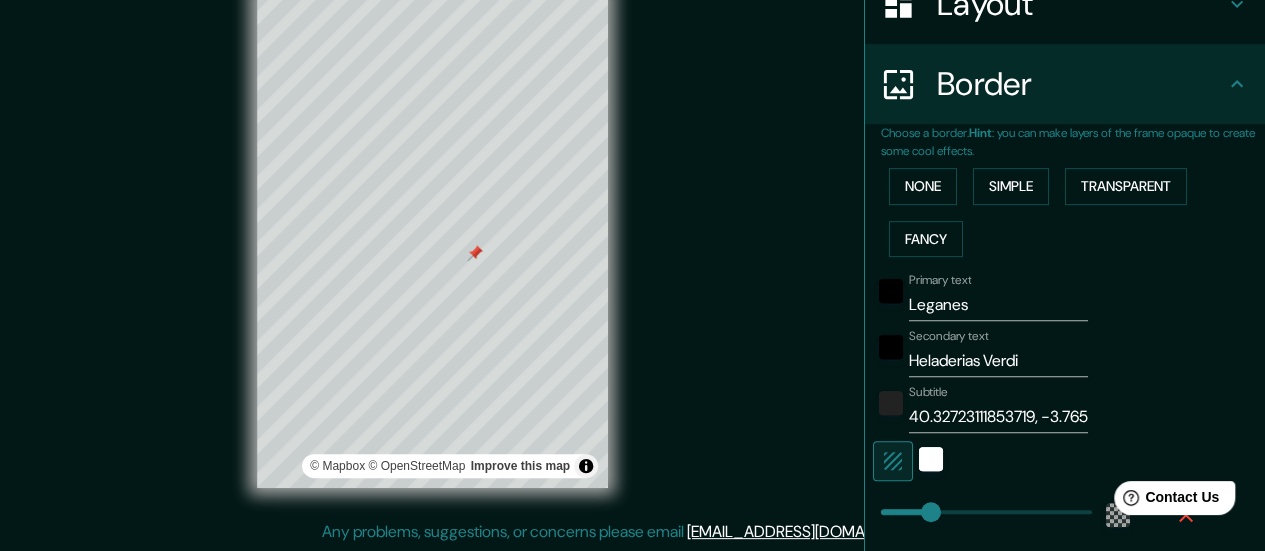 scroll, scrollTop: 359, scrollLeft: 0, axis: vertical 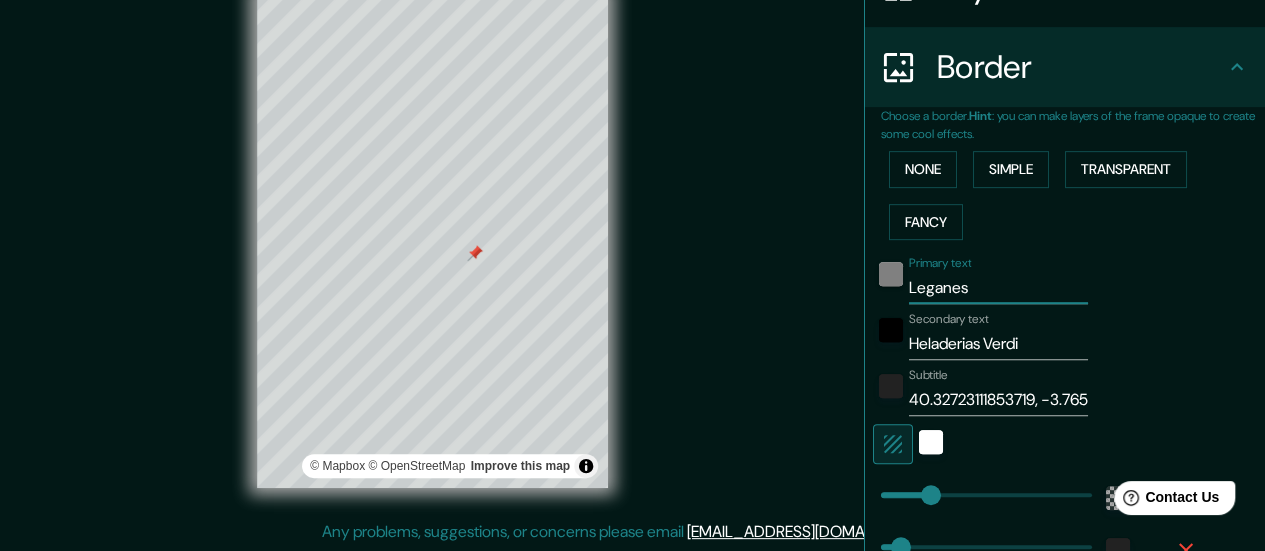 drag, startPoint x: 975, startPoint y: 285, endPoint x: 870, endPoint y: 283, distance: 105.01904 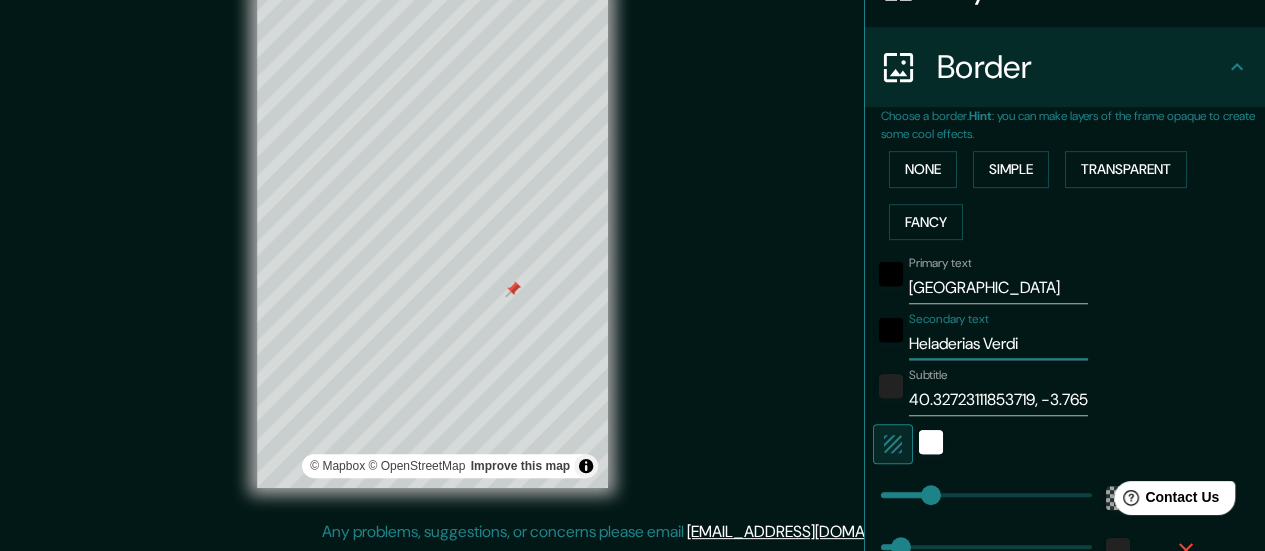 drag, startPoint x: 974, startPoint y: 343, endPoint x: 884, endPoint y: 350, distance: 90.27181 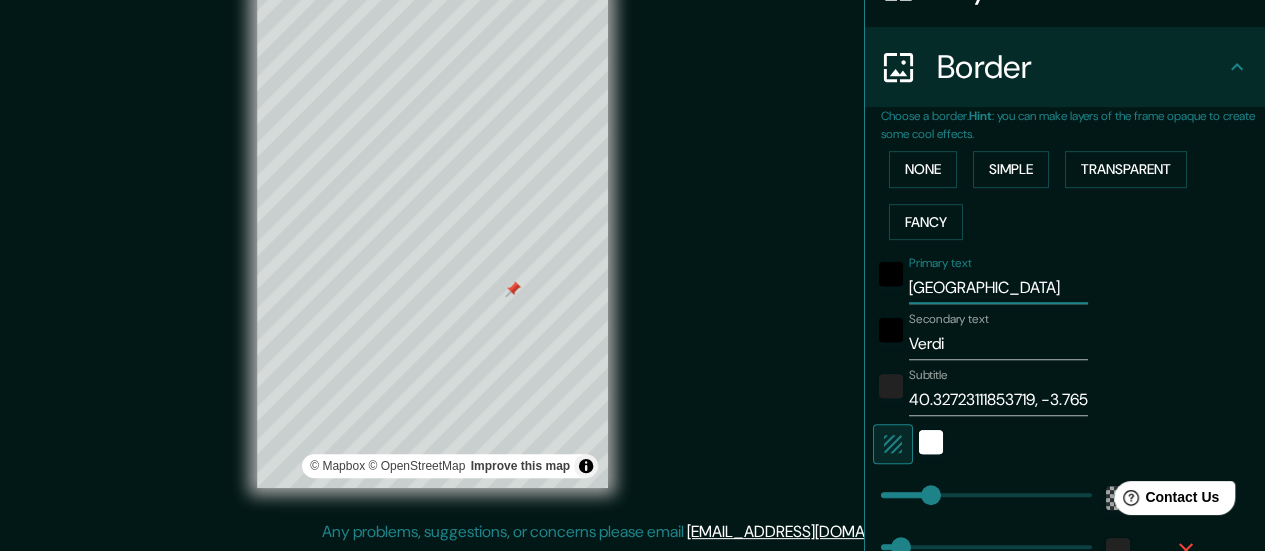 drag, startPoint x: 973, startPoint y: 298, endPoint x: 885, endPoint y: 296, distance: 88.02273 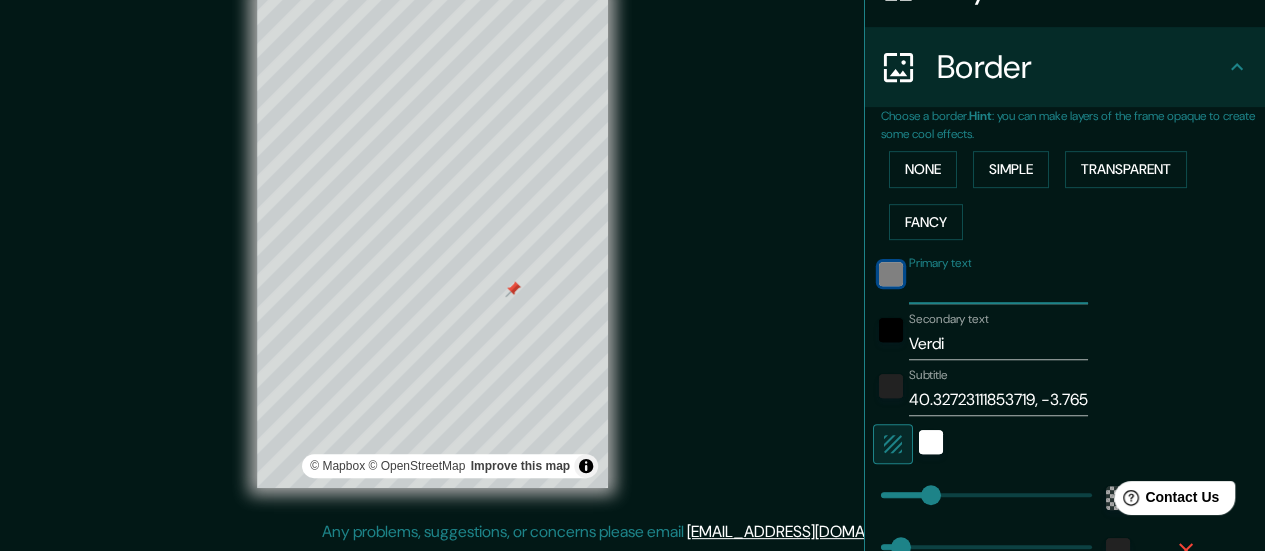 click at bounding box center (891, 274) 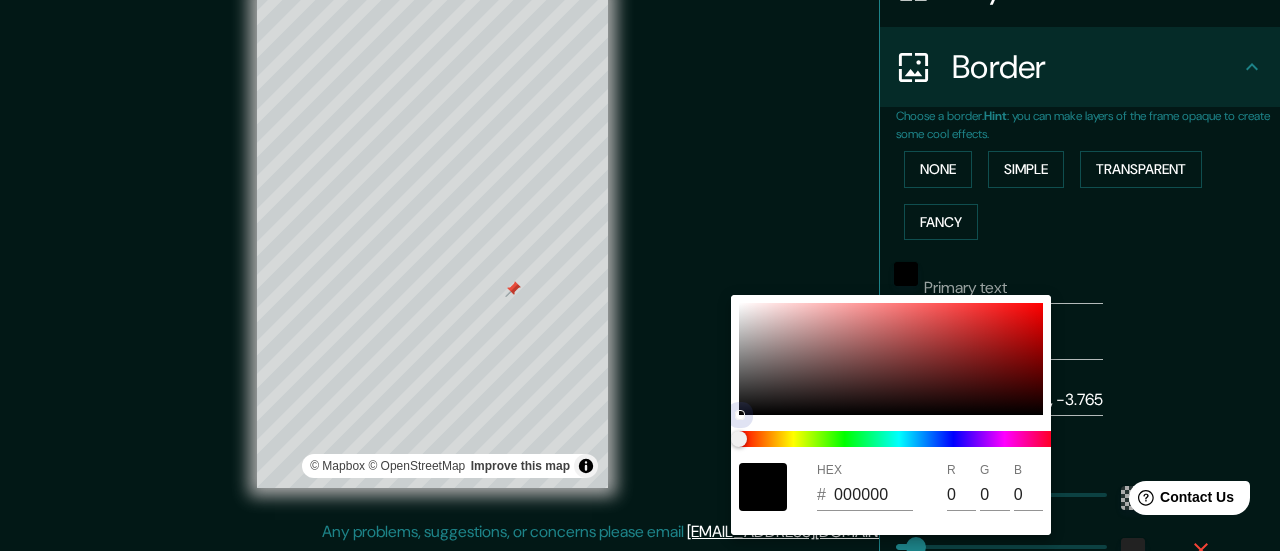 click at bounding box center [891, 359] 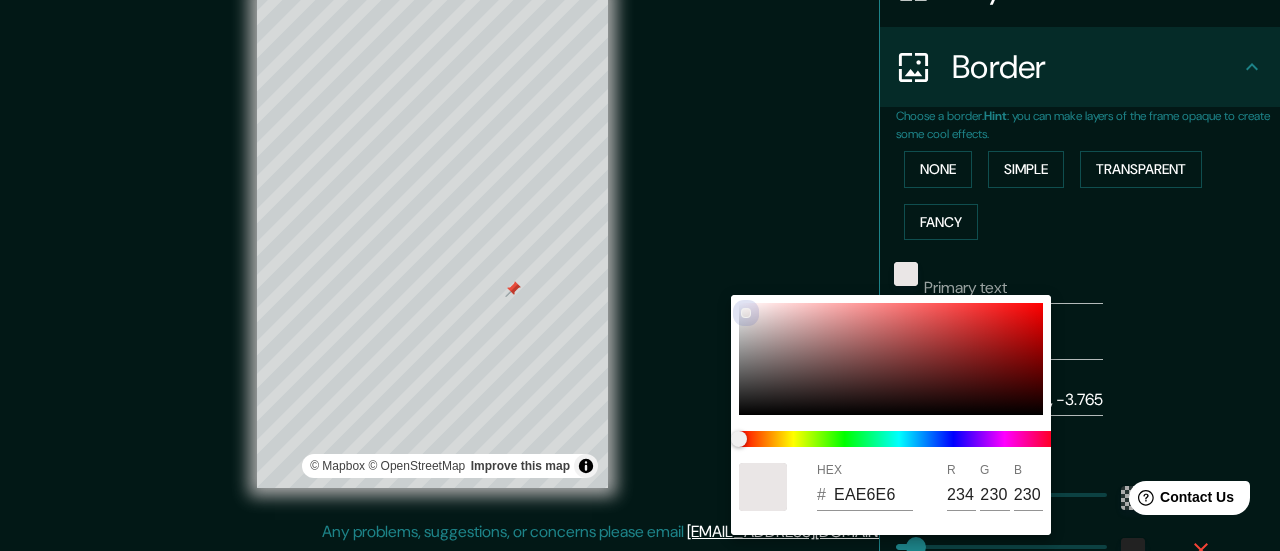 click at bounding box center (891, 359) 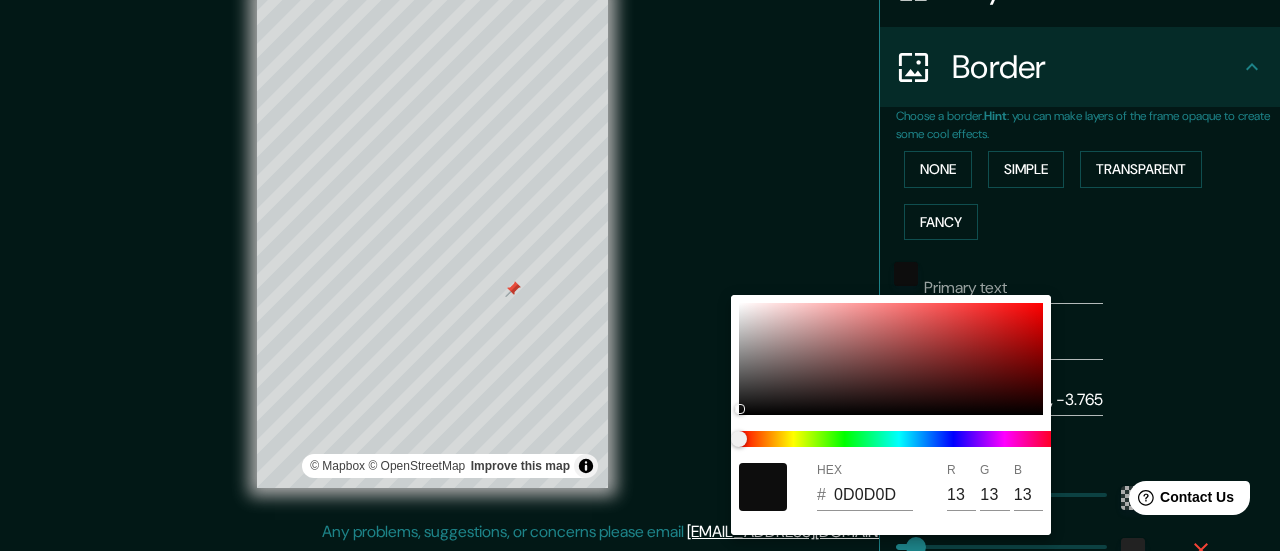 click at bounding box center [640, 275] 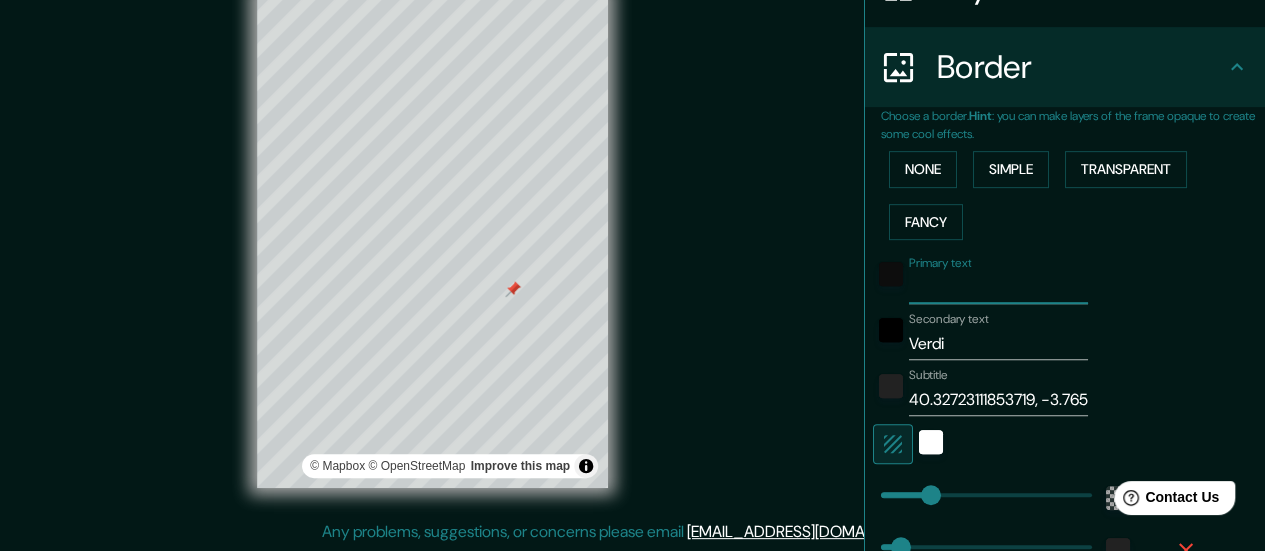 click on "Primary text" at bounding box center [998, 288] 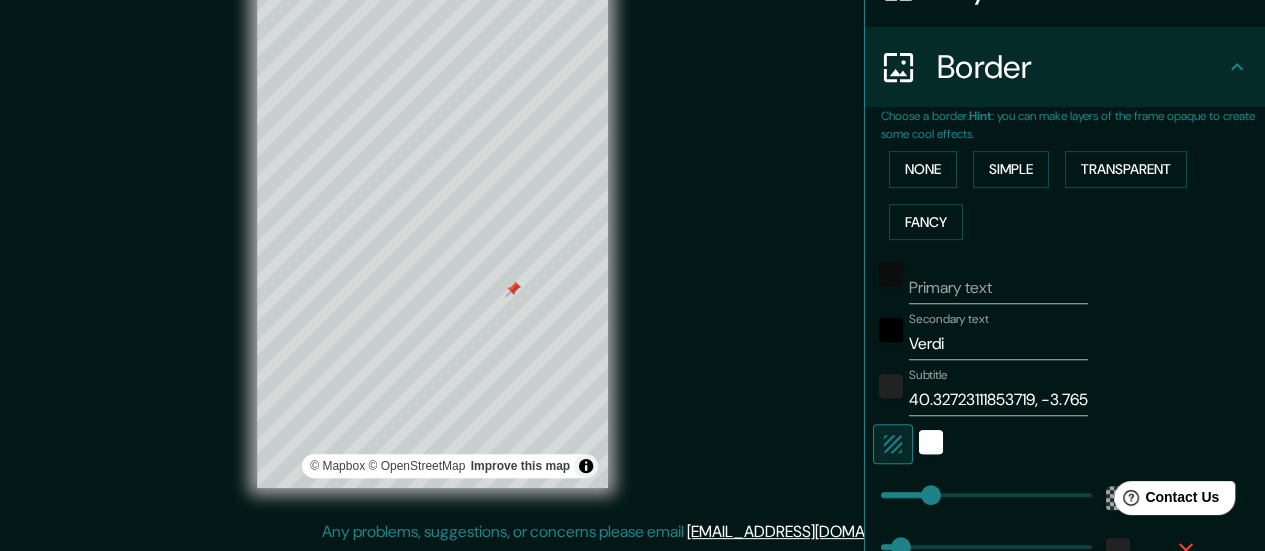 click on "Primary text" at bounding box center [1037, 280] 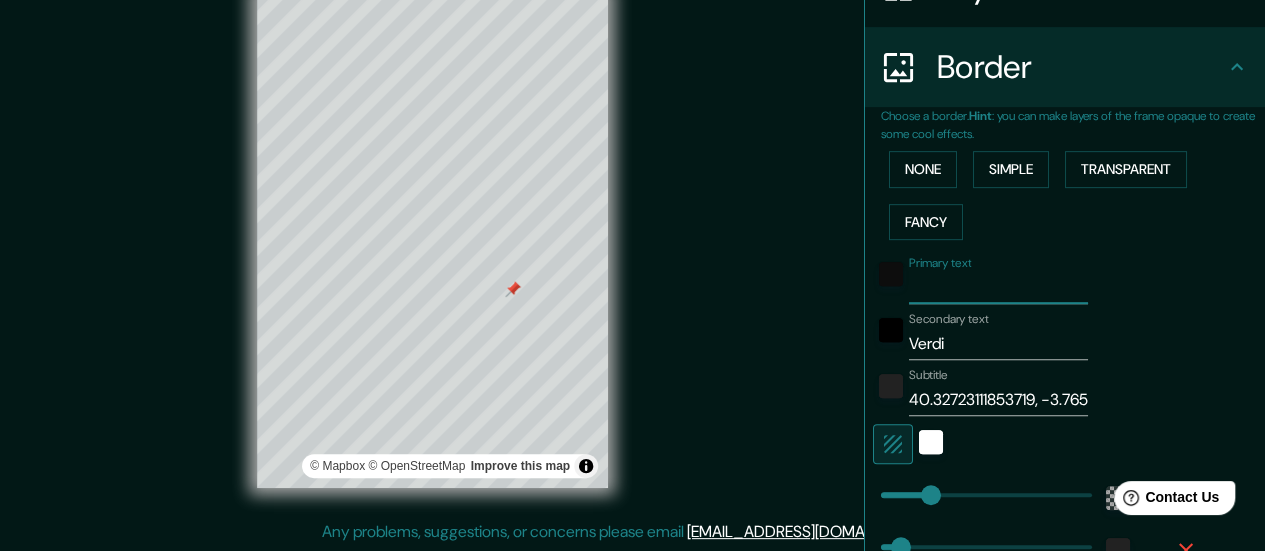 click on "Primary text" at bounding box center (998, 288) 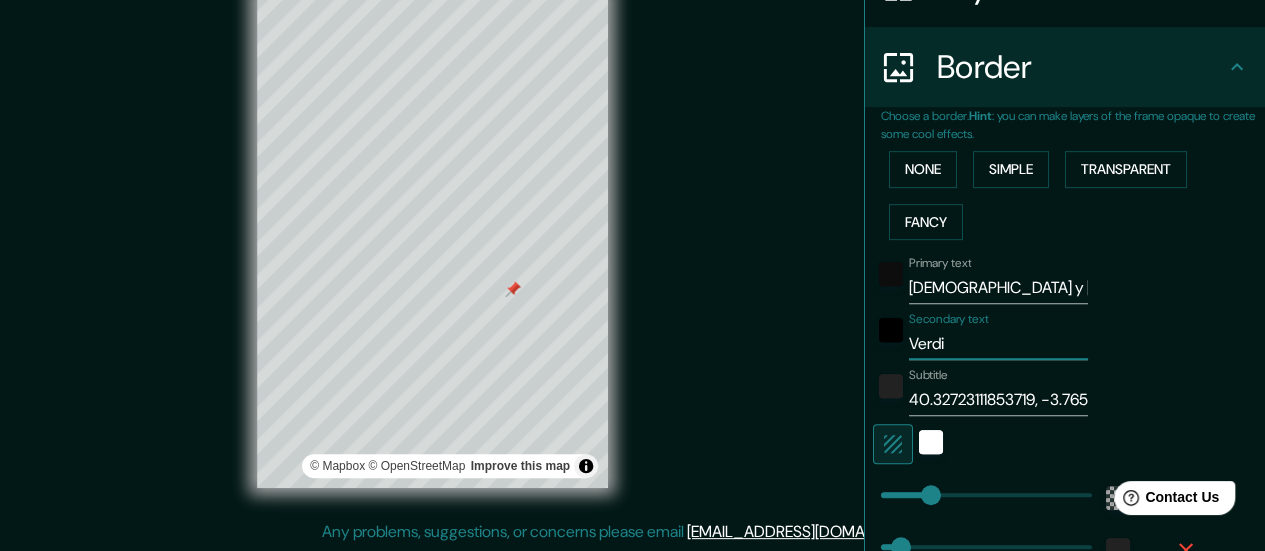 click on "Verdi" at bounding box center [998, 344] 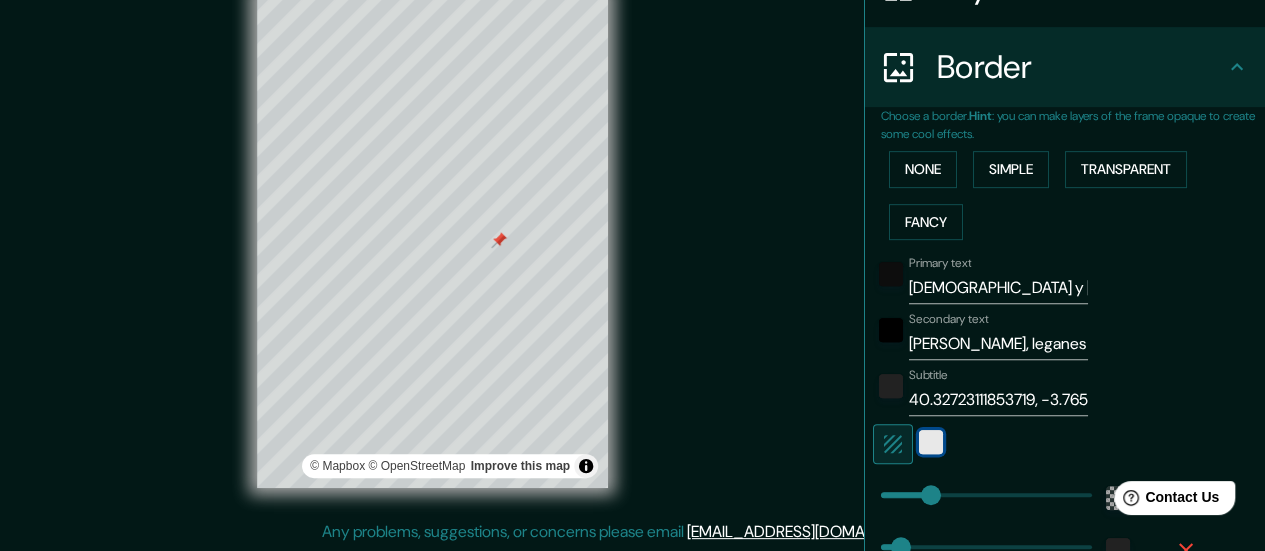 click at bounding box center (931, 442) 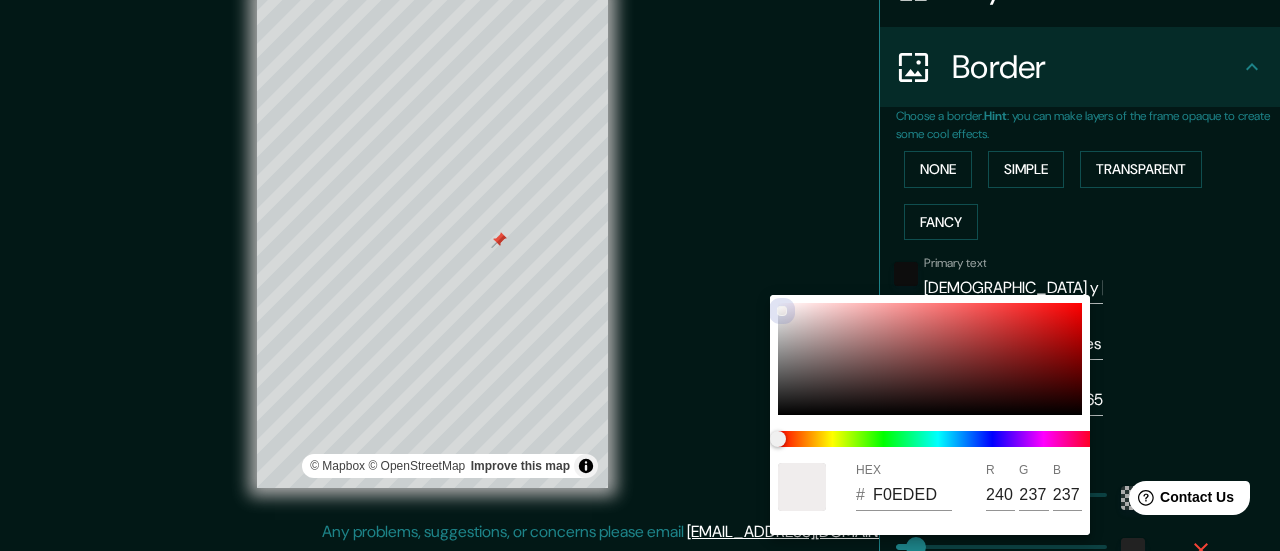 drag, startPoint x: 776, startPoint y: 306, endPoint x: 767, endPoint y: 297, distance: 12.727922 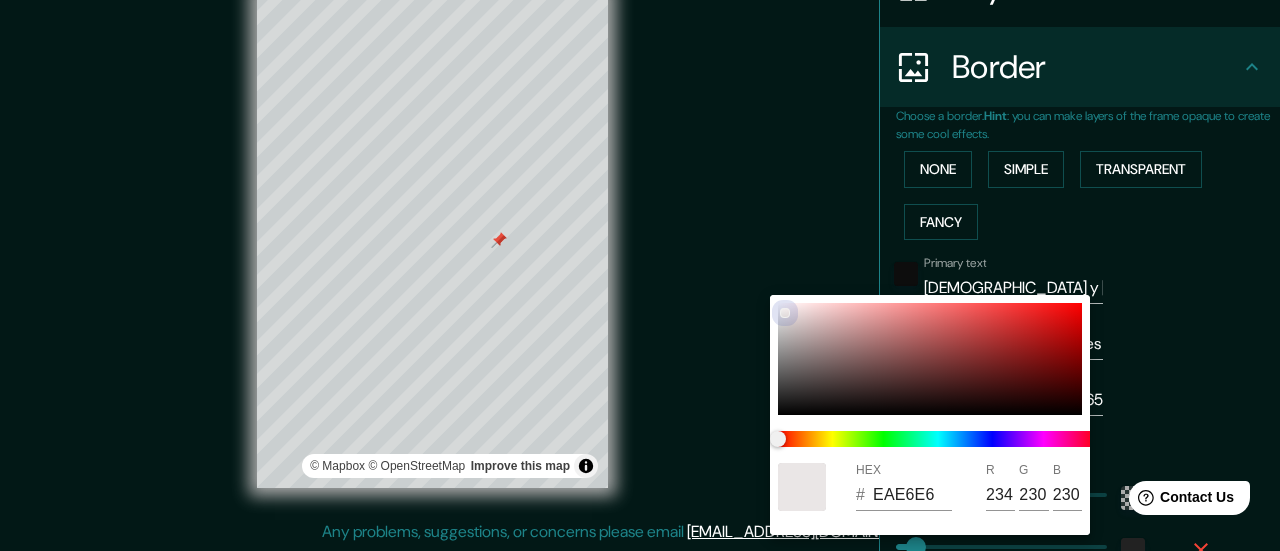 drag, startPoint x: 779, startPoint y: 309, endPoint x: 771, endPoint y: 248, distance: 61.522354 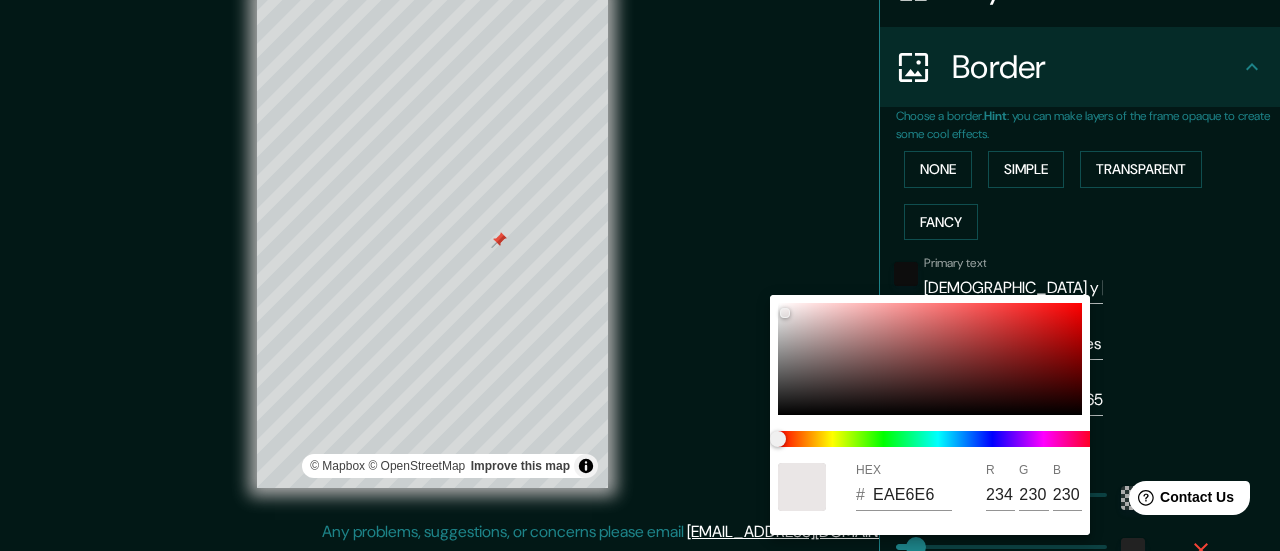 click at bounding box center (640, 275) 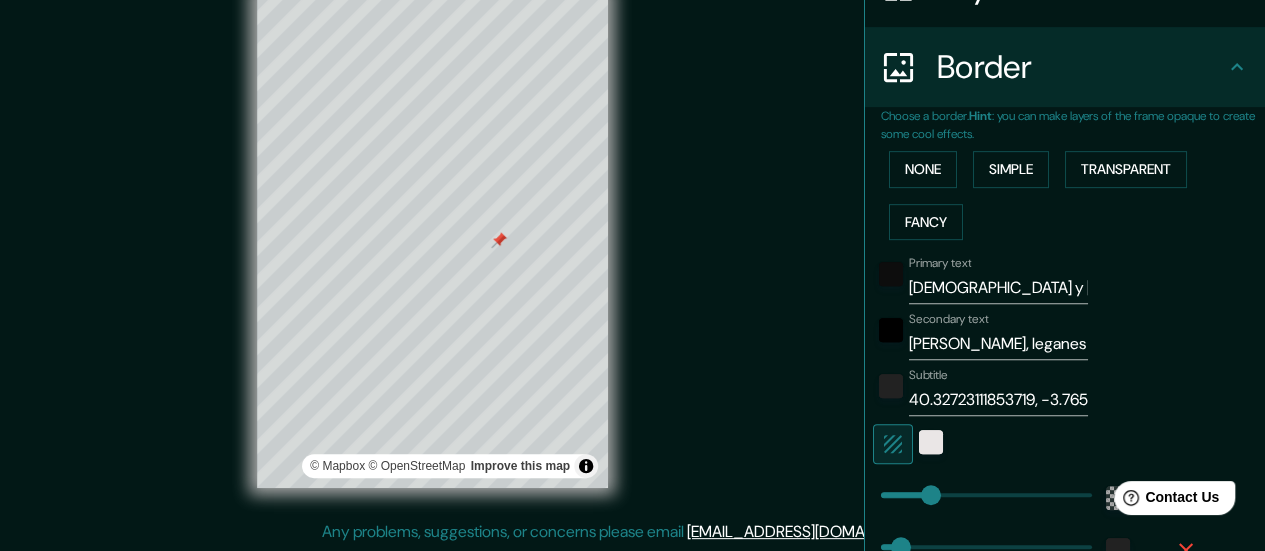 click 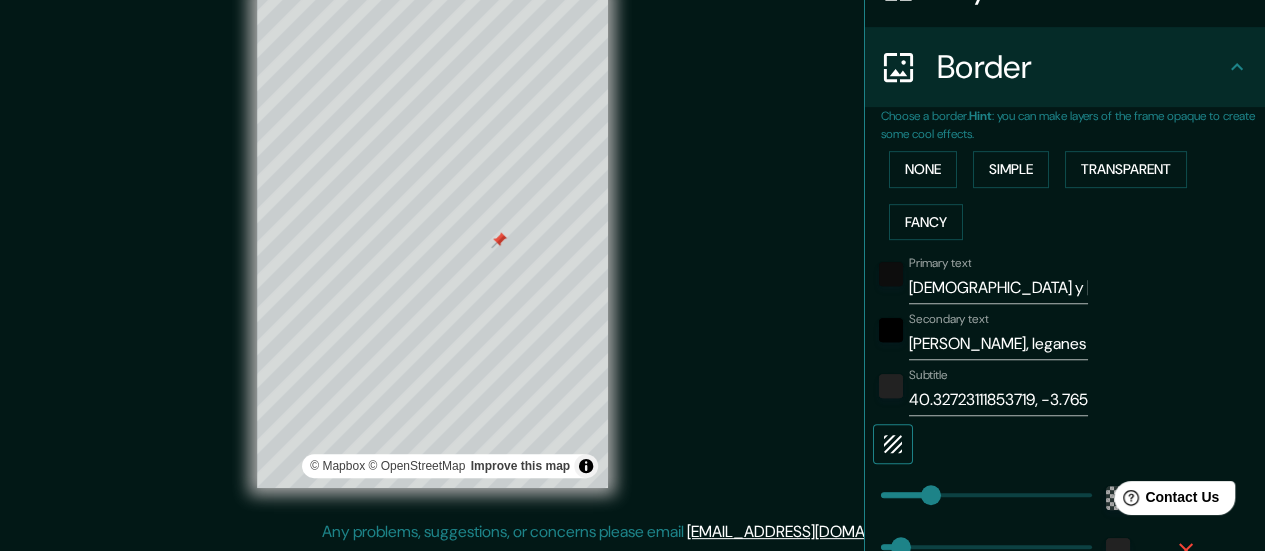 click 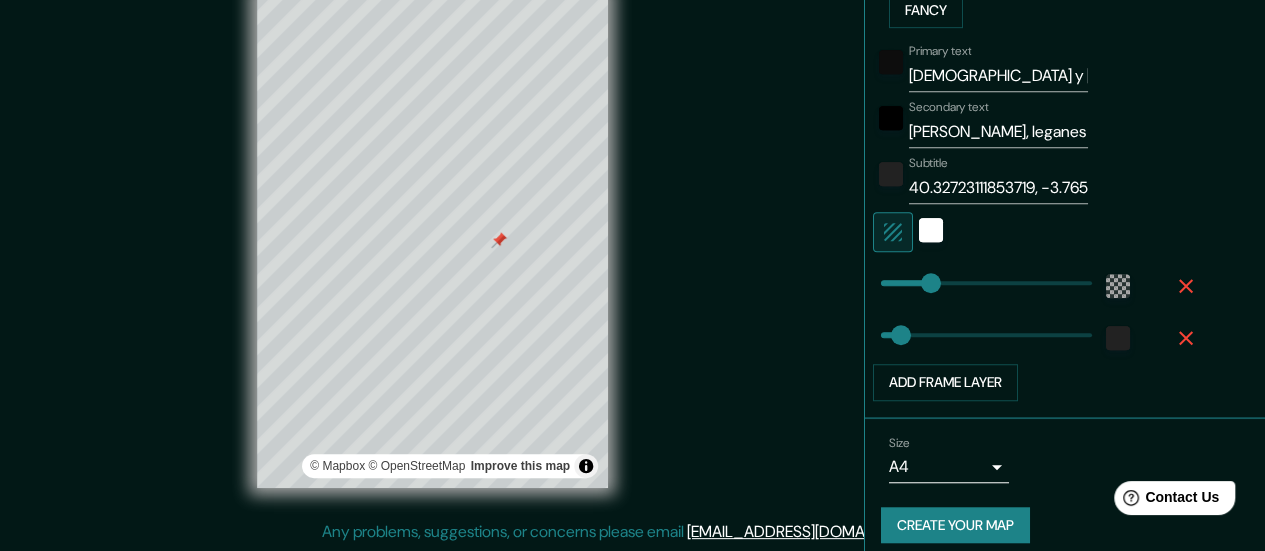 scroll, scrollTop: 584, scrollLeft: 0, axis: vertical 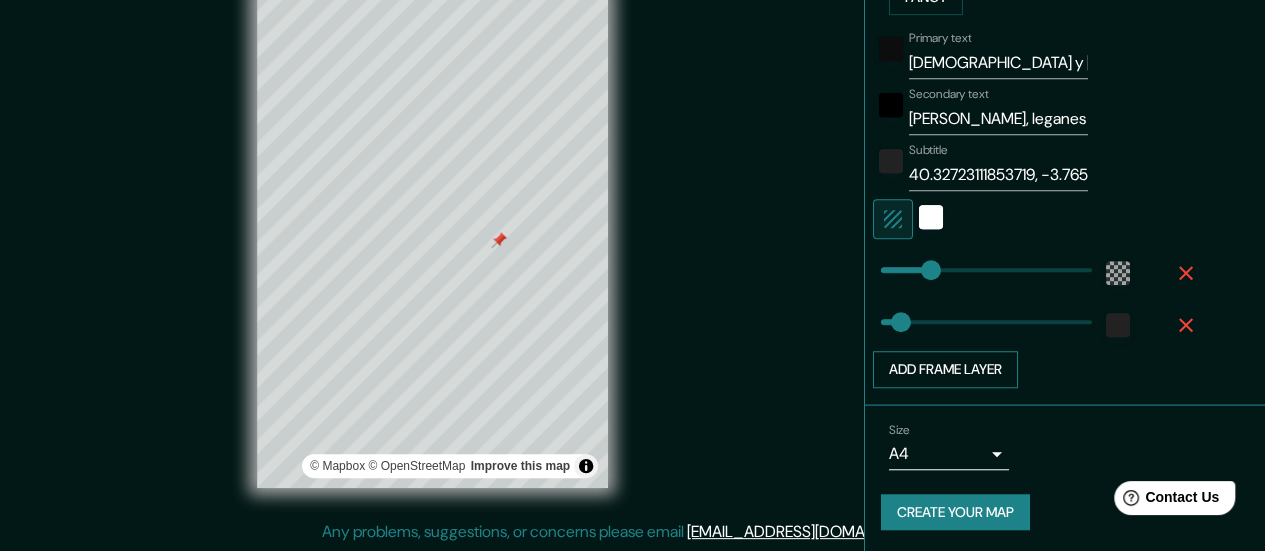 click on "Add frame layer" at bounding box center (945, 369) 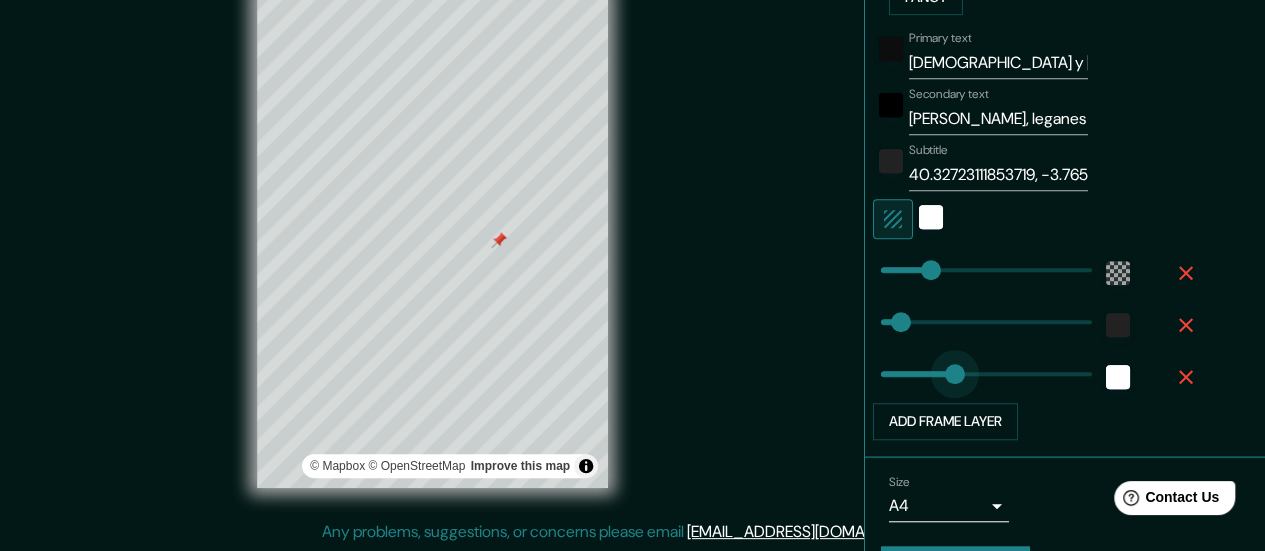 drag, startPoint x: 953, startPoint y: 371, endPoint x: 932, endPoint y: 371, distance: 21 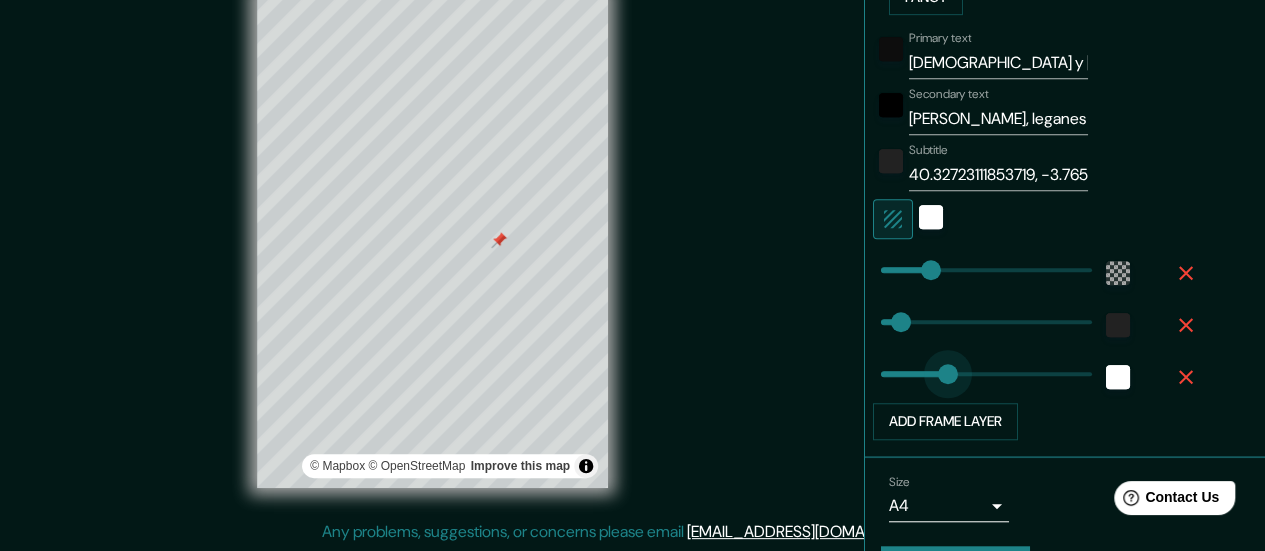 click at bounding box center [948, 374] 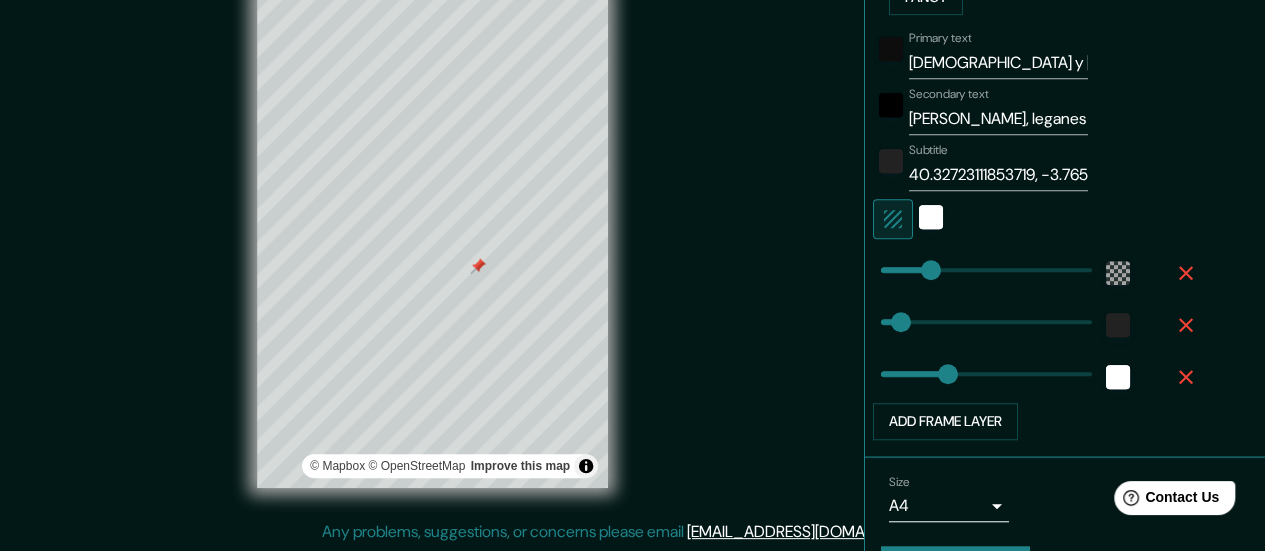 scroll, scrollTop: 636, scrollLeft: 0, axis: vertical 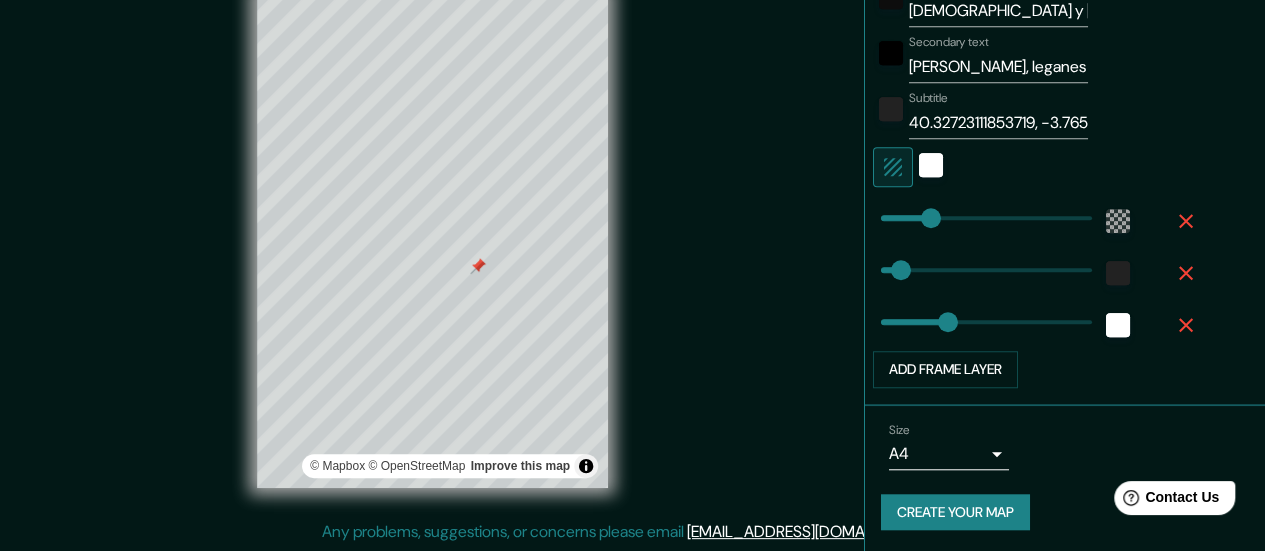 click on "Create your map" at bounding box center [955, 512] 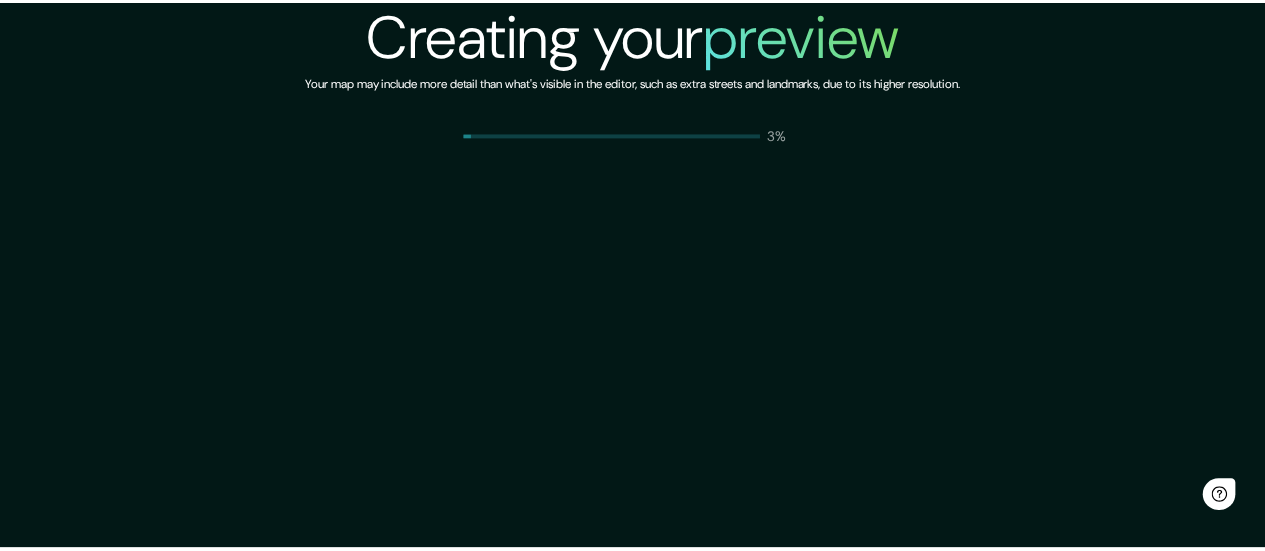 scroll, scrollTop: 0, scrollLeft: 0, axis: both 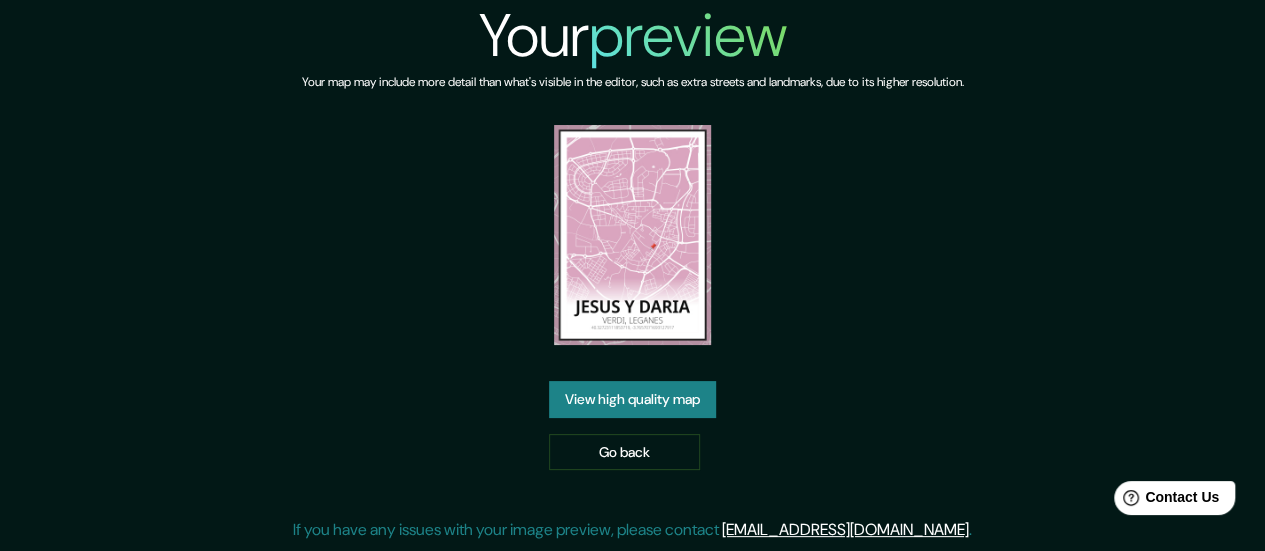 click on "View high quality map" at bounding box center [632, 399] 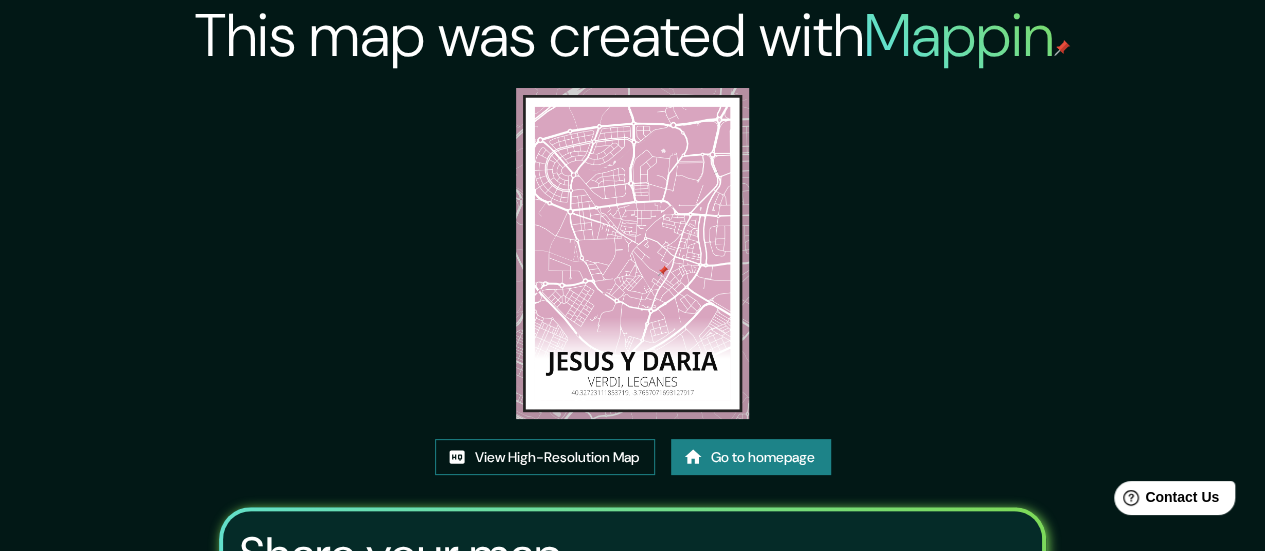 click on "View High-Resolution Map" at bounding box center [545, 457] 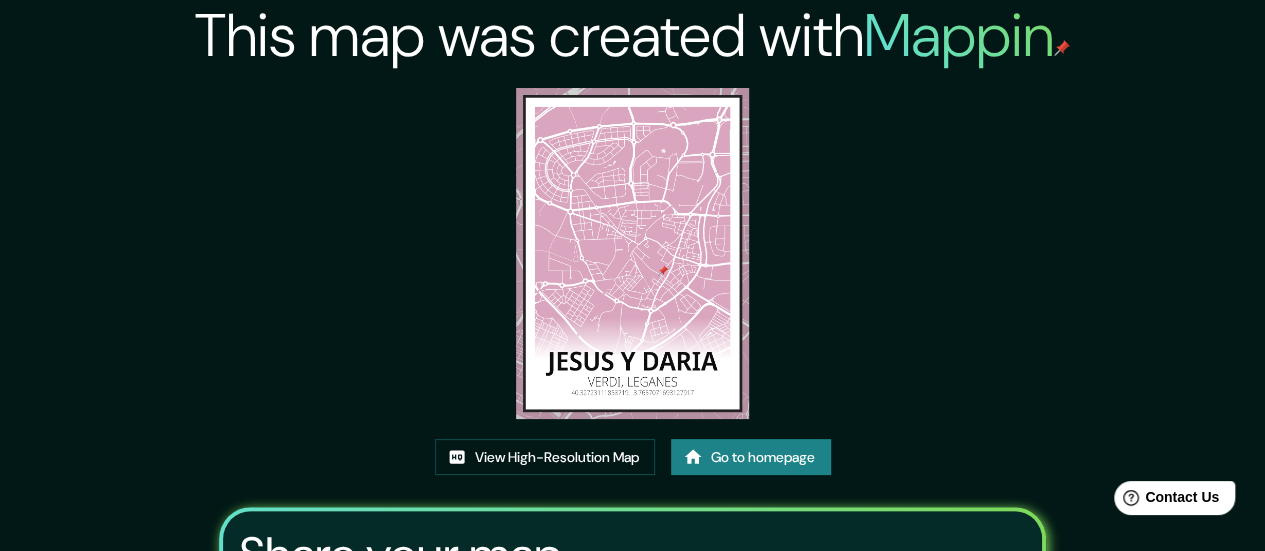 click on "Go to homepage" at bounding box center (751, 457) 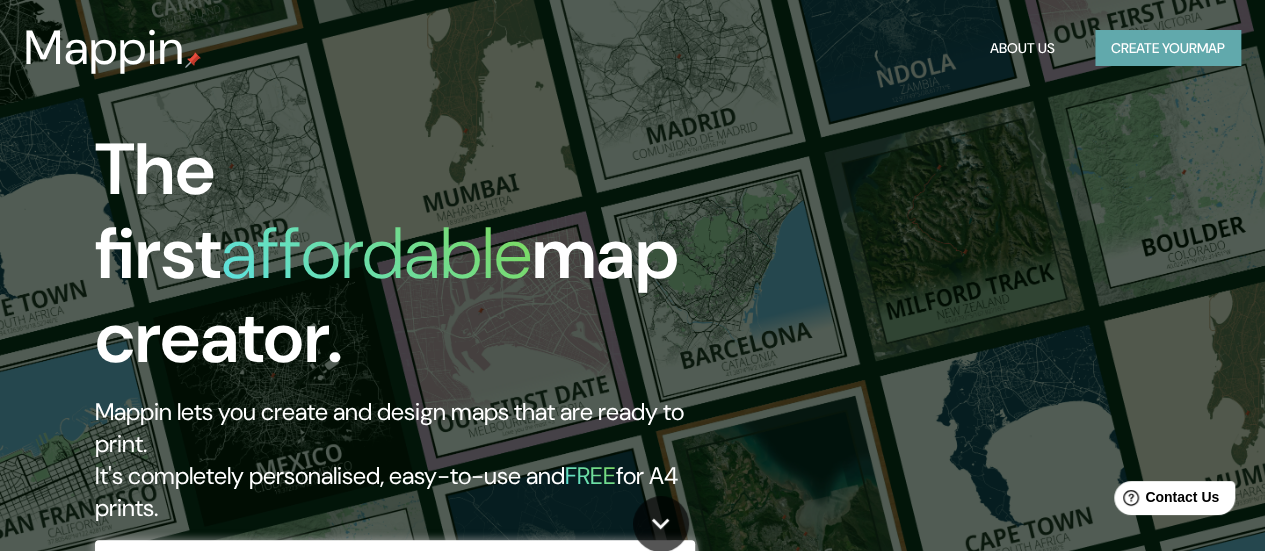 click on "Create your   map" at bounding box center [1168, 48] 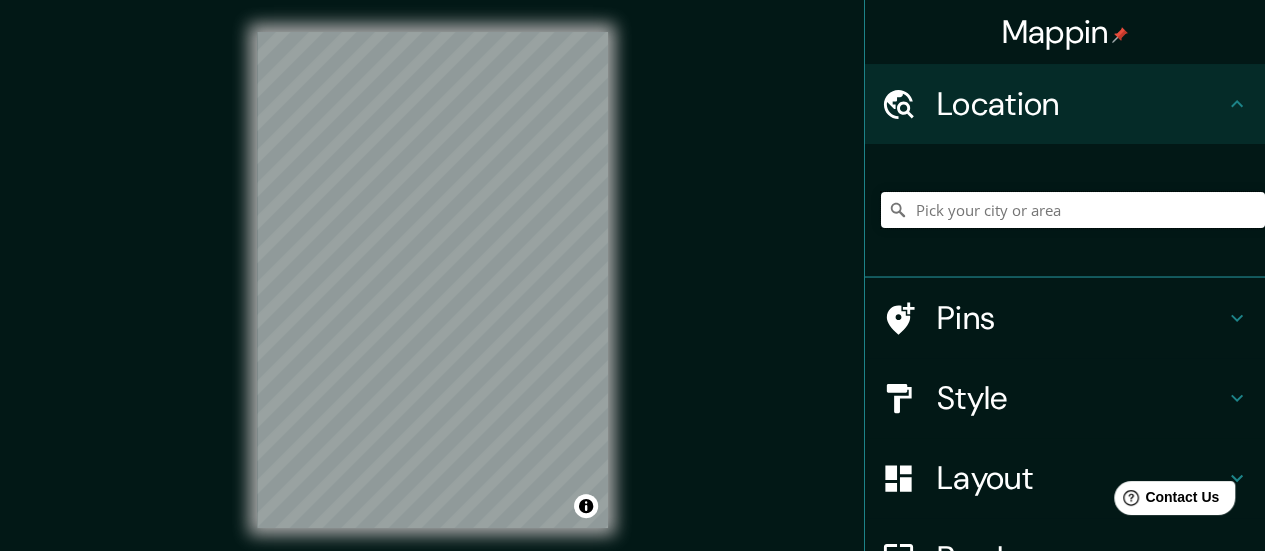 paste on "Pl. [STREET_ADDRESS]" 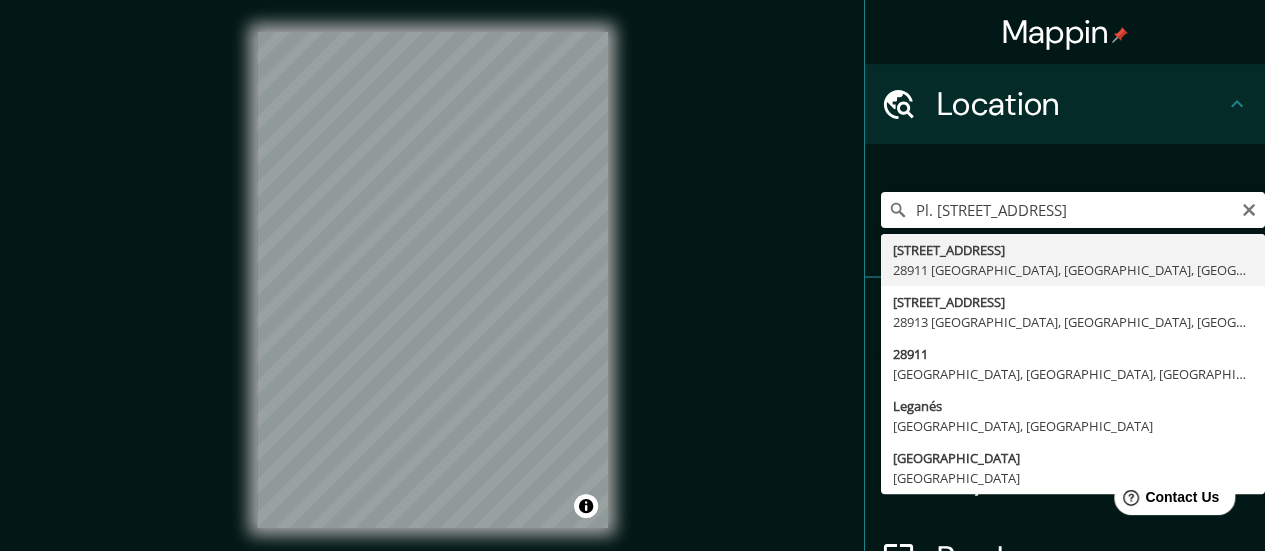 type on "[STREET_ADDRESS]" 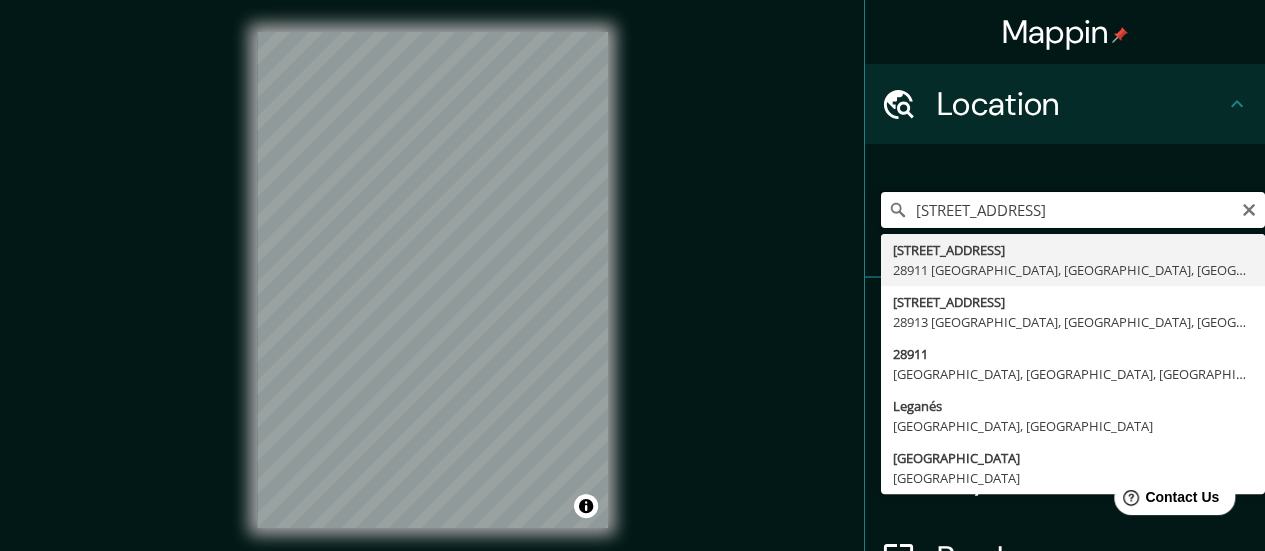 scroll, scrollTop: 0, scrollLeft: 0, axis: both 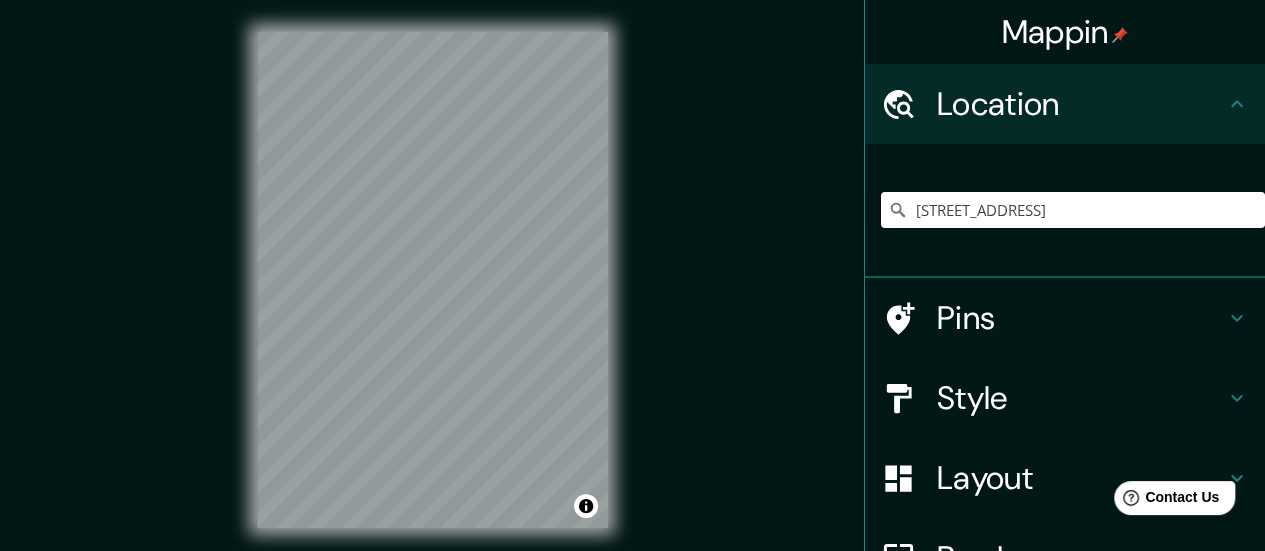 click on "Pins" at bounding box center [1081, 318] 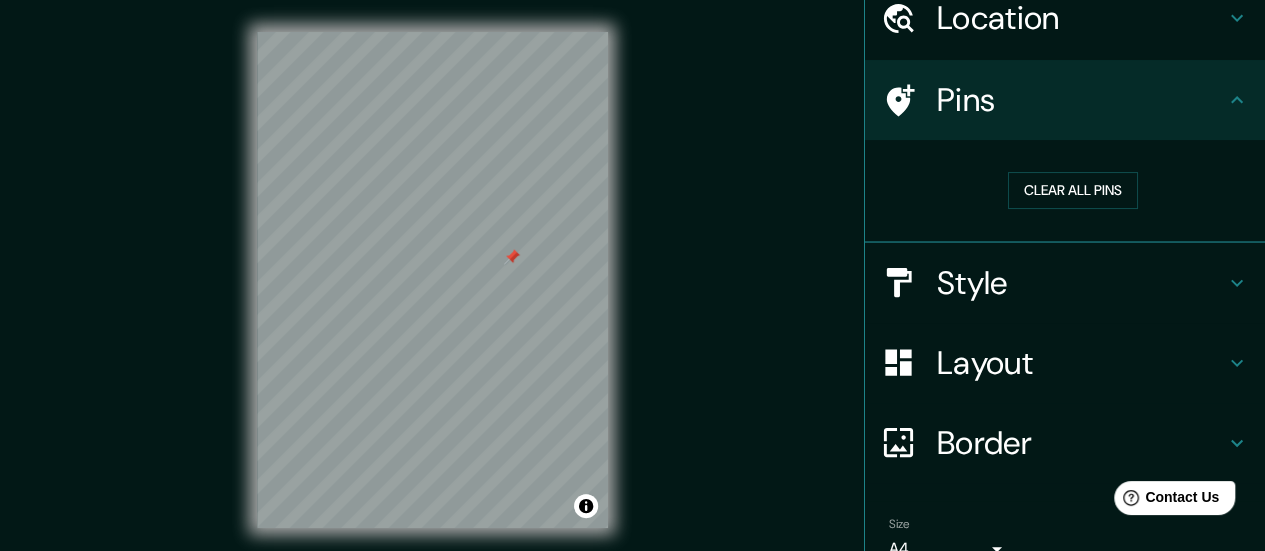 scroll, scrollTop: 102, scrollLeft: 0, axis: vertical 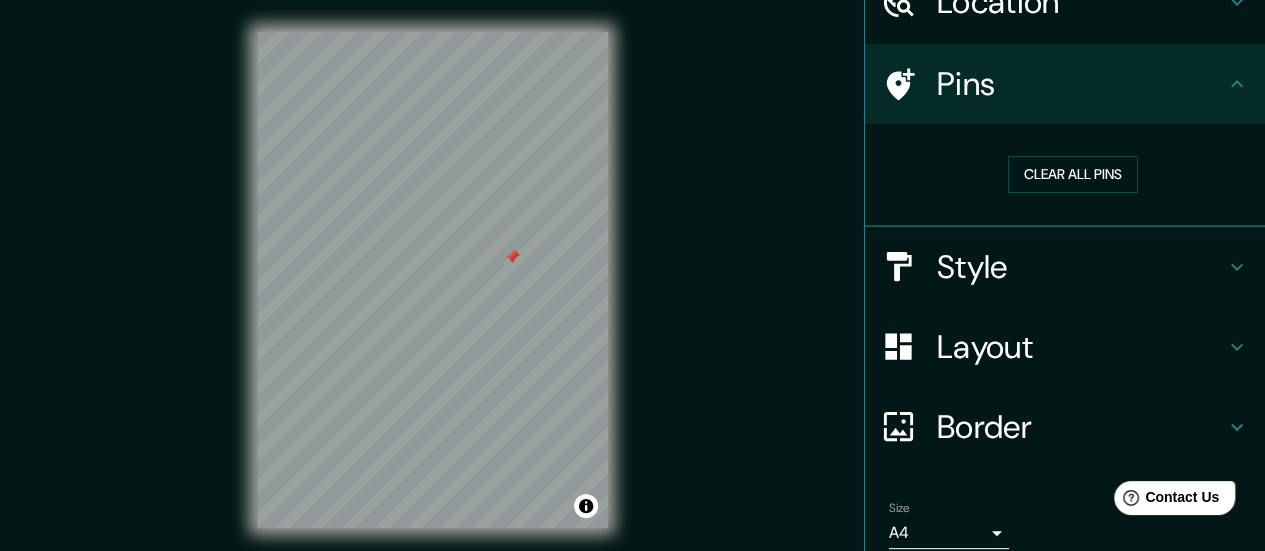 click on "Style" at bounding box center (1081, 267) 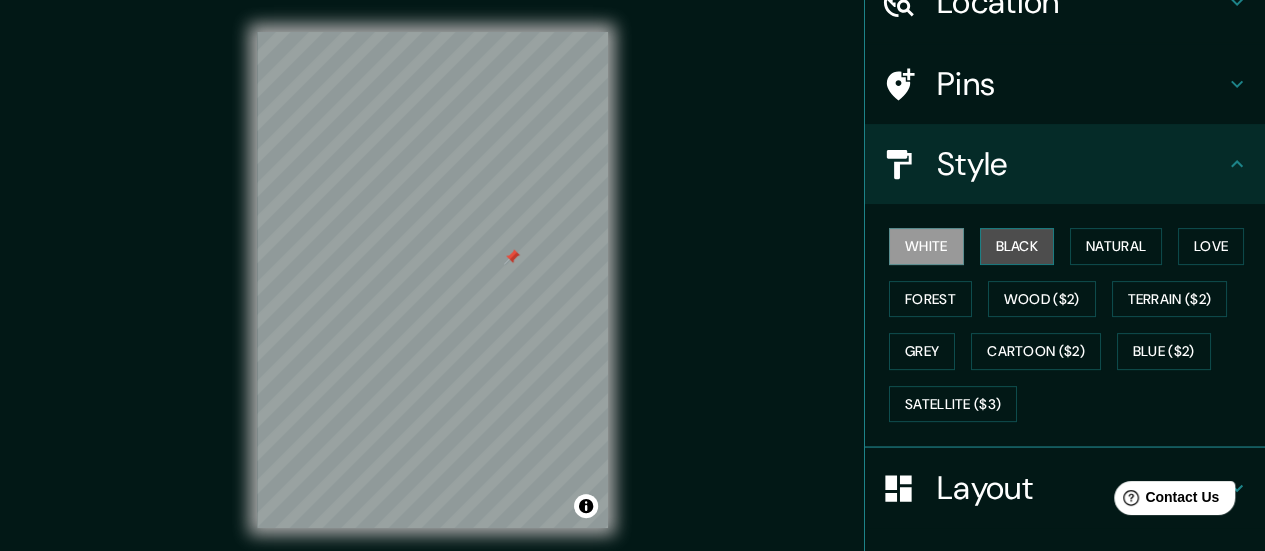 click on "Black" at bounding box center [1017, 246] 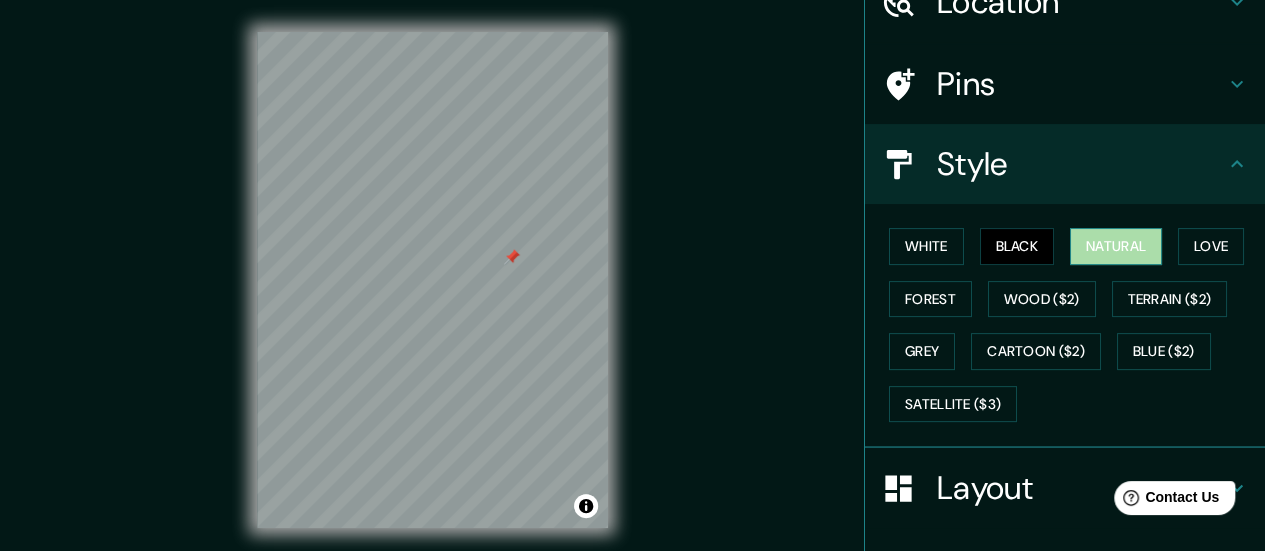 click on "Natural" at bounding box center [1116, 246] 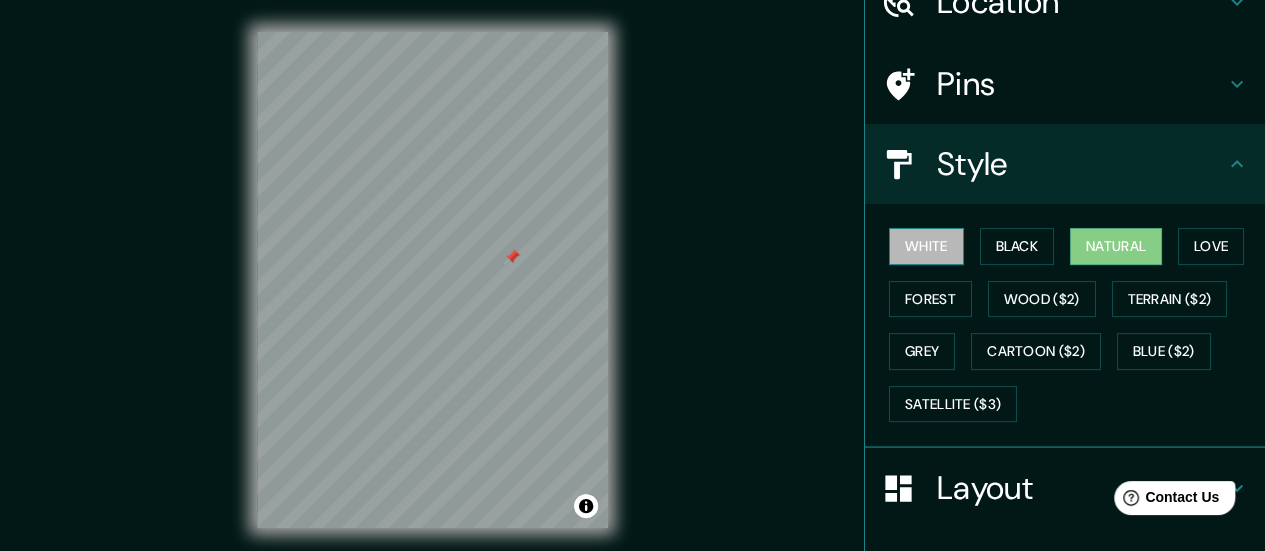 click on "White" at bounding box center [926, 246] 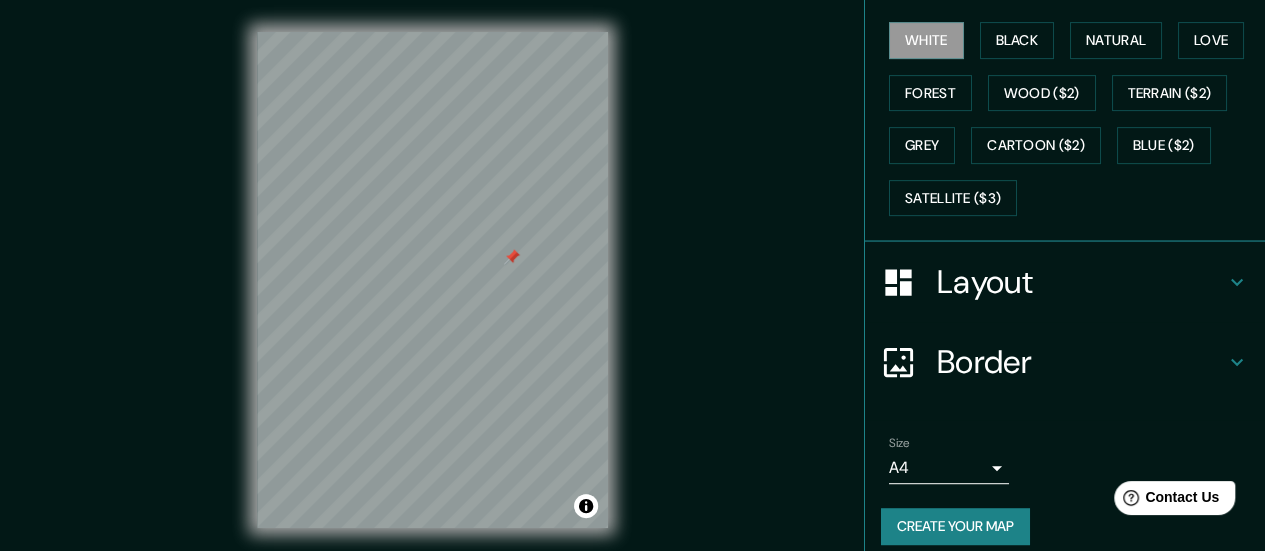 scroll, scrollTop: 322, scrollLeft: 0, axis: vertical 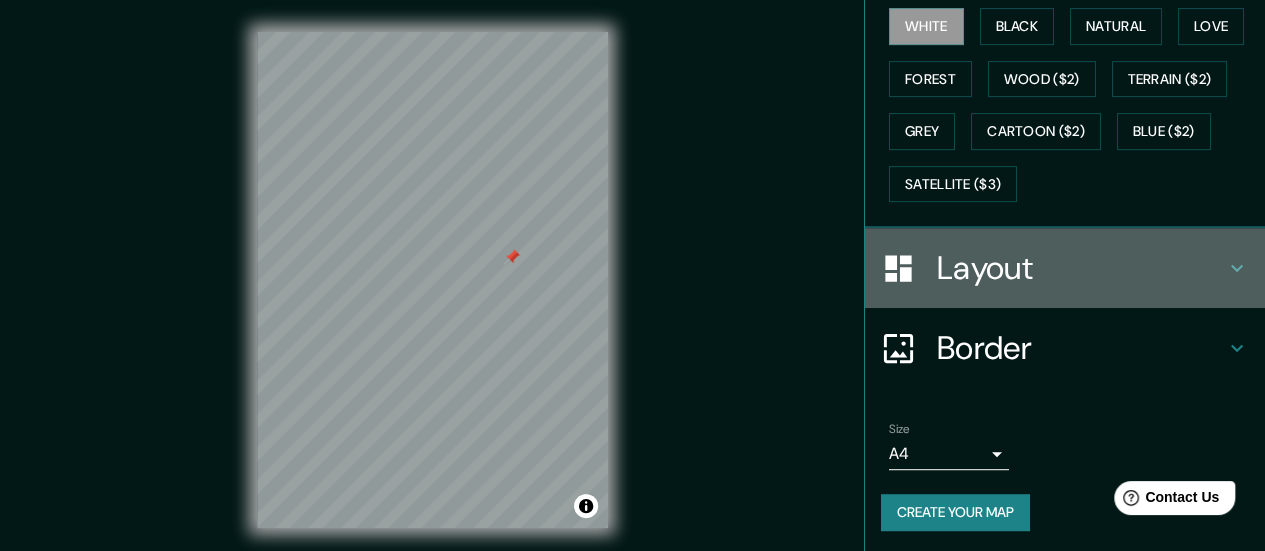 click on "Layout" at bounding box center (1065, 268) 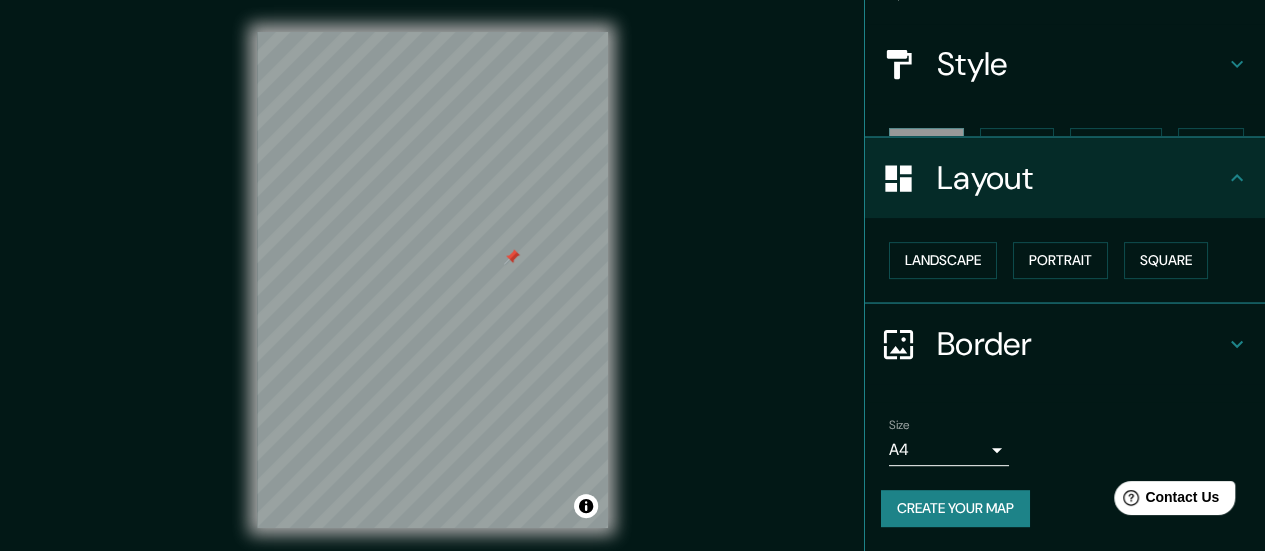 scroll, scrollTop: 166, scrollLeft: 0, axis: vertical 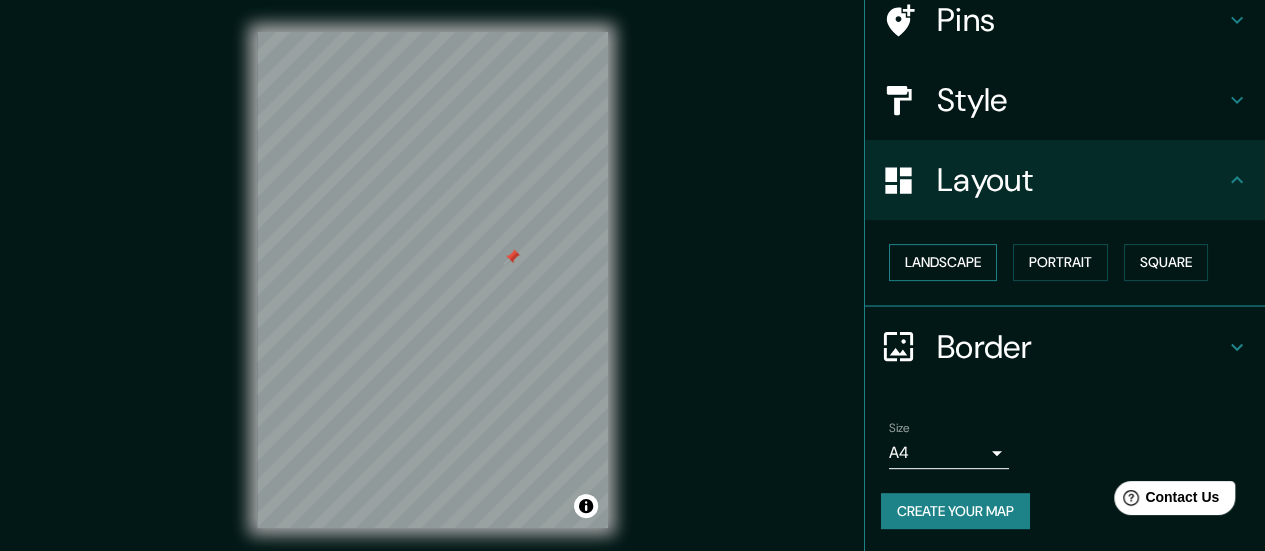 click on "Landscape" at bounding box center (943, 262) 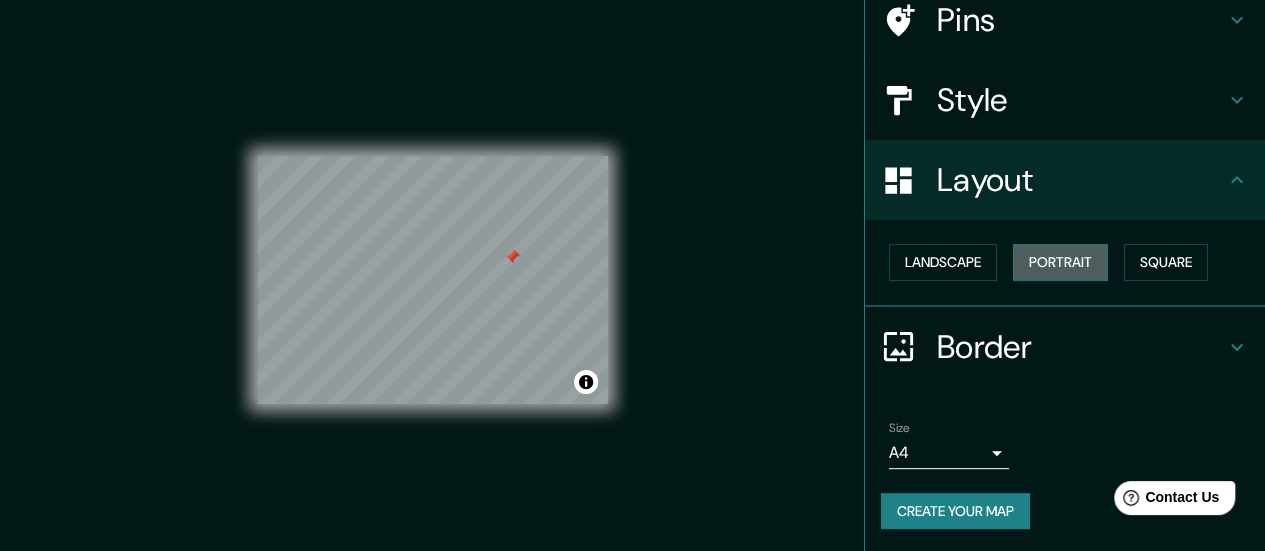 click on "Portrait" at bounding box center [1060, 262] 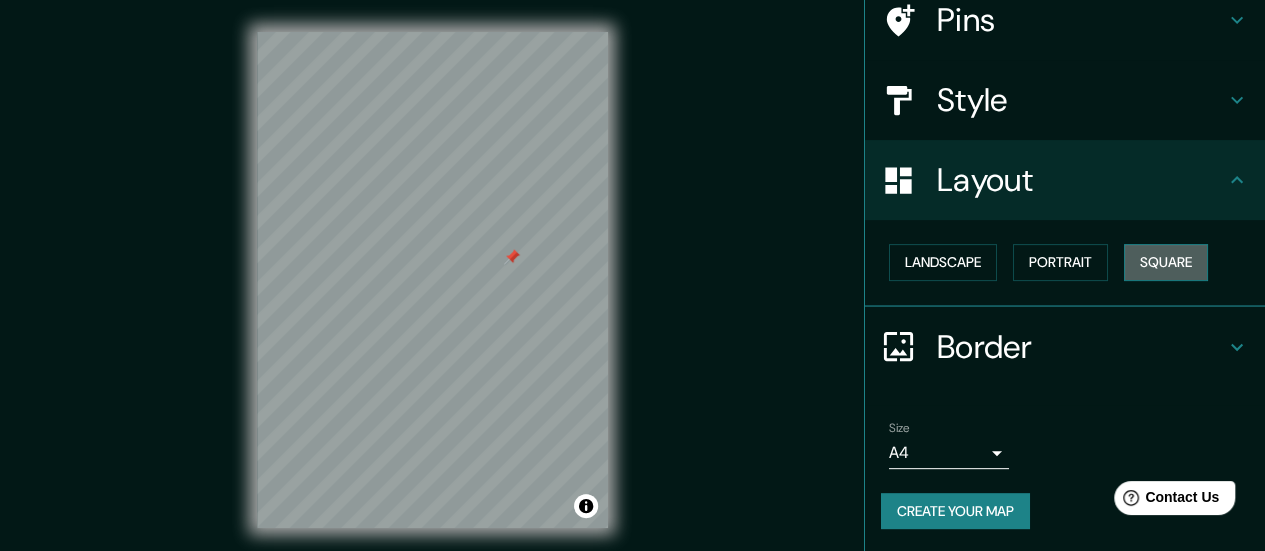click on "Square" at bounding box center [1166, 262] 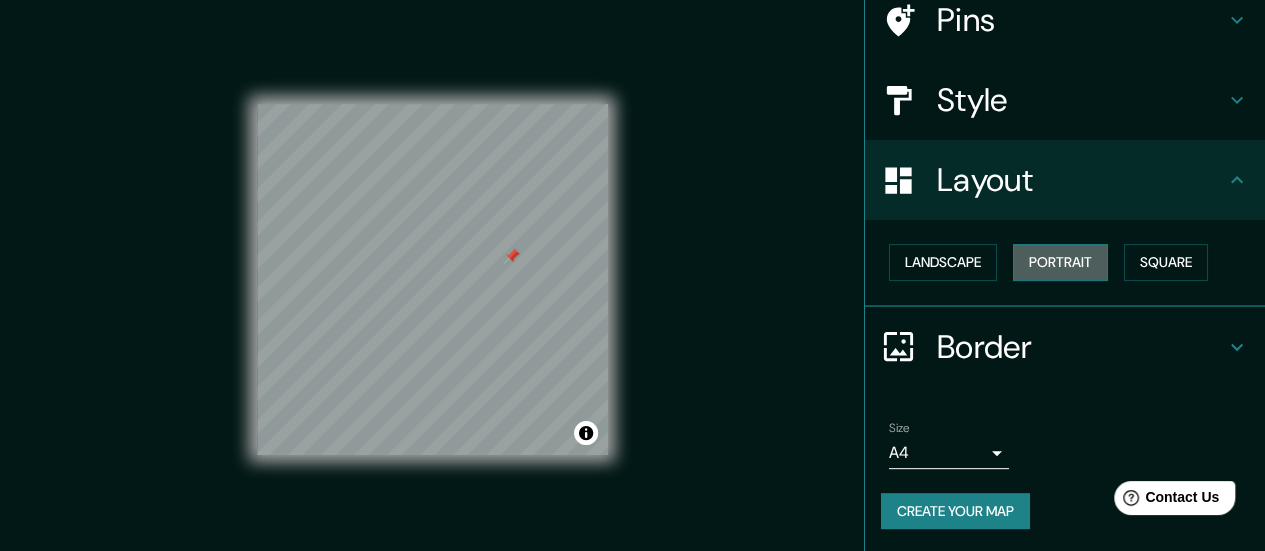click on "Portrait" at bounding box center [1060, 262] 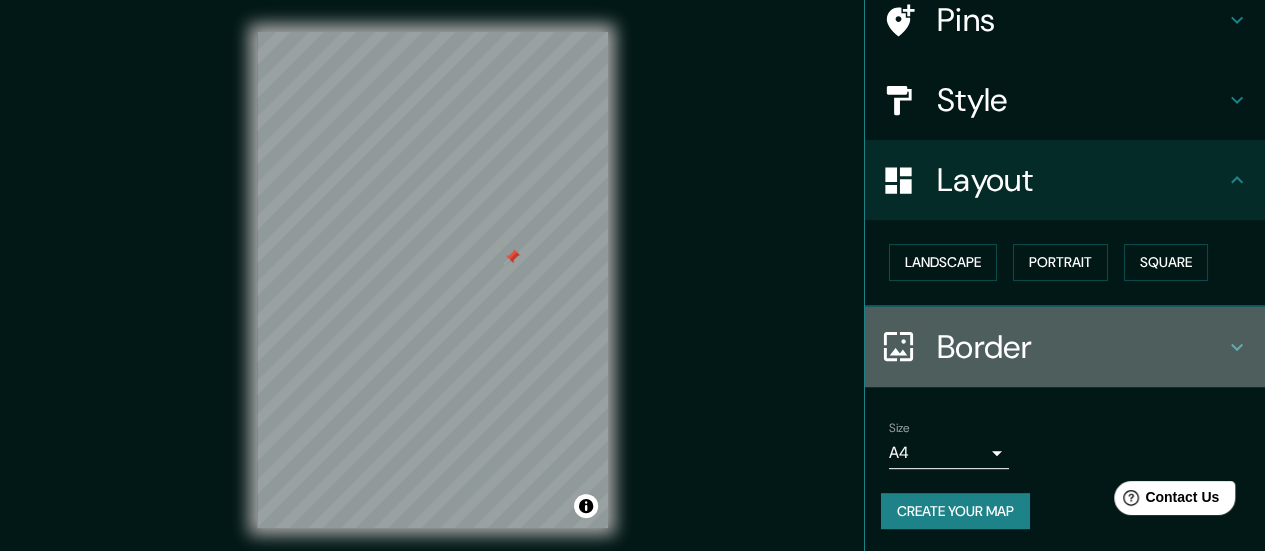 click on "Border" at bounding box center [1081, 347] 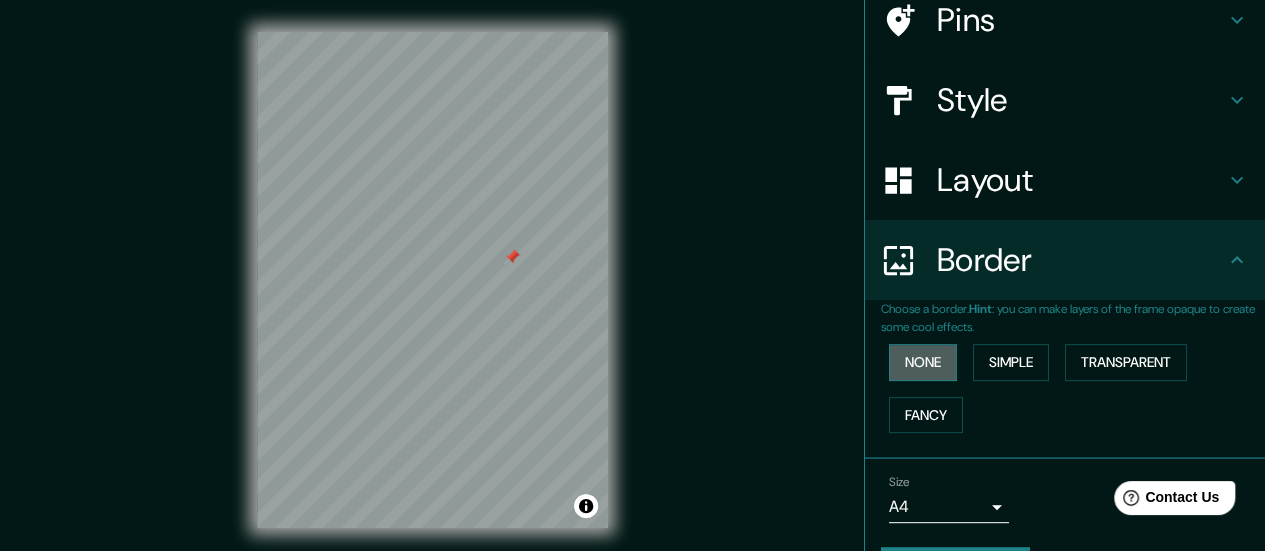 click on "None" at bounding box center (923, 362) 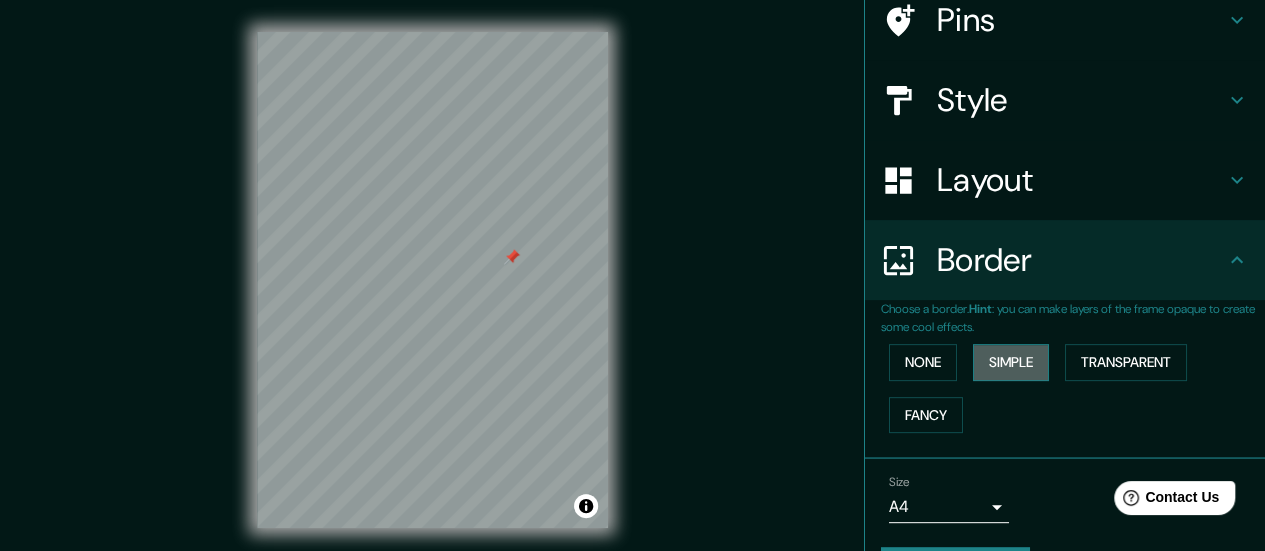 click on "Simple" at bounding box center [1011, 362] 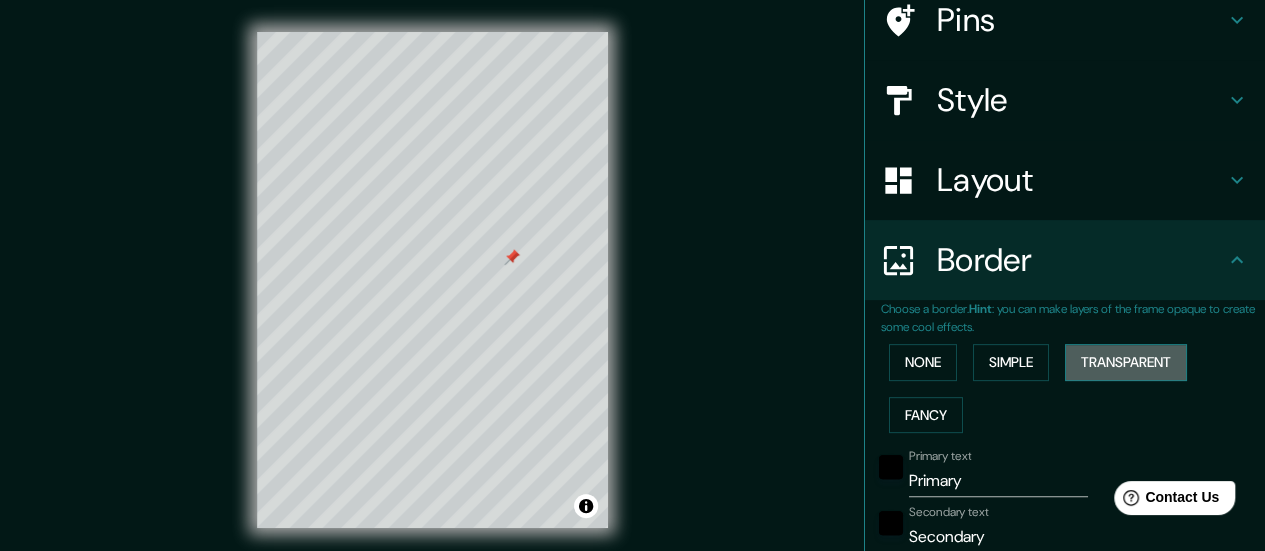 click on "Transparent" at bounding box center (1126, 362) 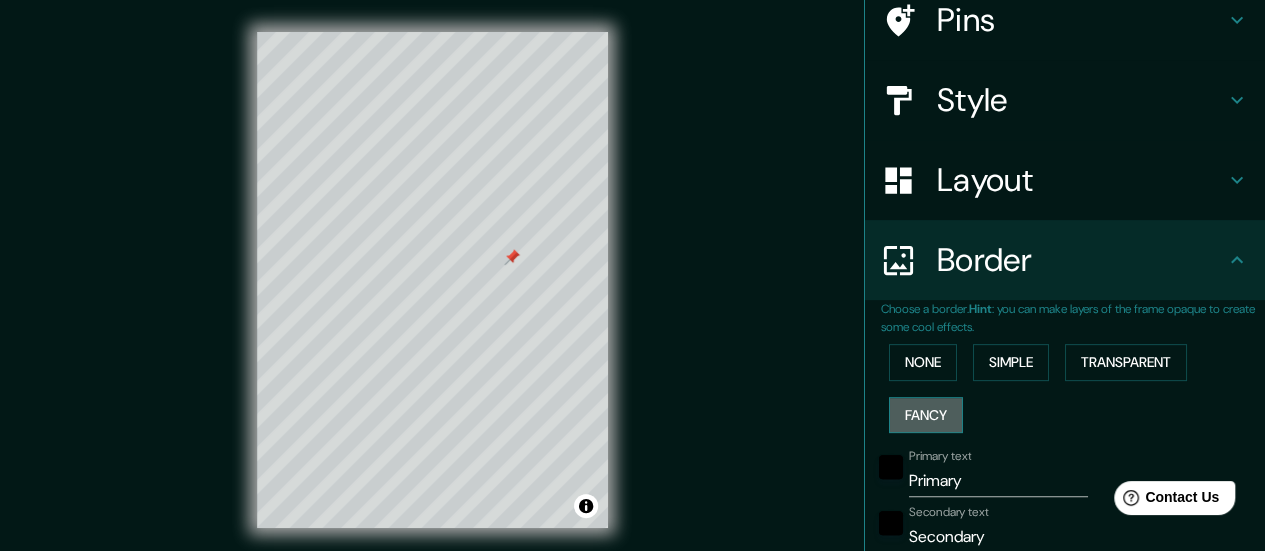 click on "Fancy" at bounding box center (926, 415) 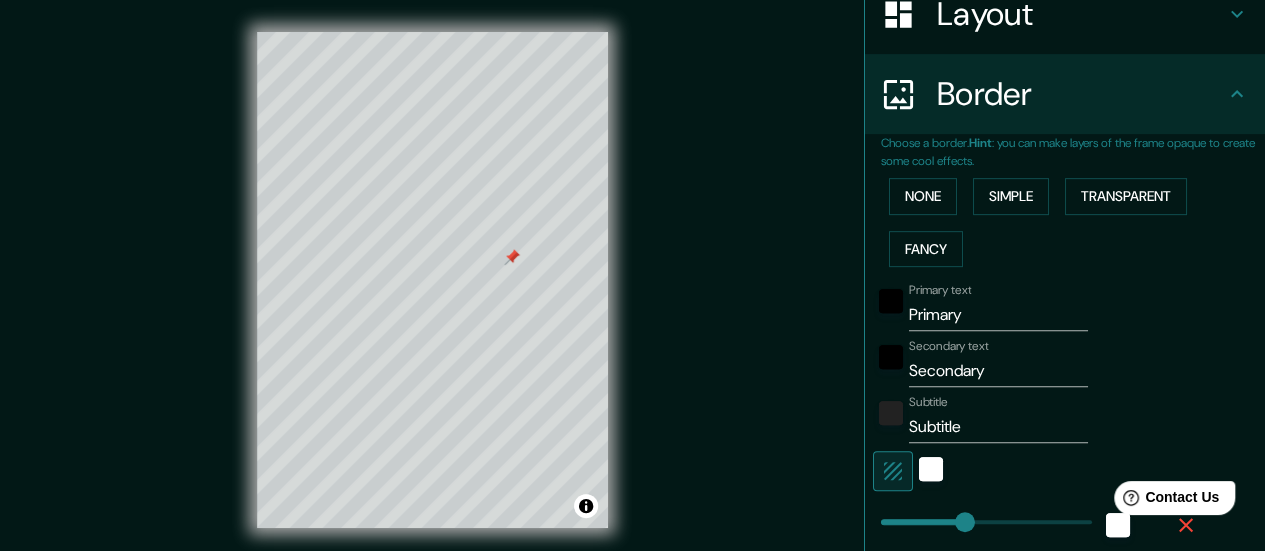 scroll, scrollTop: 336, scrollLeft: 0, axis: vertical 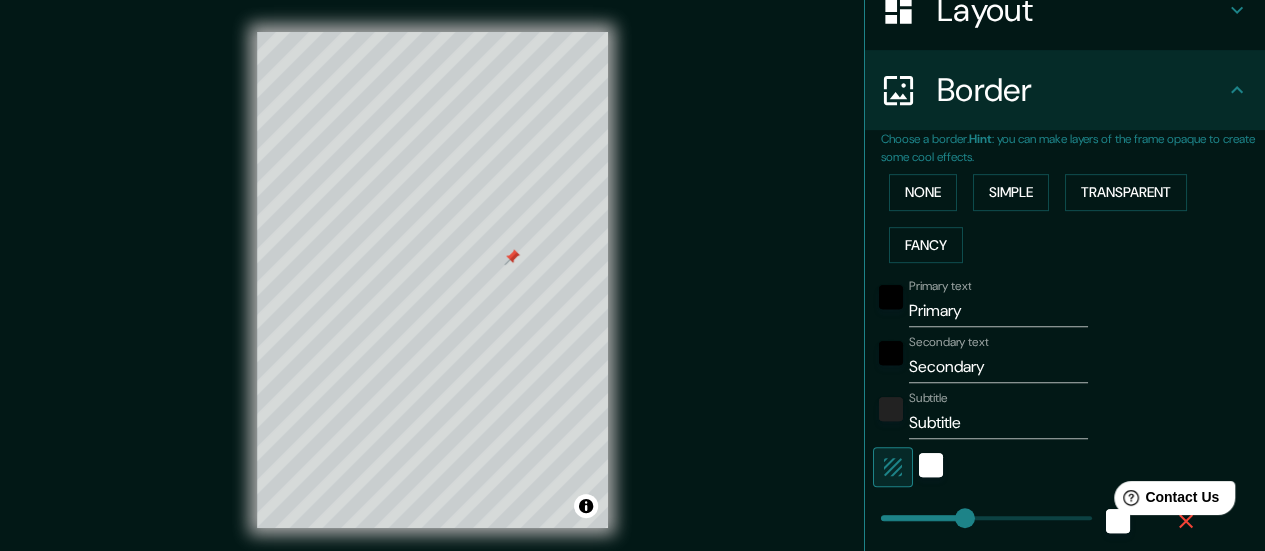 click on "Primary text Primary Secondary text Secondary Subtitle Subtitle Add frame layer" at bounding box center [1073, 505] 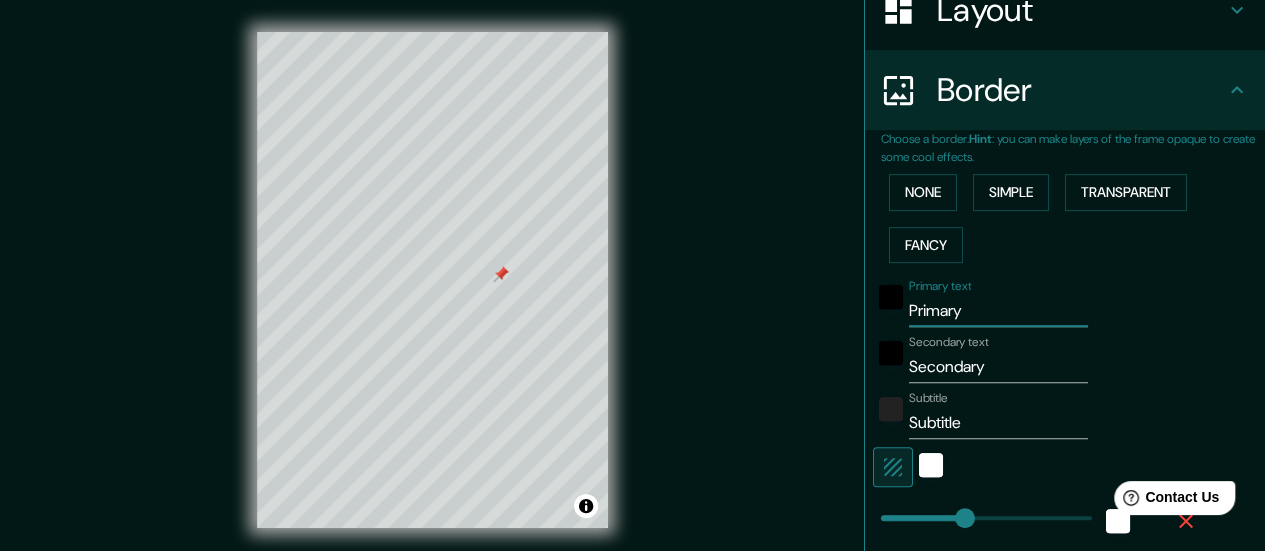 drag, startPoint x: 983, startPoint y: 307, endPoint x: 881, endPoint y: 315, distance: 102.31325 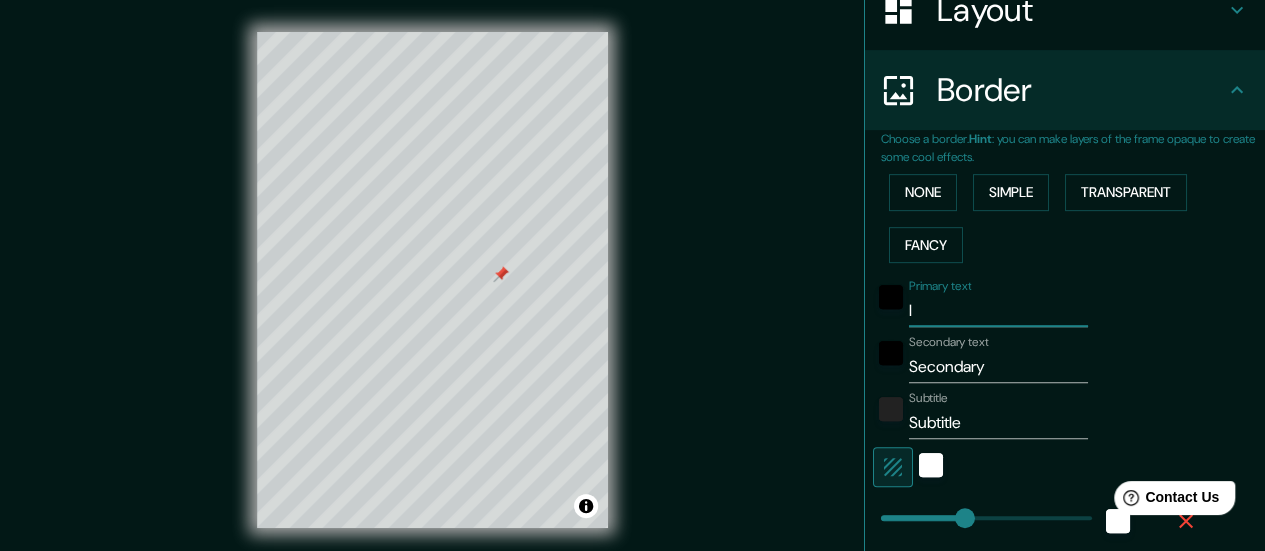 type 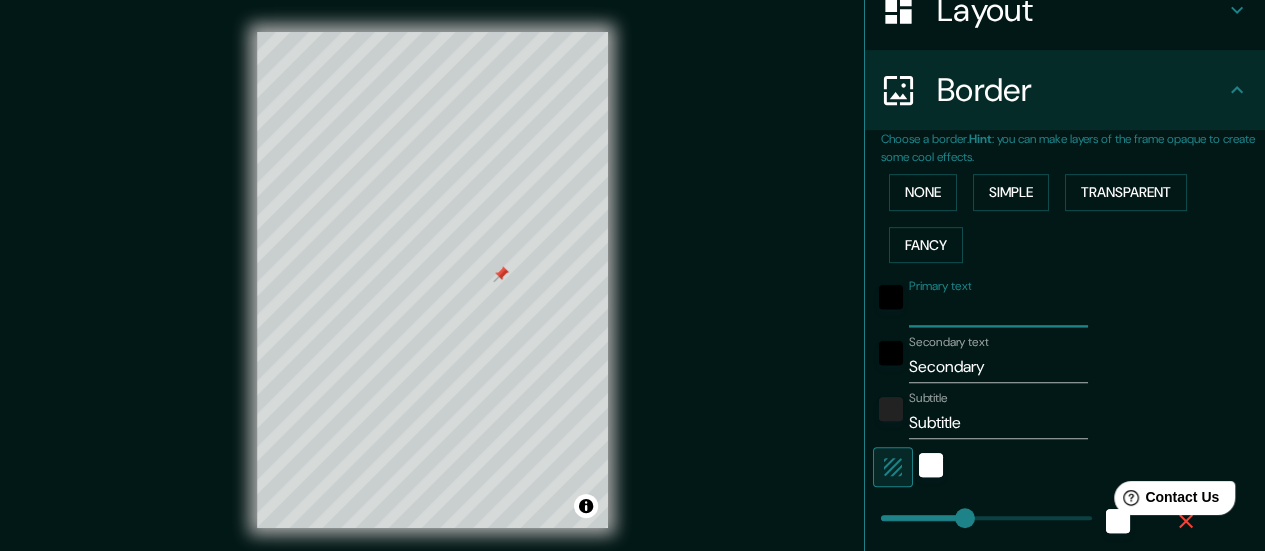 type on "L" 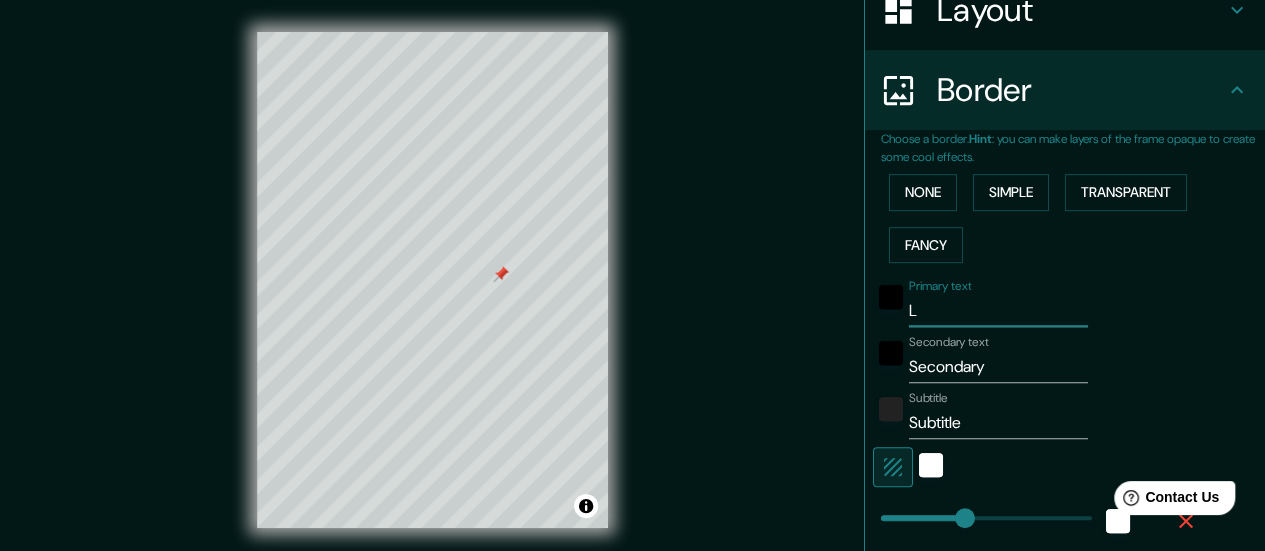 type on "Lo" 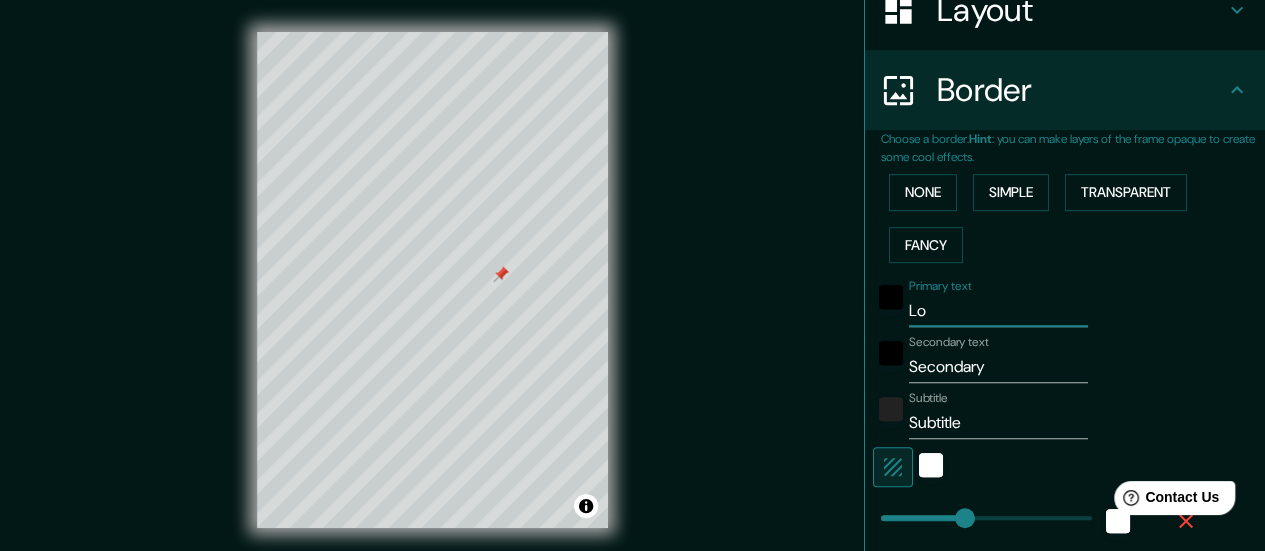 type on "140" 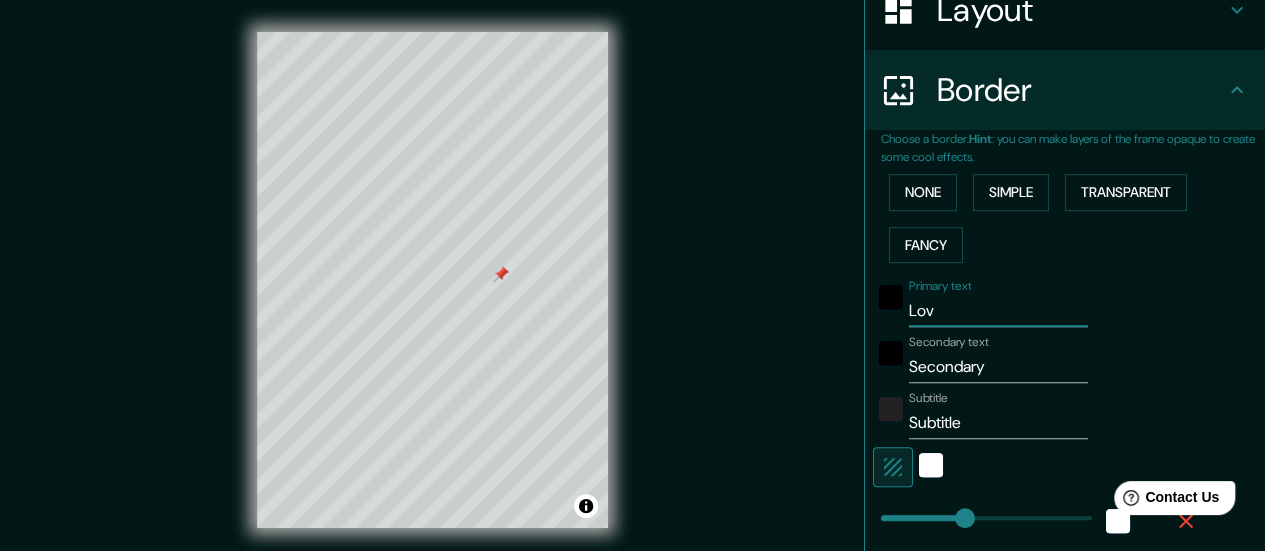 type on "Love" 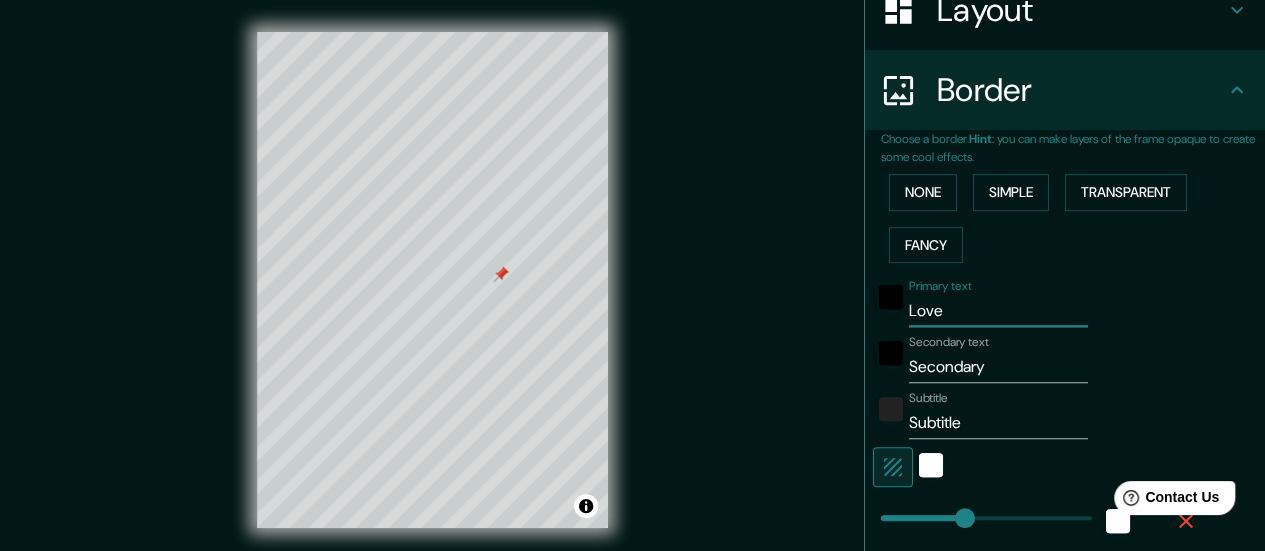 type on "Love" 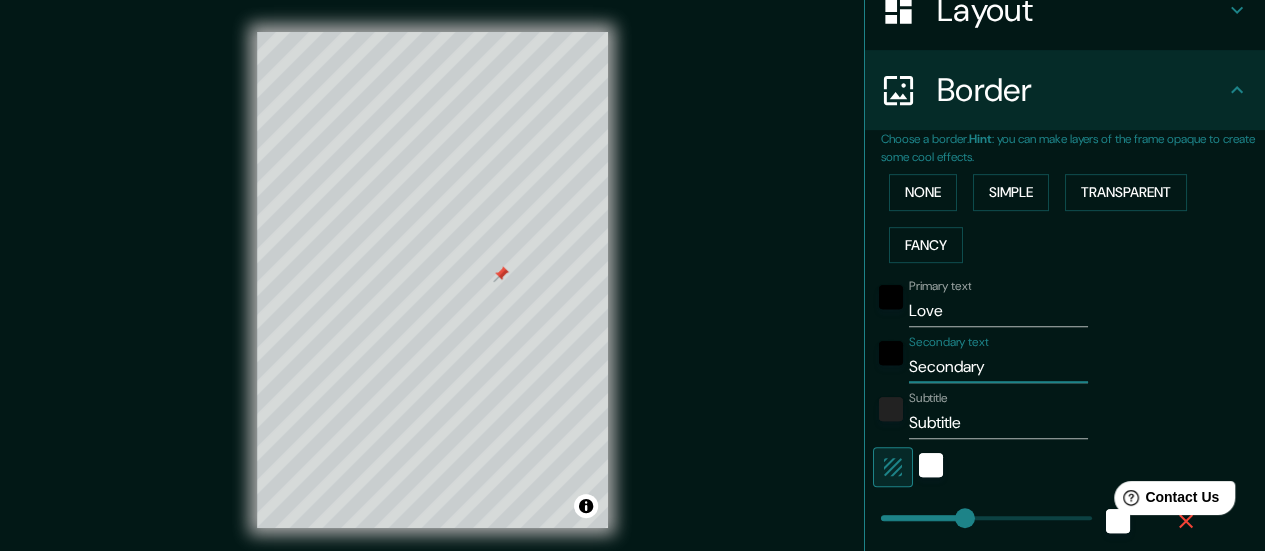 click on "Secondary" at bounding box center (998, 367) 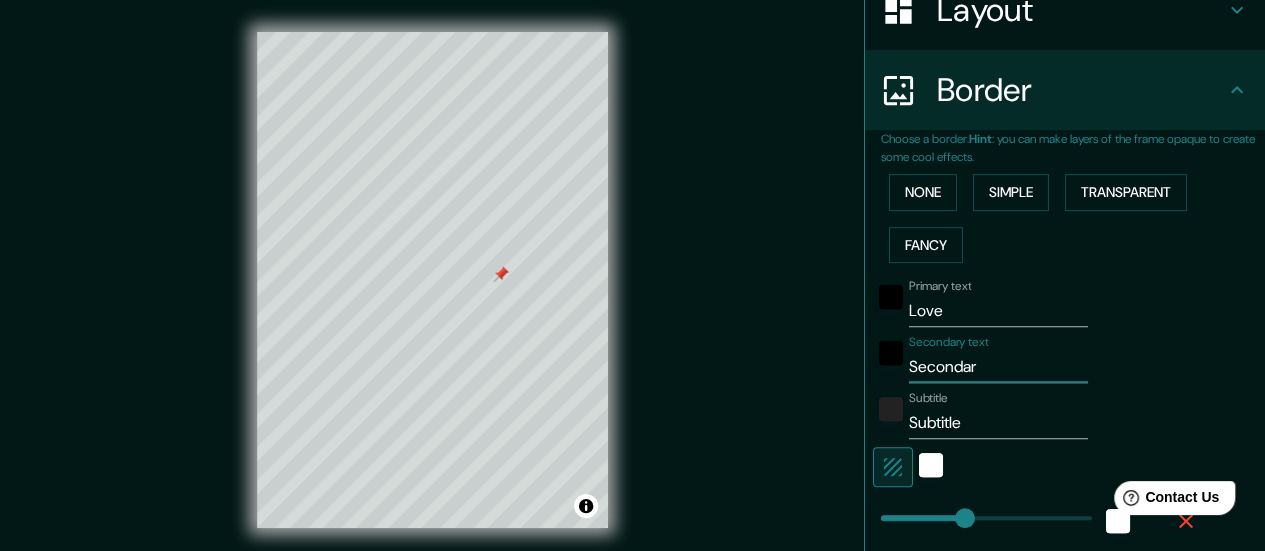 type on "Seconda" 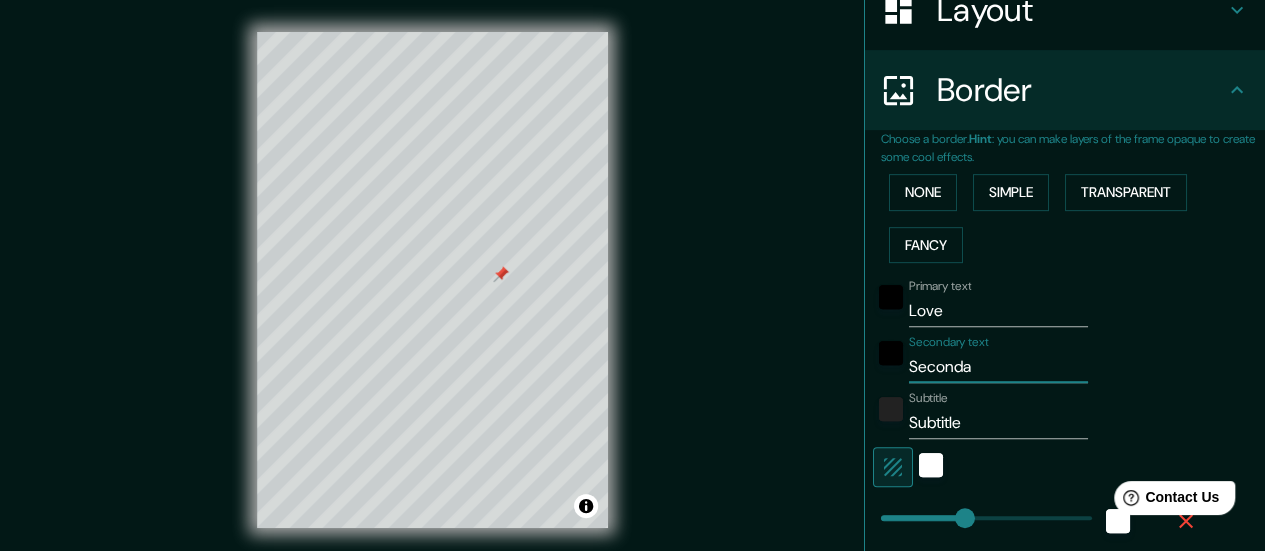 type on "Second" 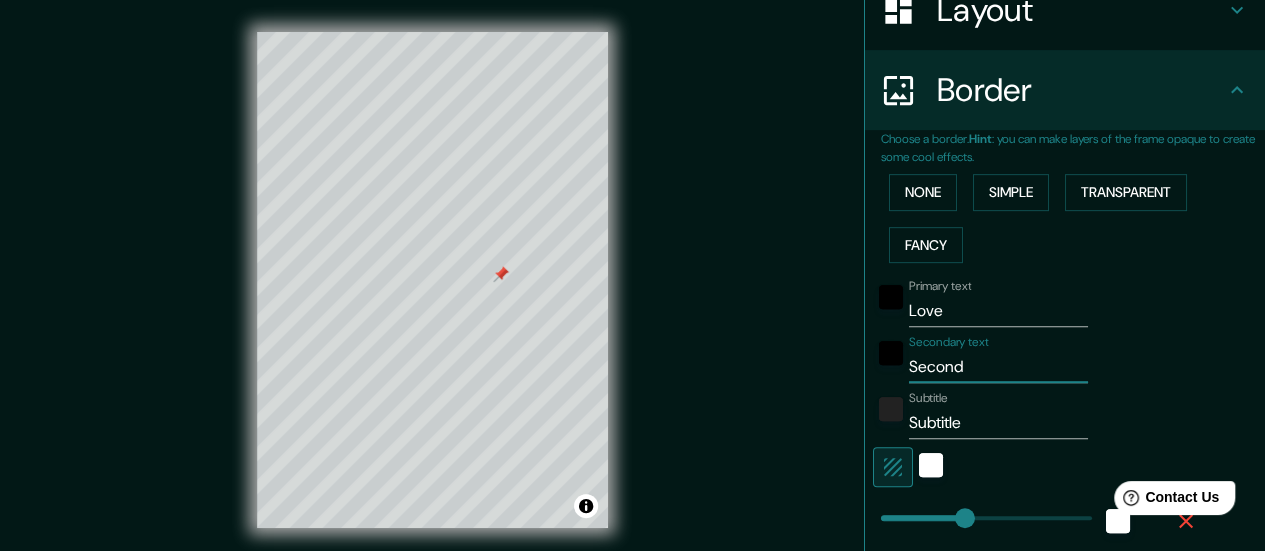 type on "140" 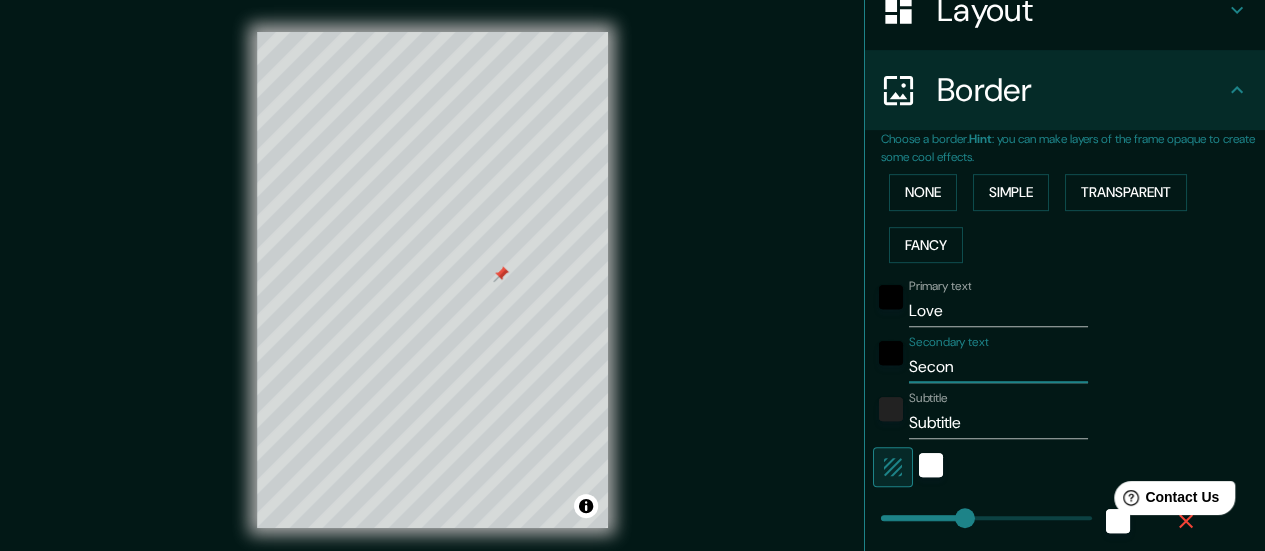 type on "Seco" 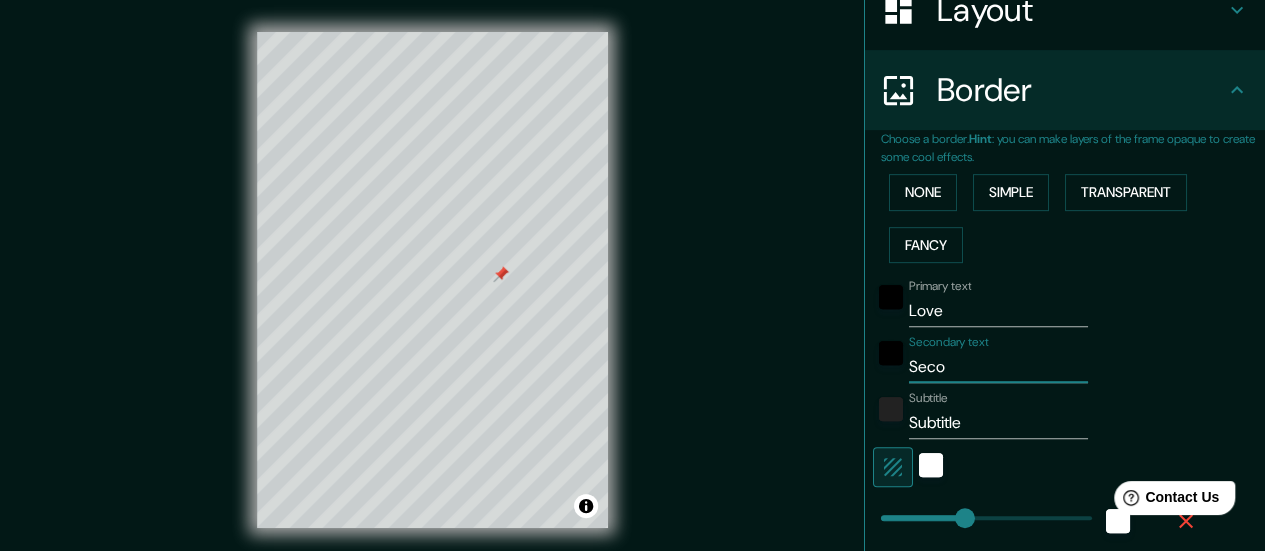 type on "Sec" 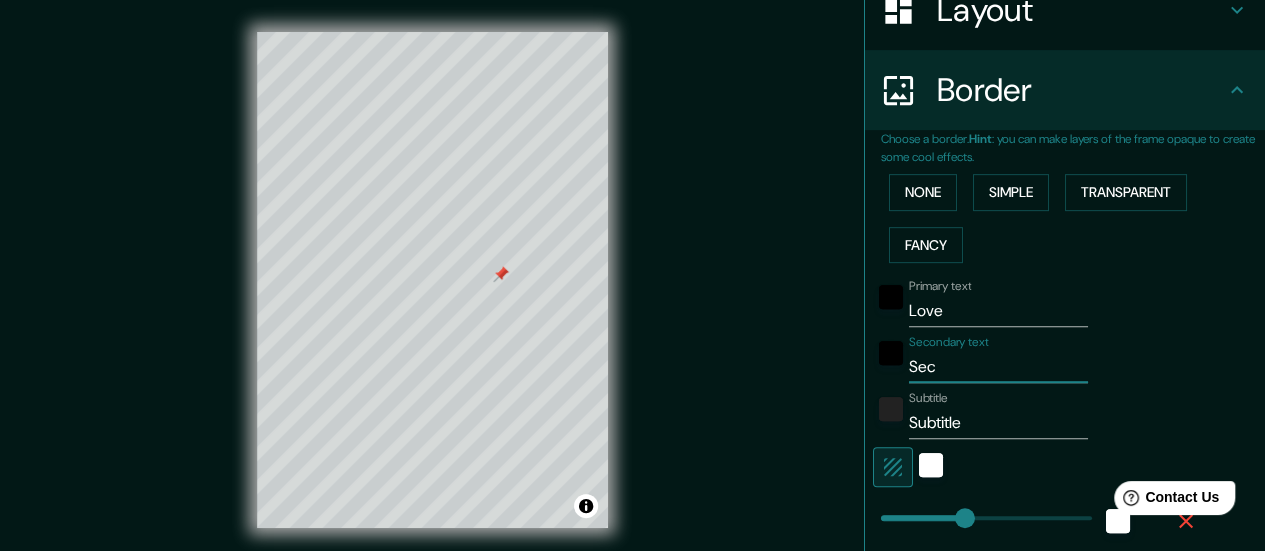 type on "Se" 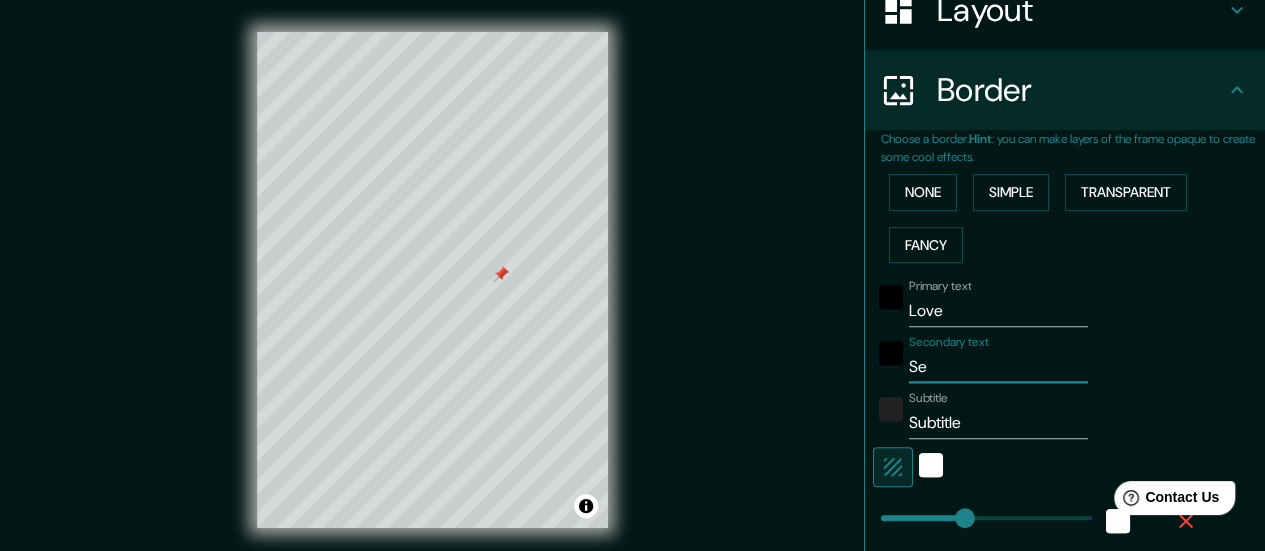 type on "S" 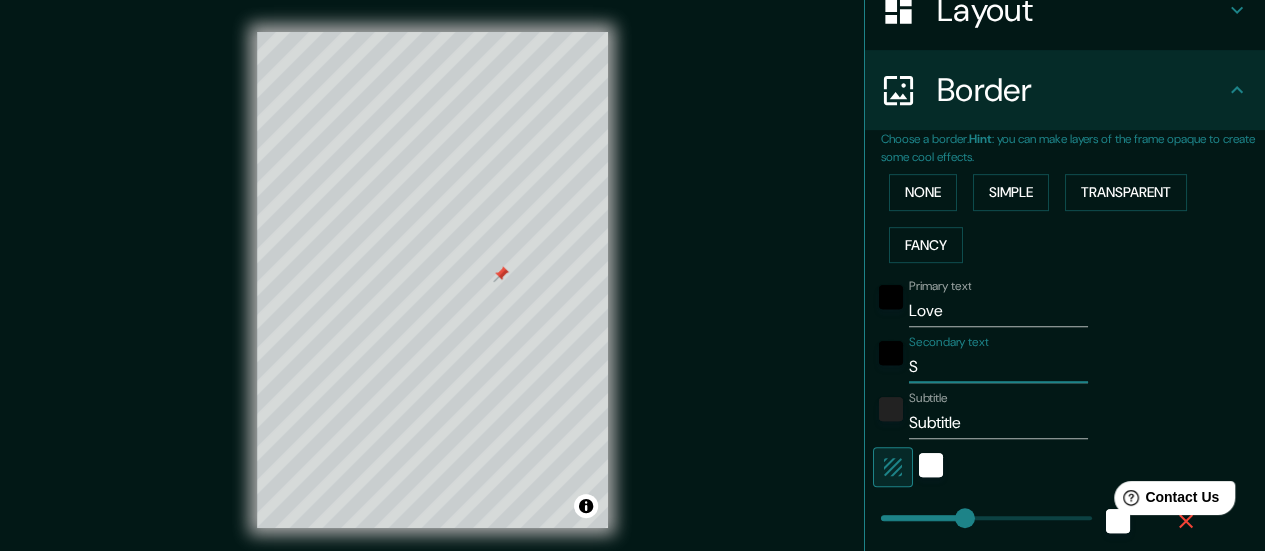type 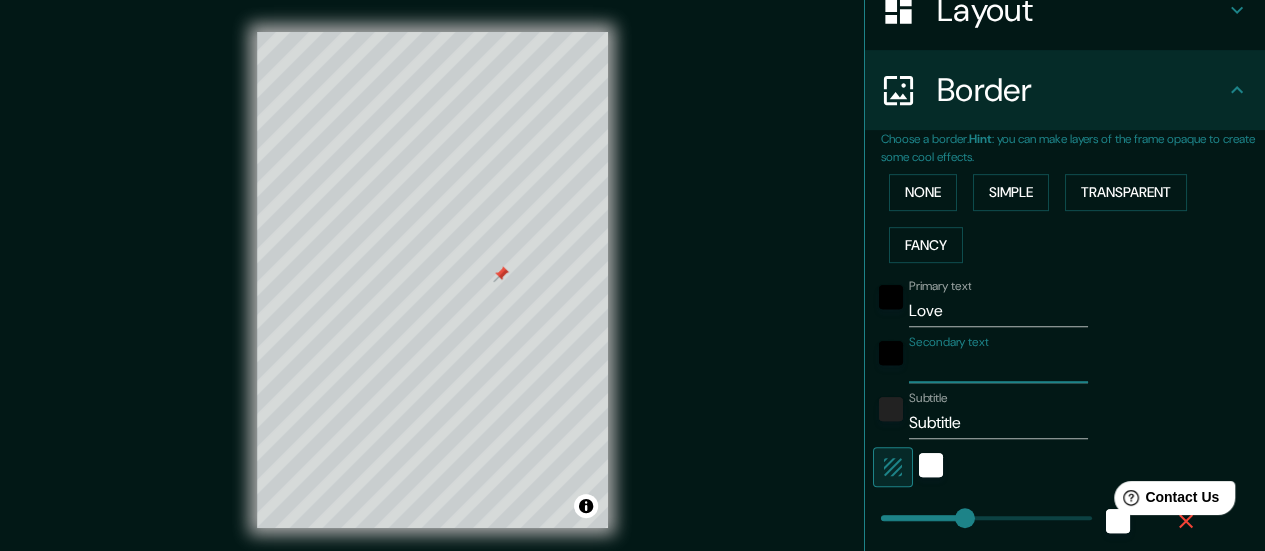 type on "D" 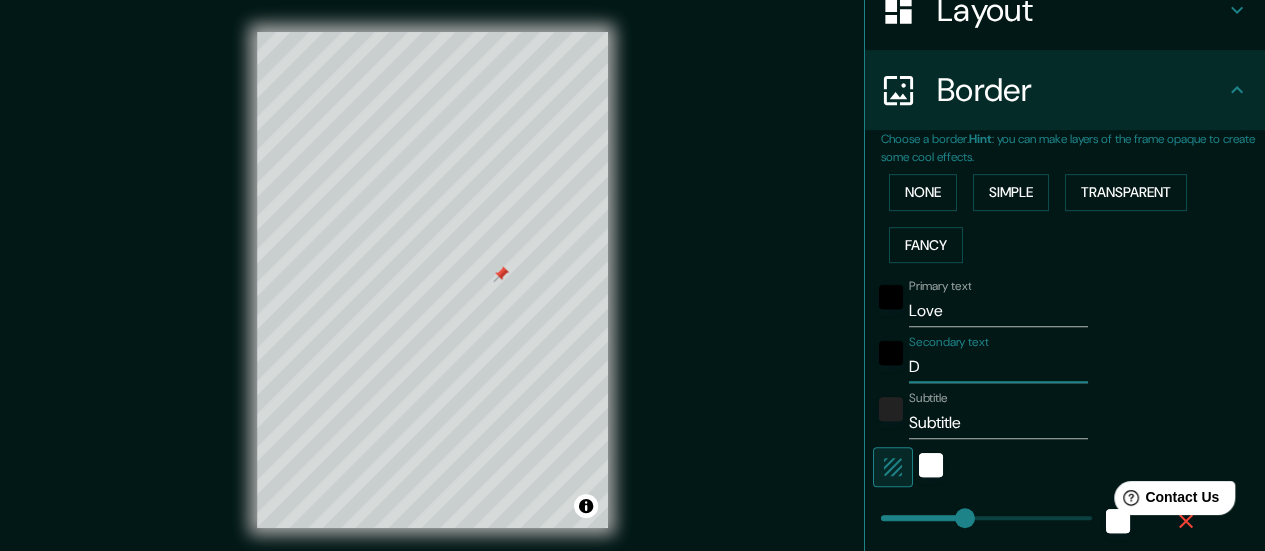 type on "Da" 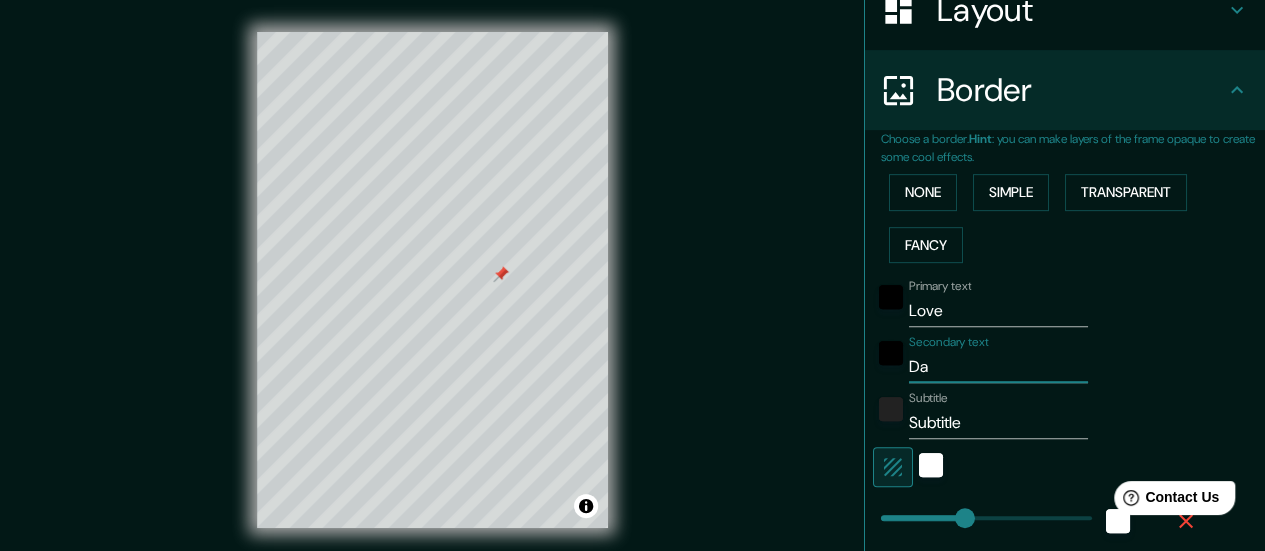 type on "Dar" 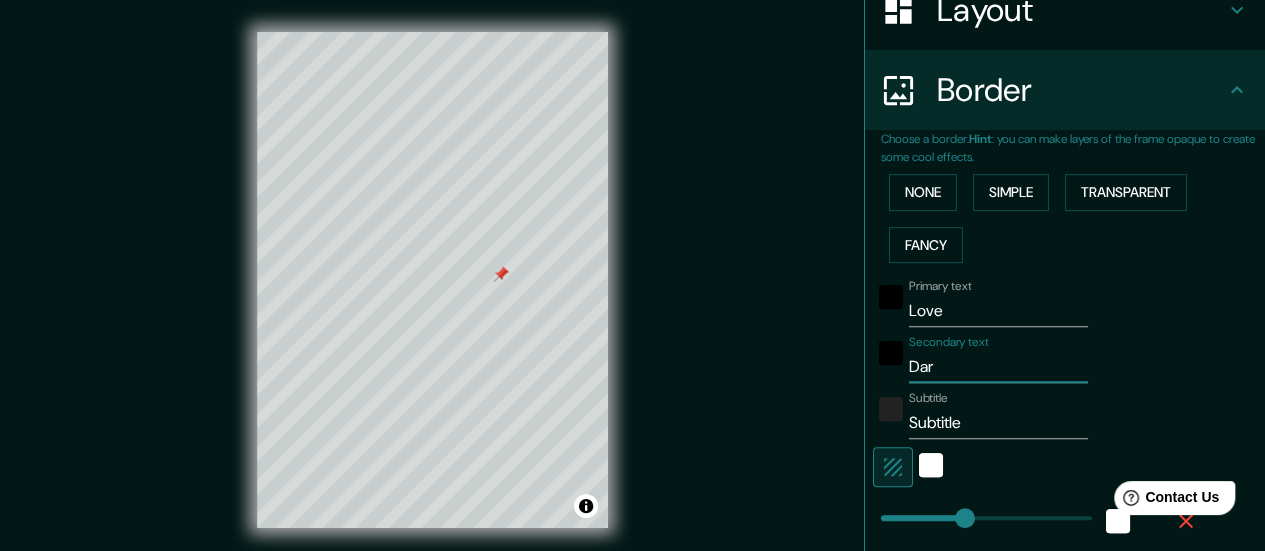 type on "Dari" 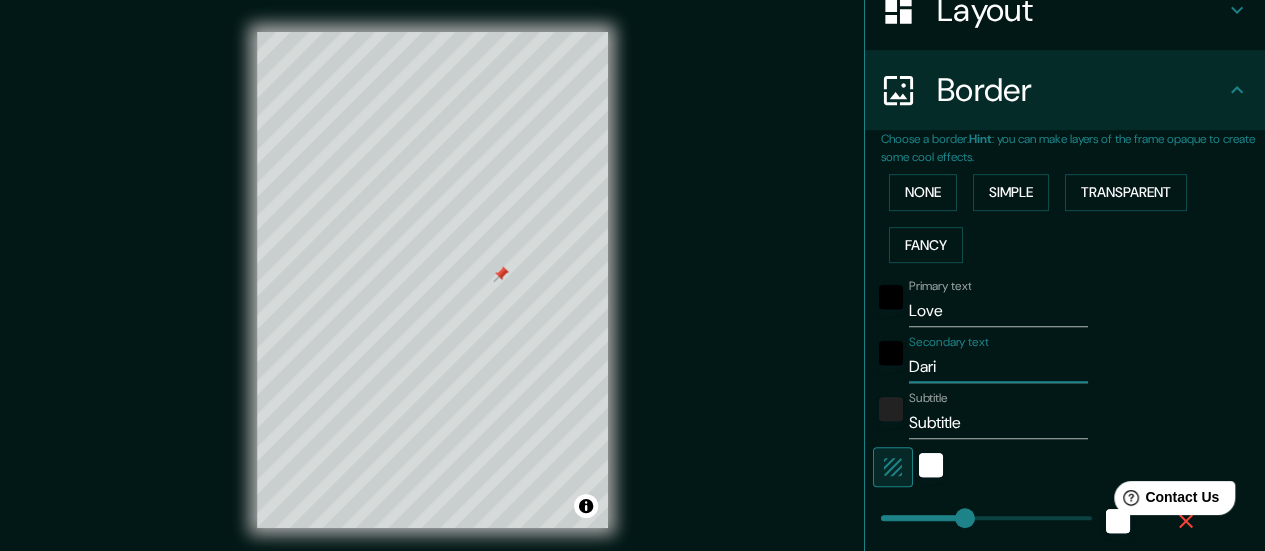type on "Daria" 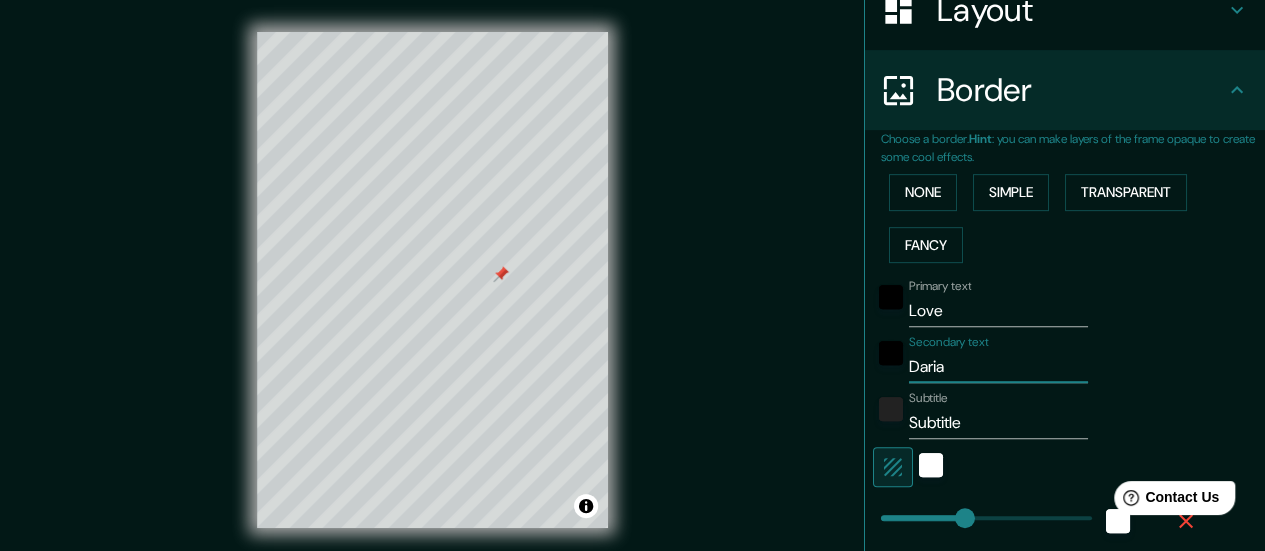 type on "Daria" 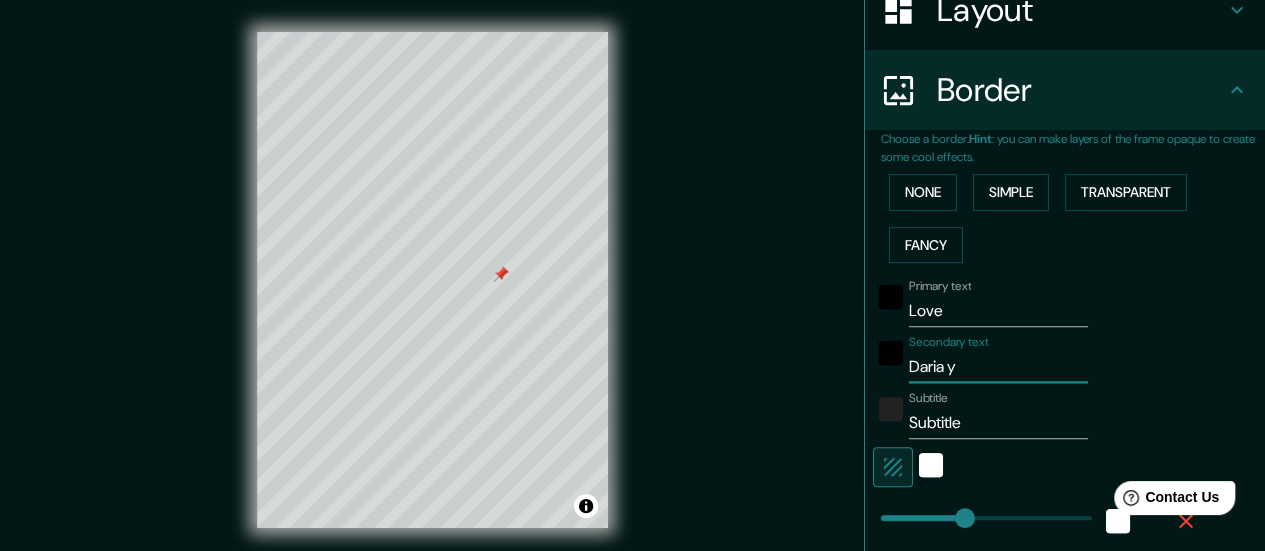 type on "Daria y" 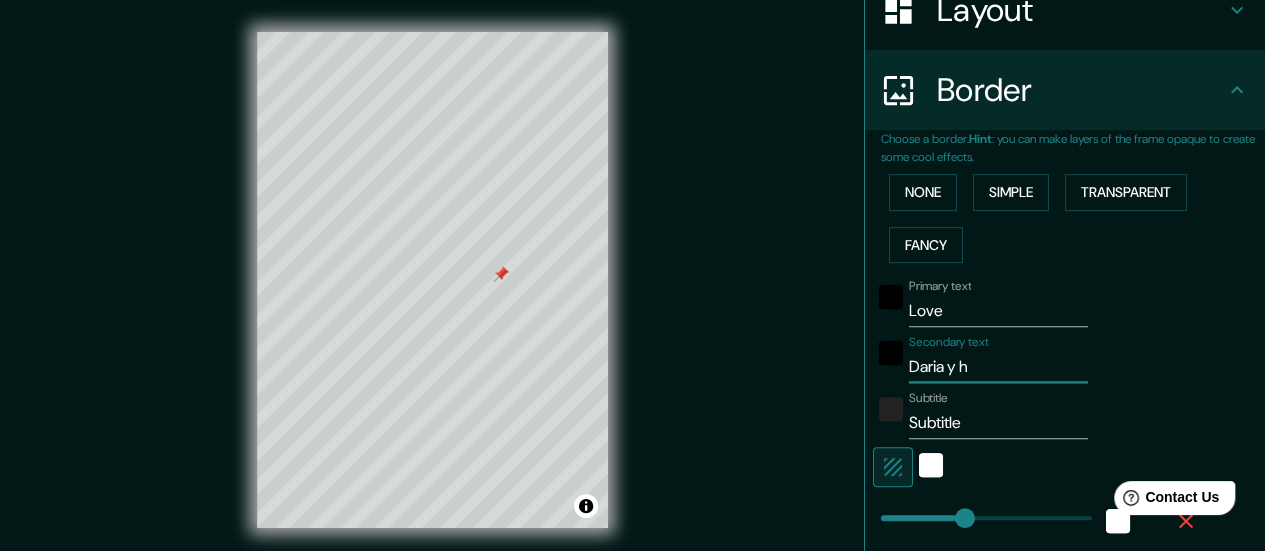 type on "Daria y he" 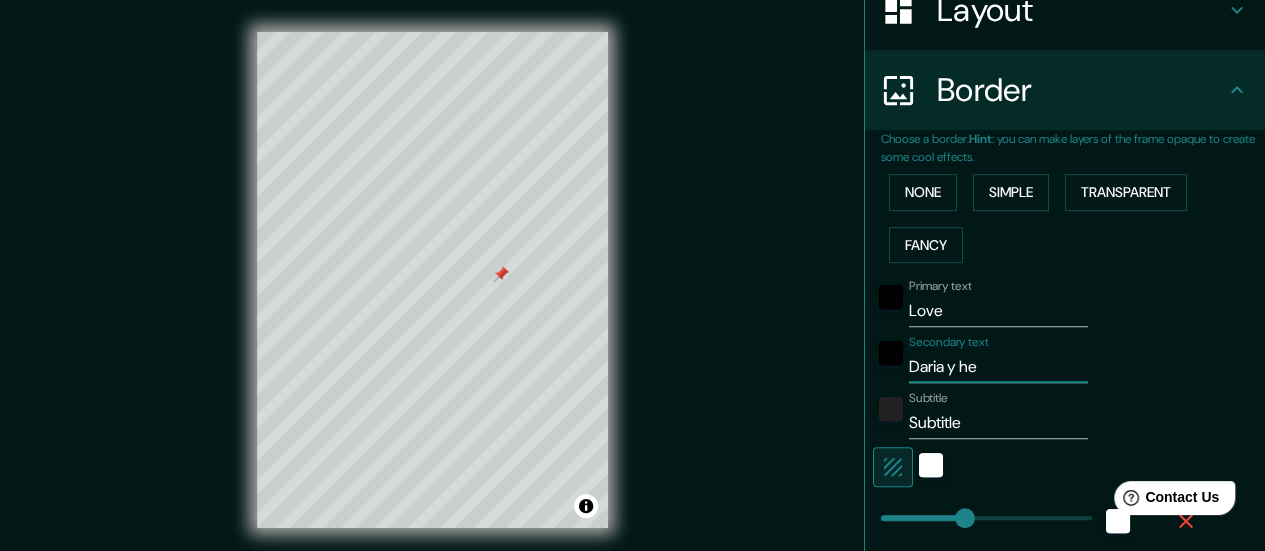 type on "Daria y h" 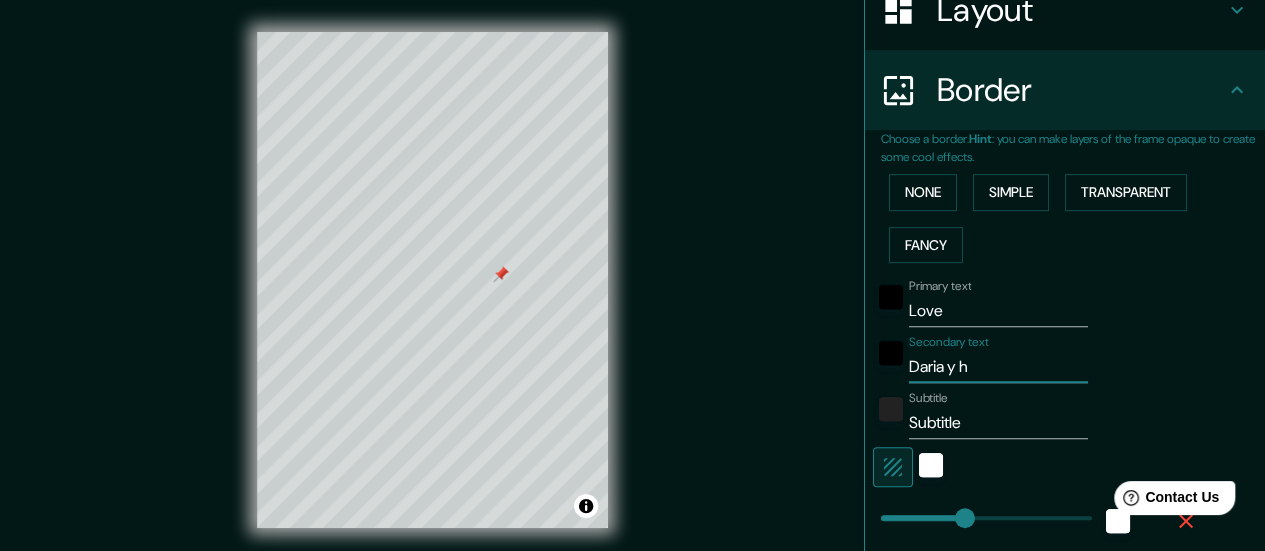 type on "Daria y" 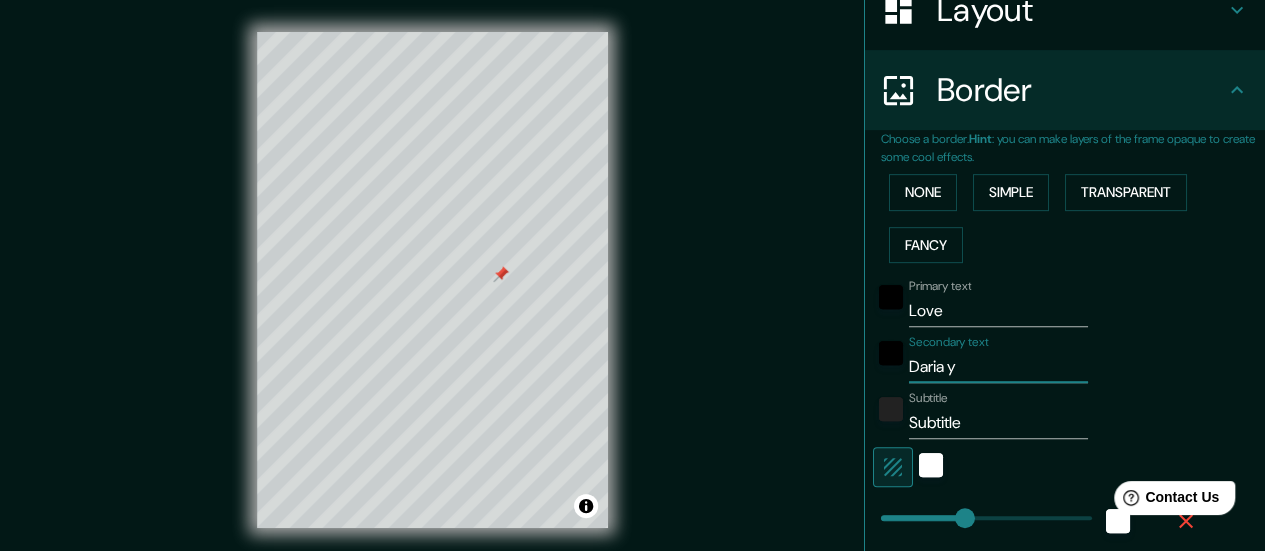 type on "Daria y j" 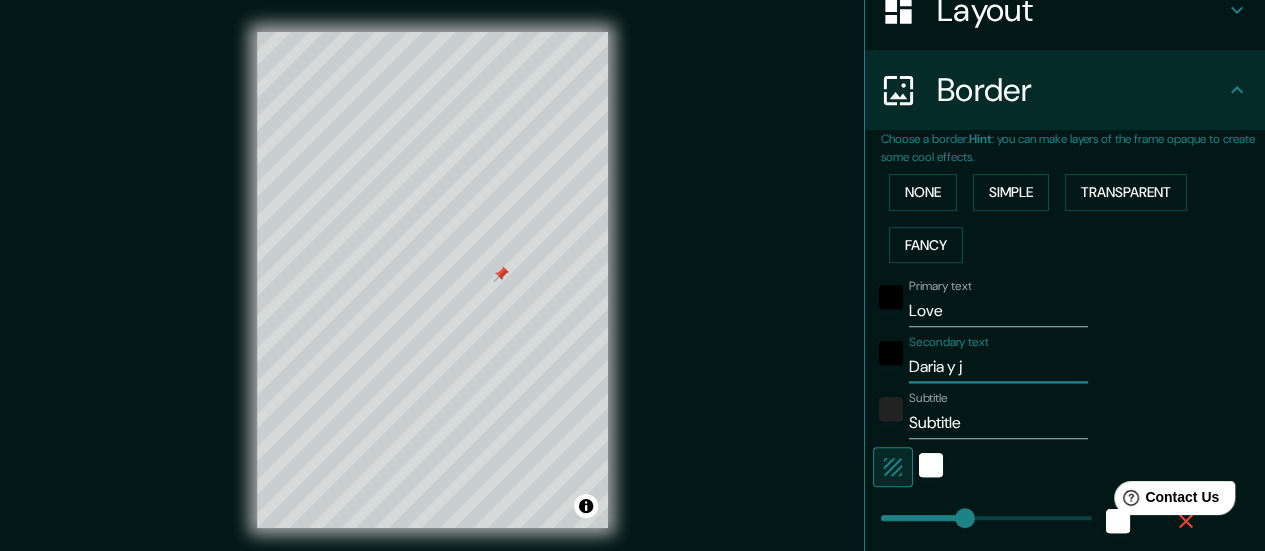 type on "Daria y je" 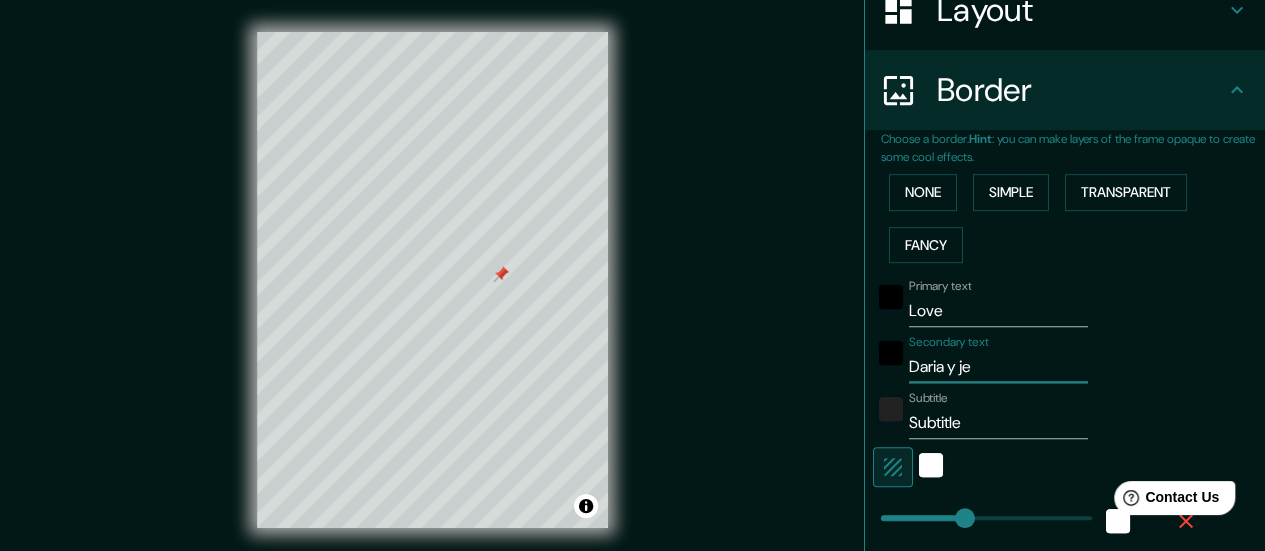 type on "Daria y jes" 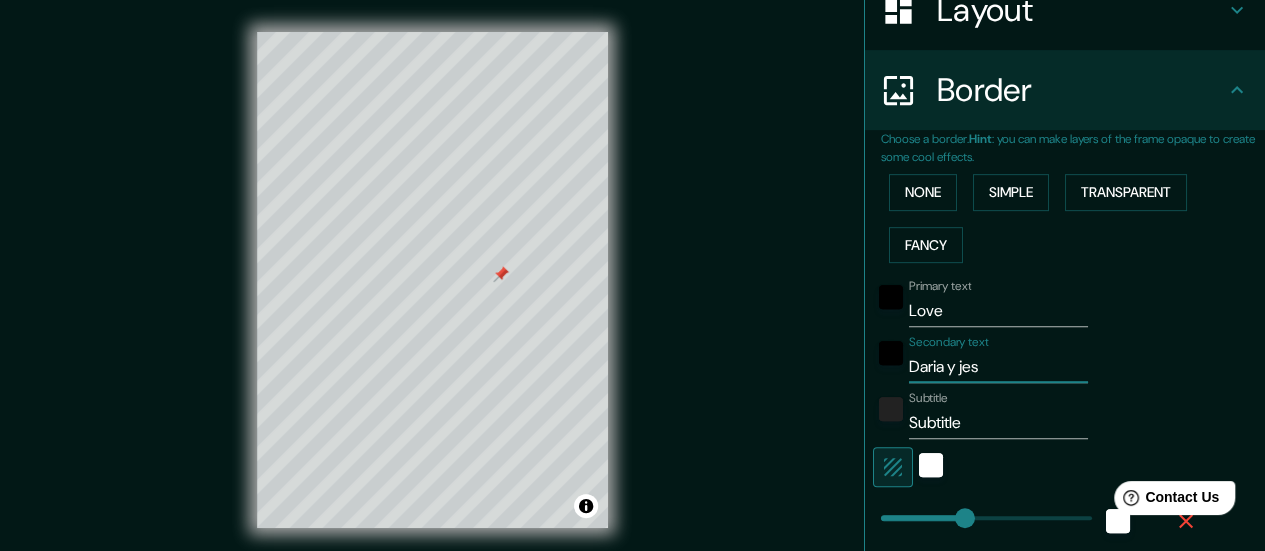 type on "Daria y [DEMOGRAPHIC_DATA]" 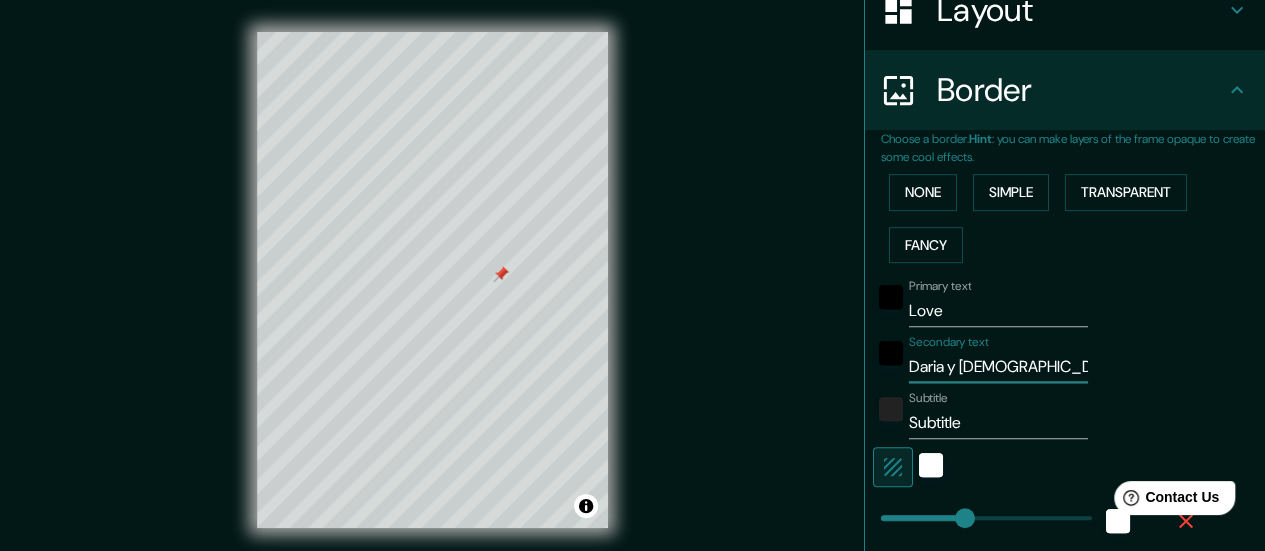 type on "Daria y [PERSON_NAME]" 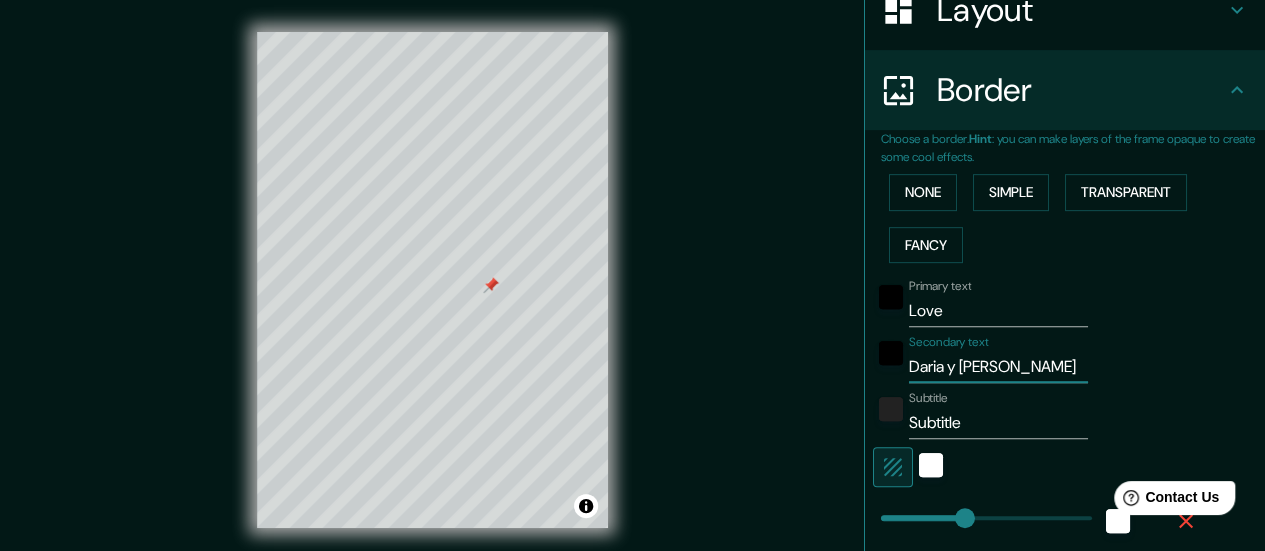 drag, startPoint x: 998, startPoint y: 366, endPoint x: 894, endPoint y: 364, distance: 104.019226 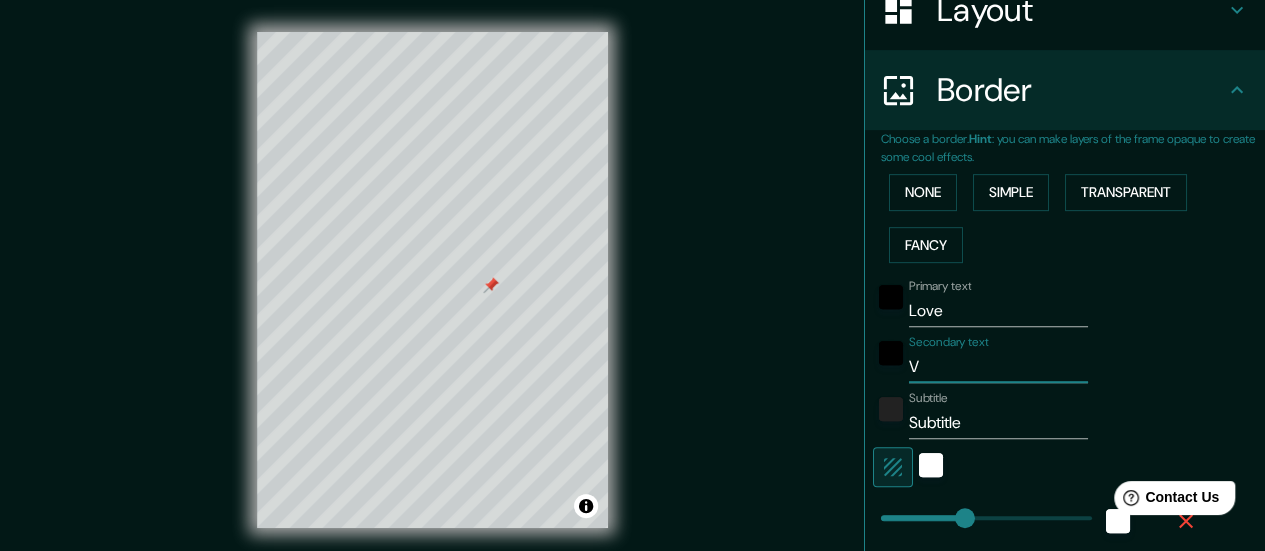 type on "Ve" 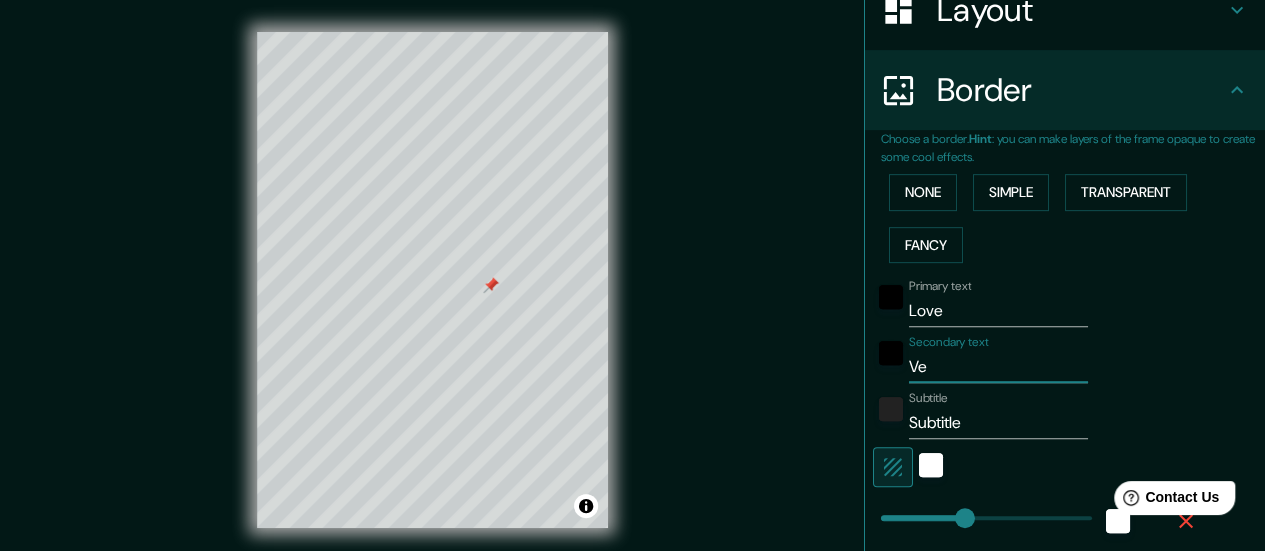type on "Ver" 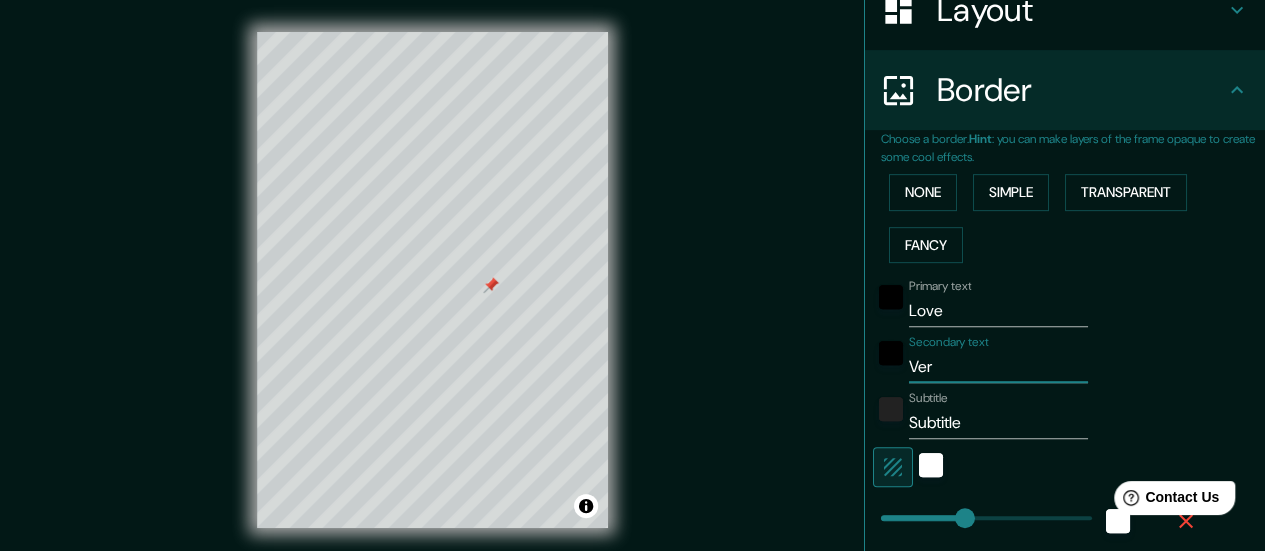 type on "Verd" 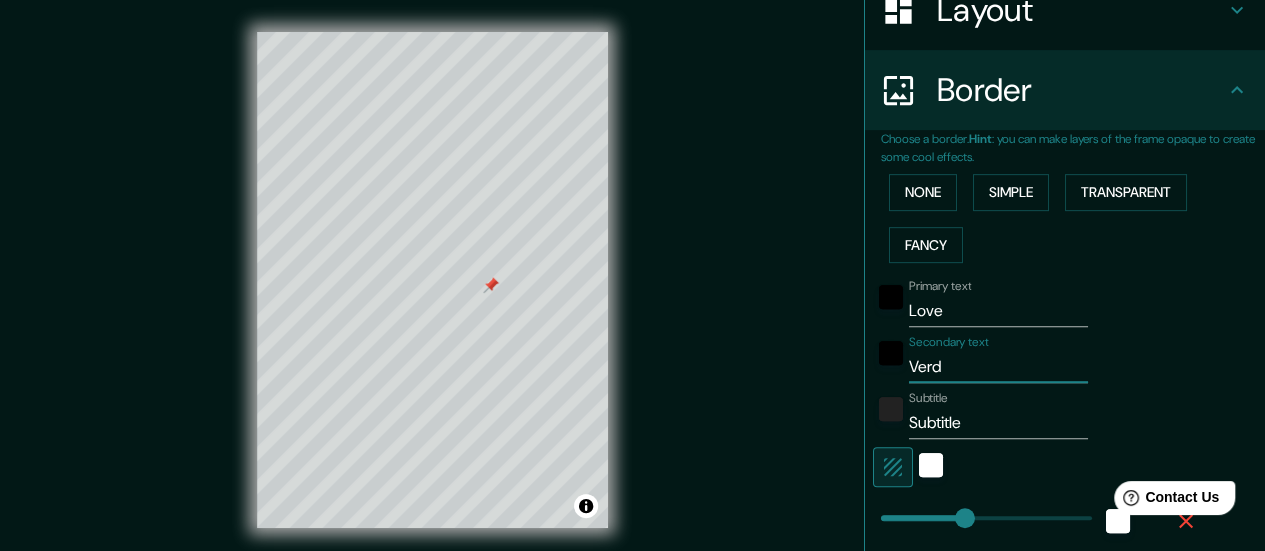 type on "Verdi" 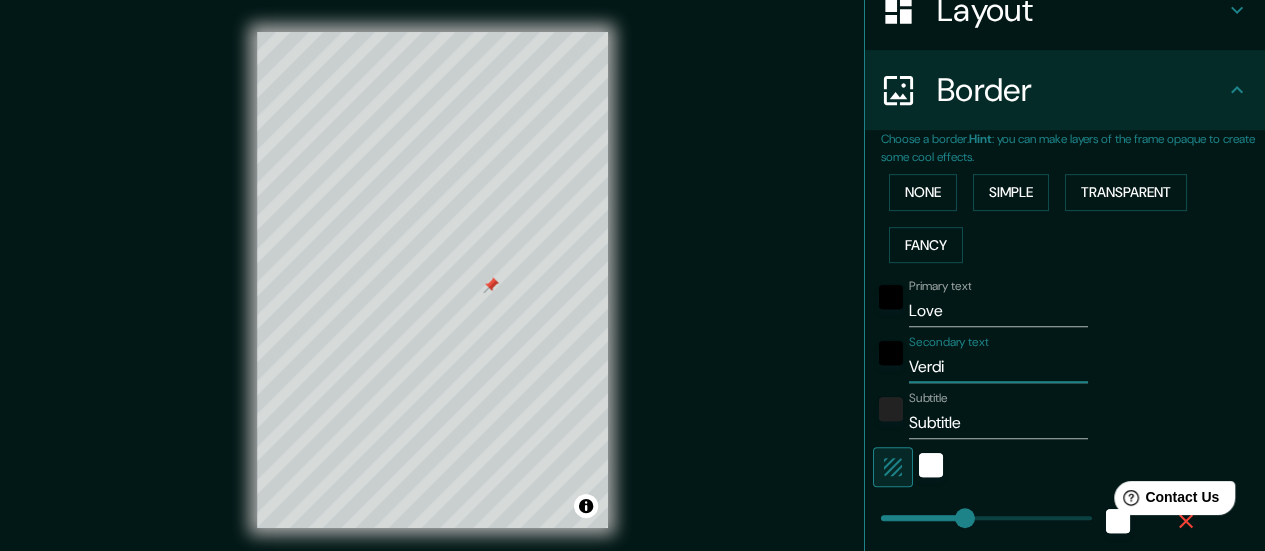 type on "[PERSON_NAME]," 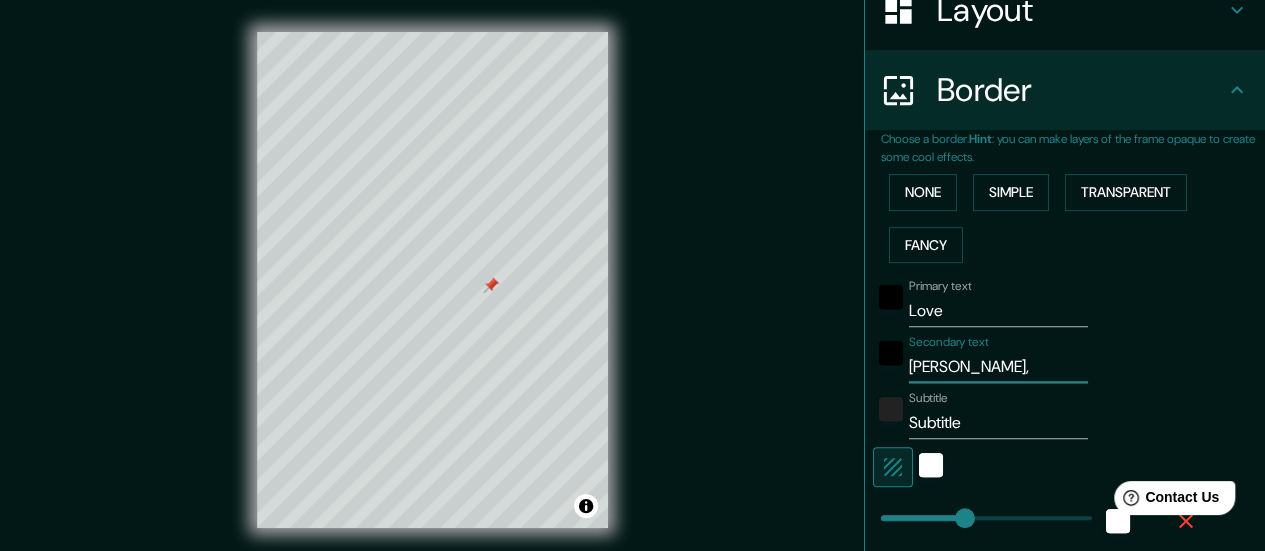 type on "[PERSON_NAME]," 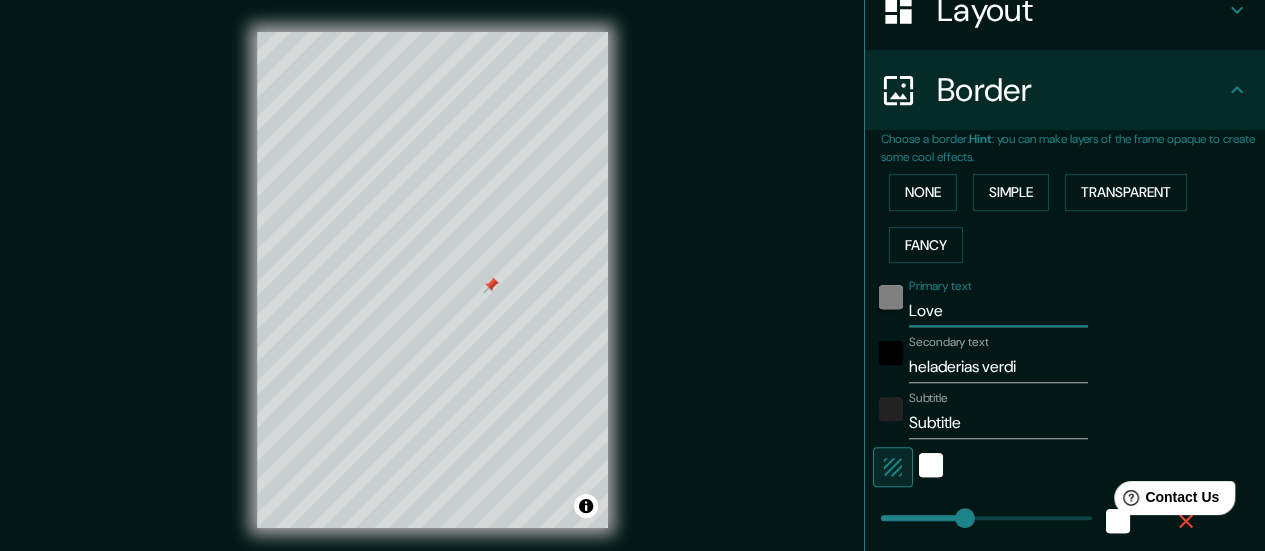 drag, startPoint x: 974, startPoint y: 303, endPoint x: 870, endPoint y: 303, distance: 104 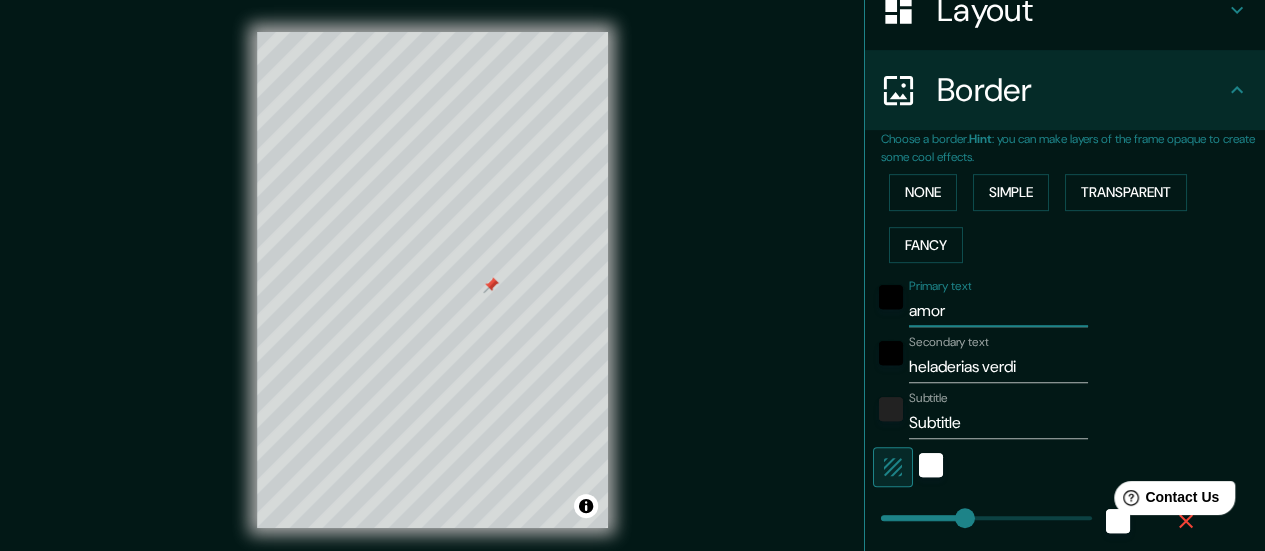 click on "Subtitle" at bounding box center (998, 423) 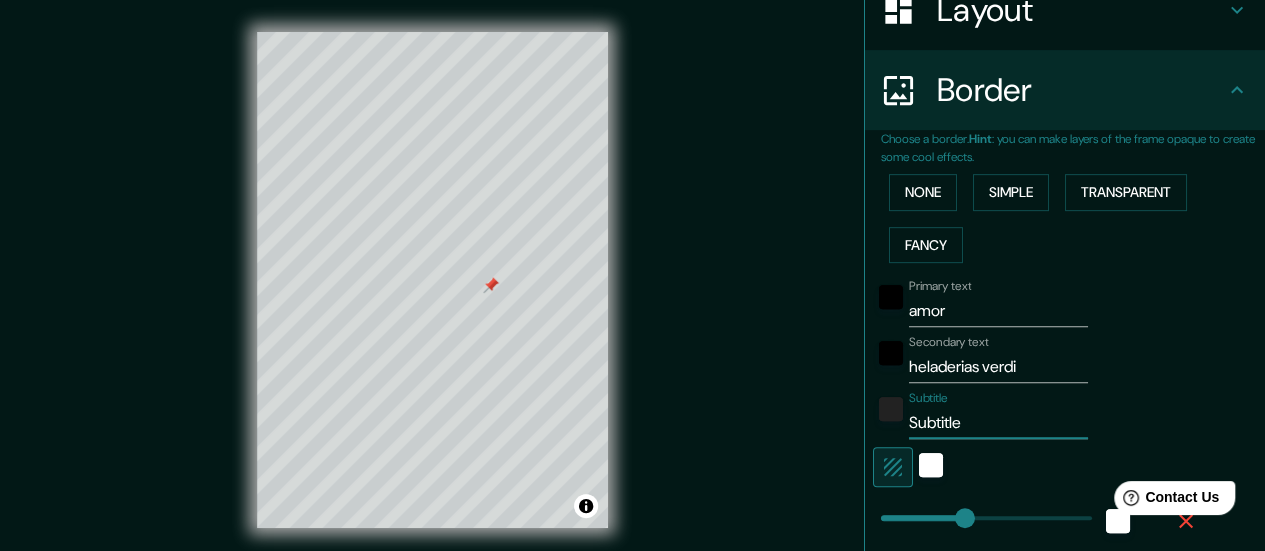drag, startPoint x: 972, startPoint y: 420, endPoint x: 852, endPoint y: 419, distance: 120.004166 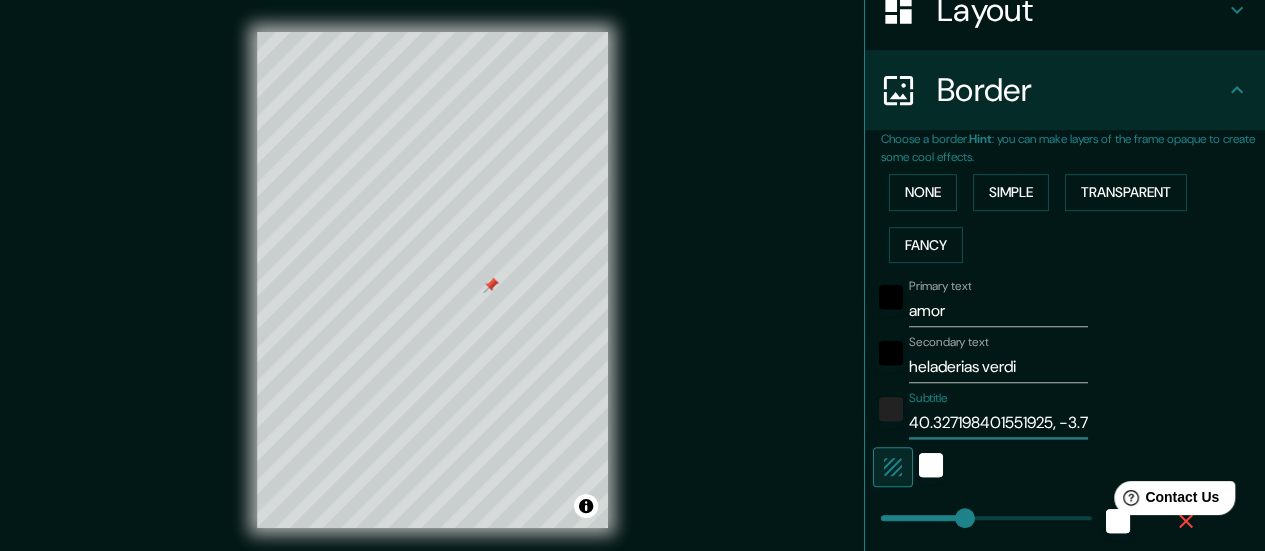 scroll, scrollTop: 0, scrollLeft: 160, axis: horizontal 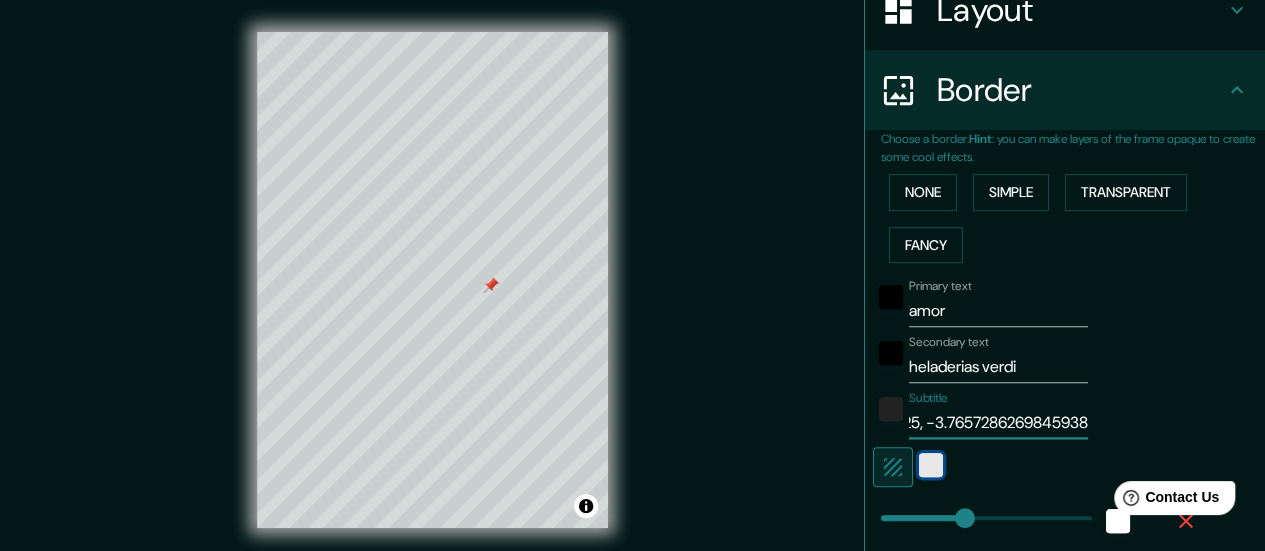 click at bounding box center (931, 465) 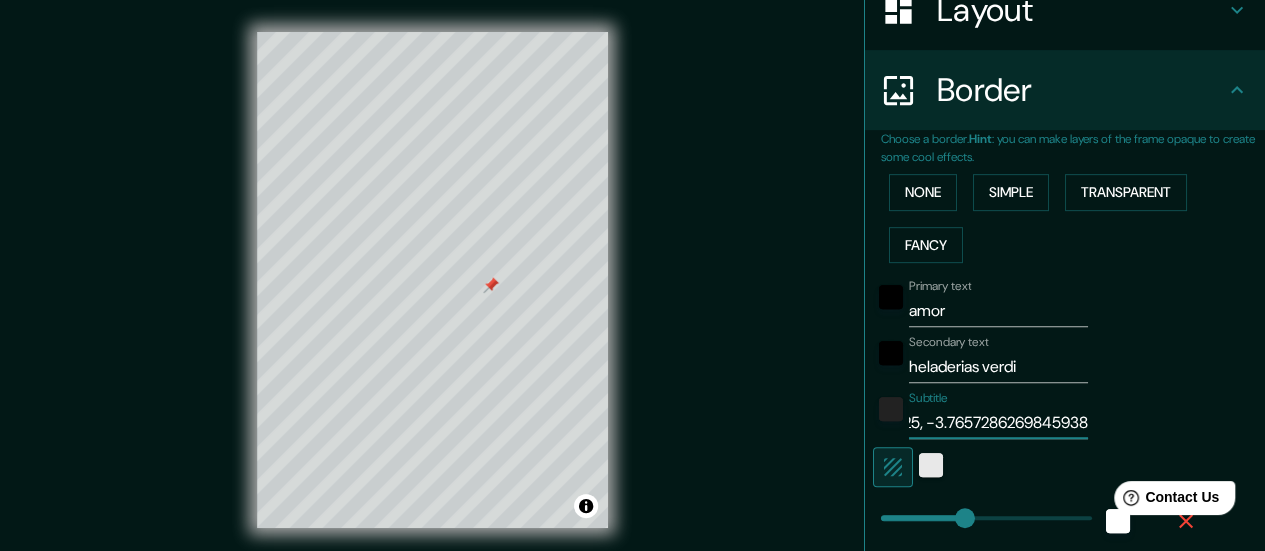 scroll, scrollTop: 0, scrollLeft: 0, axis: both 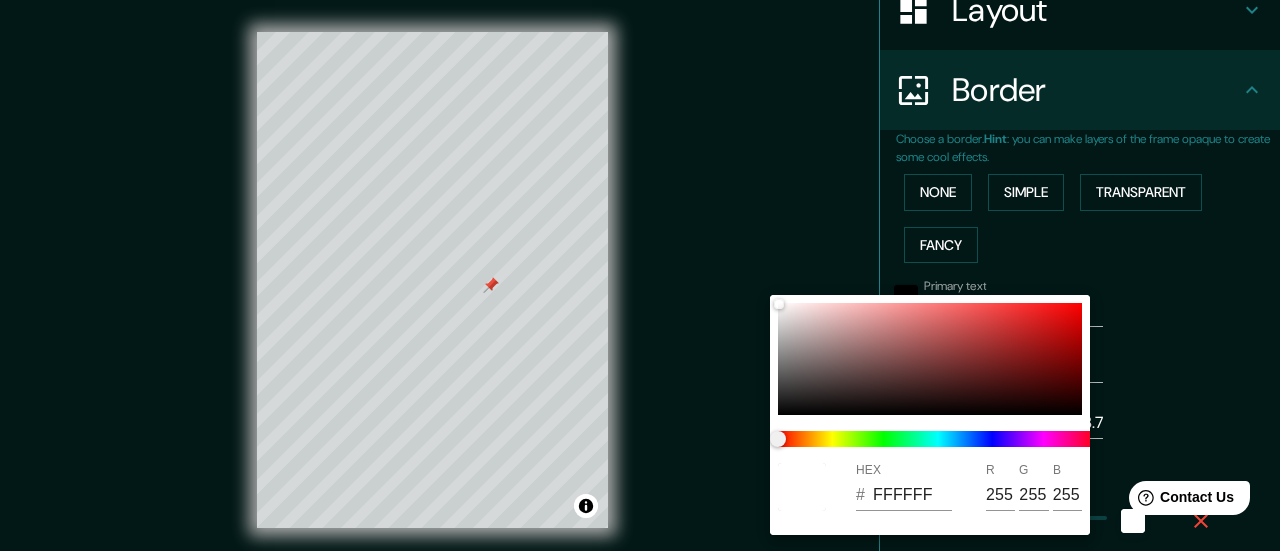 click at bounding box center [640, 275] 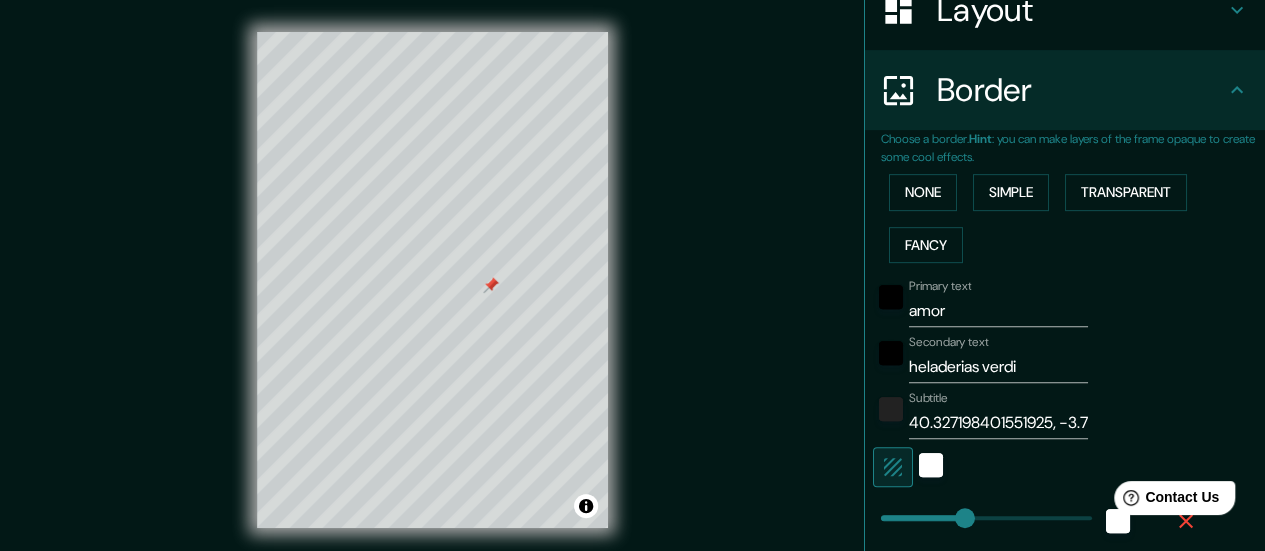 click at bounding box center [1037, 467] 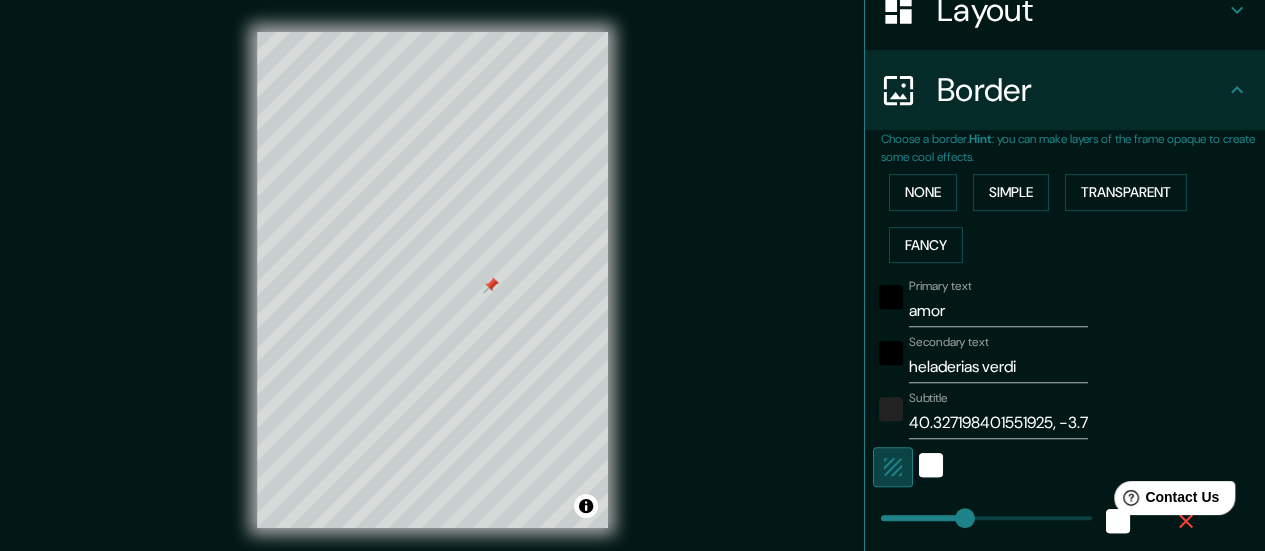 click 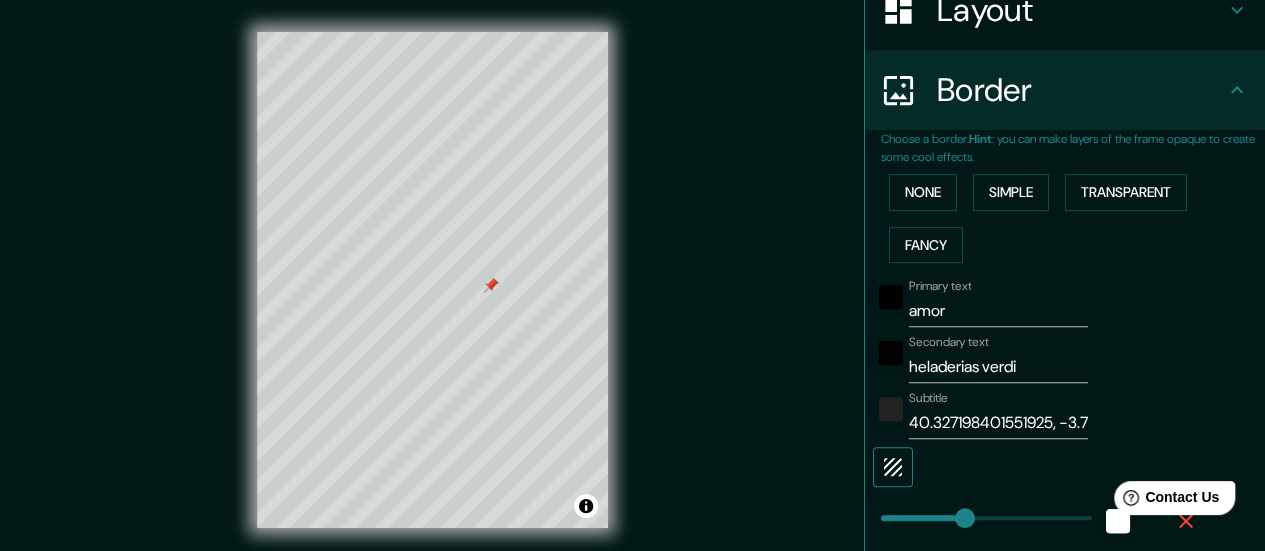 click 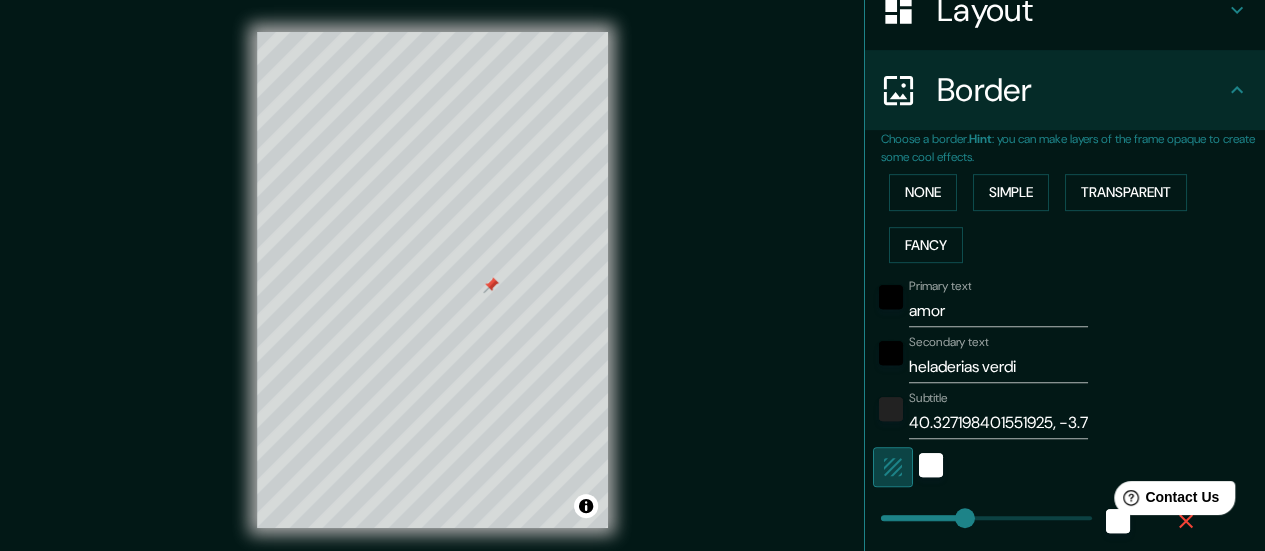 click 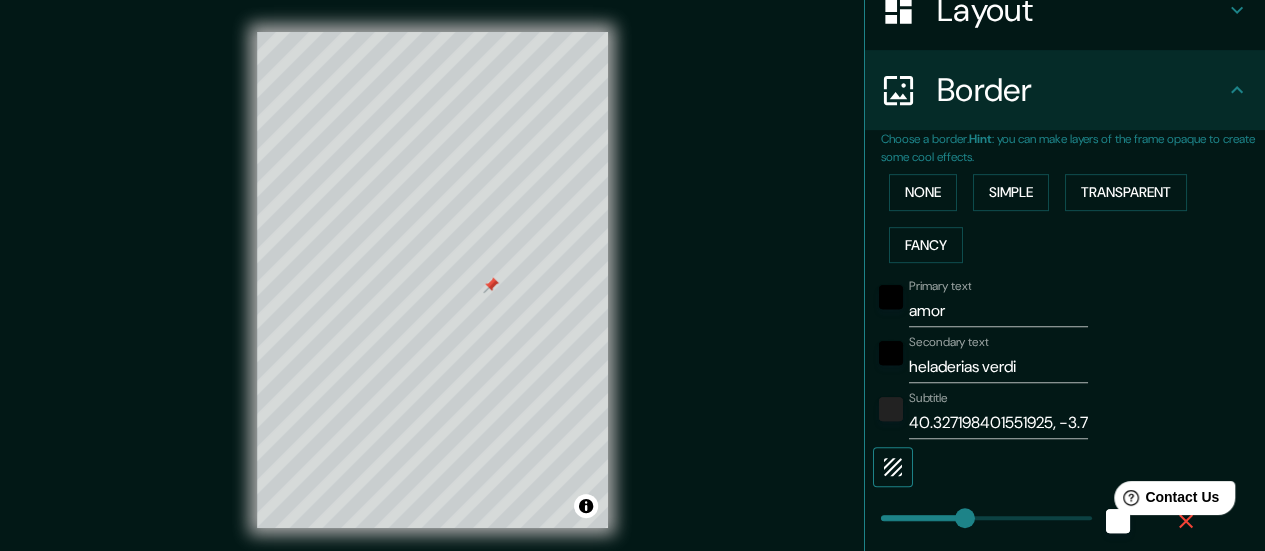 click 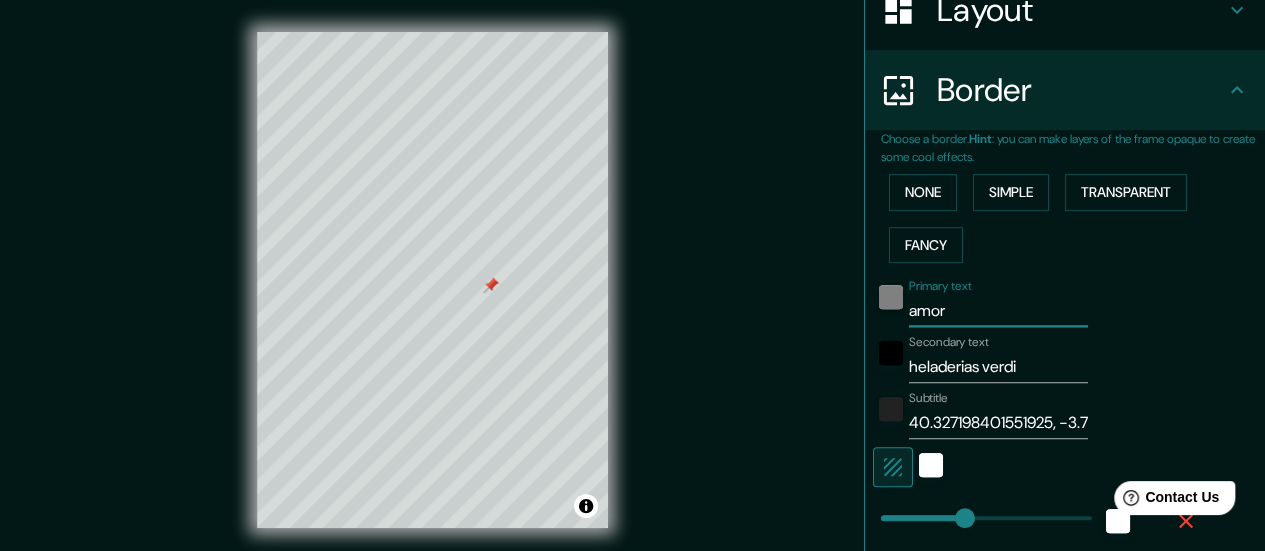 drag, startPoint x: 977, startPoint y: 312, endPoint x: 874, endPoint y: 301, distance: 103.58572 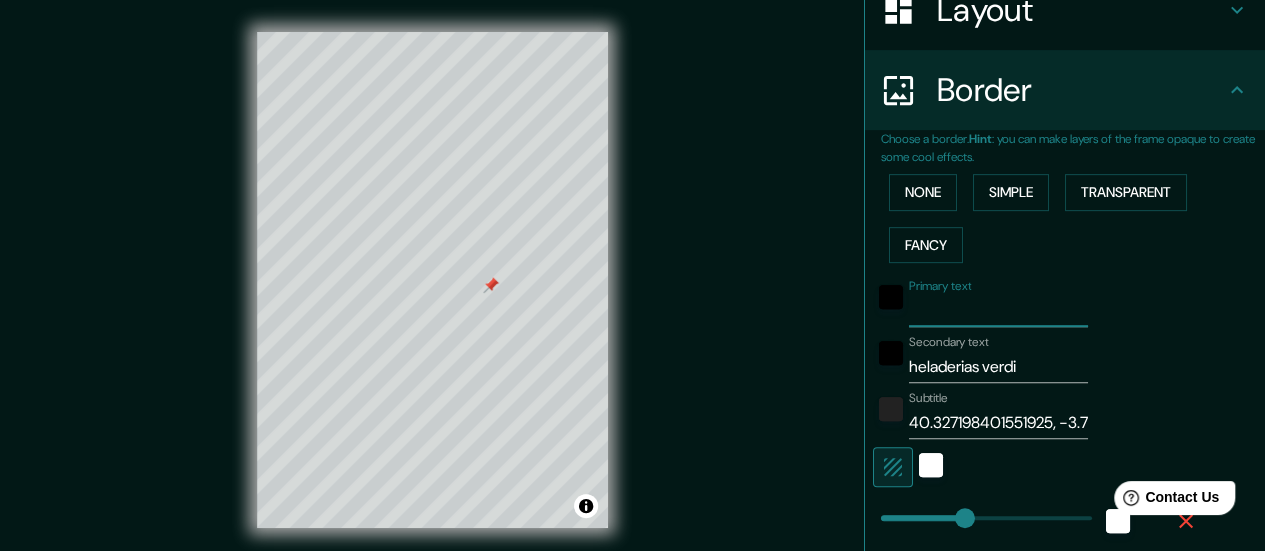 click on "Secondary text heladerias verdi" at bounding box center (1037, 359) 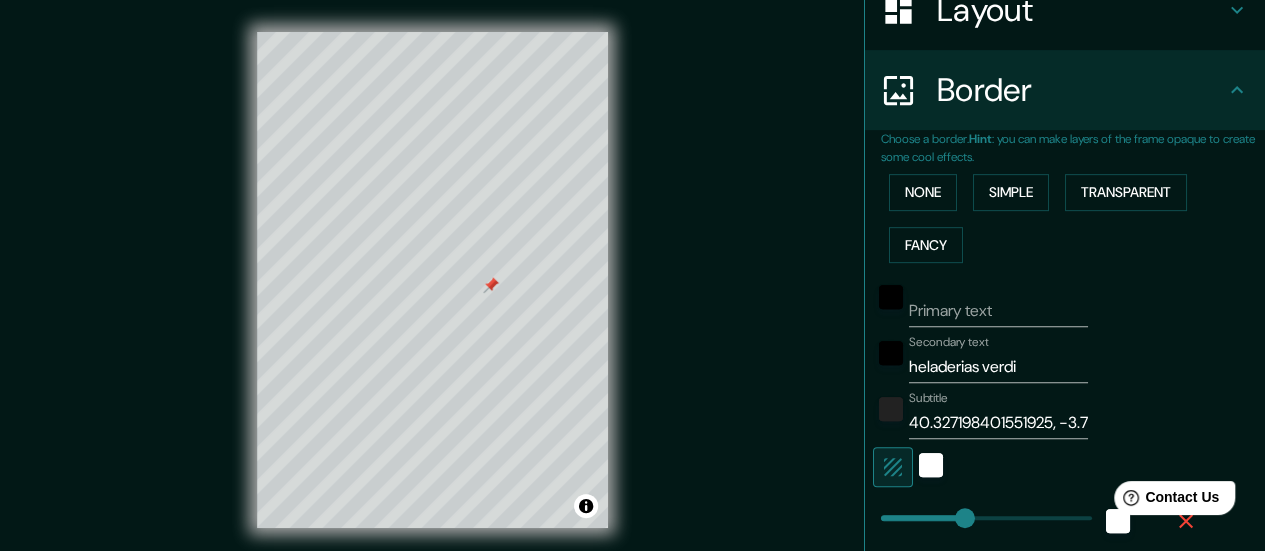click on "Primary text" at bounding box center (998, 311) 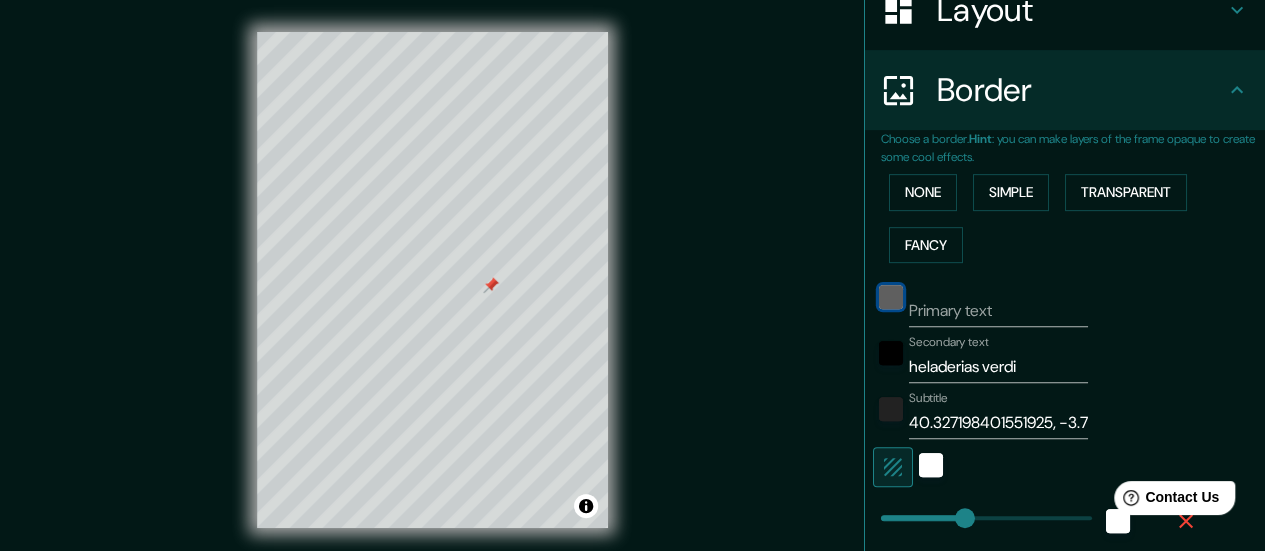 click at bounding box center [891, 297] 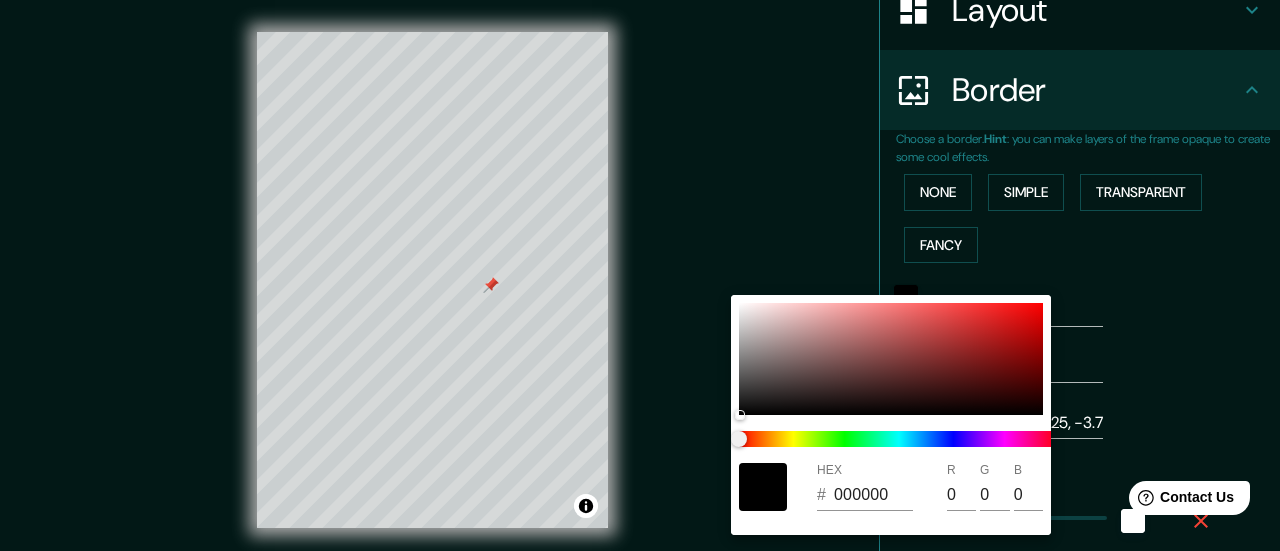 click at bounding box center (640, 275) 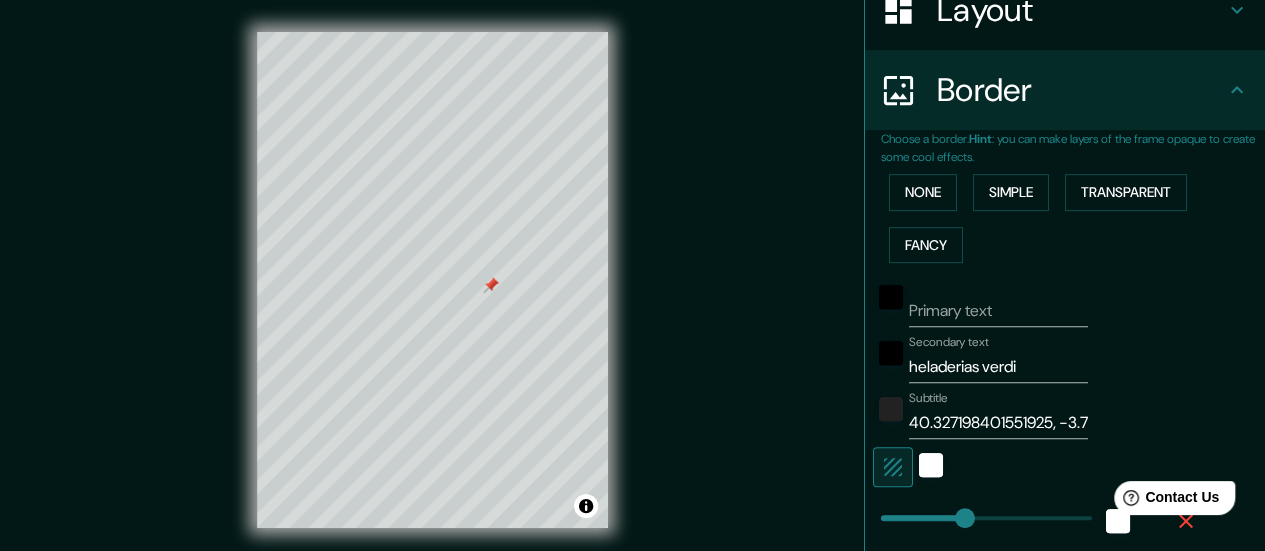 click on "Primary text" at bounding box center [998, 311] 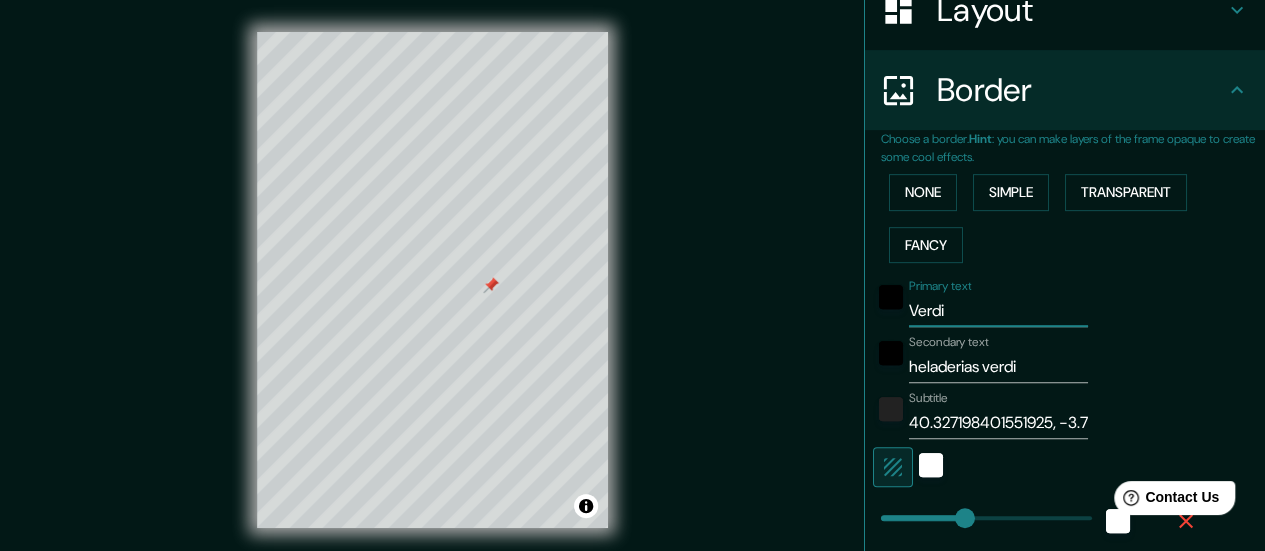 click on "heladerias verdi" at bounding box center (998, 367) 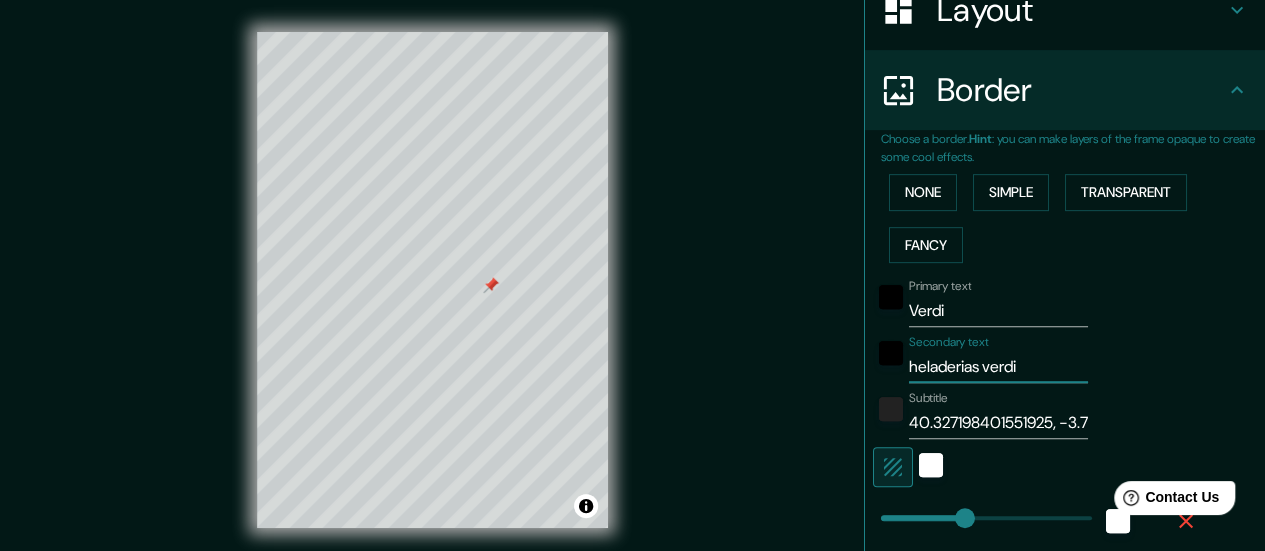 drag, startPoint x: 1041, startPoint y: 371, endPoint x: 878, endPoint y: 372, distance: 163.00307 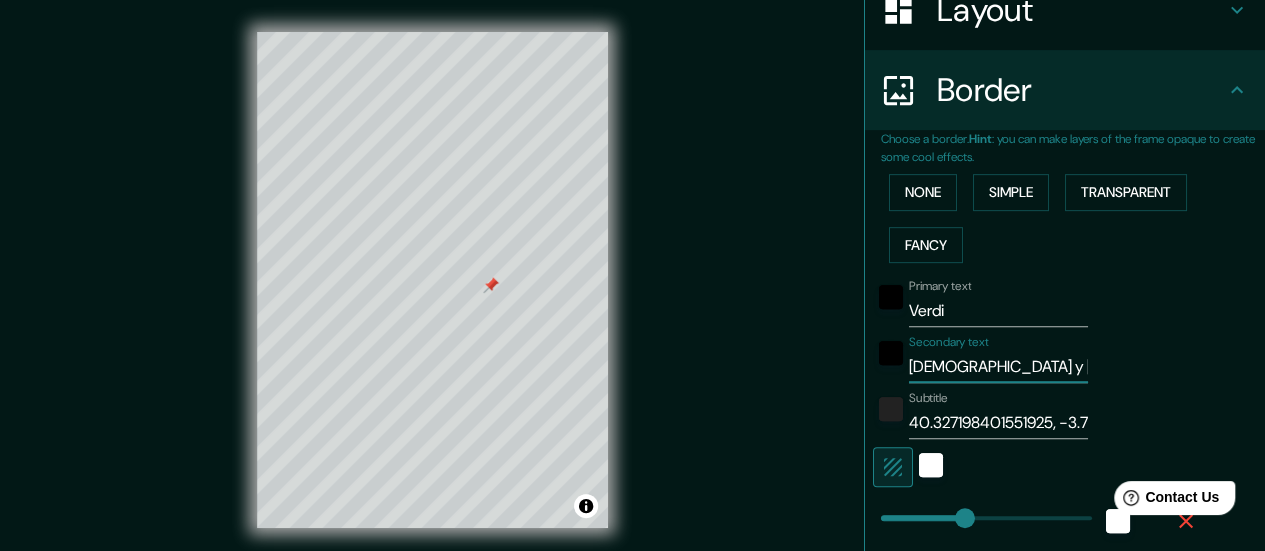 drag, startPoint x: 998, startPoint y: 372, endPoint x: 873, endPoint y: 375, distance: 125.035995 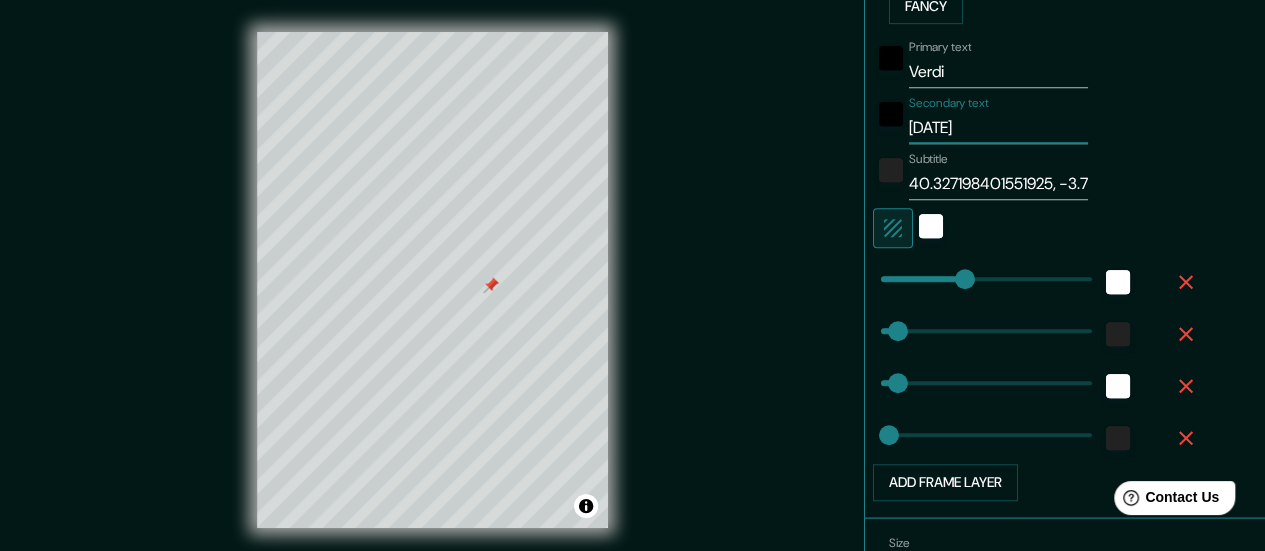 scroll, scrollTop: 585, scrollLeft: 0, axis: vertical 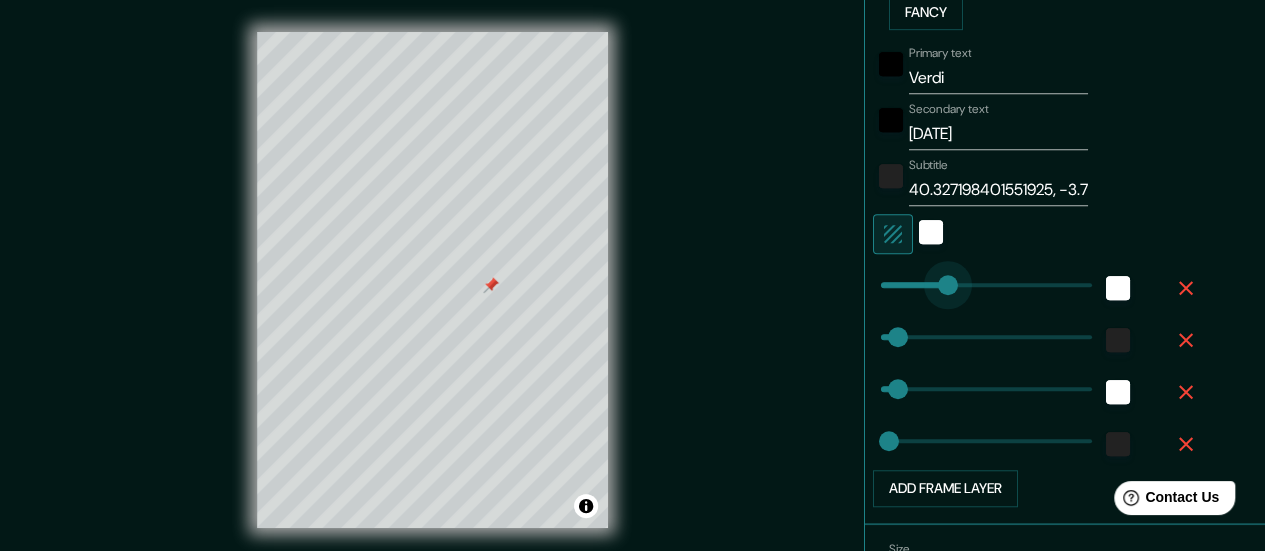 drag, startPoint x: 955, startPoint y: 287, endPoint x: 924, endPoint y: 289, distance: 31.06445 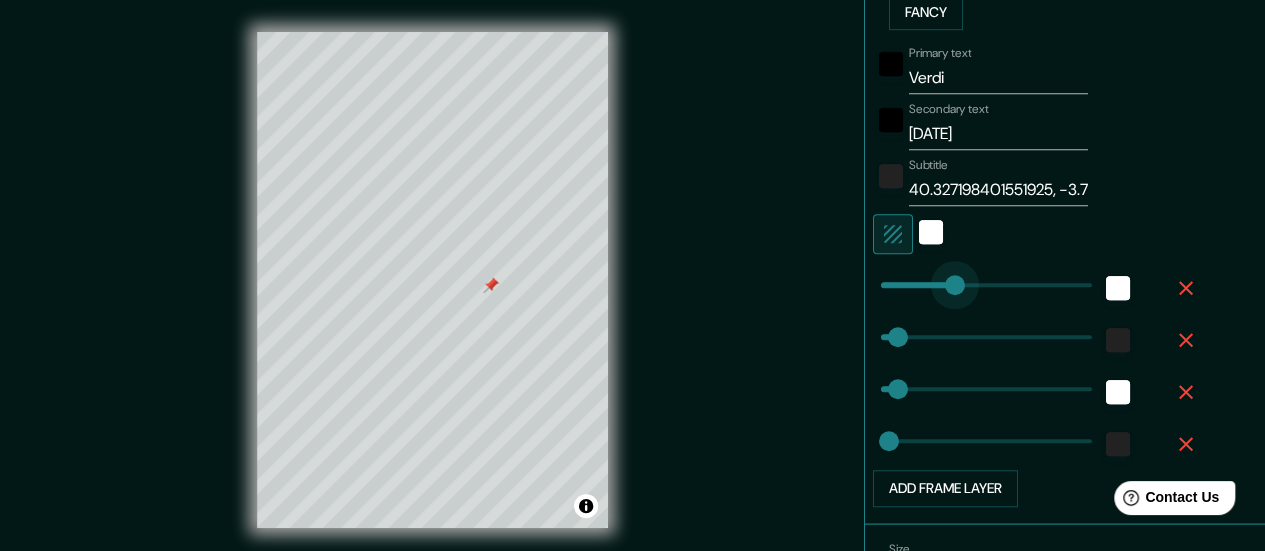 drag, startPoint x: 924, startPoint y: 289, endPoint x: 942, endPoint y: 289, distance: 18 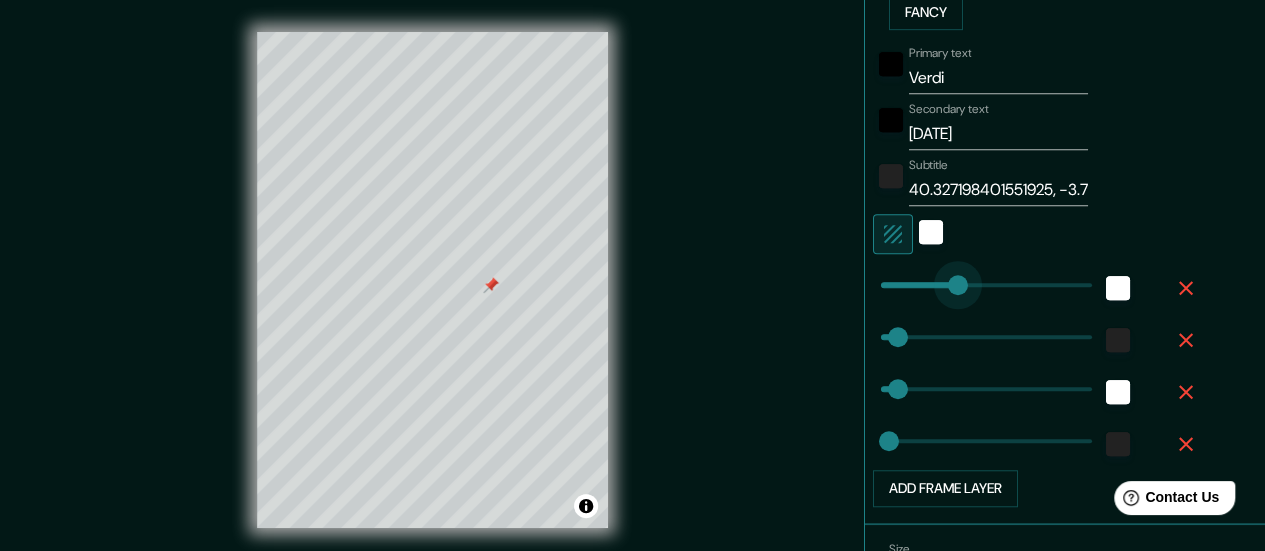 click at bounding box center (958, 285) 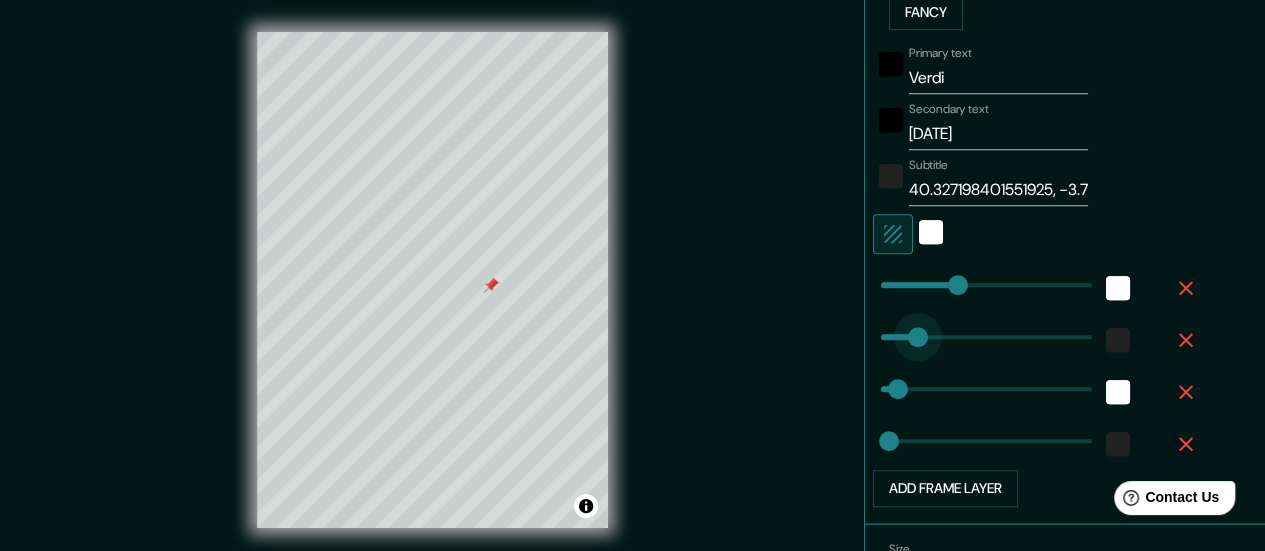 drag, startPoint x: 882, startPoint y: 343, endPoint x: 902, endPoint y: 342, distance: 20.024984 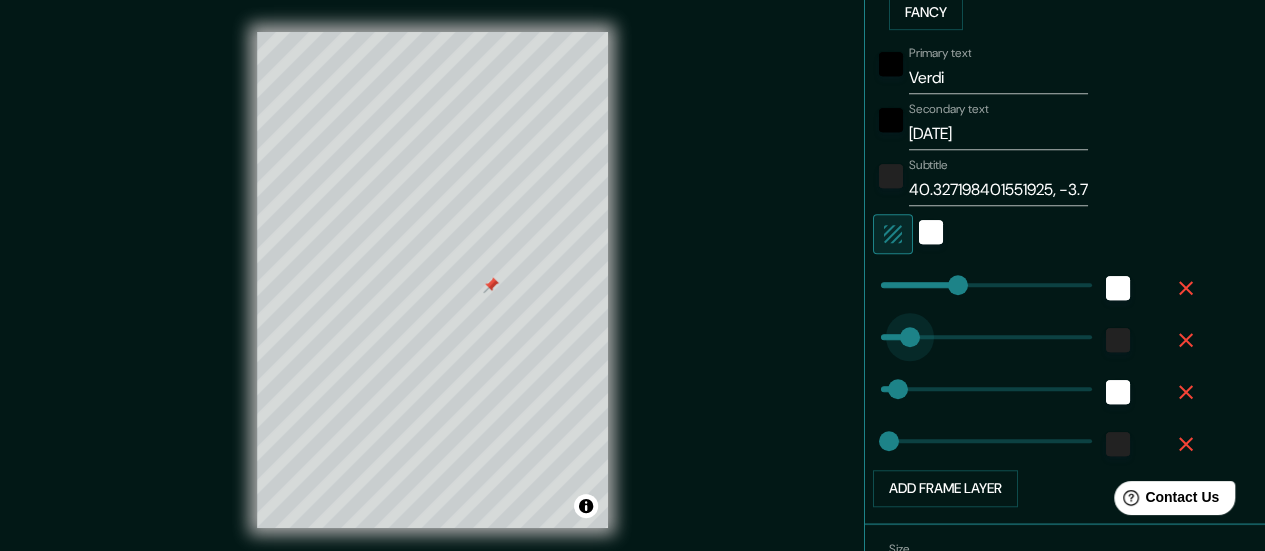 drag, startPoint x: 902, startPoint y: 342, endPoint x: 891, endPoint y: 342, distance: 11 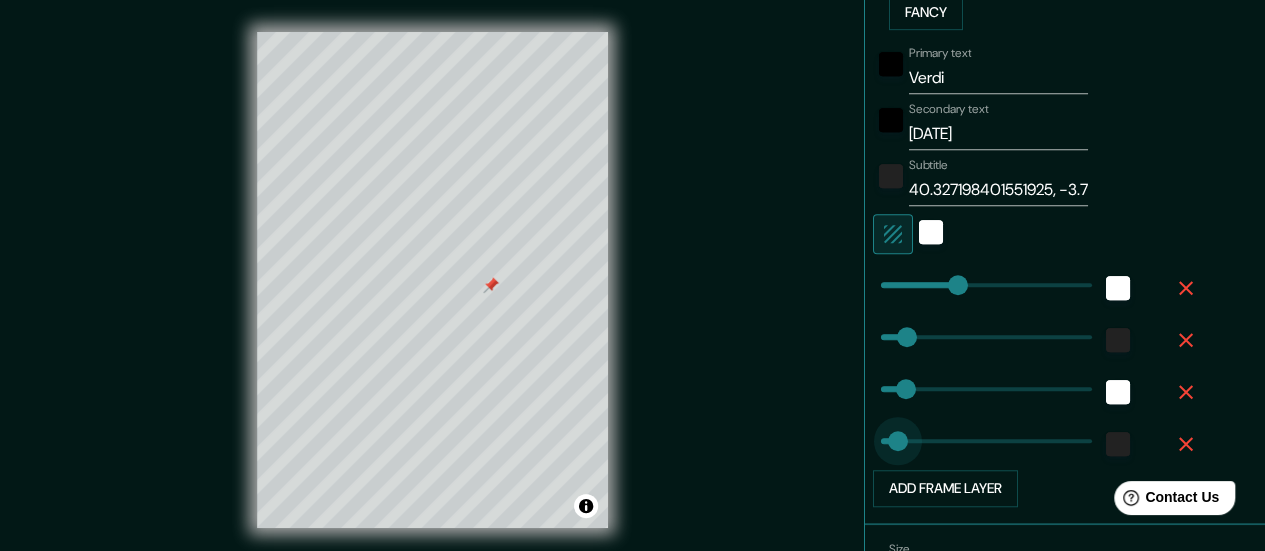 drag, startPoint x: 874, startPoint y: 439, endPoint x: 888, endPoint y: 438, distance: 14.035668 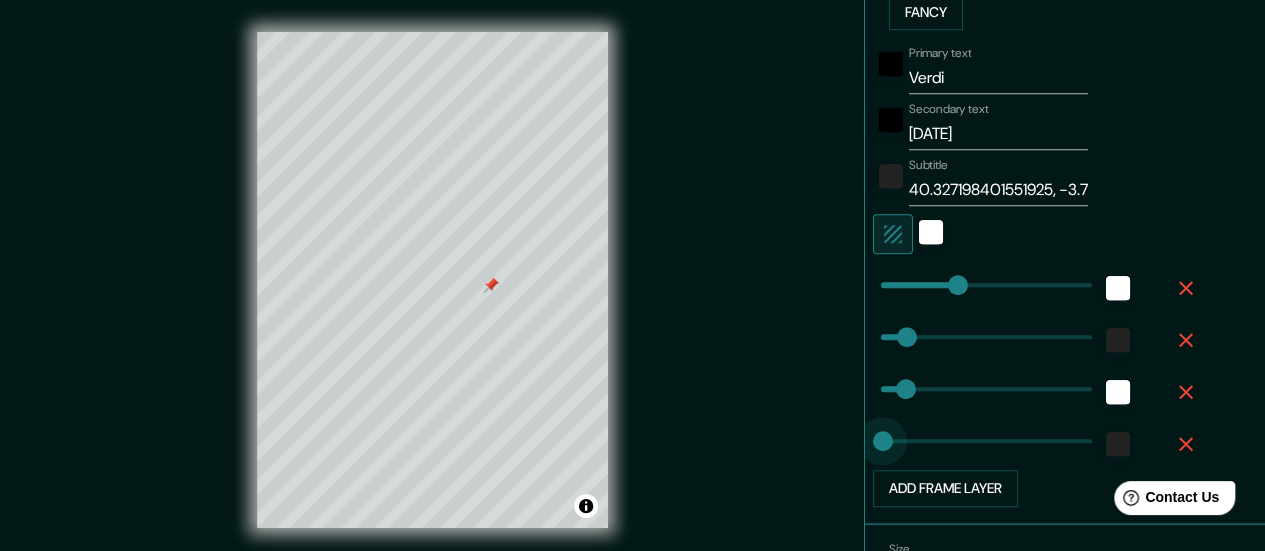 drag, startPoint x: 888, startPoint y: 438, endPoint x: 865, endPoint y: 440, distance: 23.086792 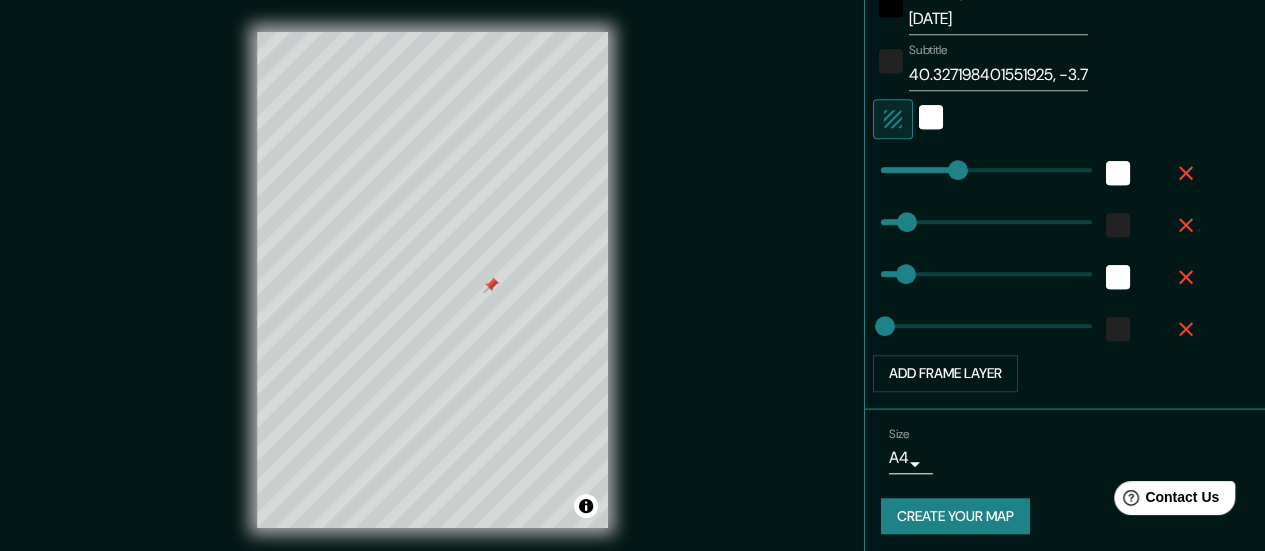 scroll, scrollTop: 688, scrollLeft: 0, axis: vertical 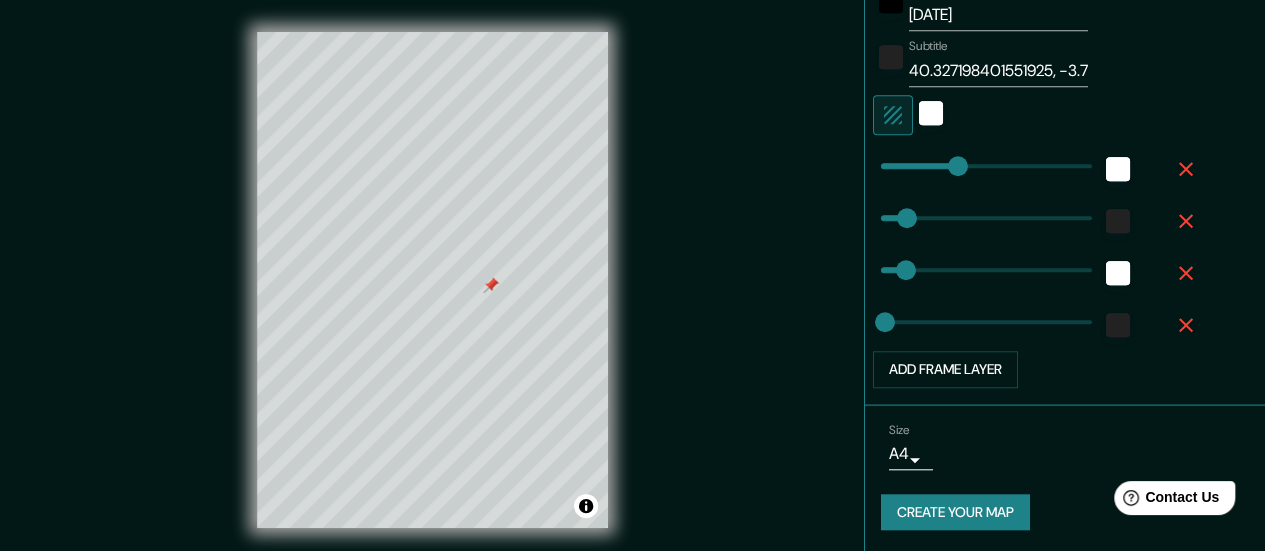 click on "Create your map" at bounding box center [955, 512] 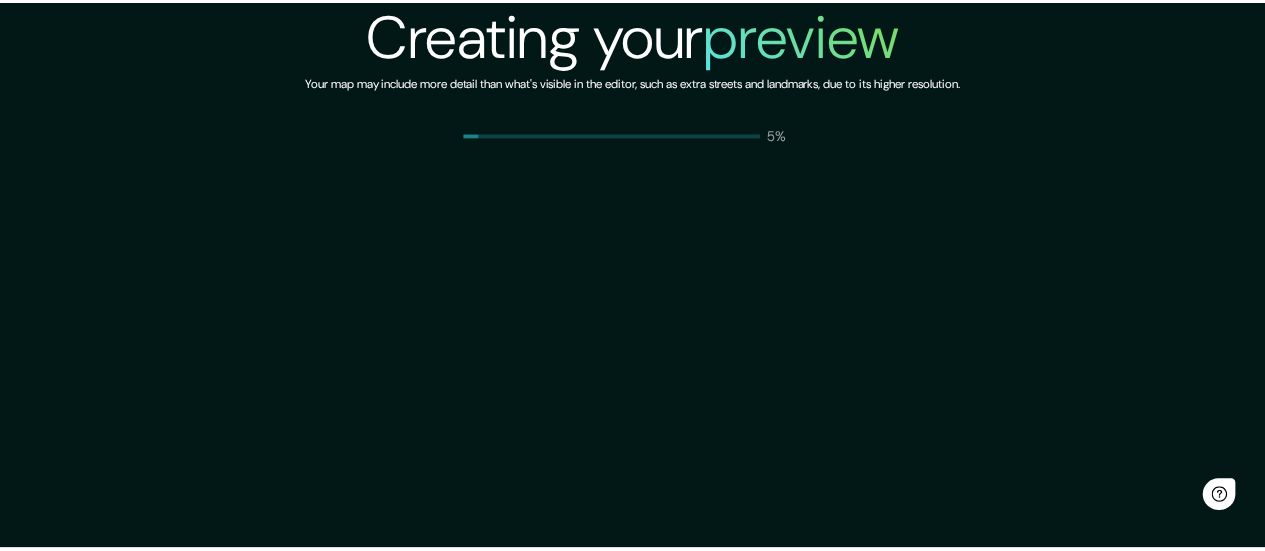 scroll, scrollTop: 0, scrollLeft: 0, axis: both 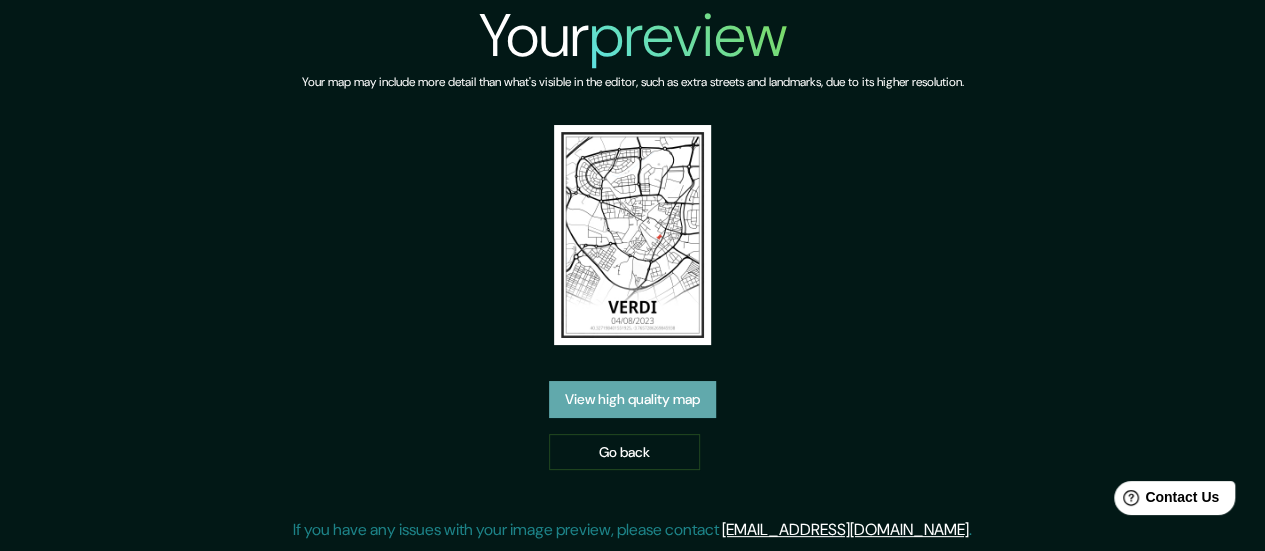 click on "View high quality map" at bounding box center (632, 399) 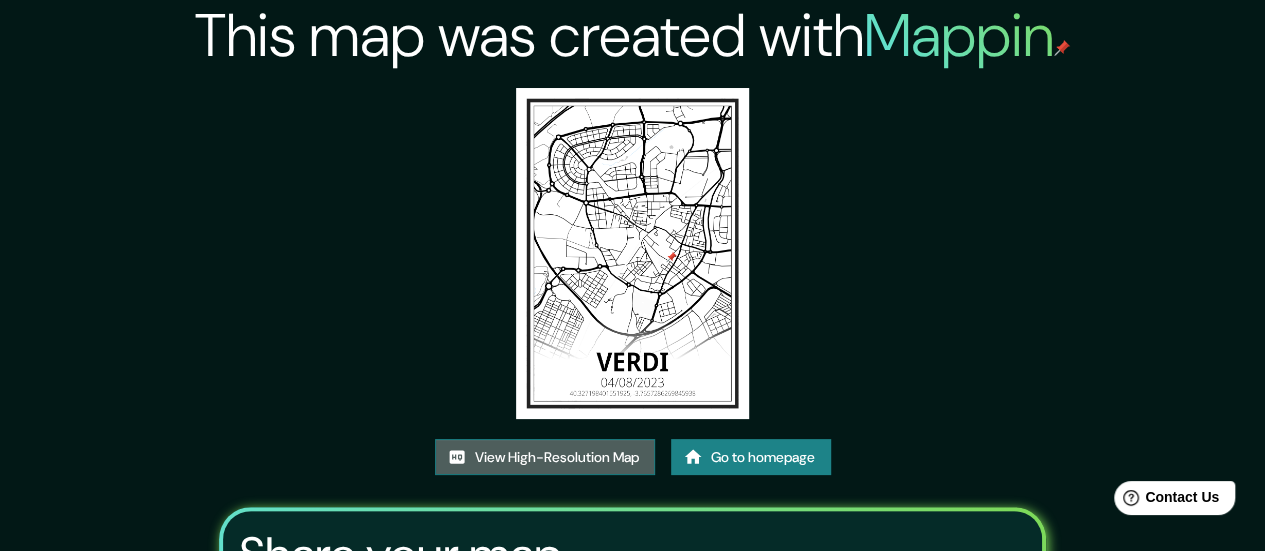 click on "View High-Resolution Map" at bounding box center (545, 457) 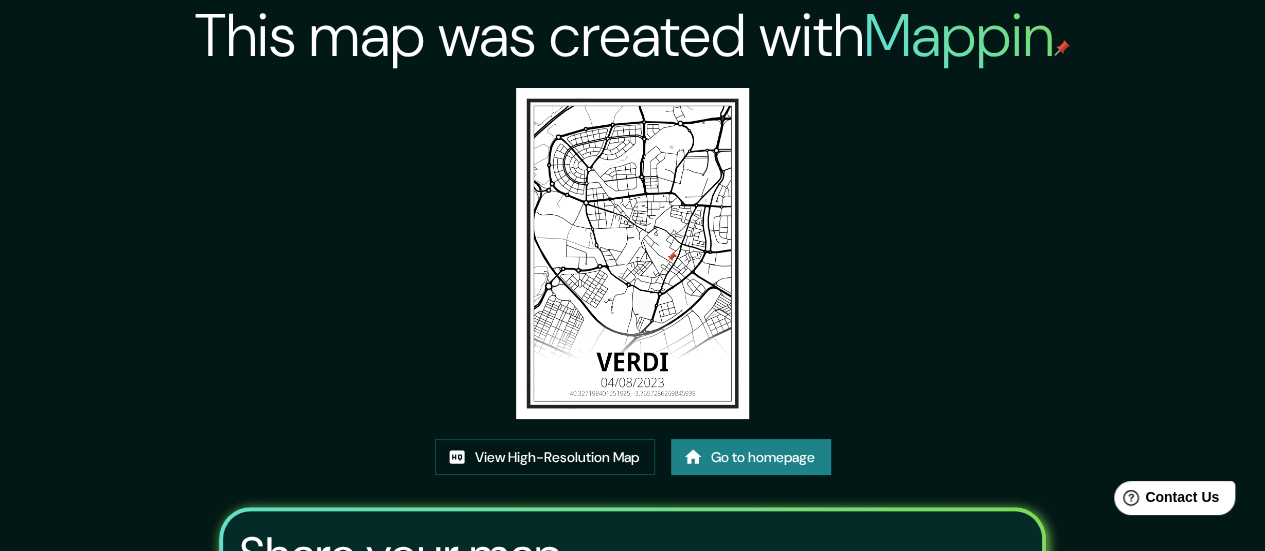 click on "Go to homepage" at bounding box center [751, 457] 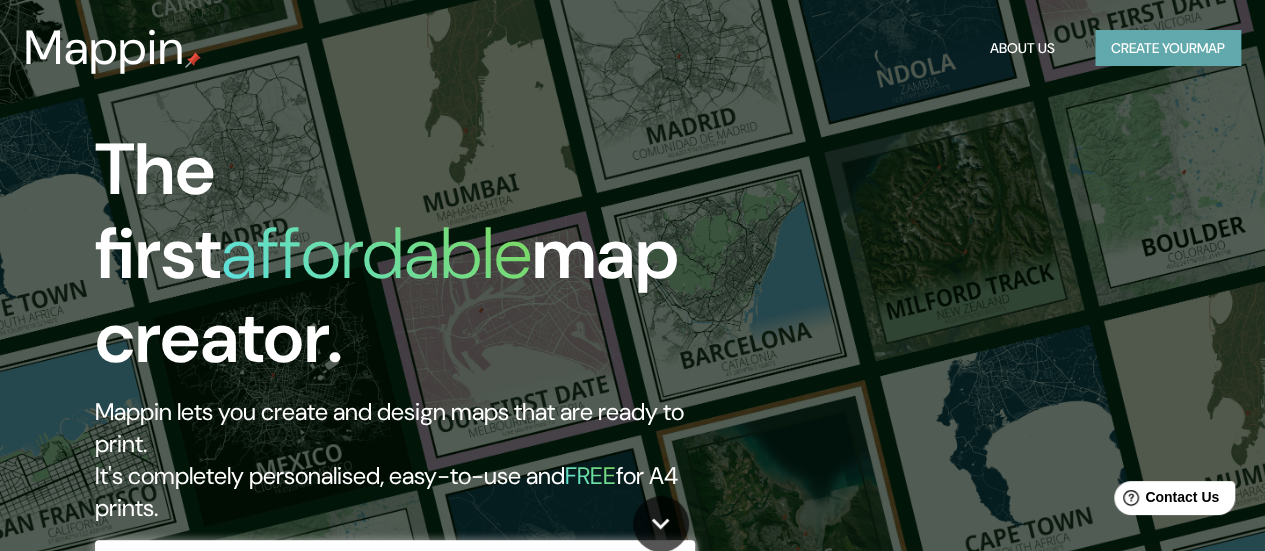 click on "Create your   map" at bounding box center [1168, 48] 